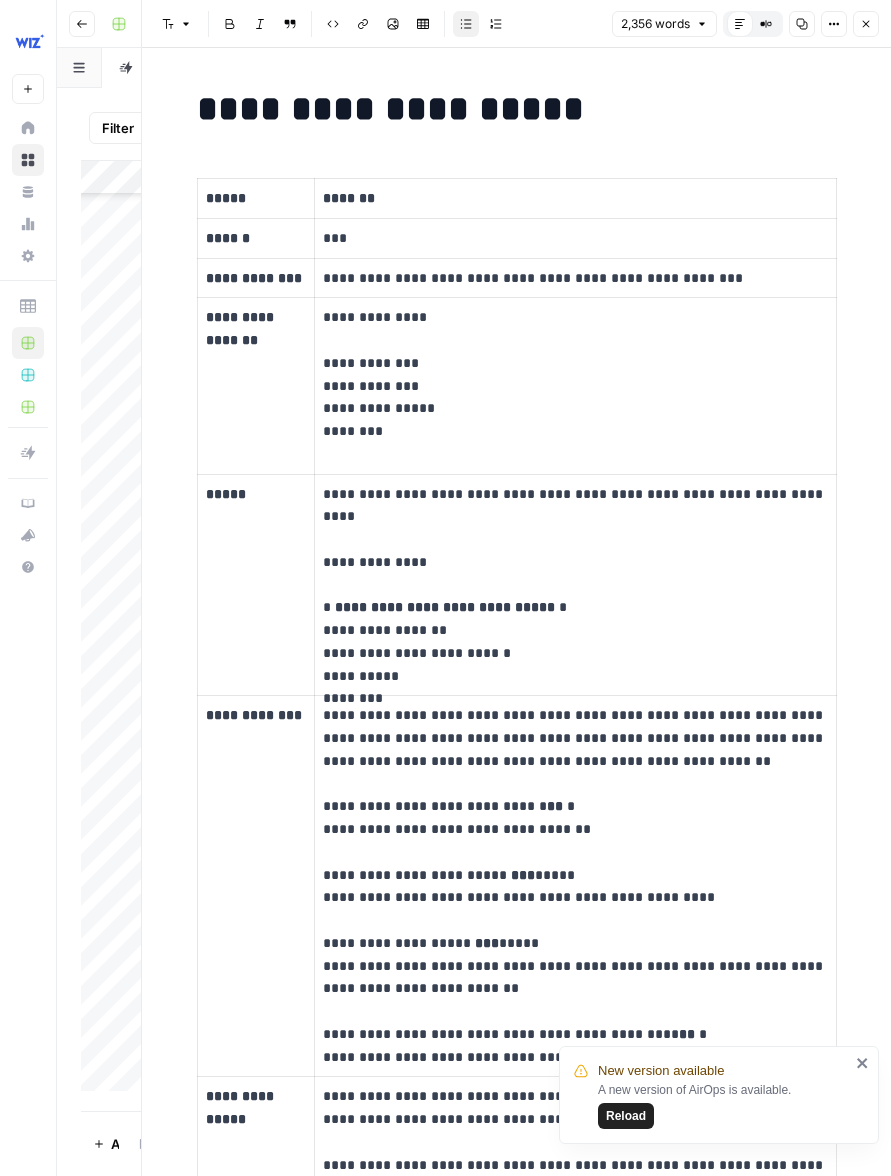 scroll, scrollTop: 0, scrollLeft: 0, axis: both 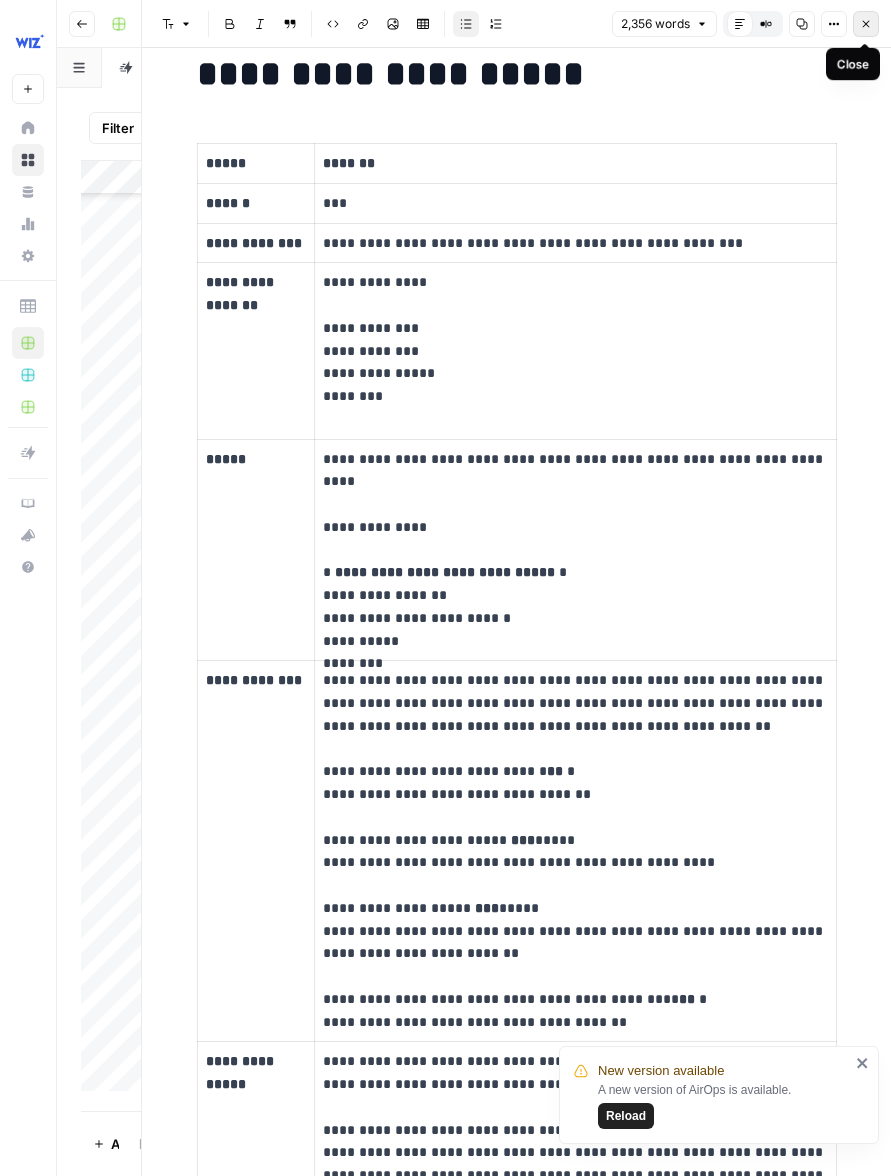 click 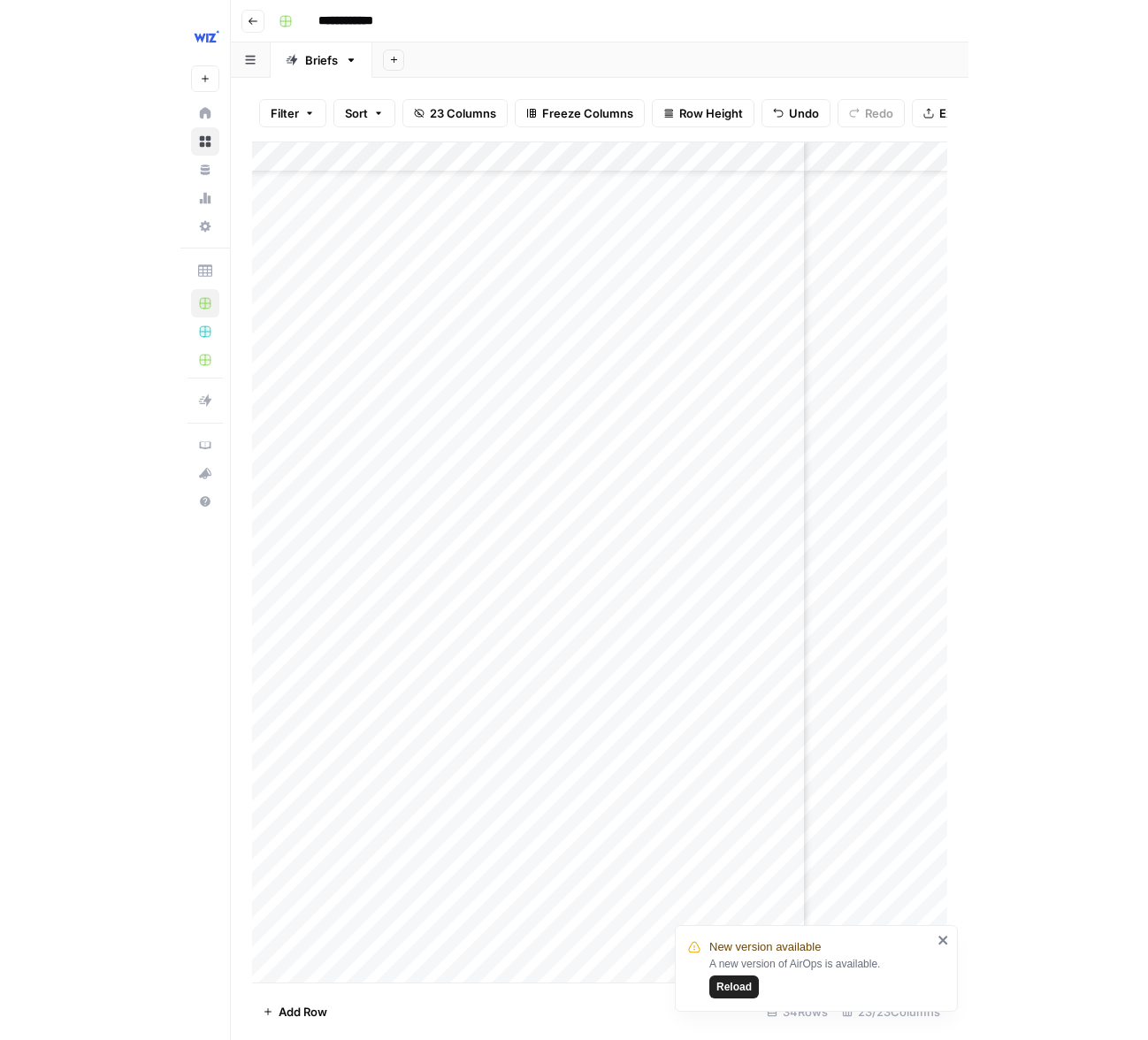 scroll, scrollTop: 782, scrollLeft: 2818, axis: both 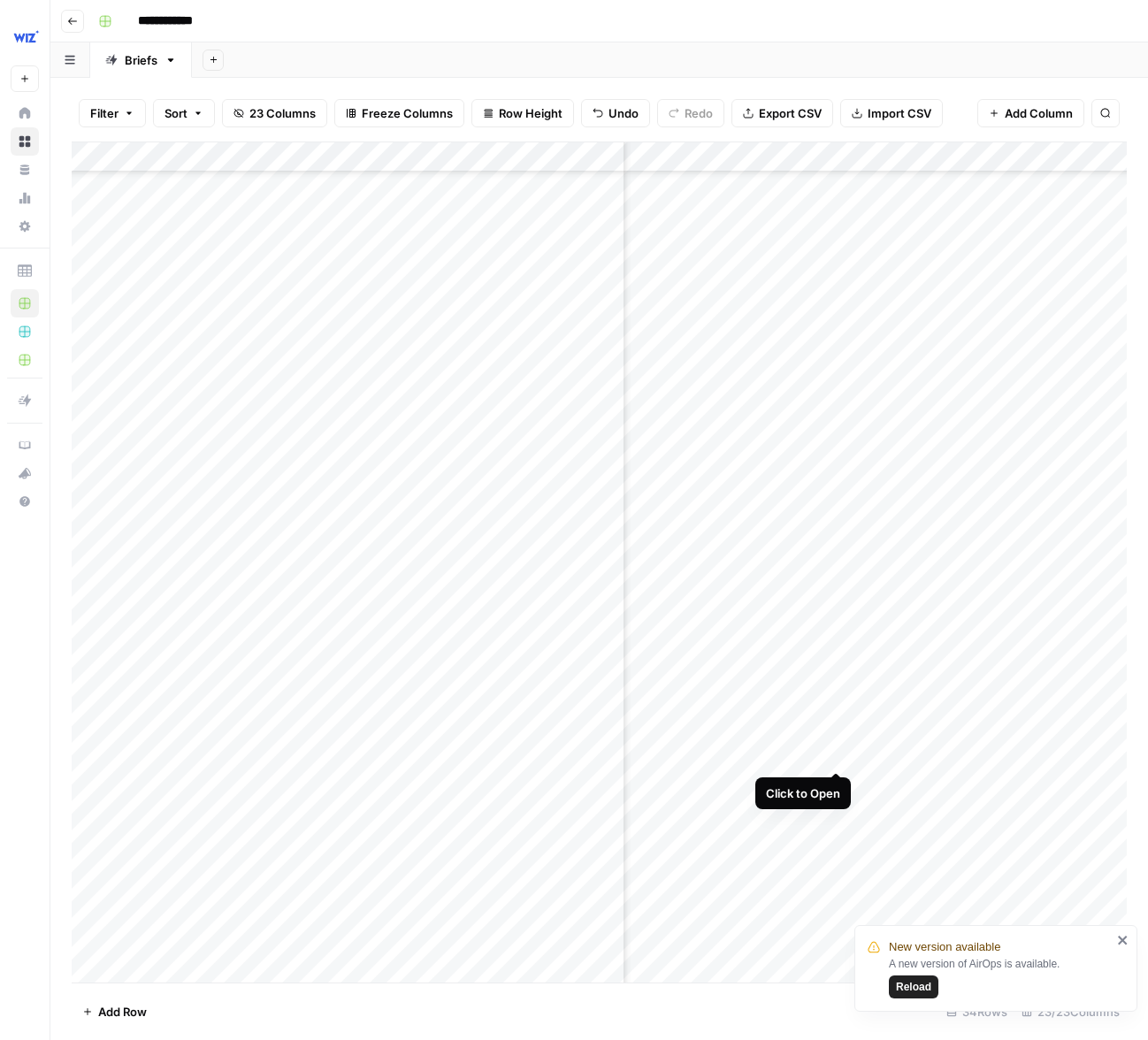click on "Add Column" at bounding box center (599, 562) 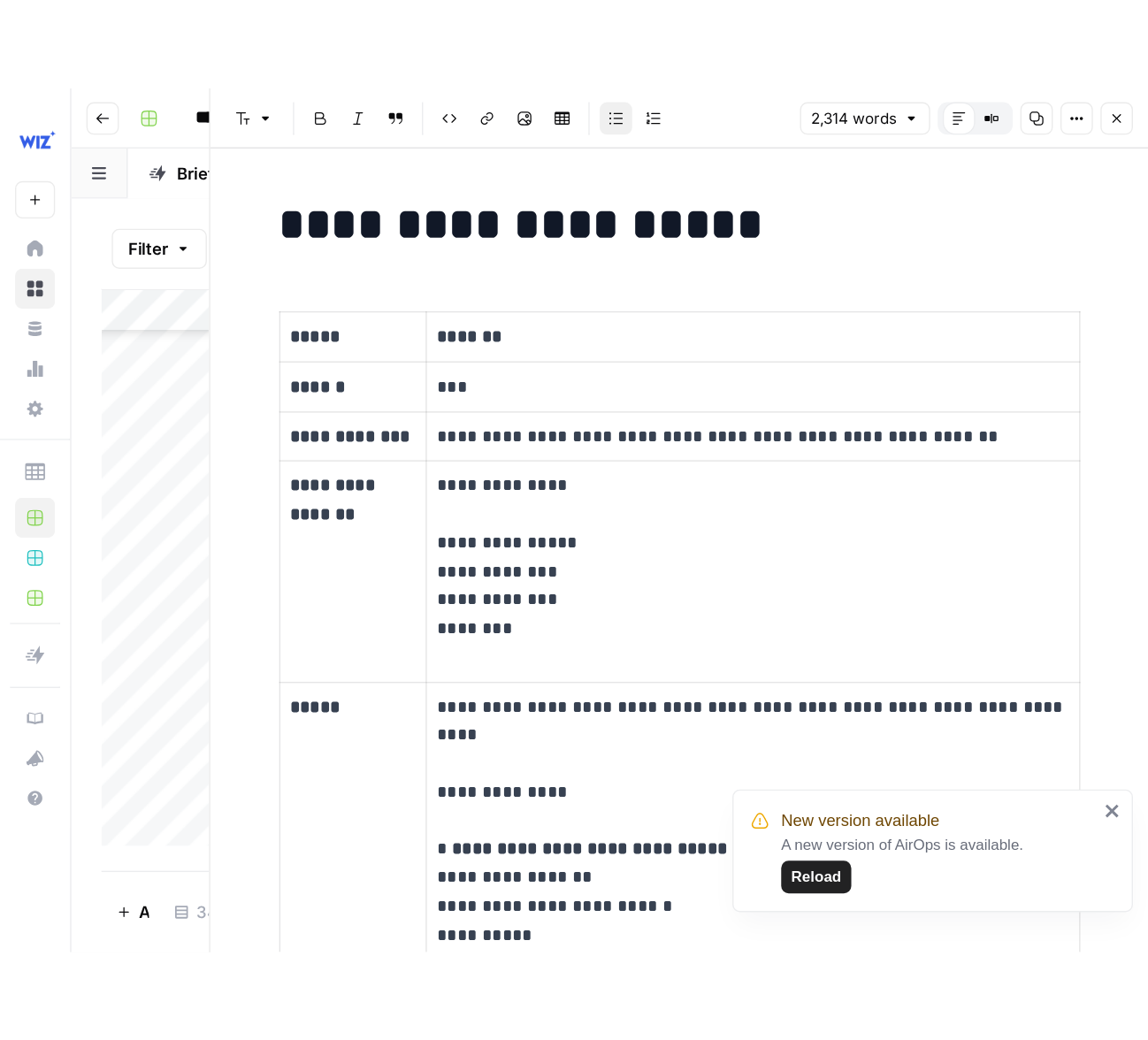 scroll, scrollTop: 782, scrollLeft: 2818, axis: both 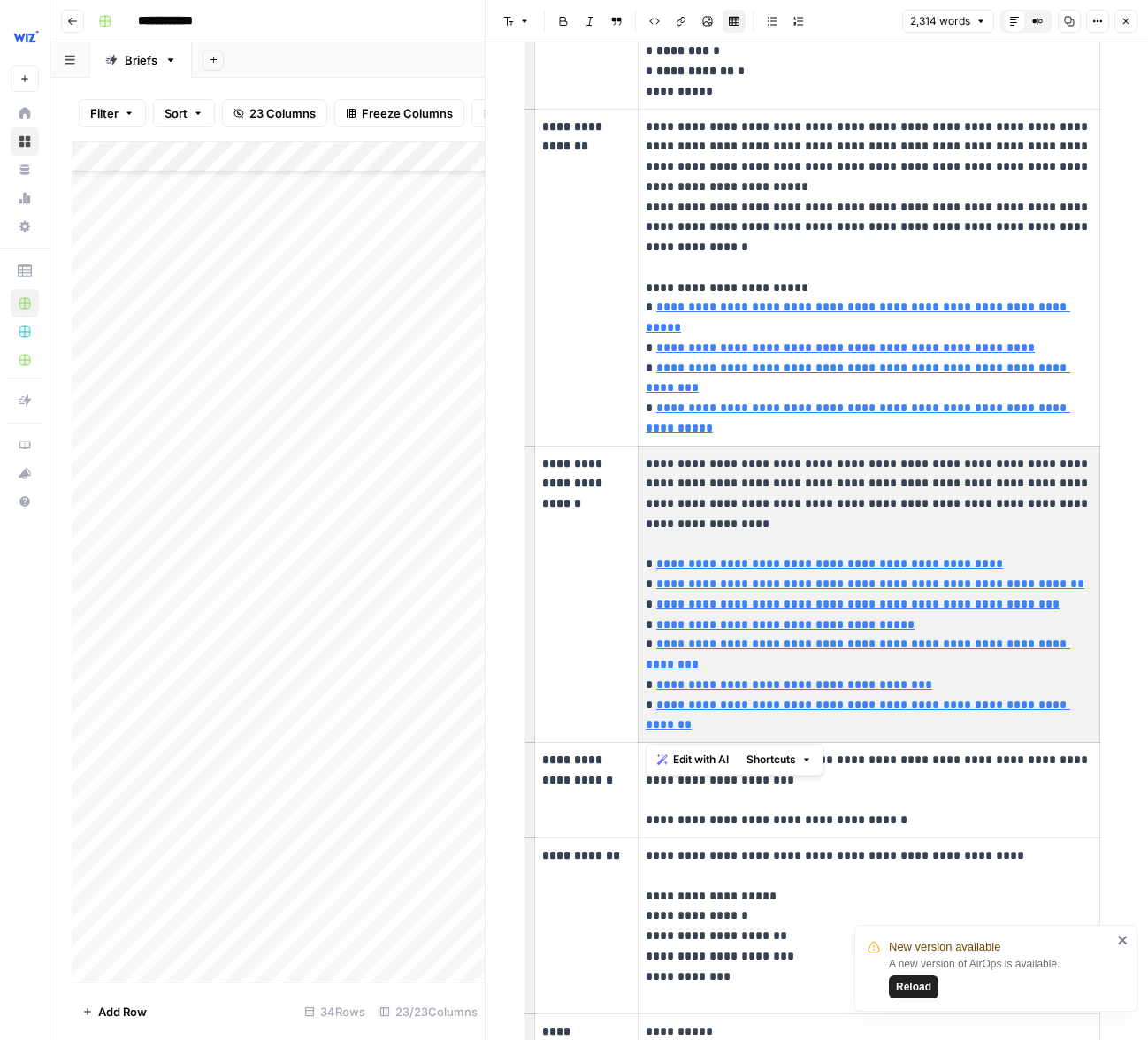 drag, startPoint x: 722, startPoint y: 707, endPoint x: 647, endPoint y: 545, distance: 178.5189 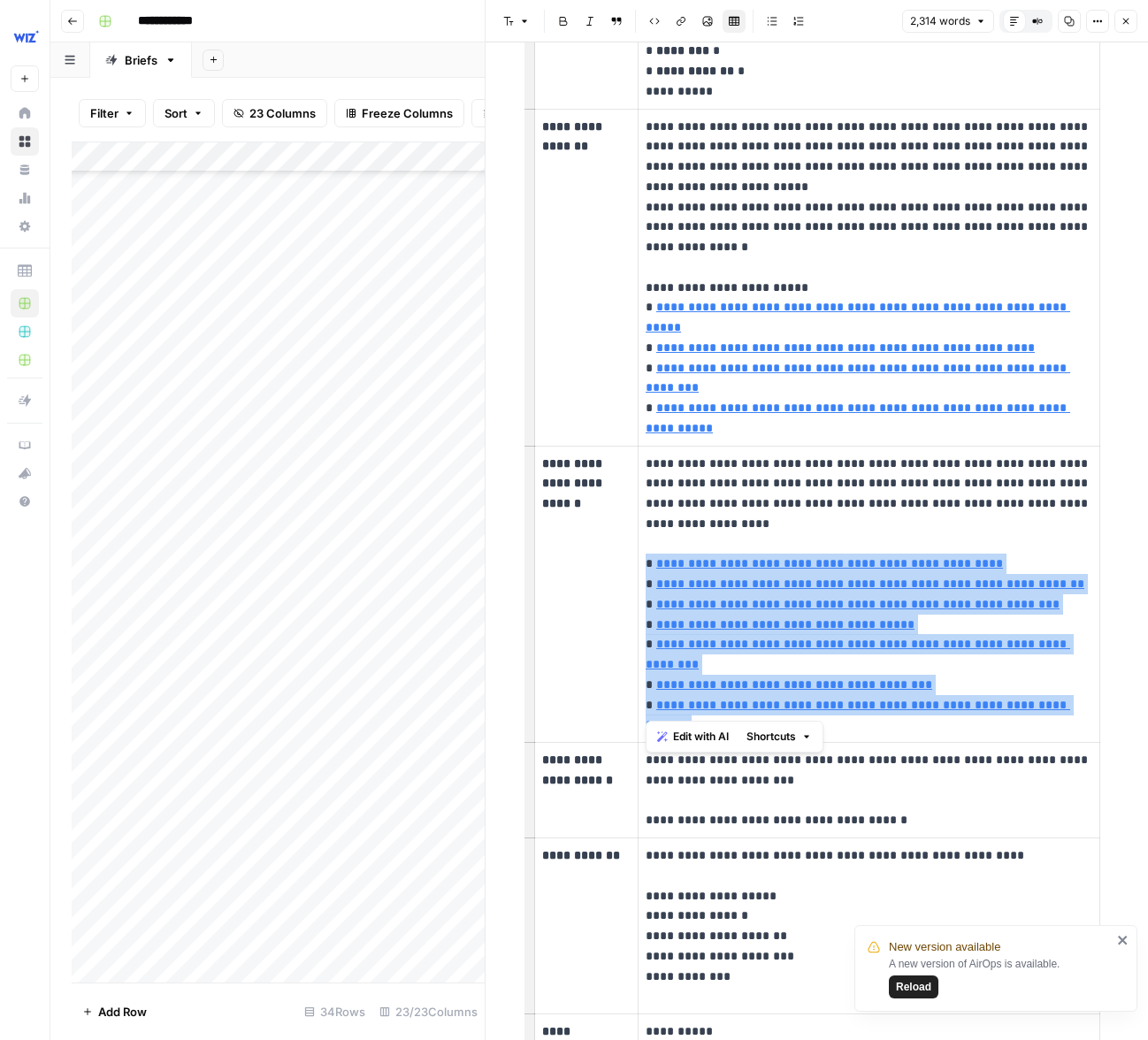 drag, startPoint x: 691, startPoint y: 712, endPoint x: 642, endPoint y: 553, distance: 166.3791 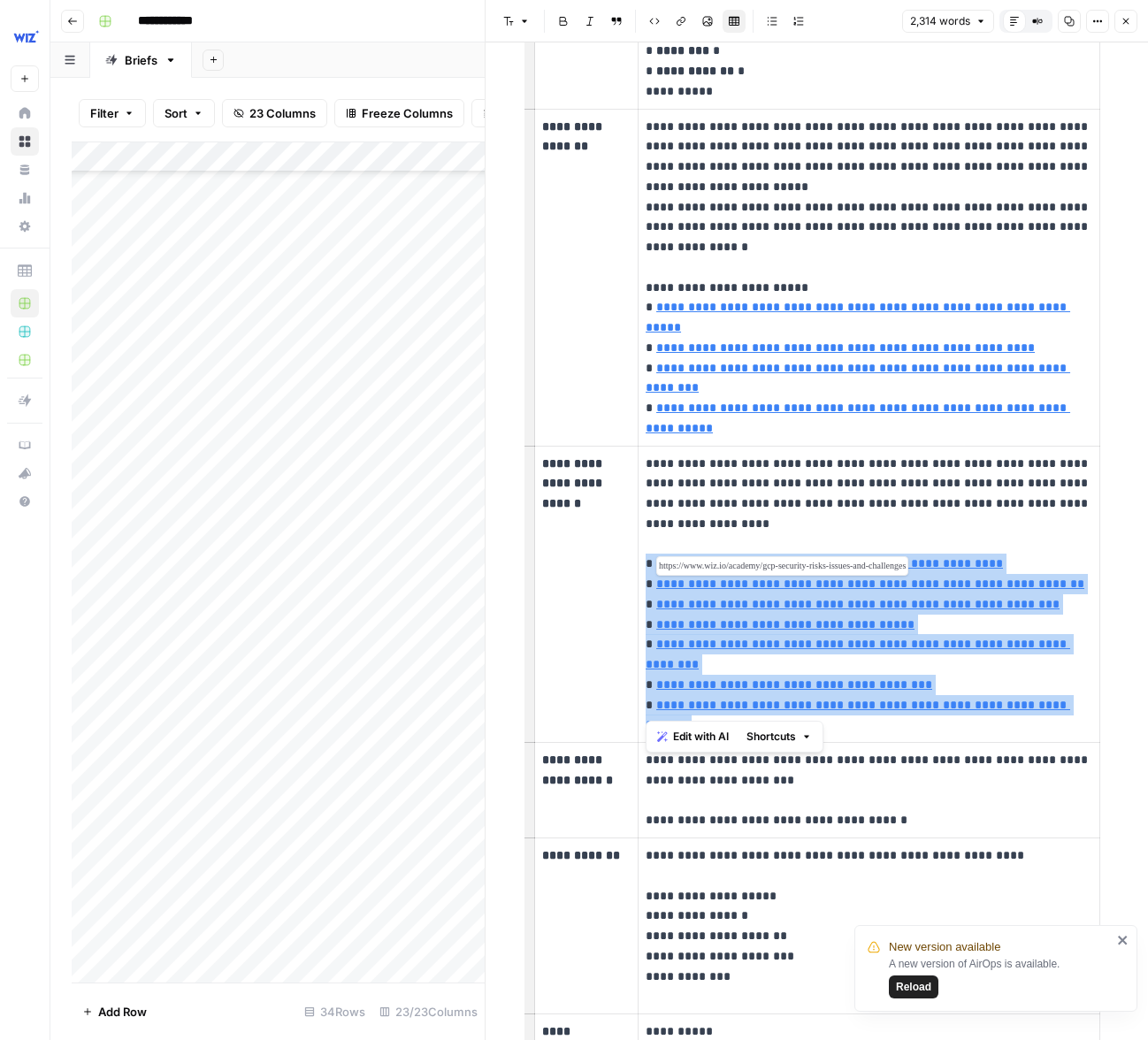 copy on "**********" 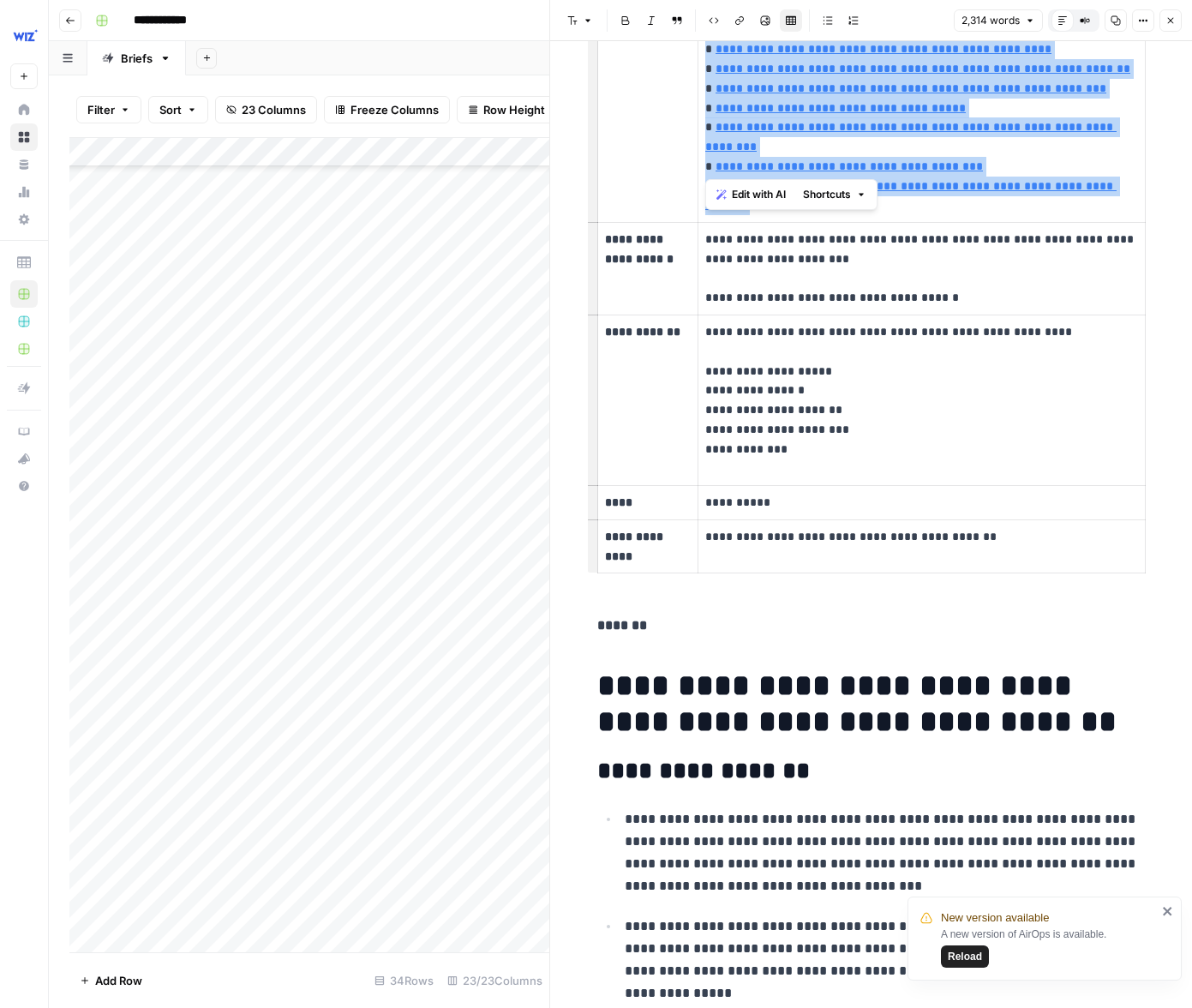 scroll, scrollTop: 1922, scrollLeft: 0, axis: vertical 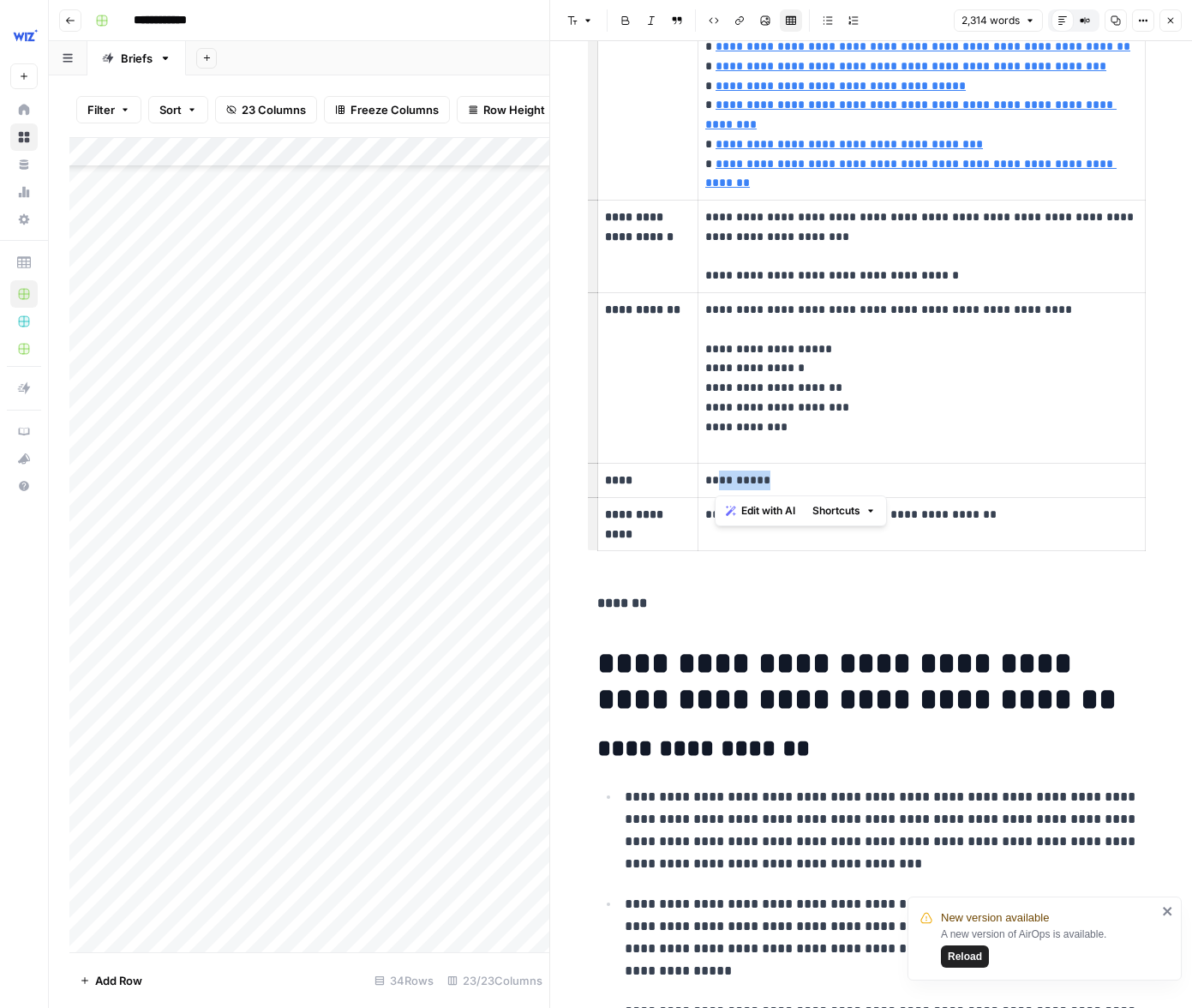drag, startPoint x: 778, startPoint y: 483, endPoint x: 716, endPoint y: 482, distance: 62.00806 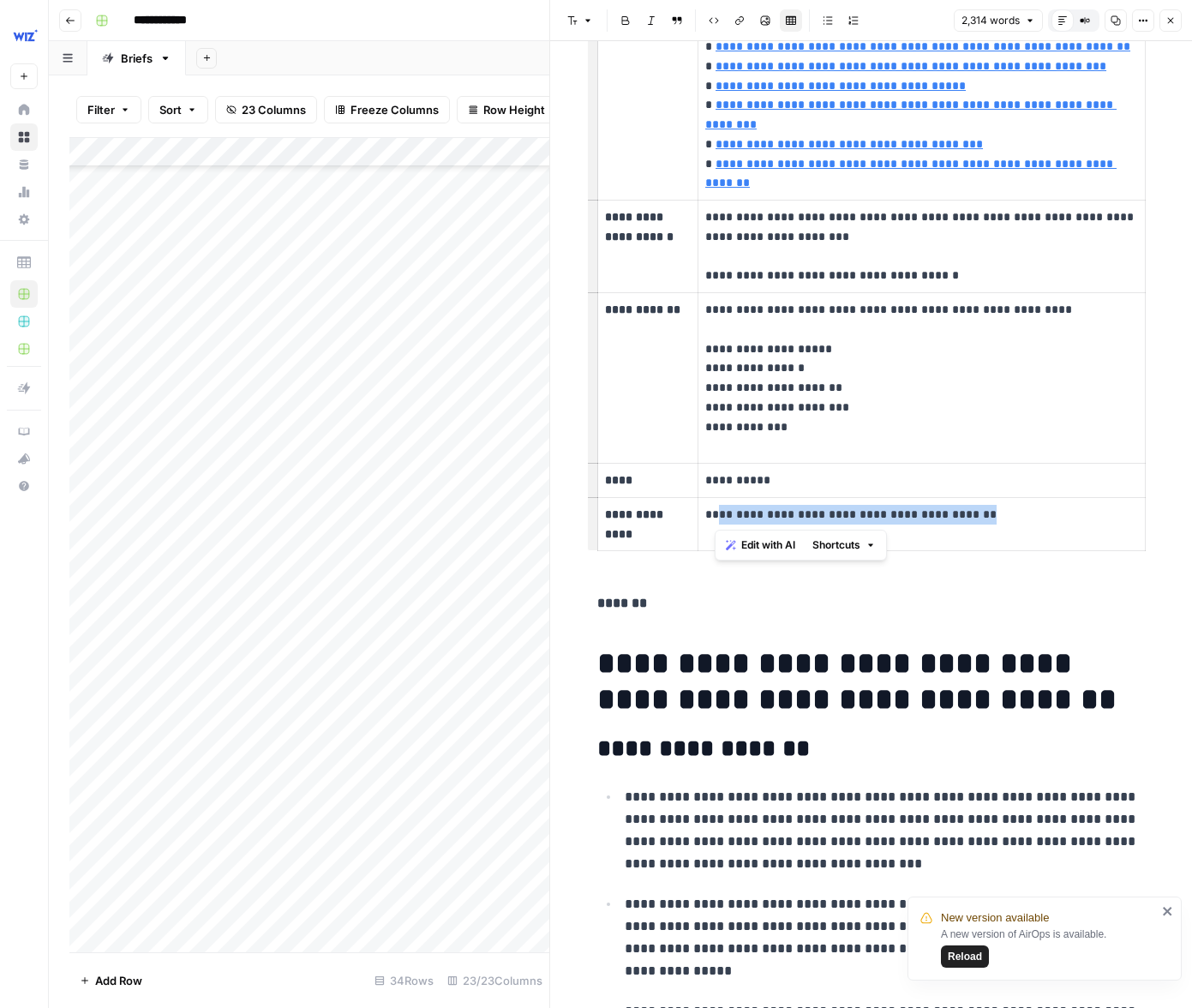 drag, startPoint x: 986, startPoint y: 518, endPoint x: 716, endPoint y: 517, distance: 270.0019 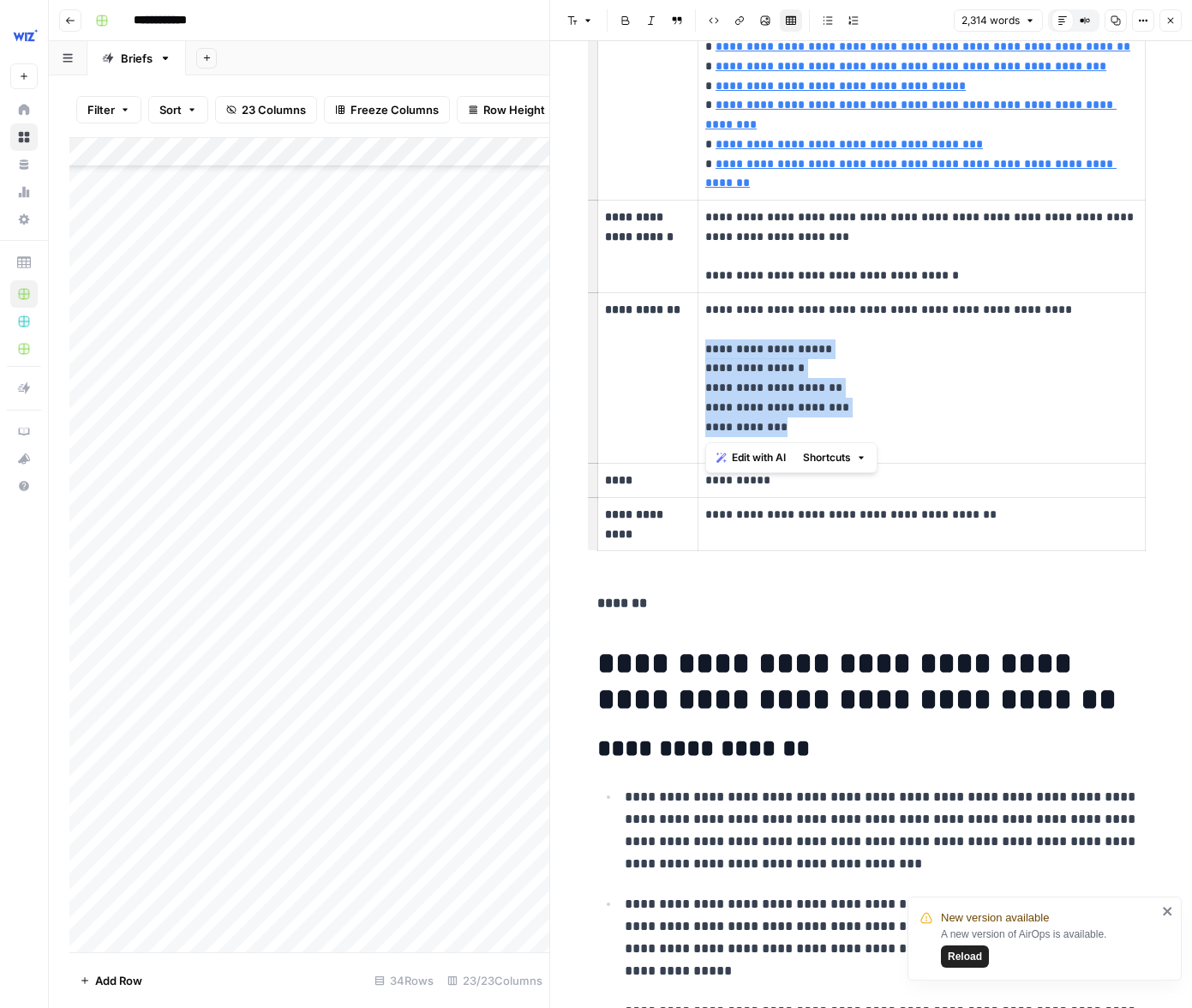drag, startPoint x: 744, startPoint y: 412, endPoint x: 704, endPoint y: 346, distance: 77.17513 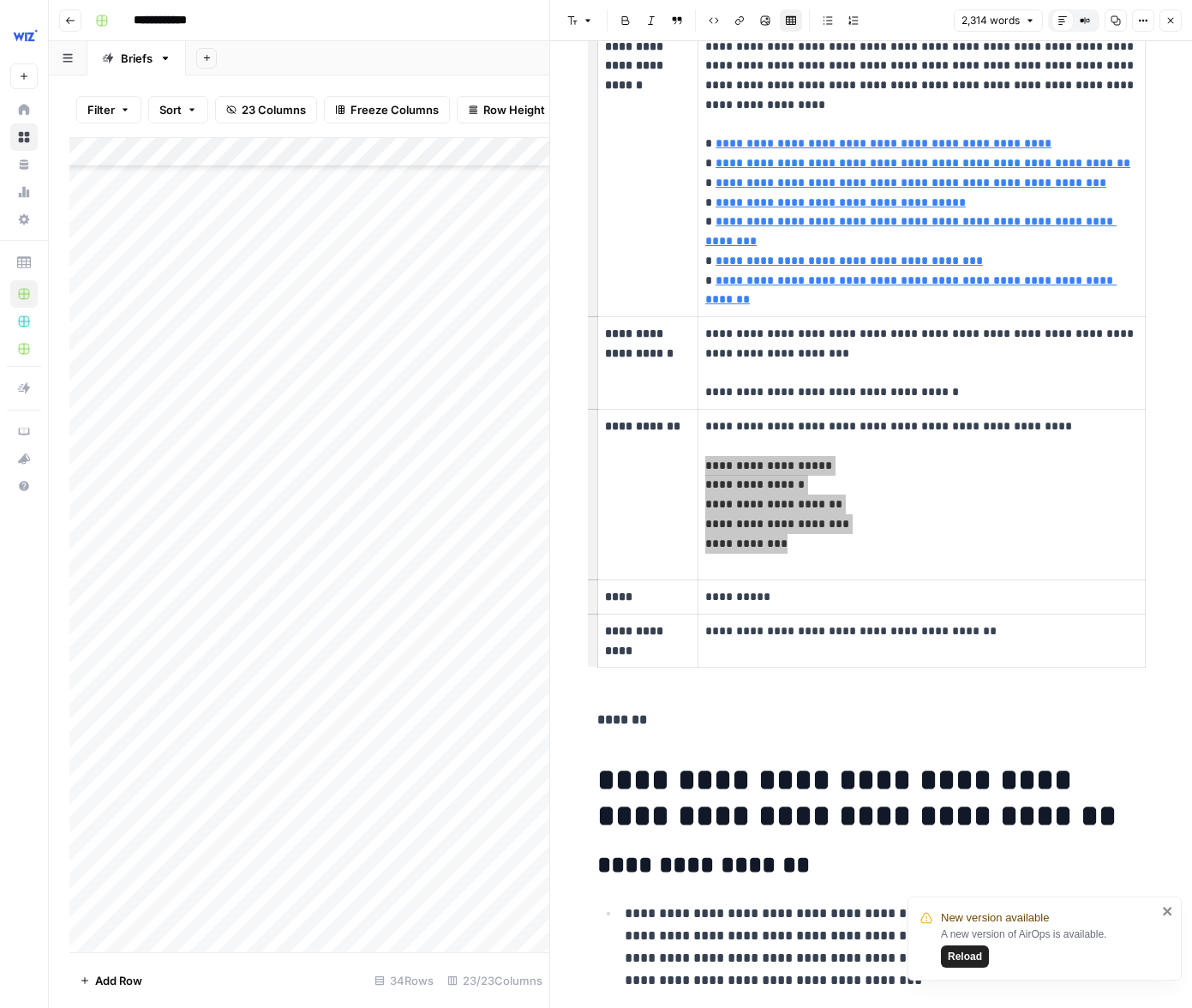 scroll, scrollTop: 1803, scrollLeft: 0, axis: vertical 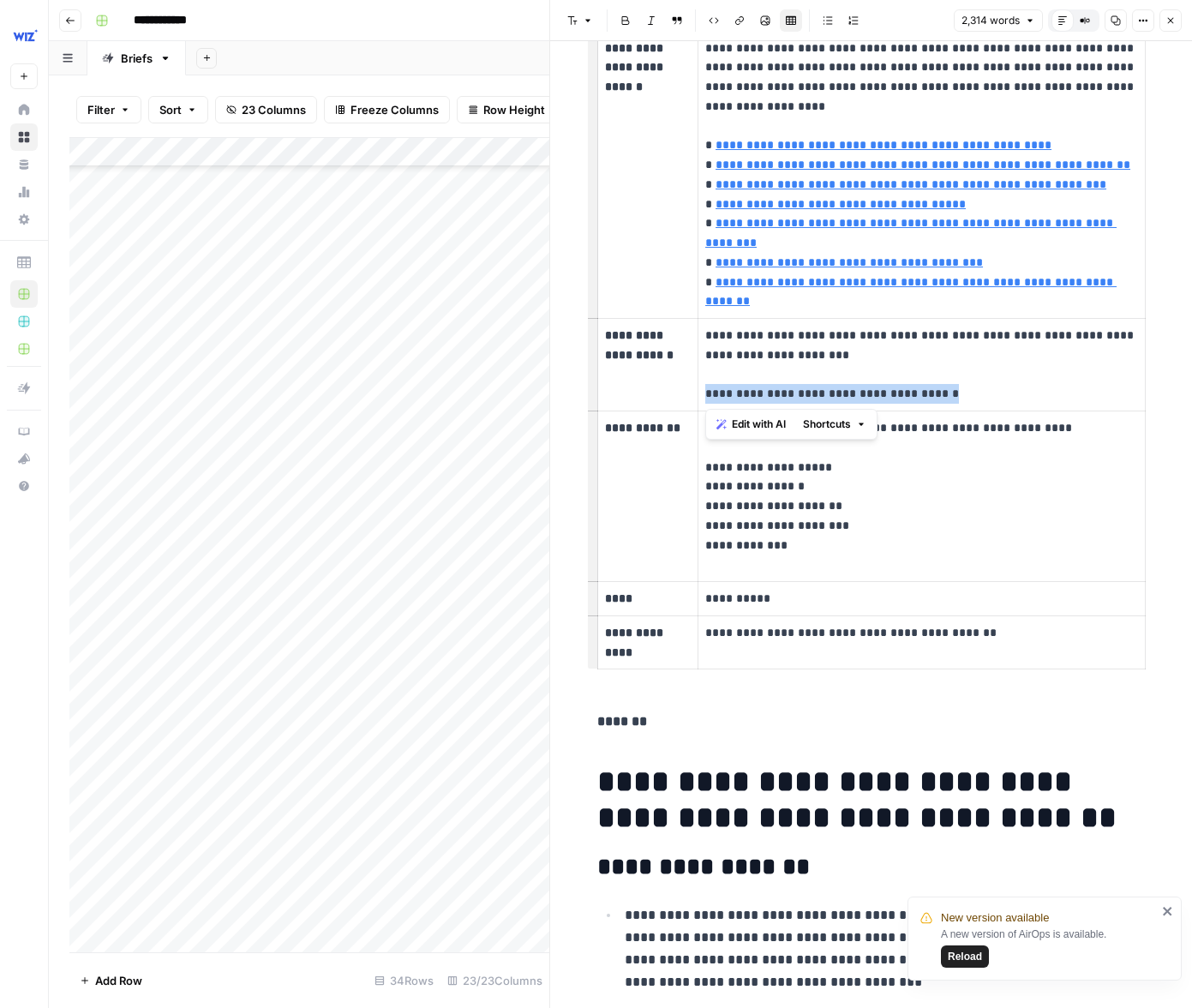 drag, startPoint x: 973, startPoint y: 397, endPoint x: 724, endPoint y: 389, distance: 249.12848 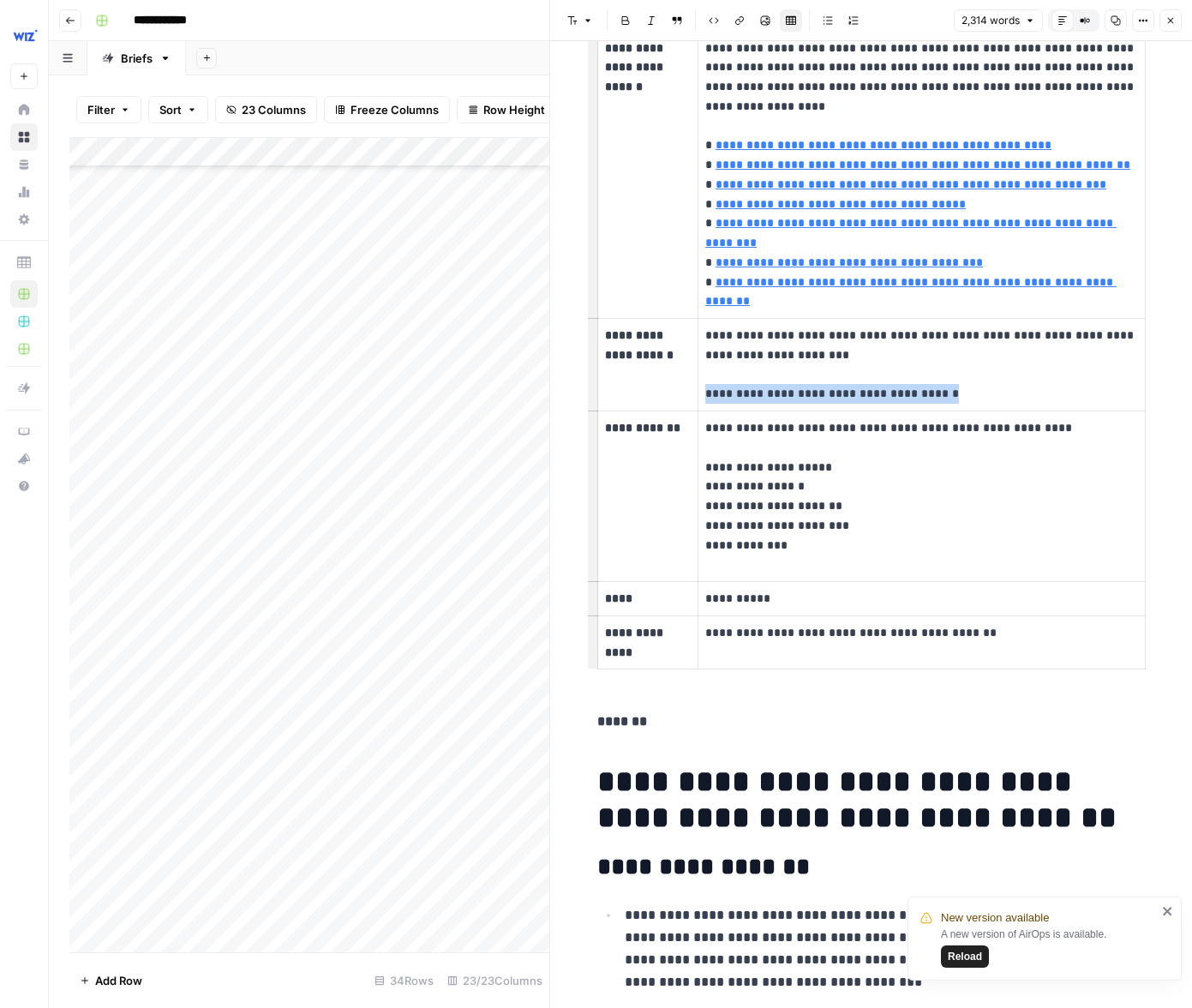 click on "Add Column" at bounding box center (309, 545) 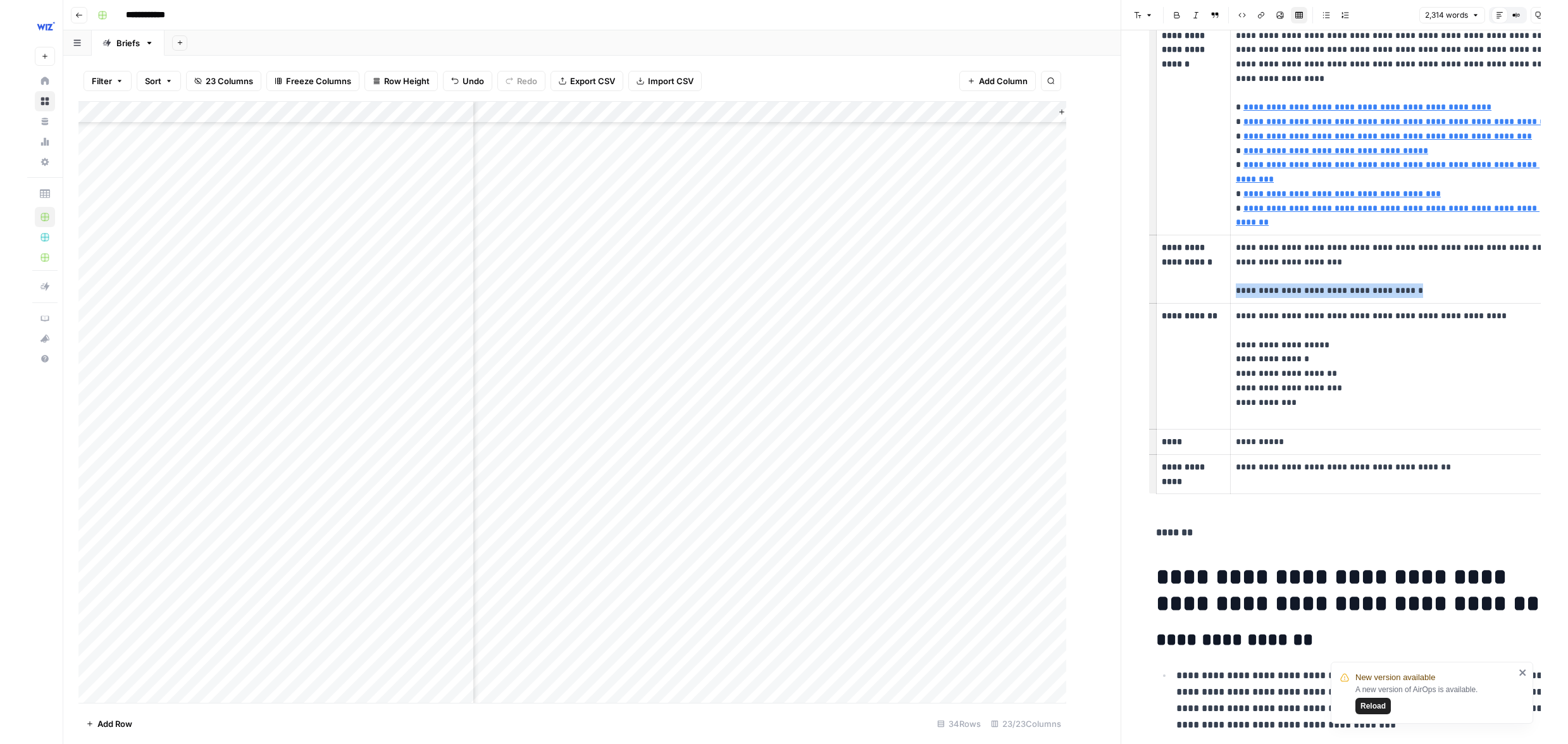scroll, scrollTop: 559, scrollLeft: 2018, axis: both 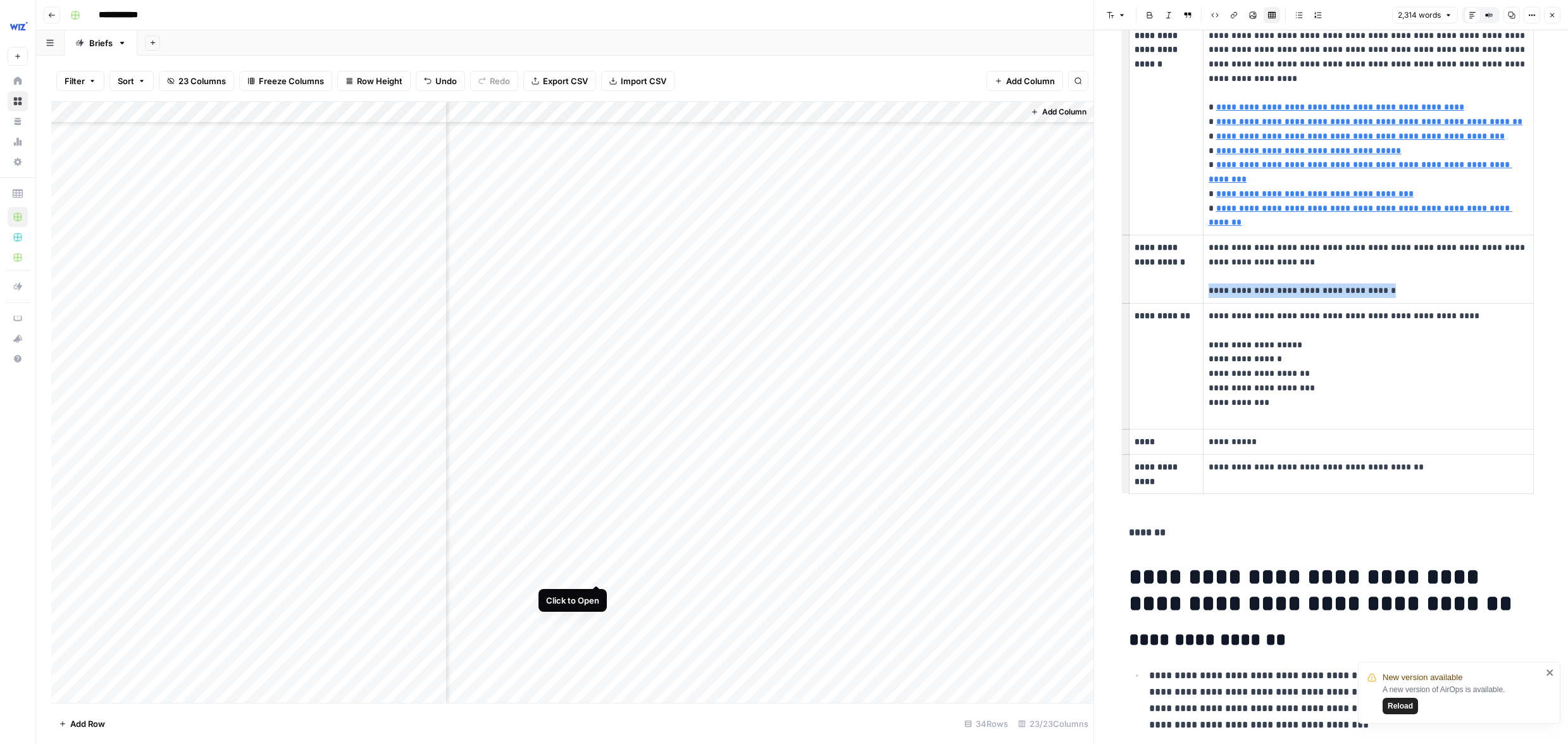 click on "Add Column" at bounding box center (572, 402) 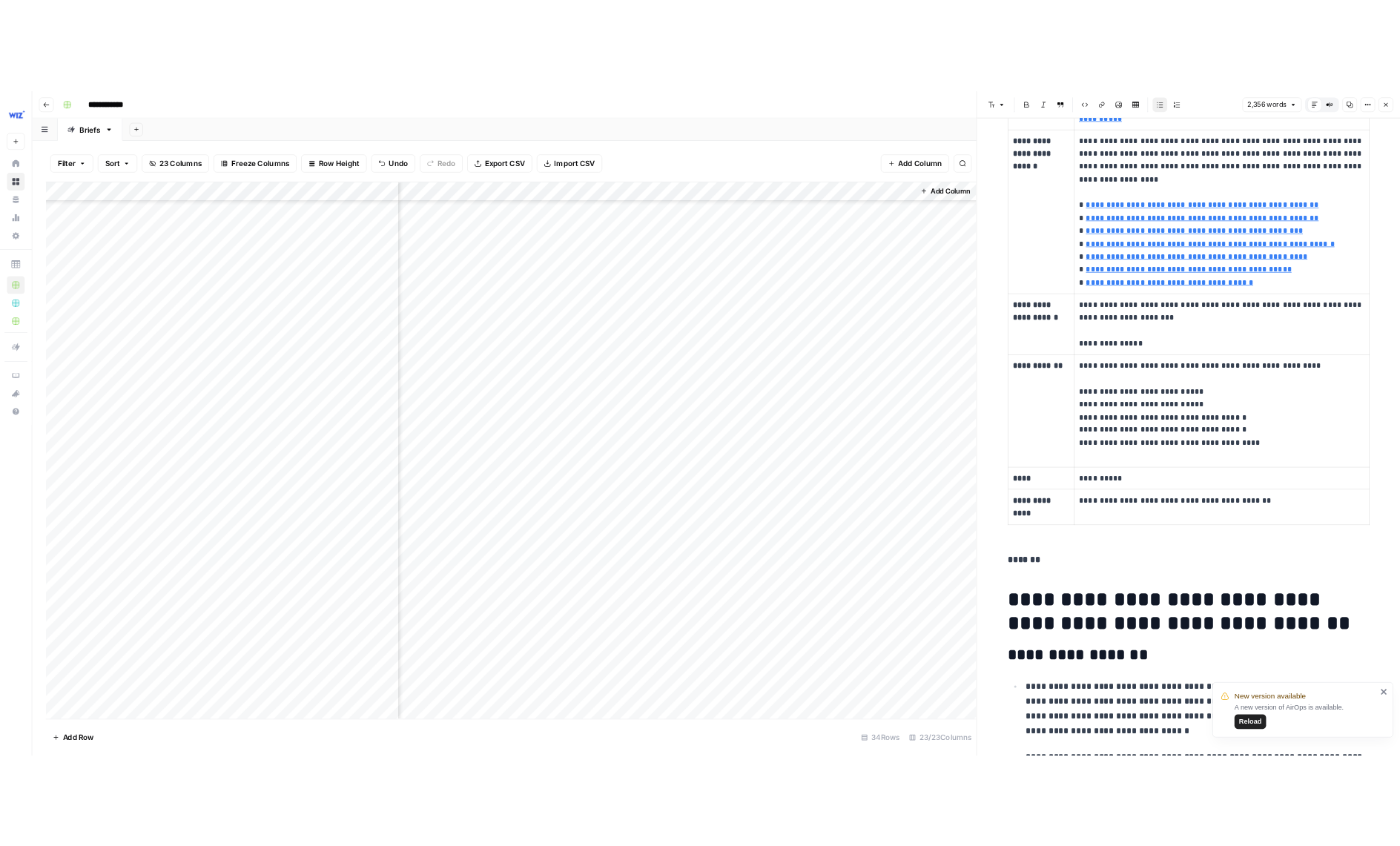 scroll, scrollTop: 1536, scrollLeft: 0, axis: vertical 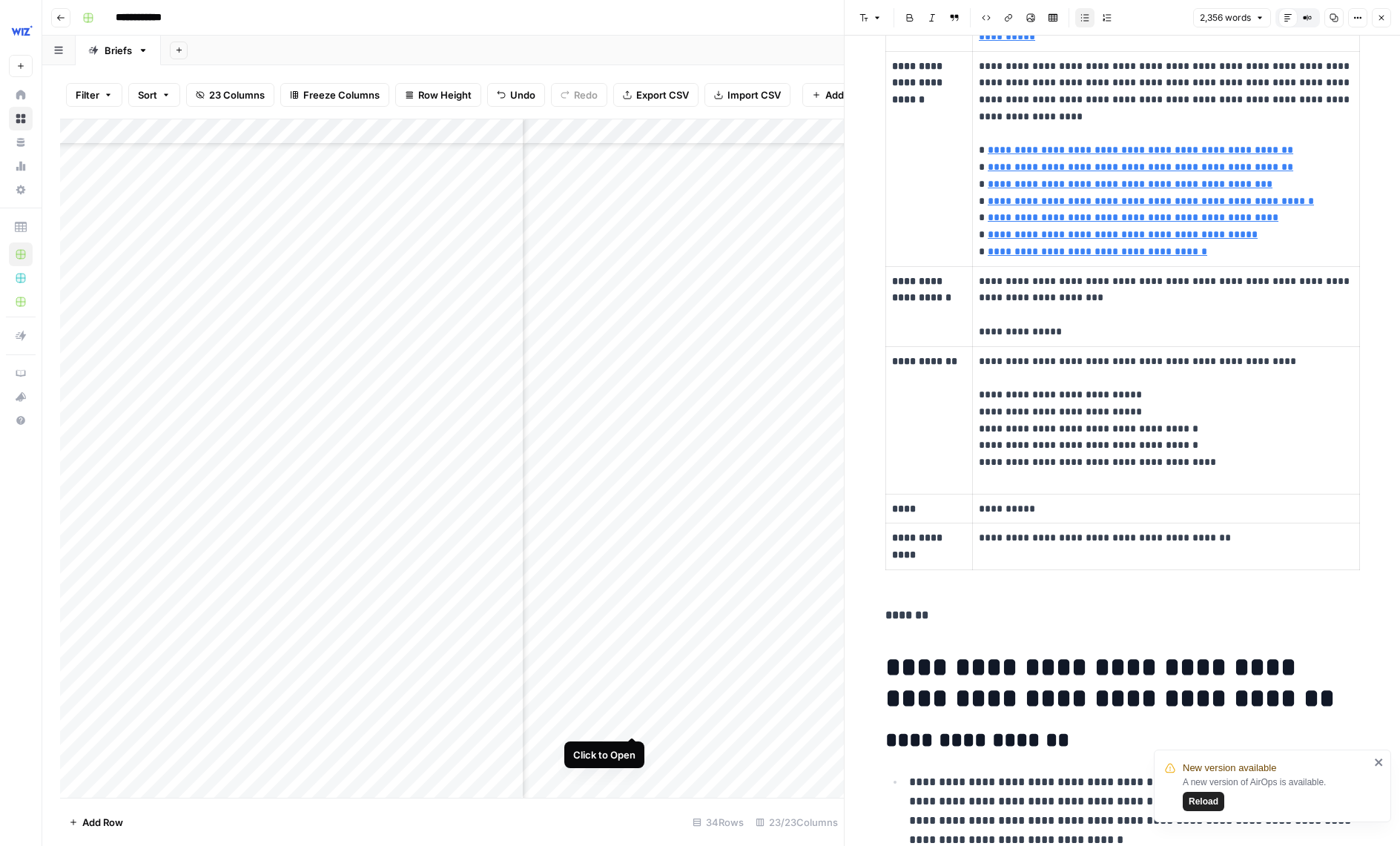 click on "Add Column" at bounding box center (452, 458) 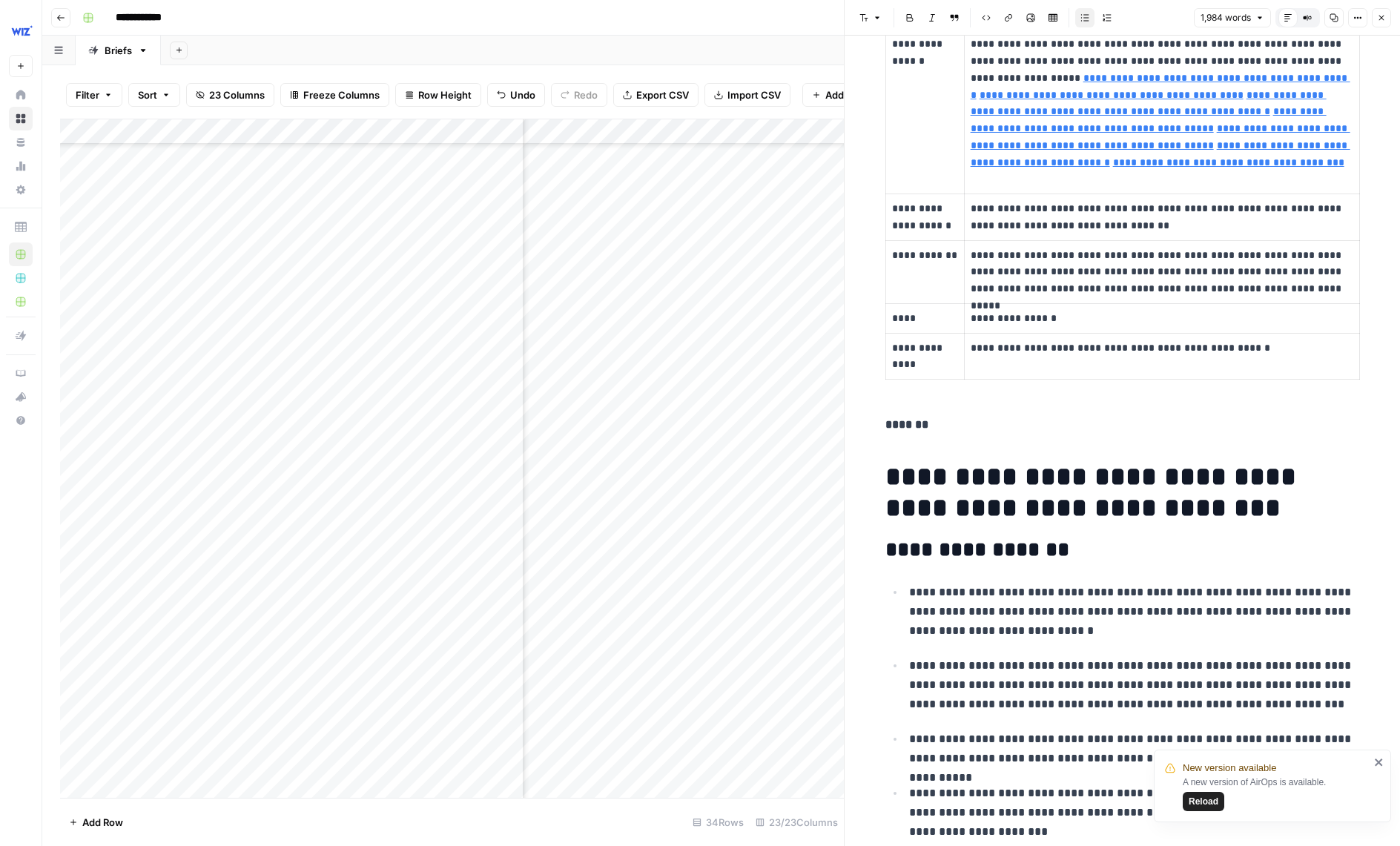 scroll, scrollTop: 899, scrollLeft: 0, axis: vertical 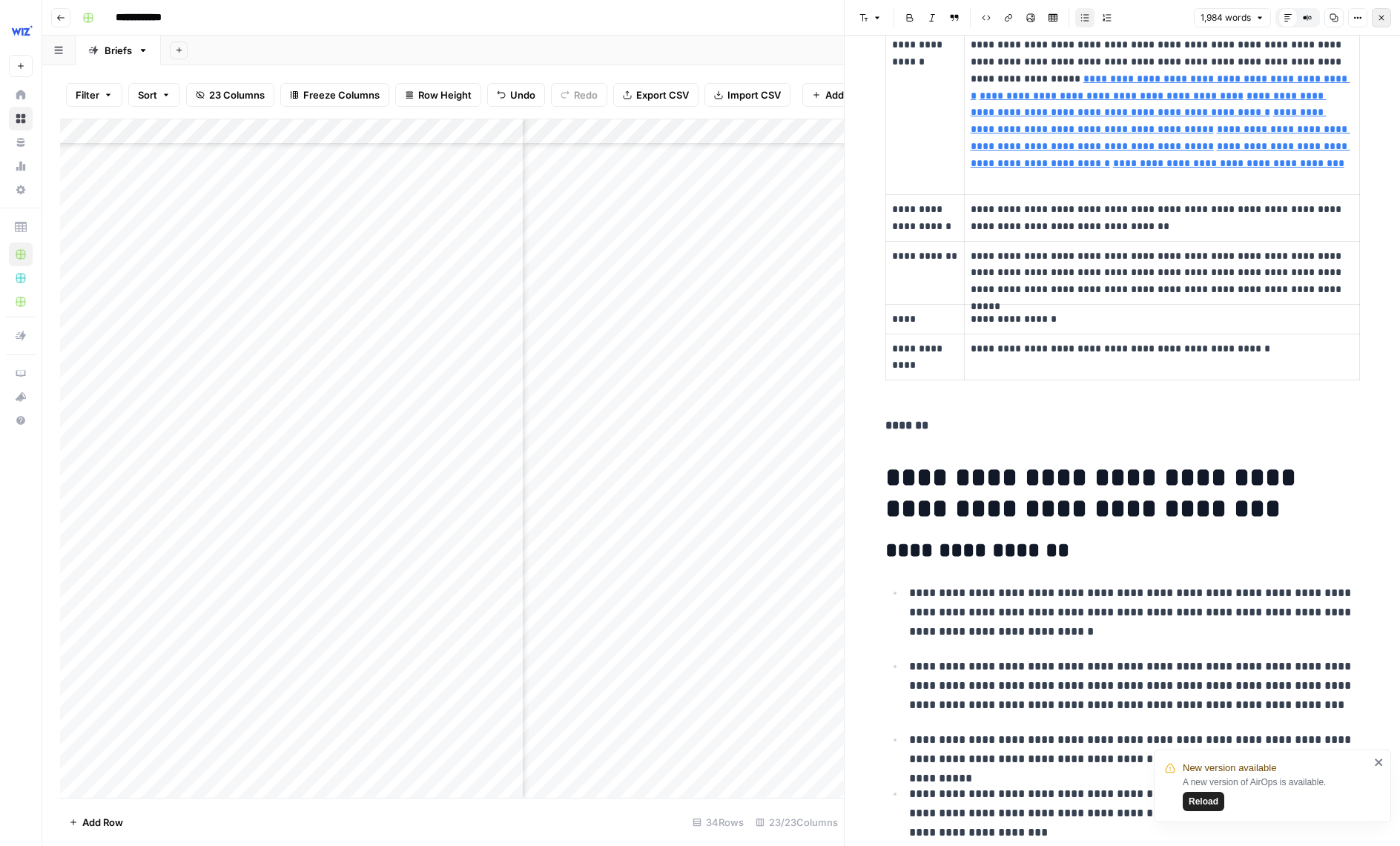 click 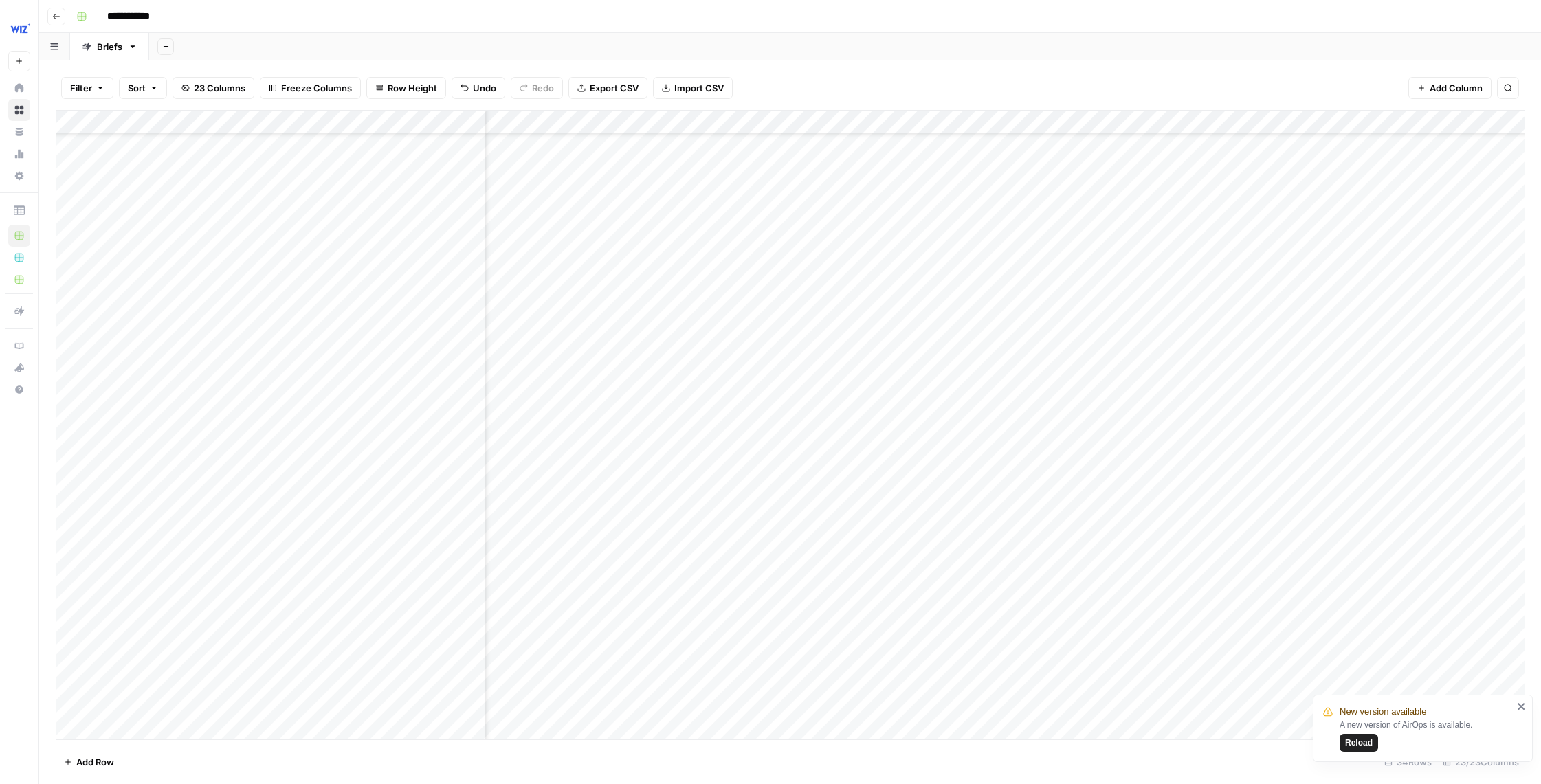 scroll, scrollTop: 631, scrollLeft: 1098, axis: both 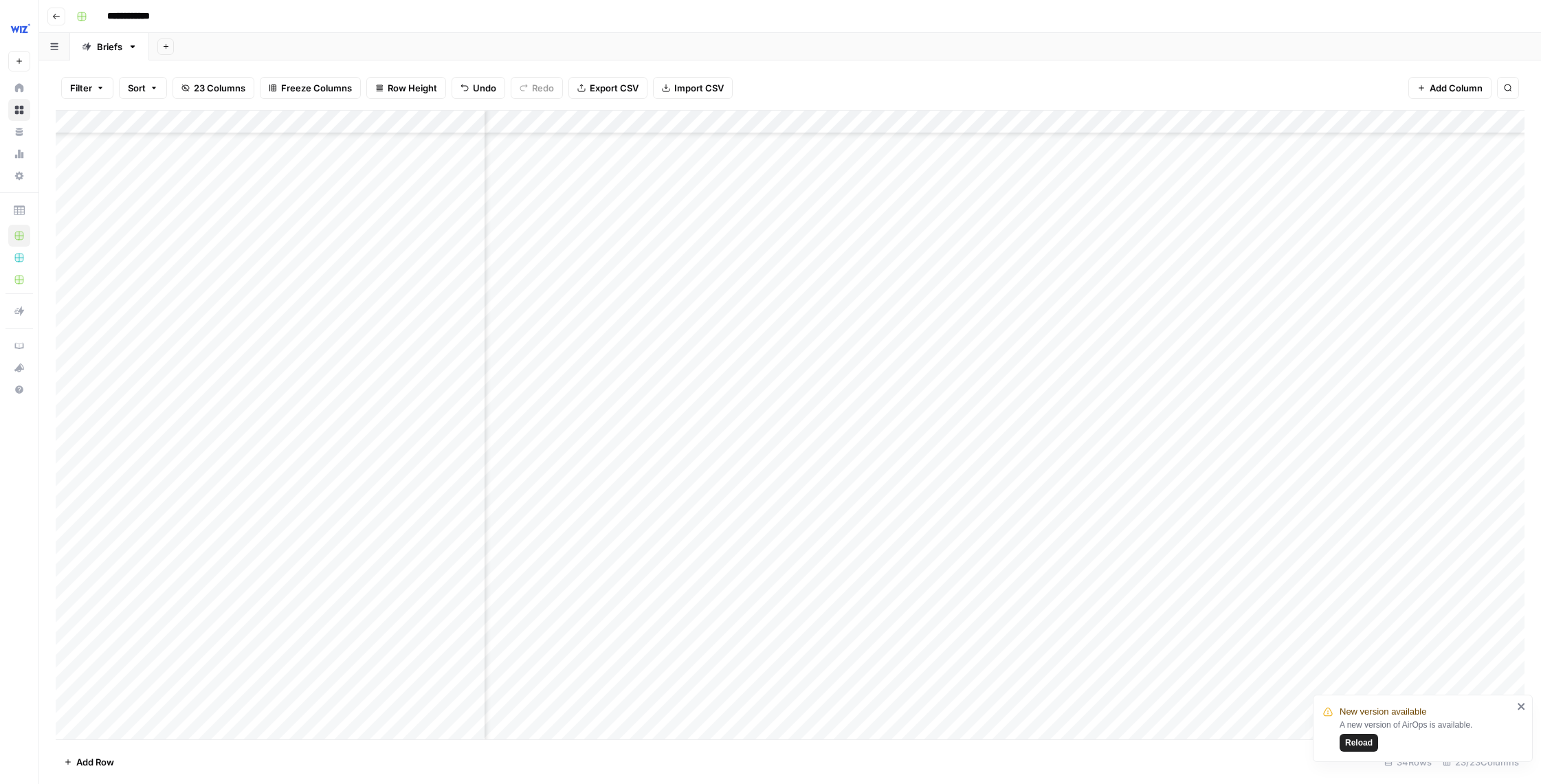 click on "Add Column" at bounding box center [790, 425] 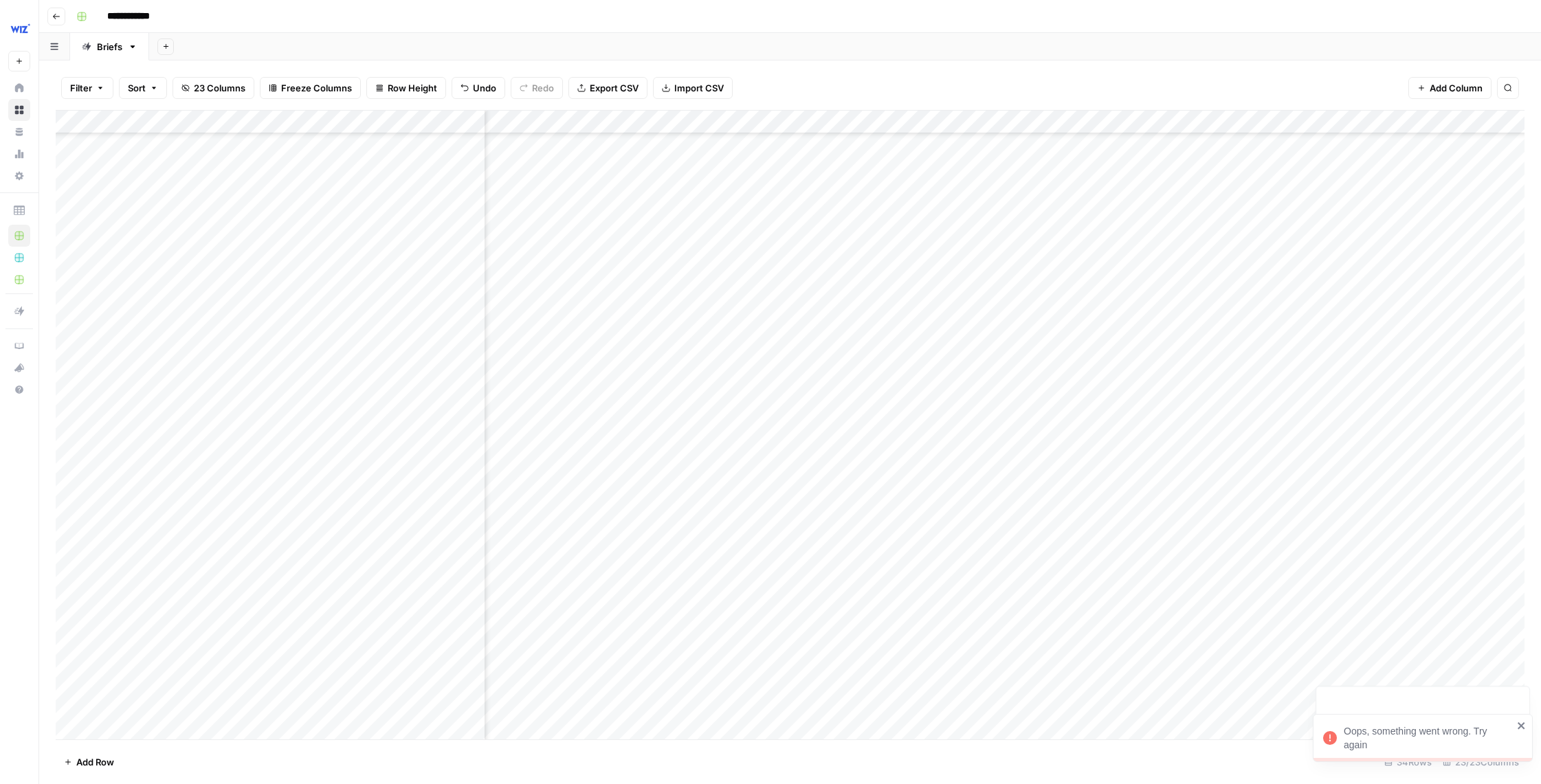 scroll, scrollTop: 631, scrollLeft: 1577, axis: both 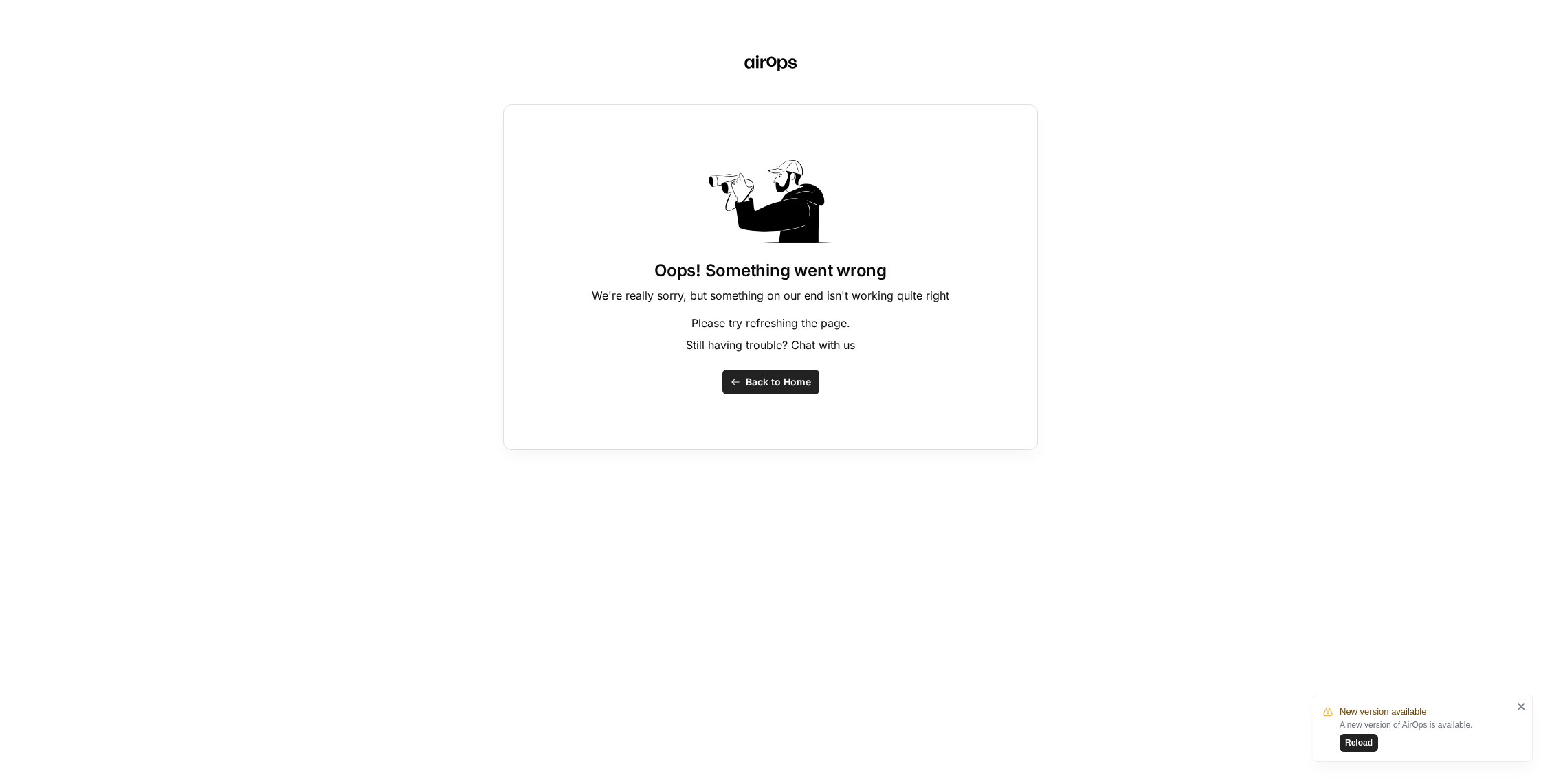 click on "Oops! Something went wrong We're really sorry, but something on our end isn't working quite right Please try refreshing the page. Still having trouble?   Chat with us Back to Home" at bounding box center (770, 392) 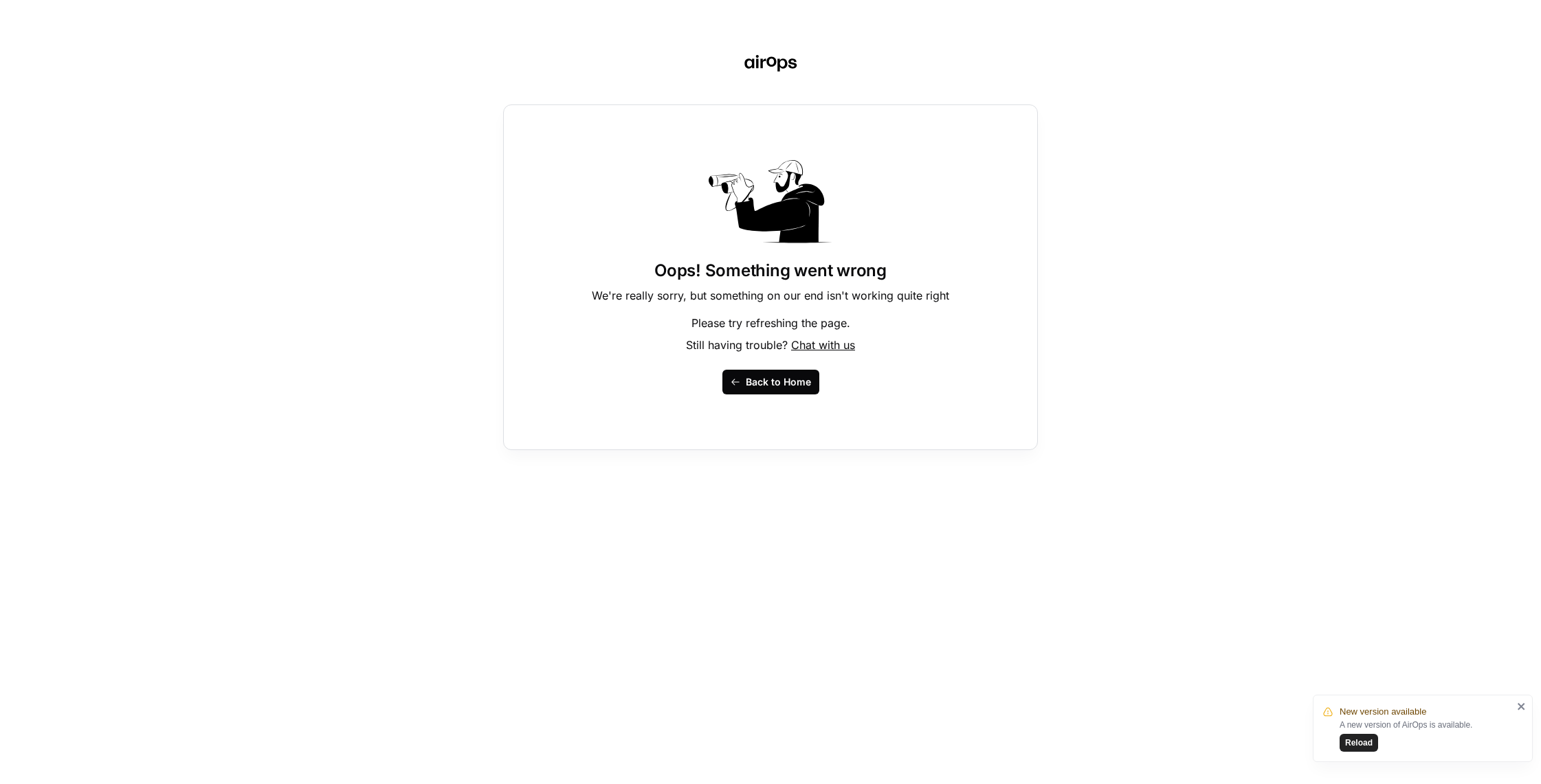 click on "Back to Home" at bounding box center (778, 382) 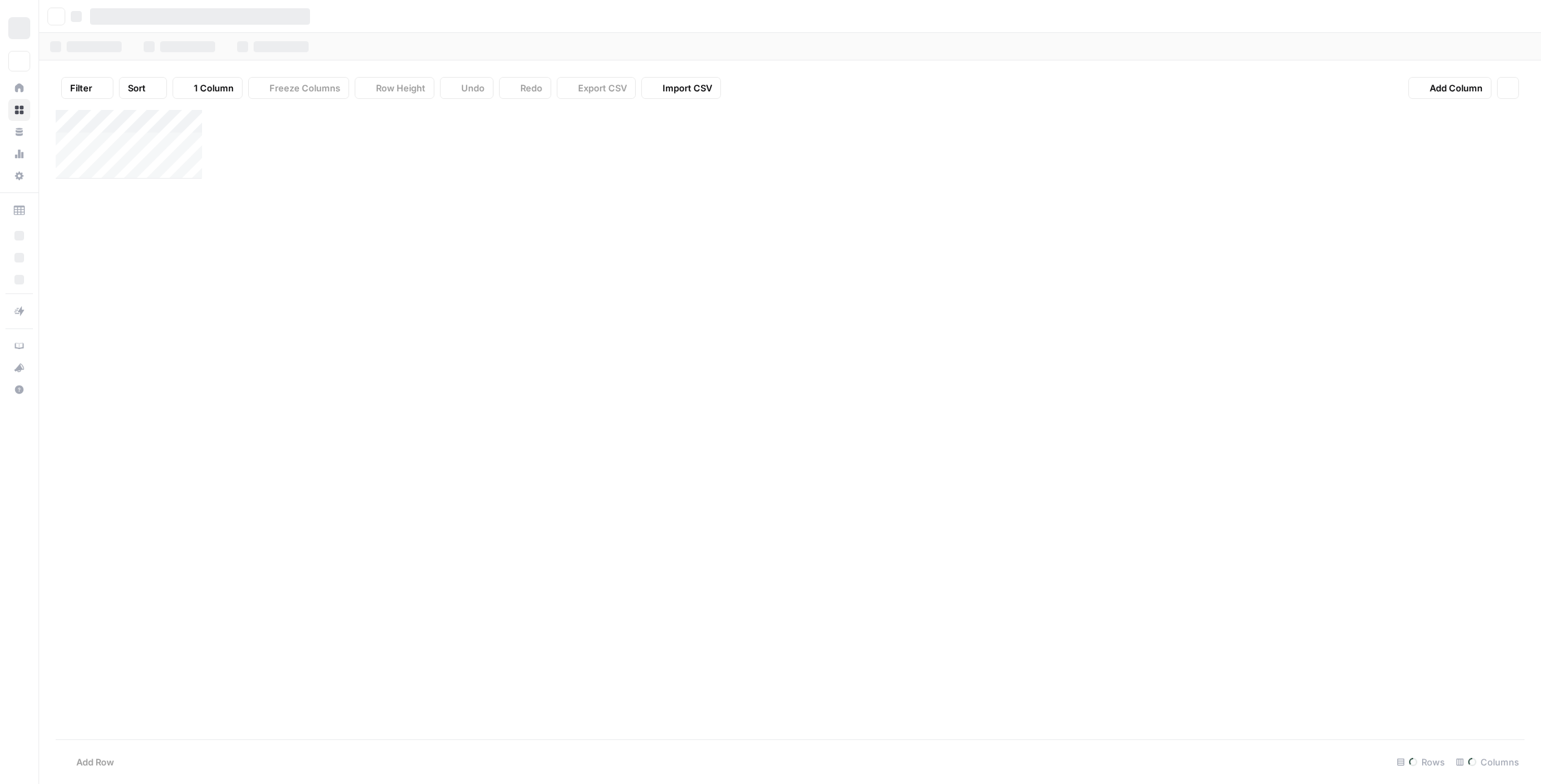 scroll, scrollTop: 0, scrollLeft: 0, axis: both 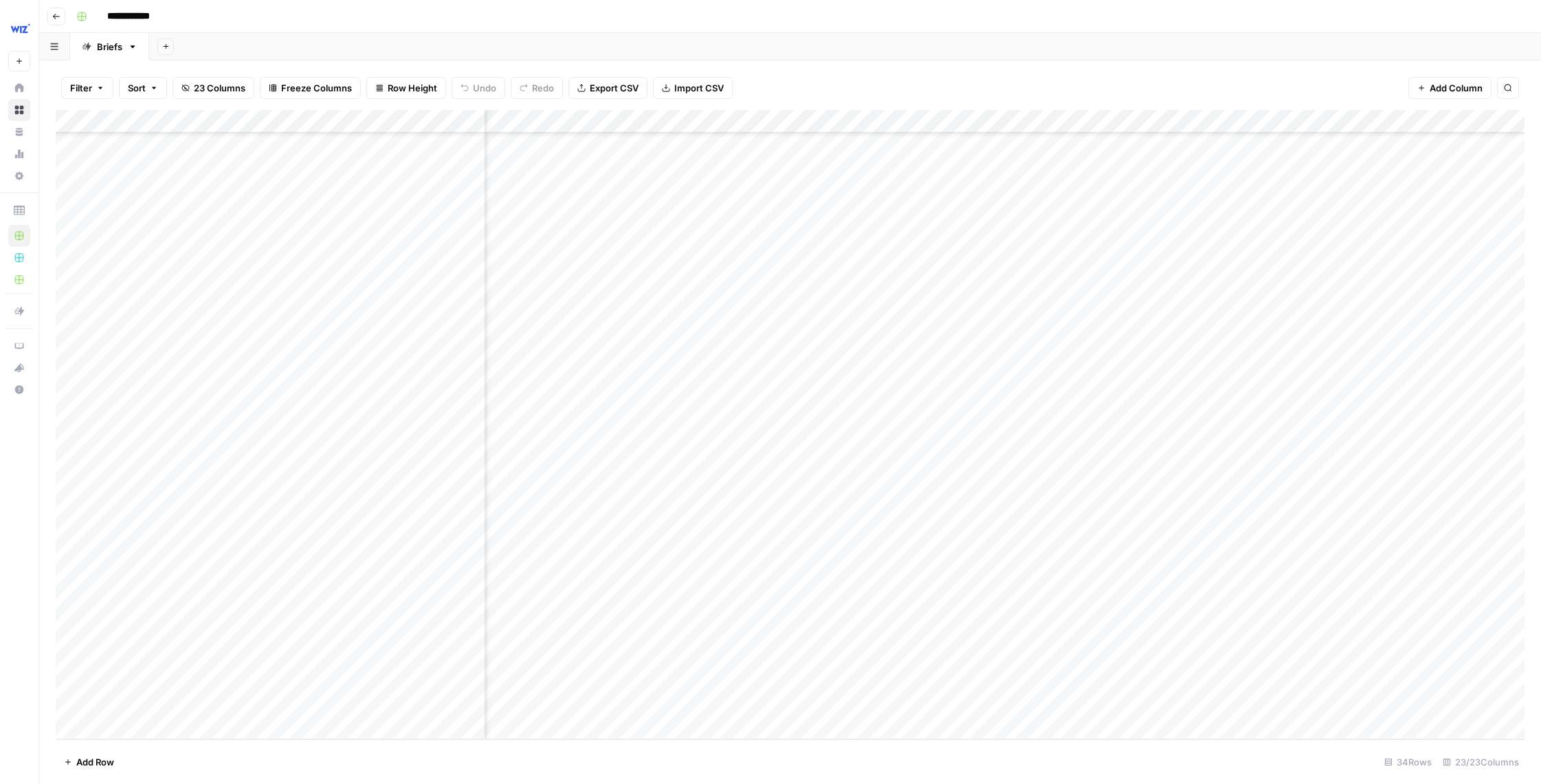 click at bounding box center (790, 425) 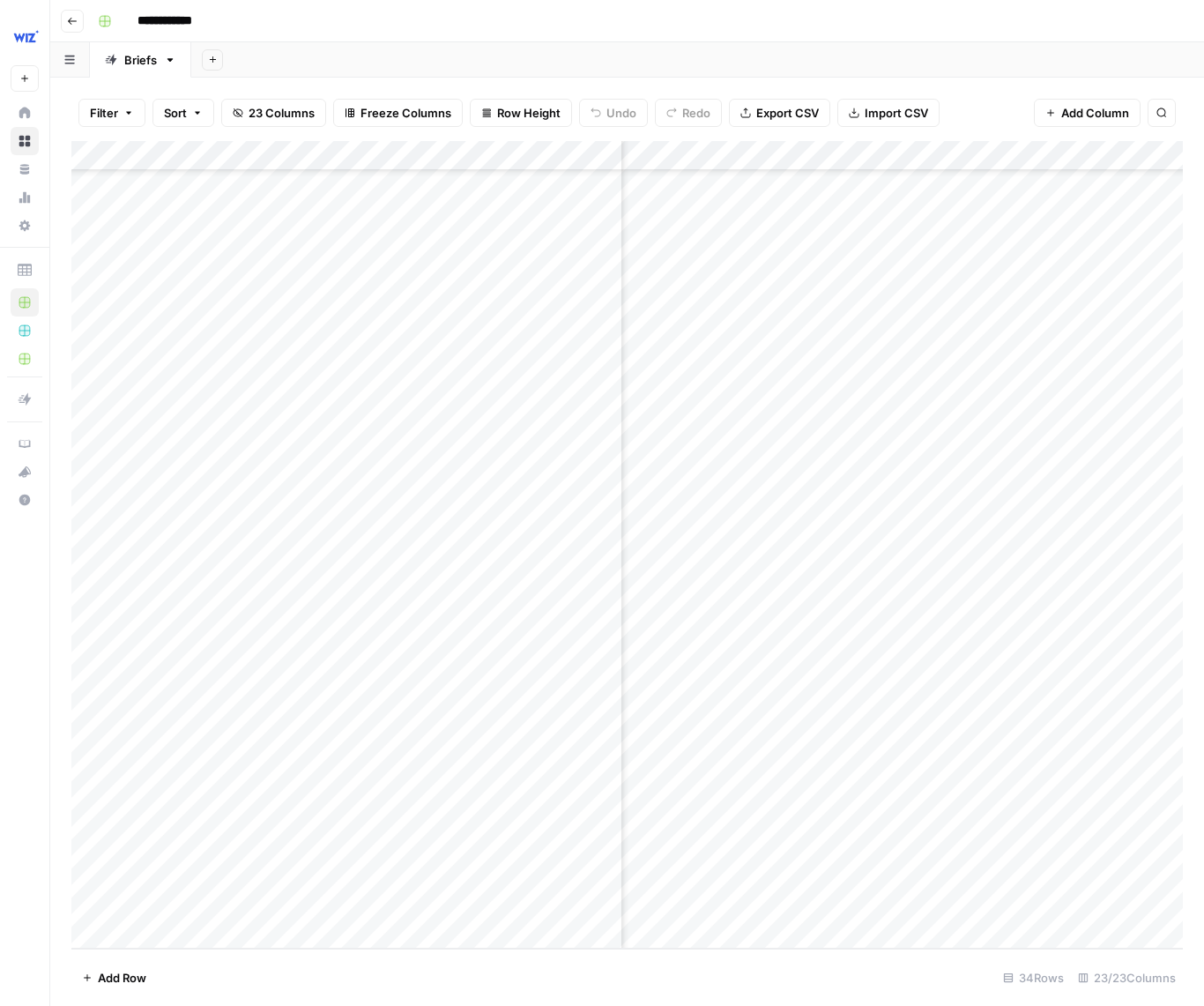 click at bounding box center (627, 545) 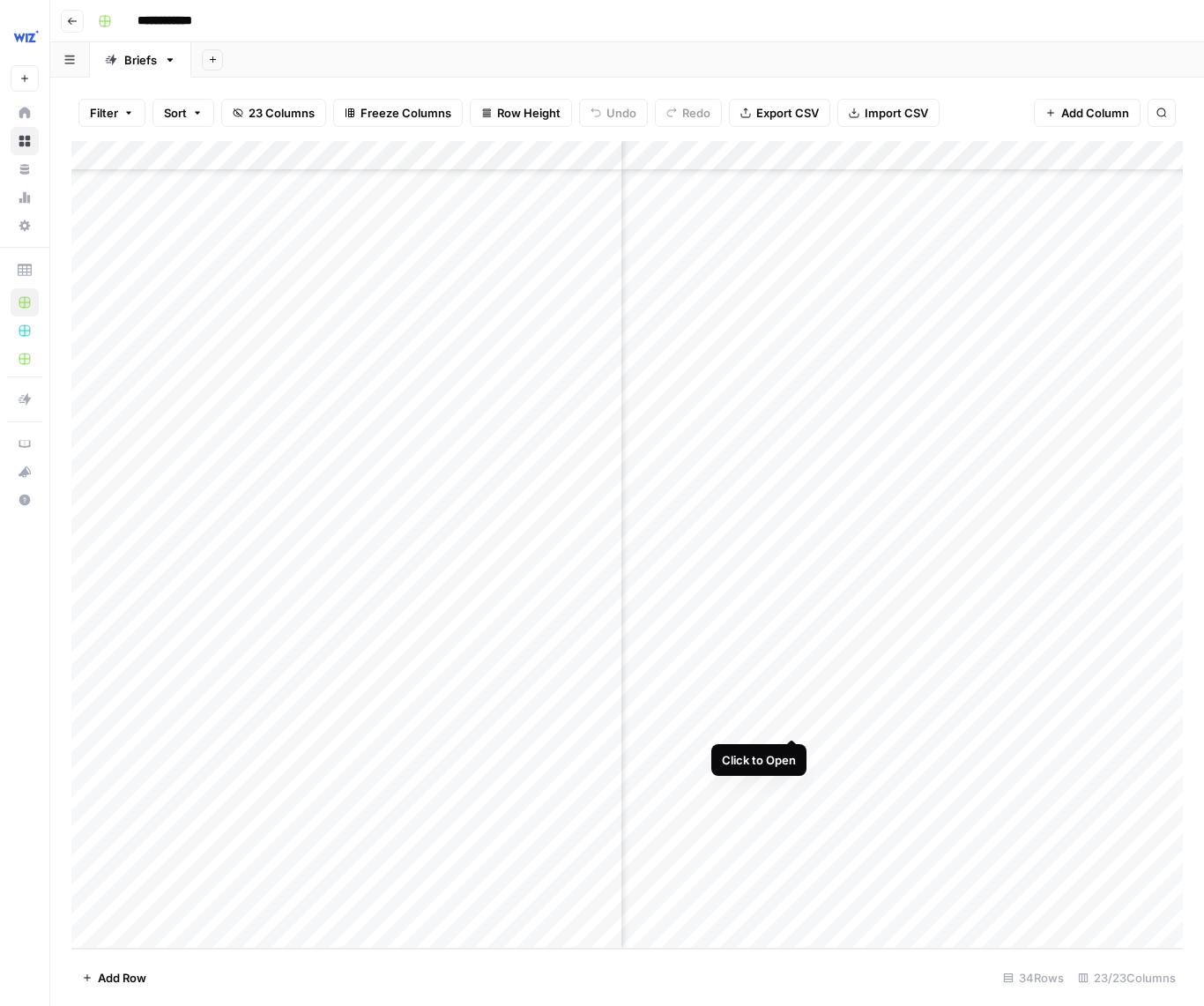 click at bounding box center [627, 545] 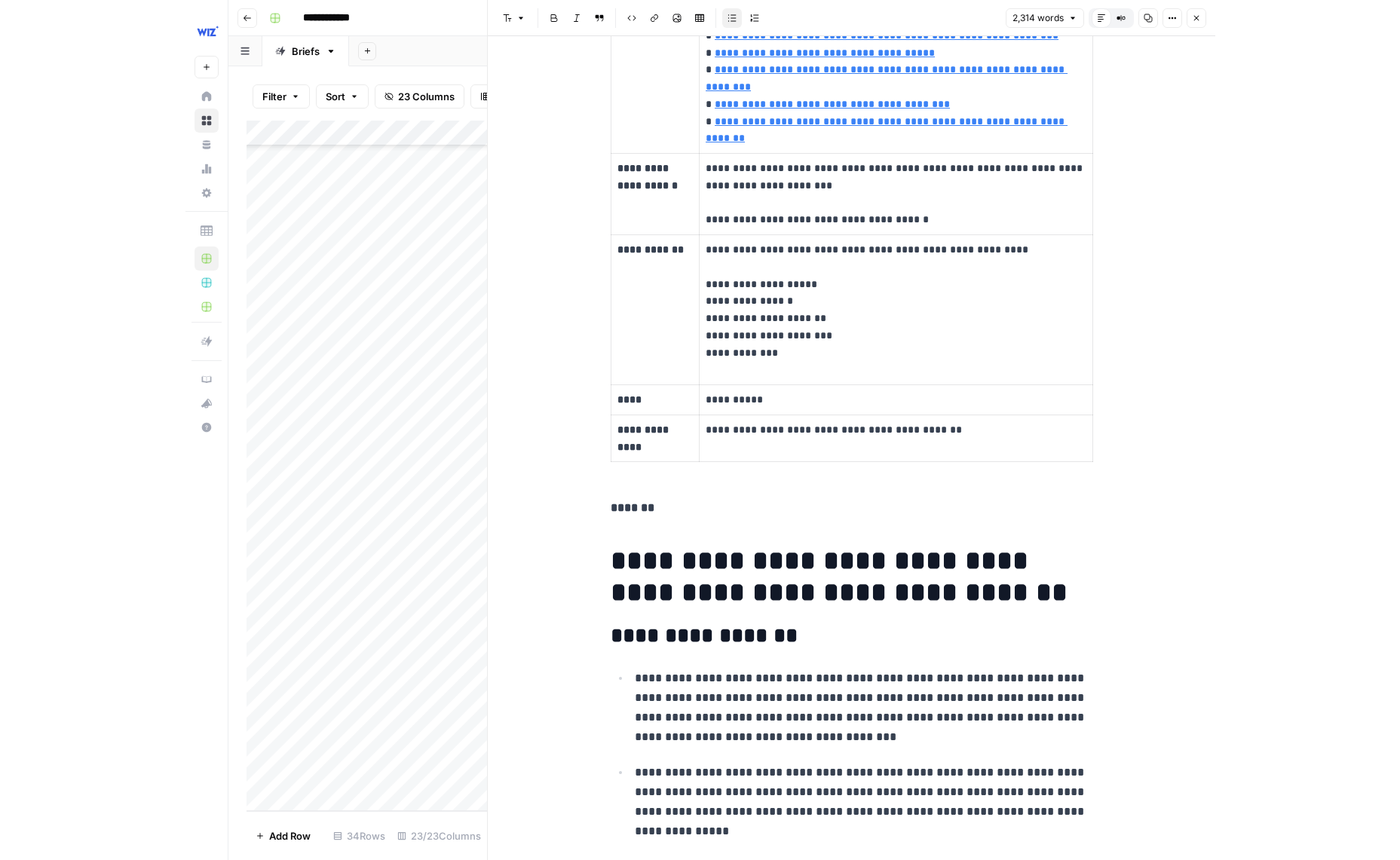 scroll, scrollTop: 1715, scrollLeft: 0, axis: vertical 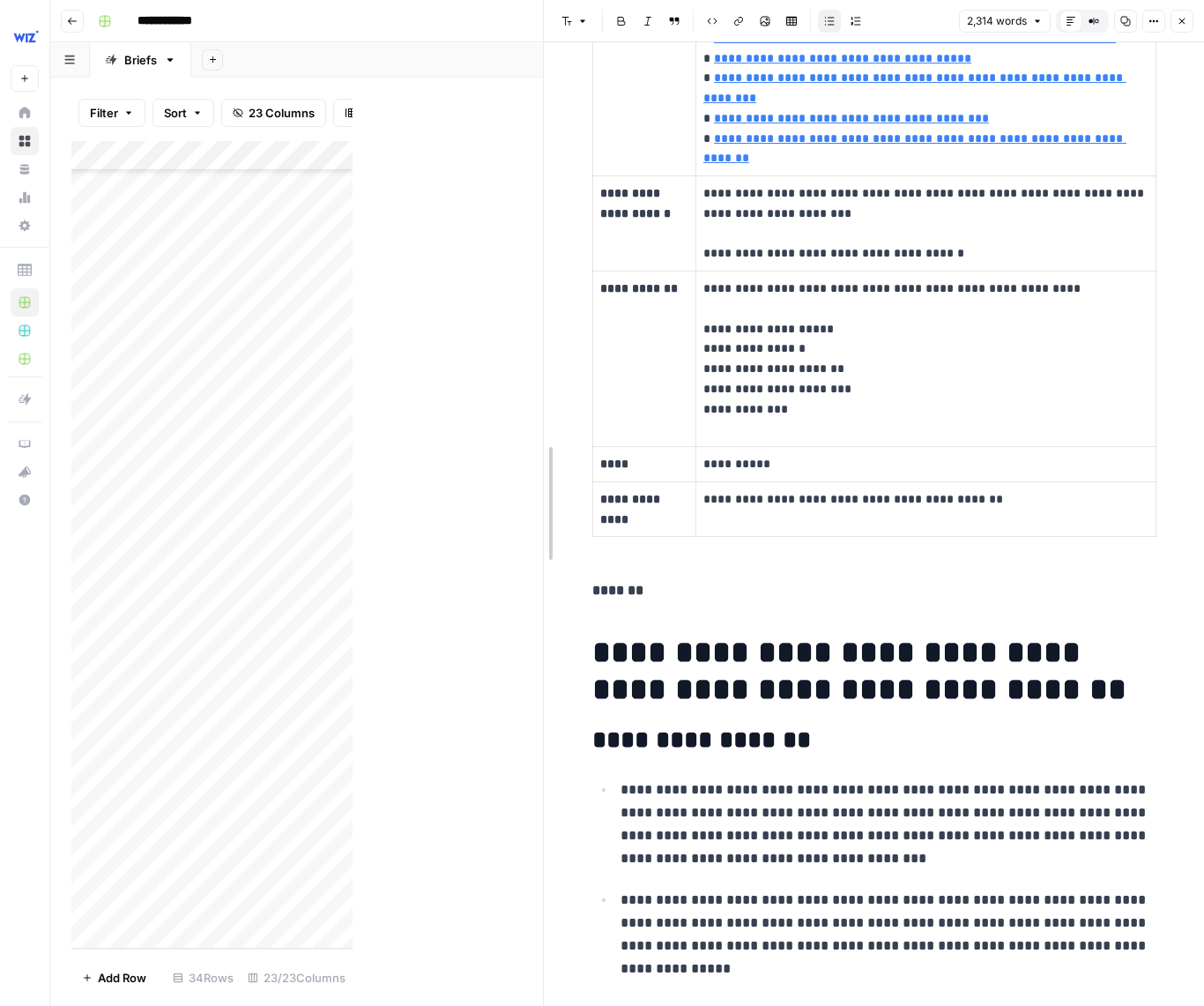 drag, startPoint x: 354, startPoint y: 528, endPoint x: 628, endPoint y: 530, distance: 274.0073 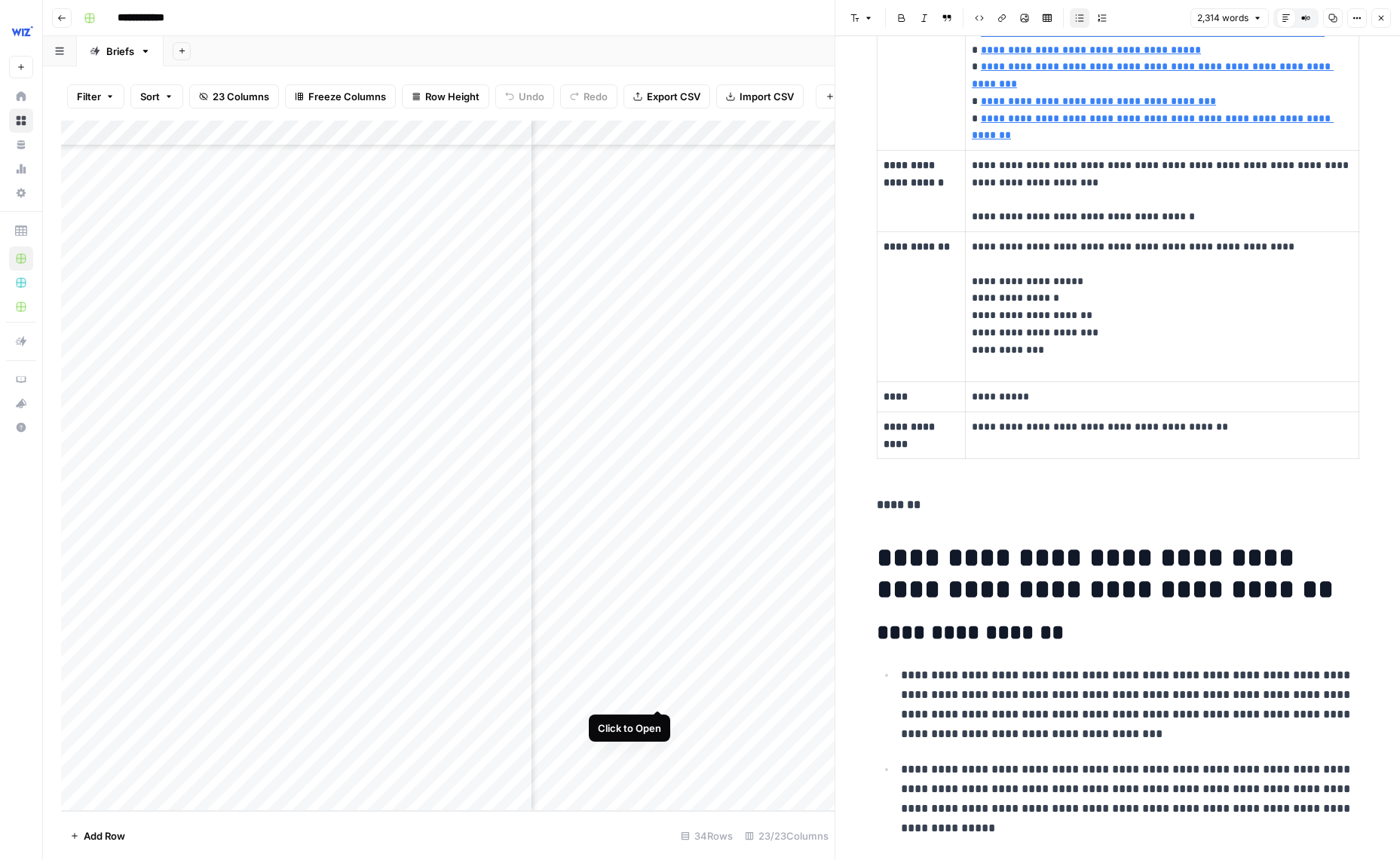 click at bounding box center (448, 466) 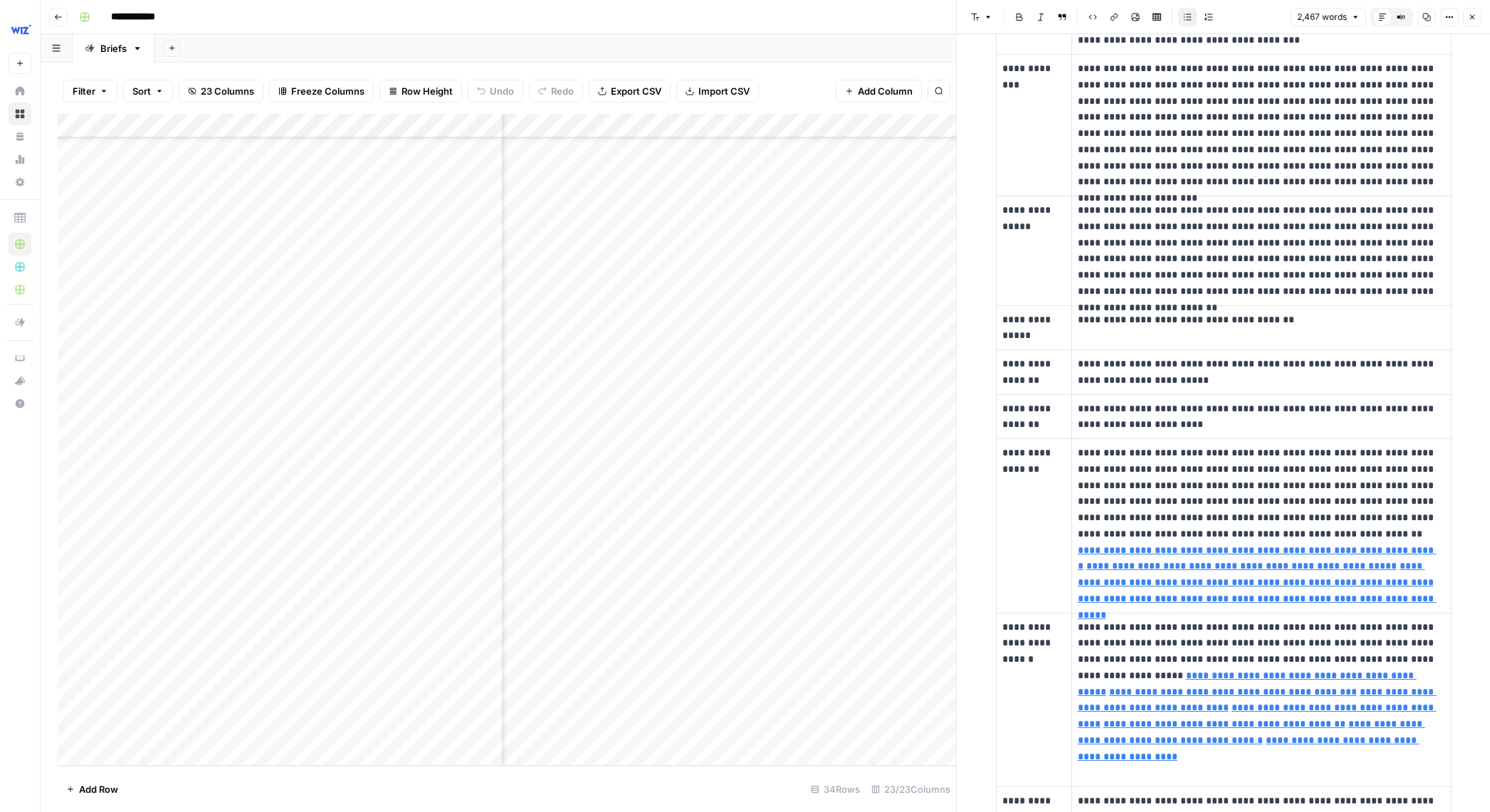 scroll, scrollTop: 272, scrollLeft: 0, axis: vertical 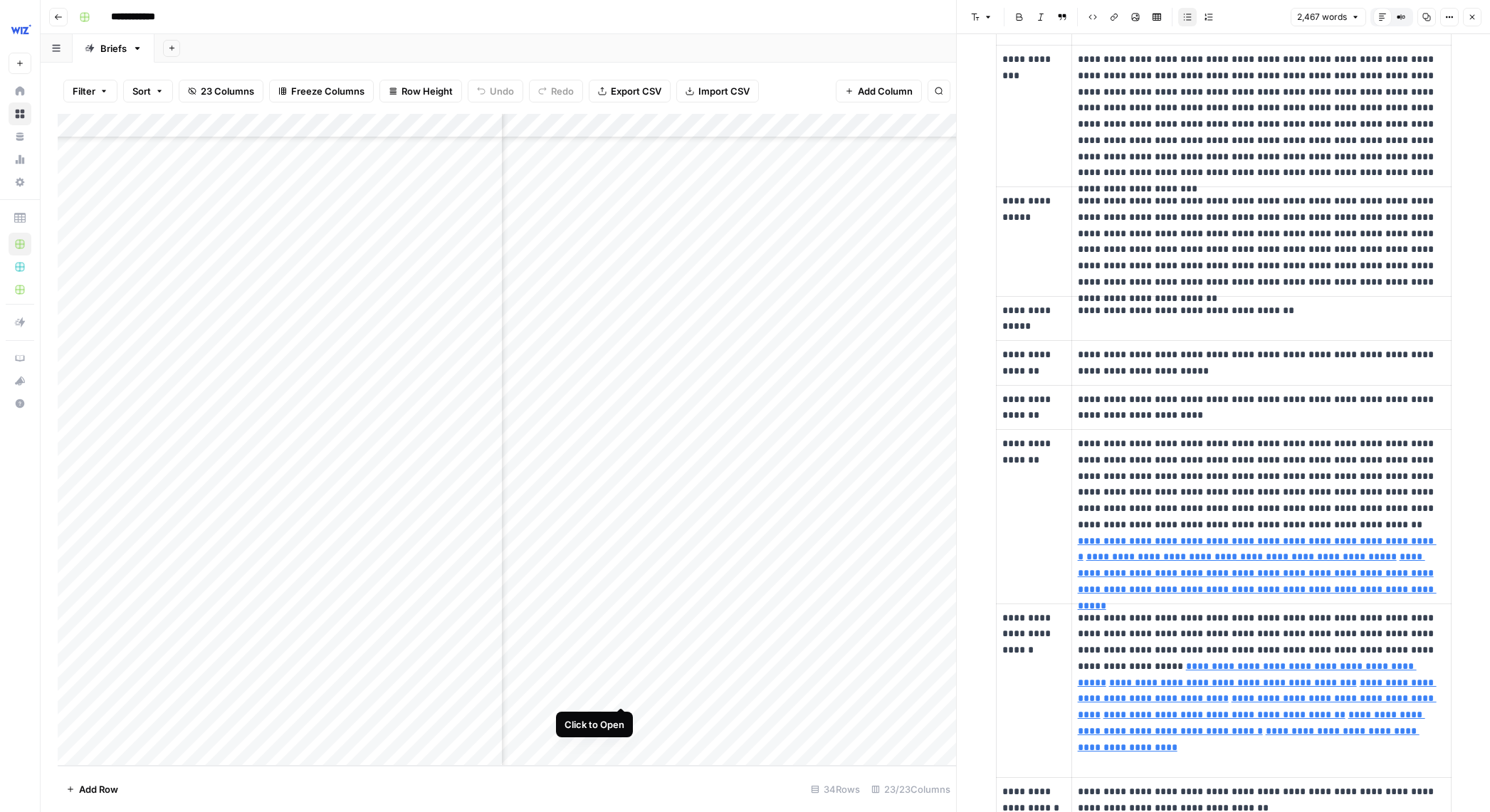 click at bounding box center (507, 440) 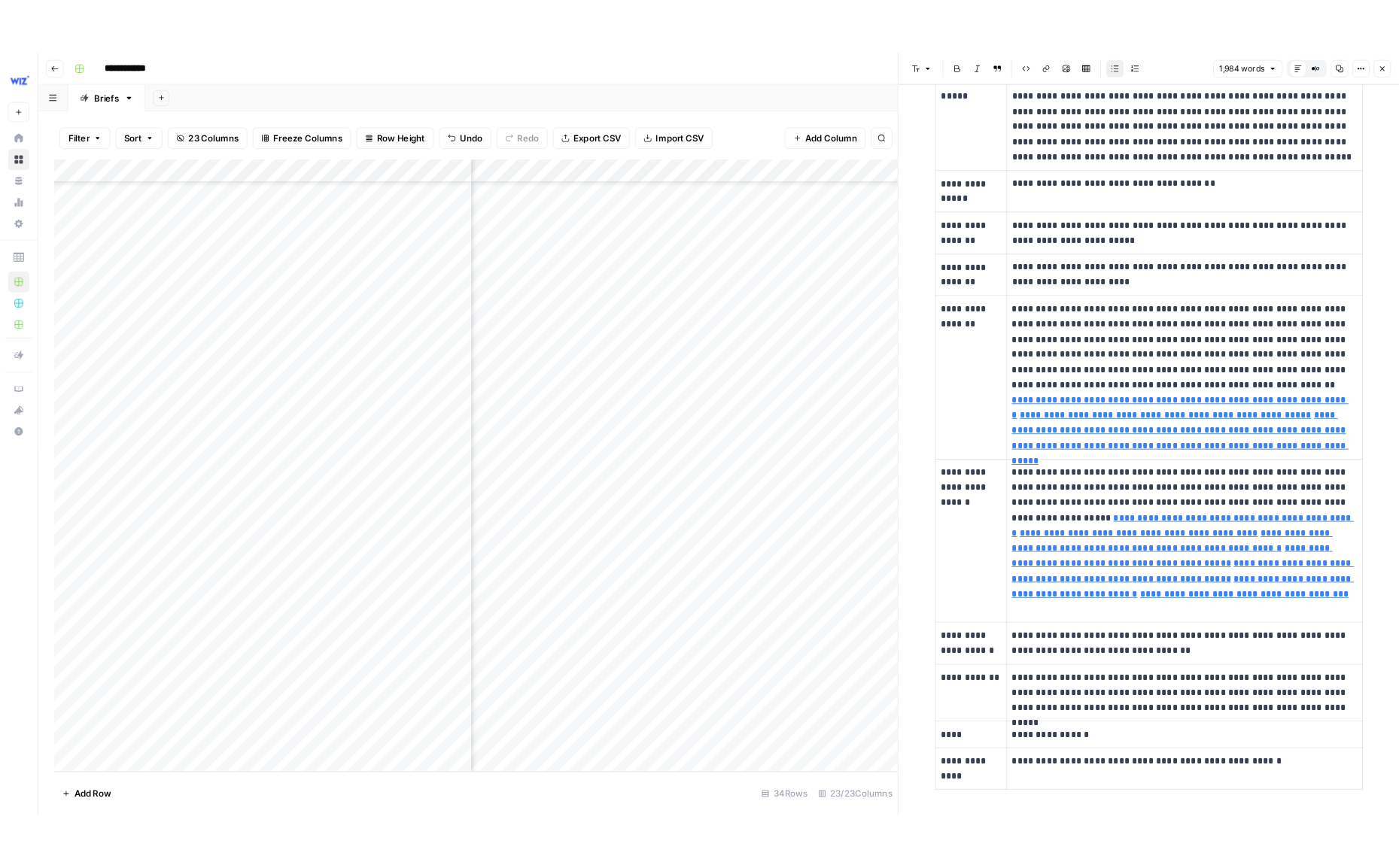 scroll, scrollTop: 637, scrollLeft: 0, axis: vertical 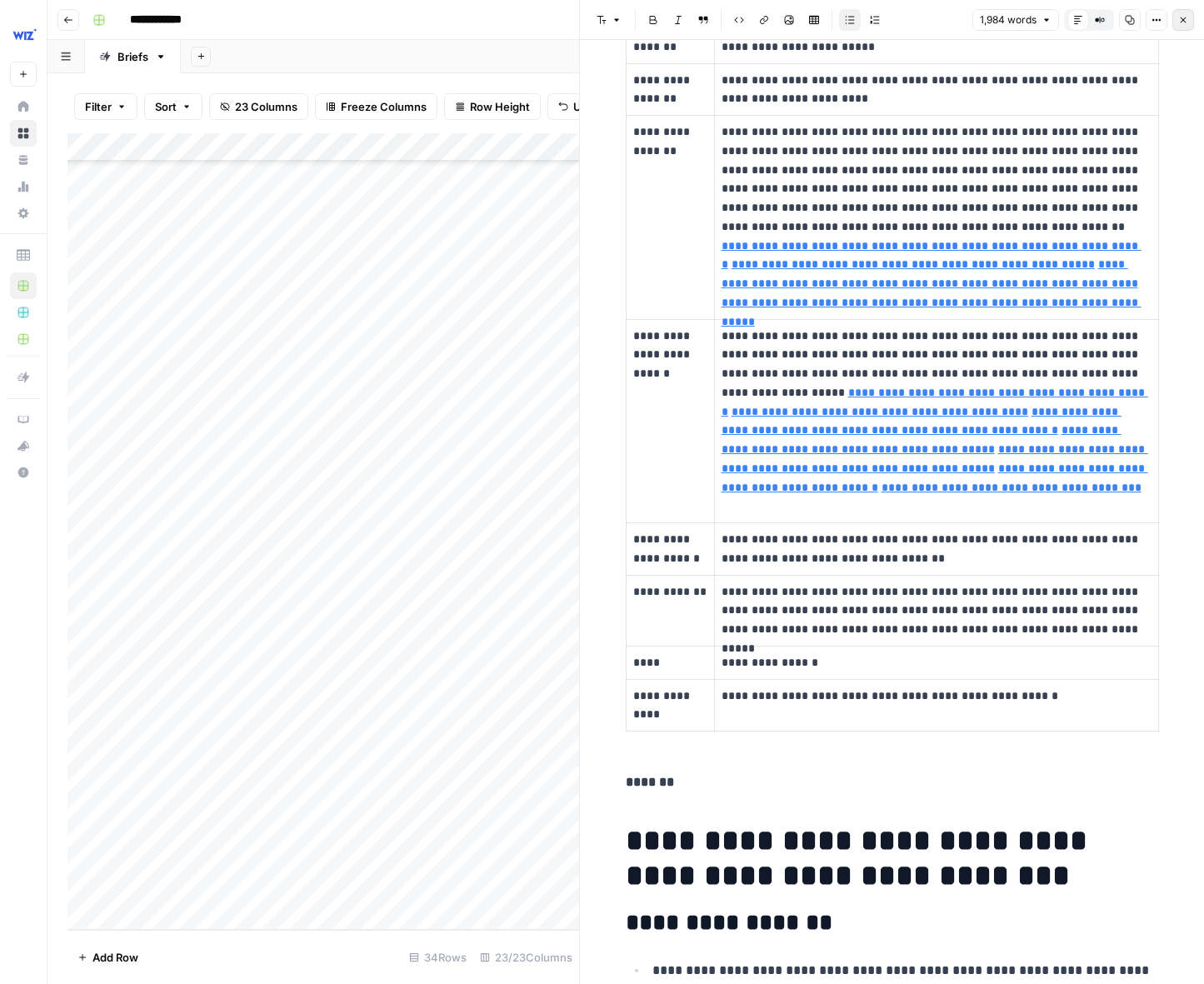 click 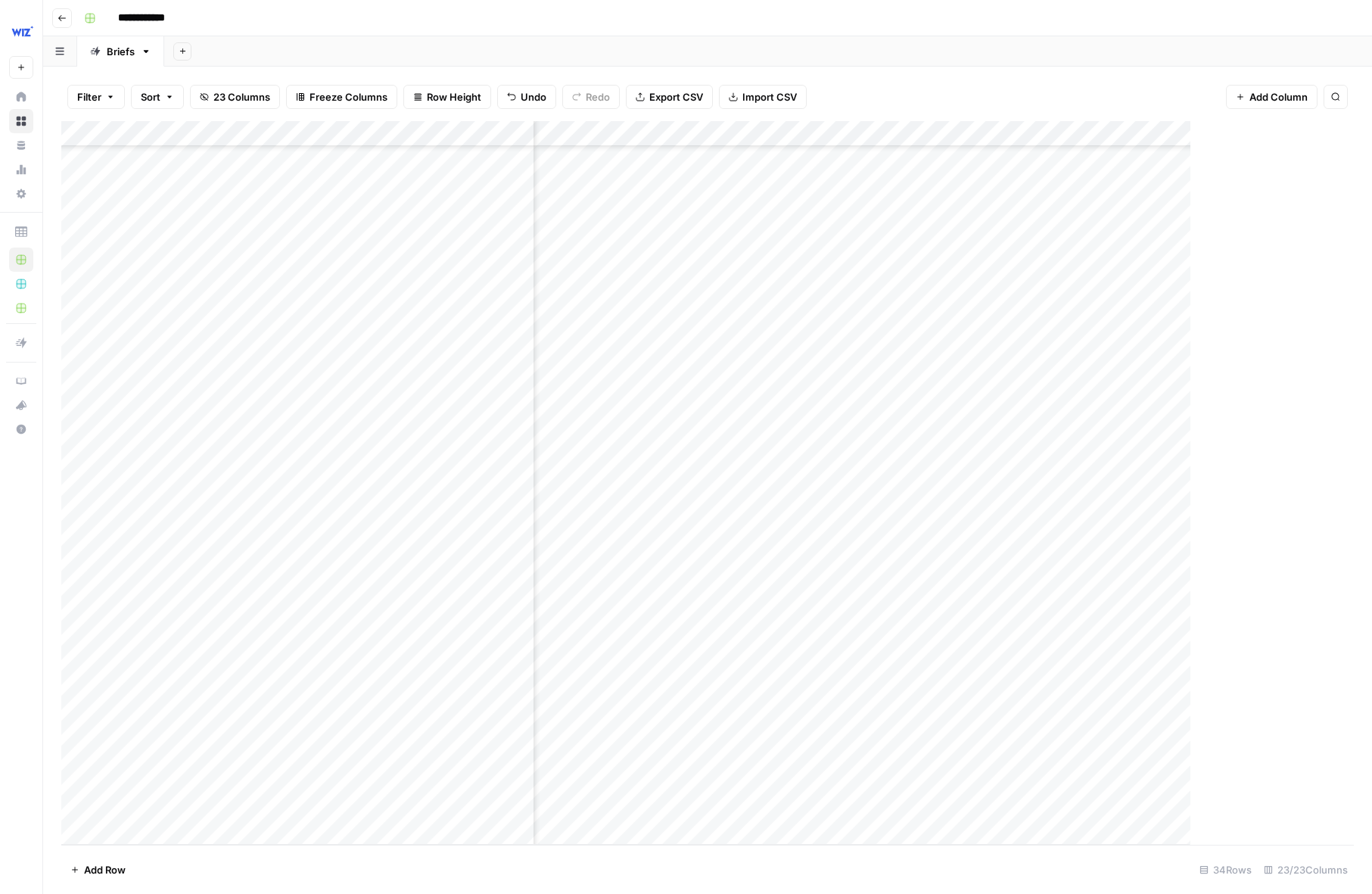 scroll, scrollTop: 665, scrollLeft: 2453, axis: both 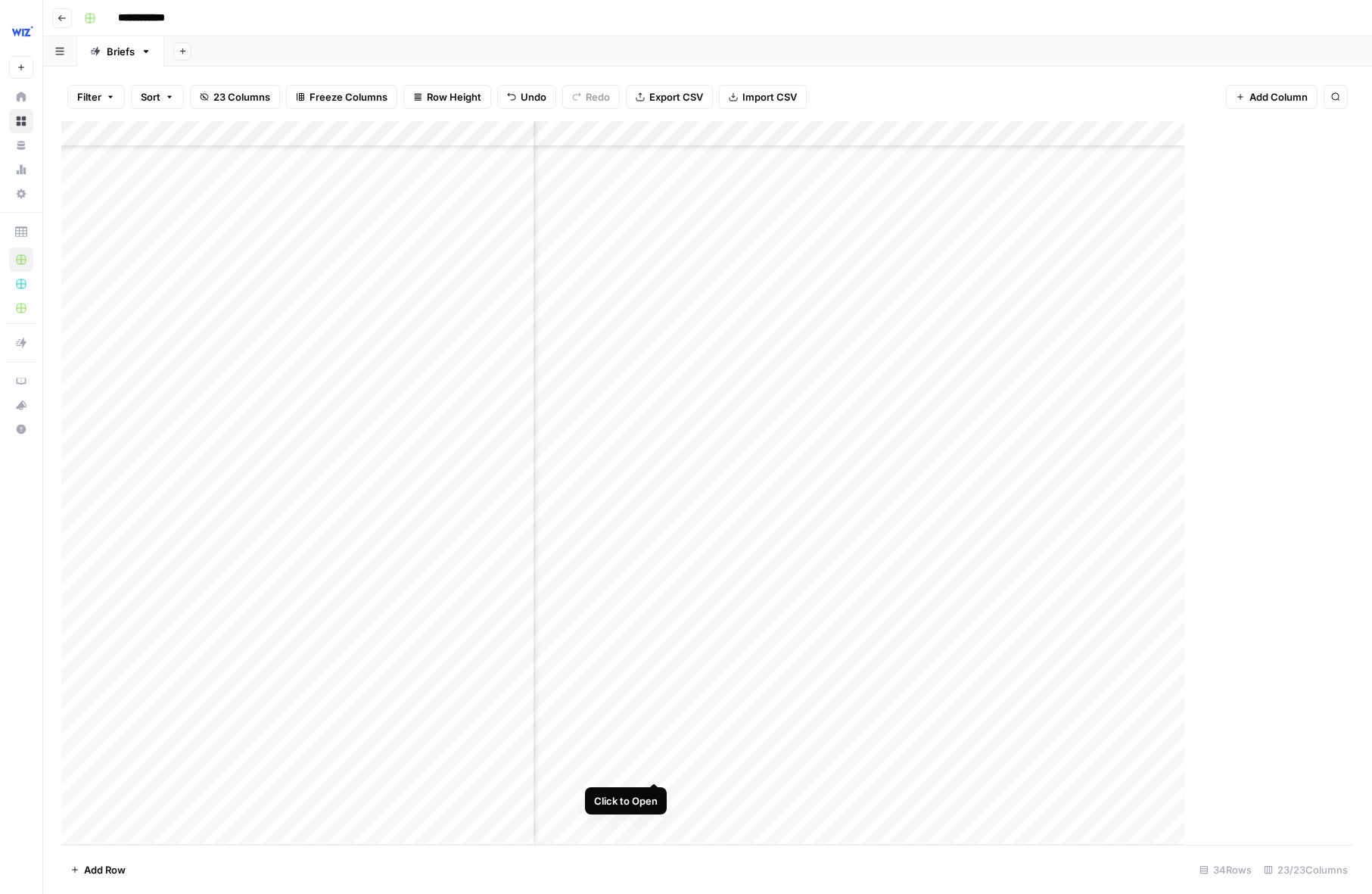 click at bounding box center [708, 483] 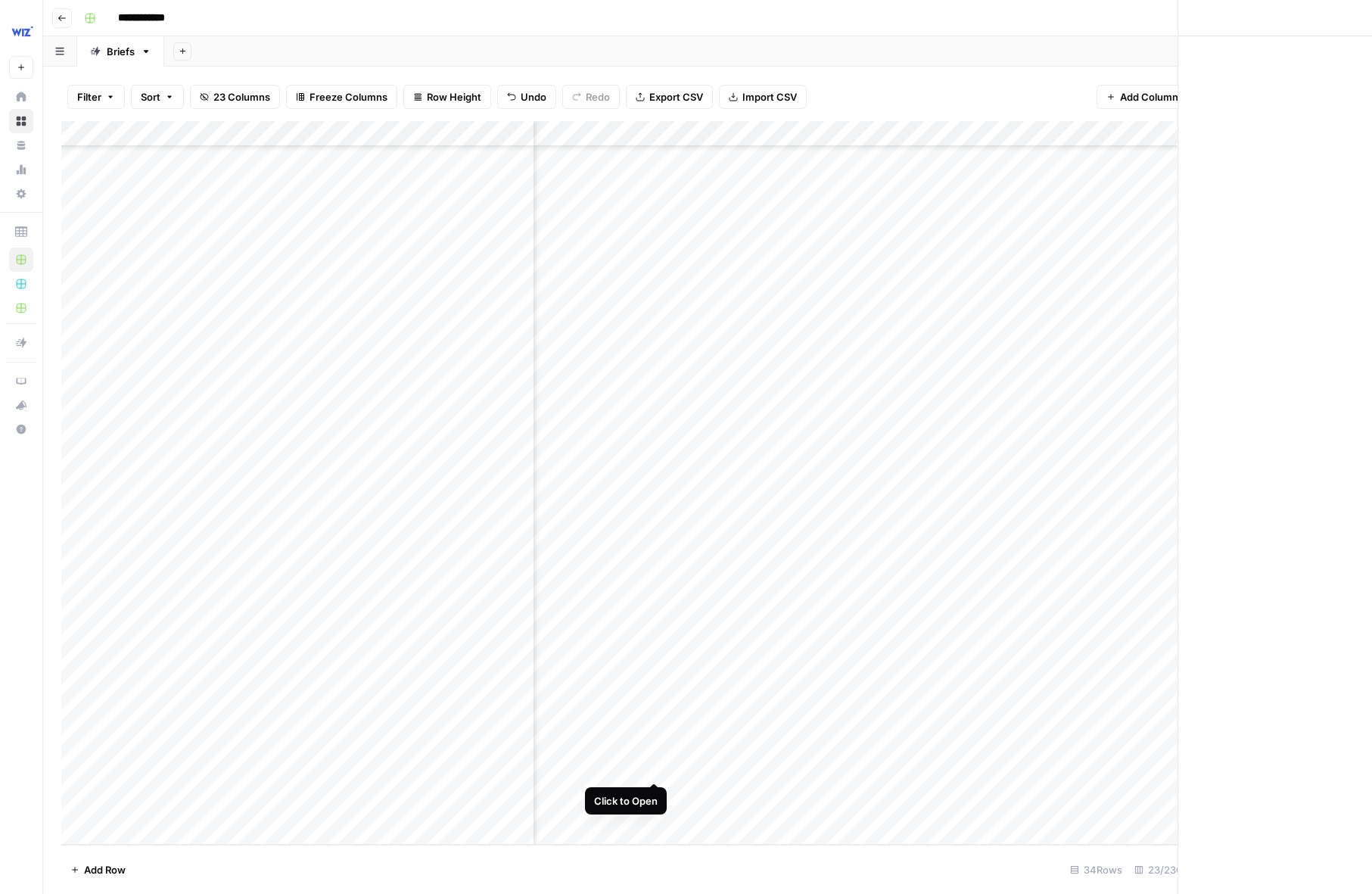 scroll, scrollTop: 665, scrollLeft: 2439, axis: both 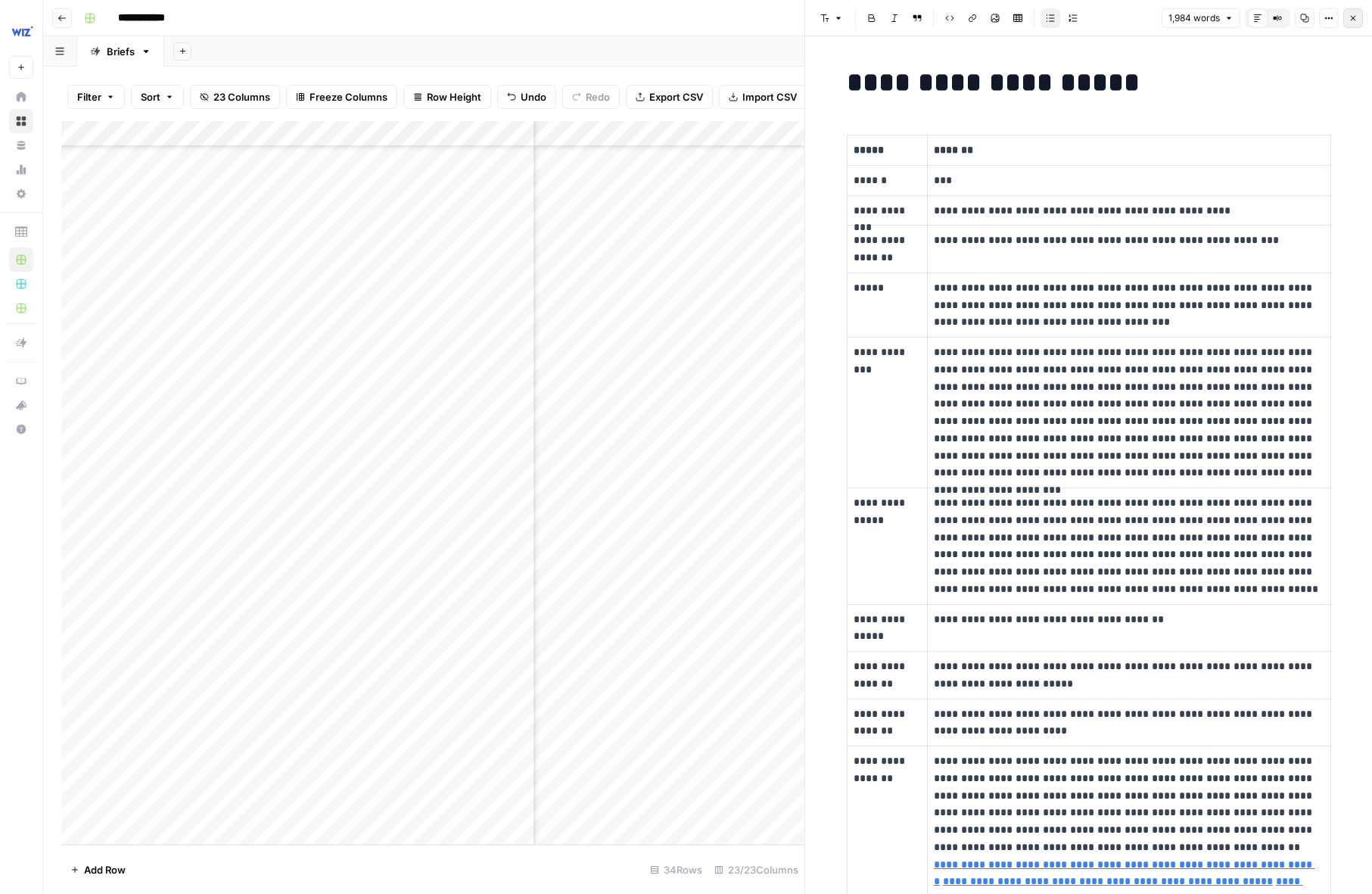 click on "Close" at bounding box center [1353, 18] 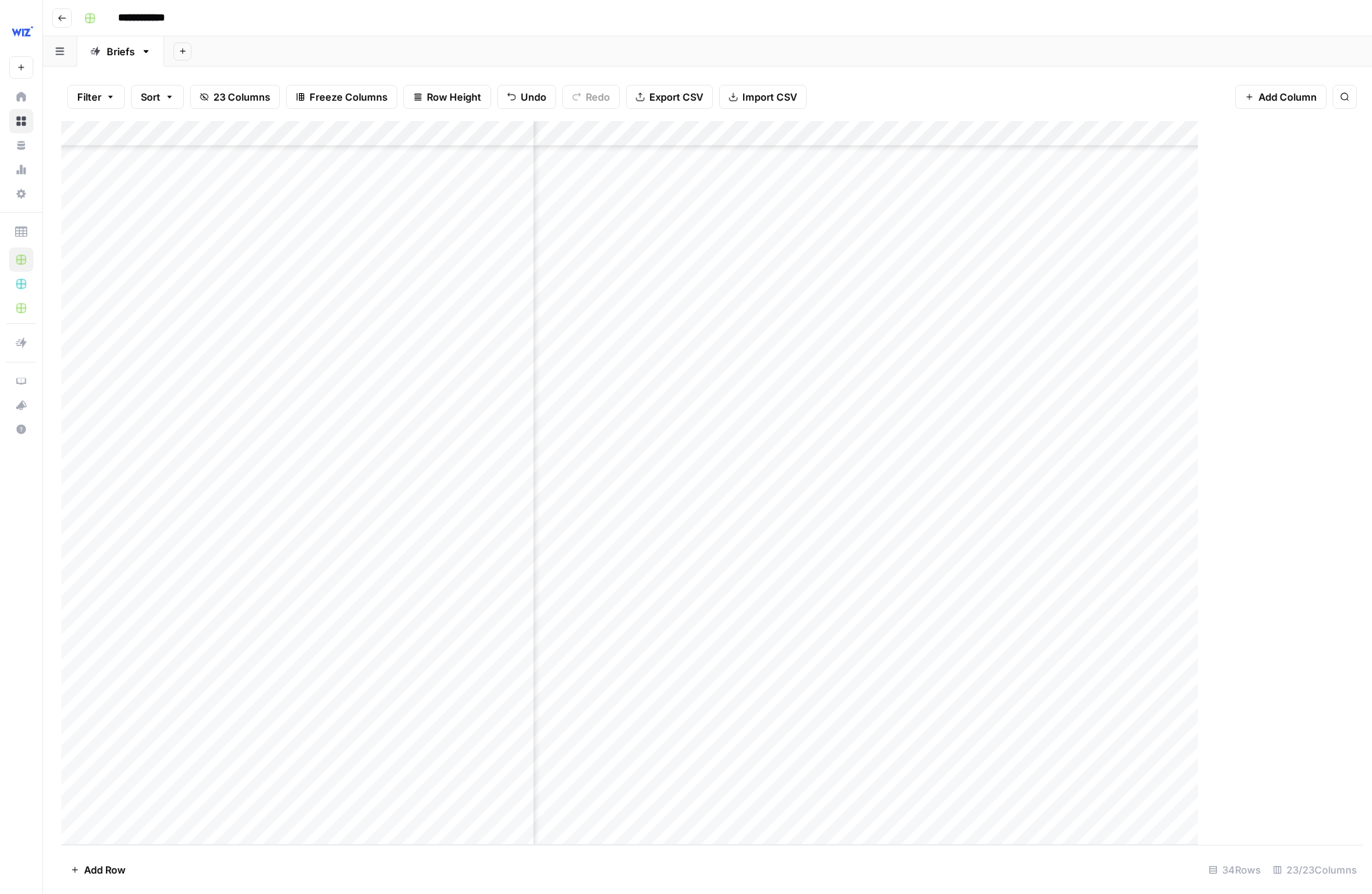 scroll, scrollTop: 665, scrollLeft: 2434, axis: both 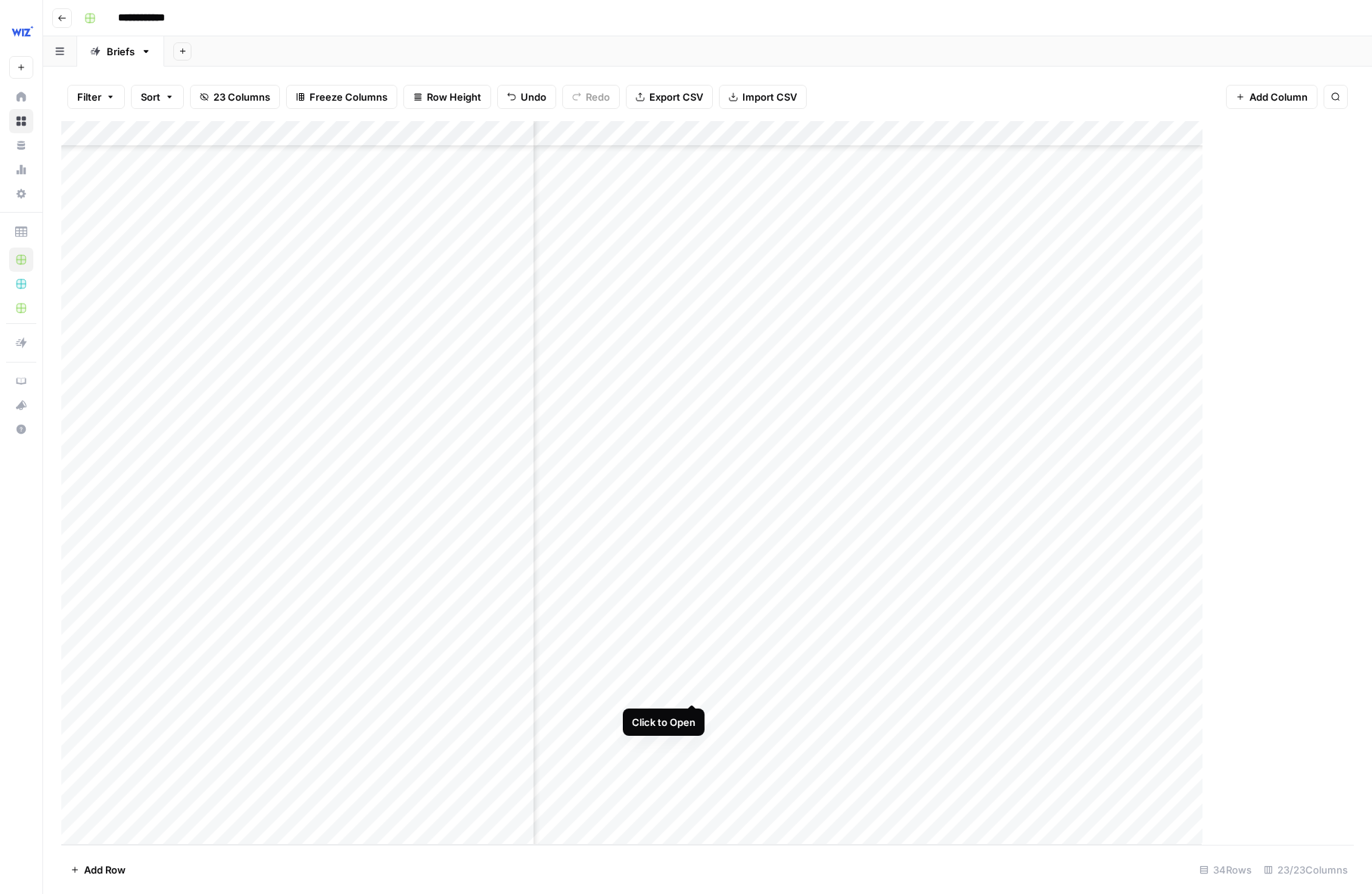 click at bounding box center [708, 483] 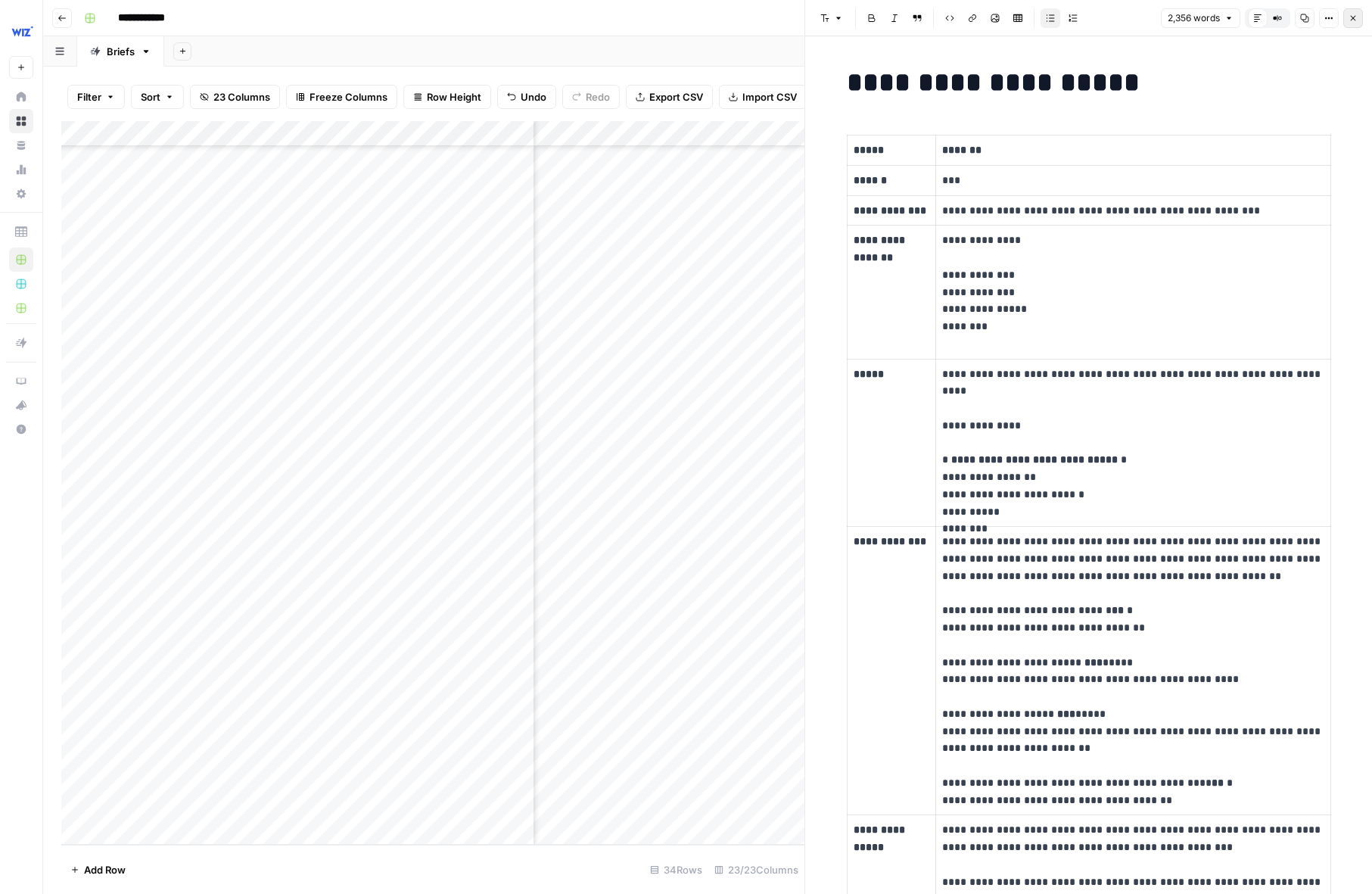 click 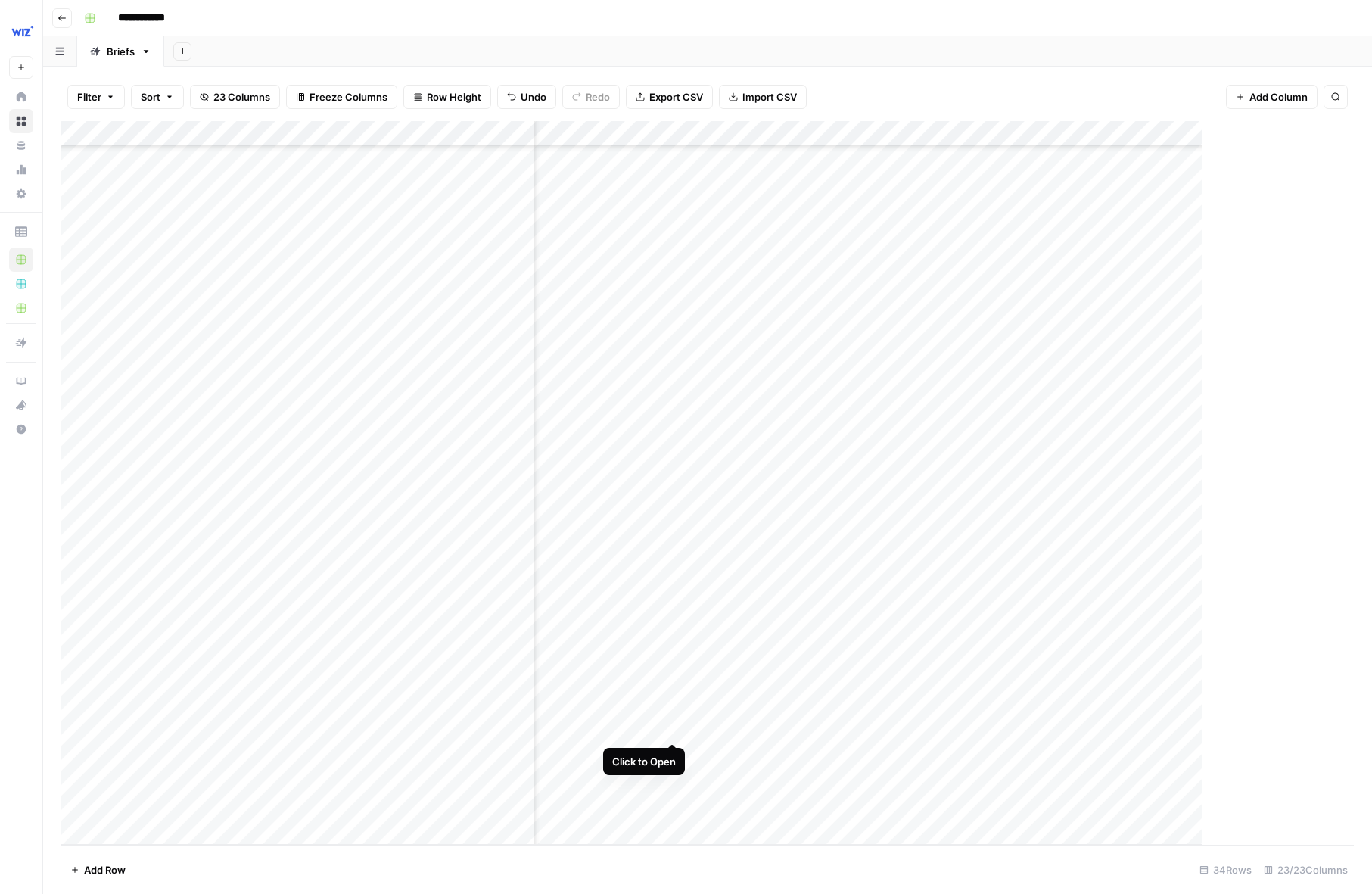 click at bounding box center (708, 483) 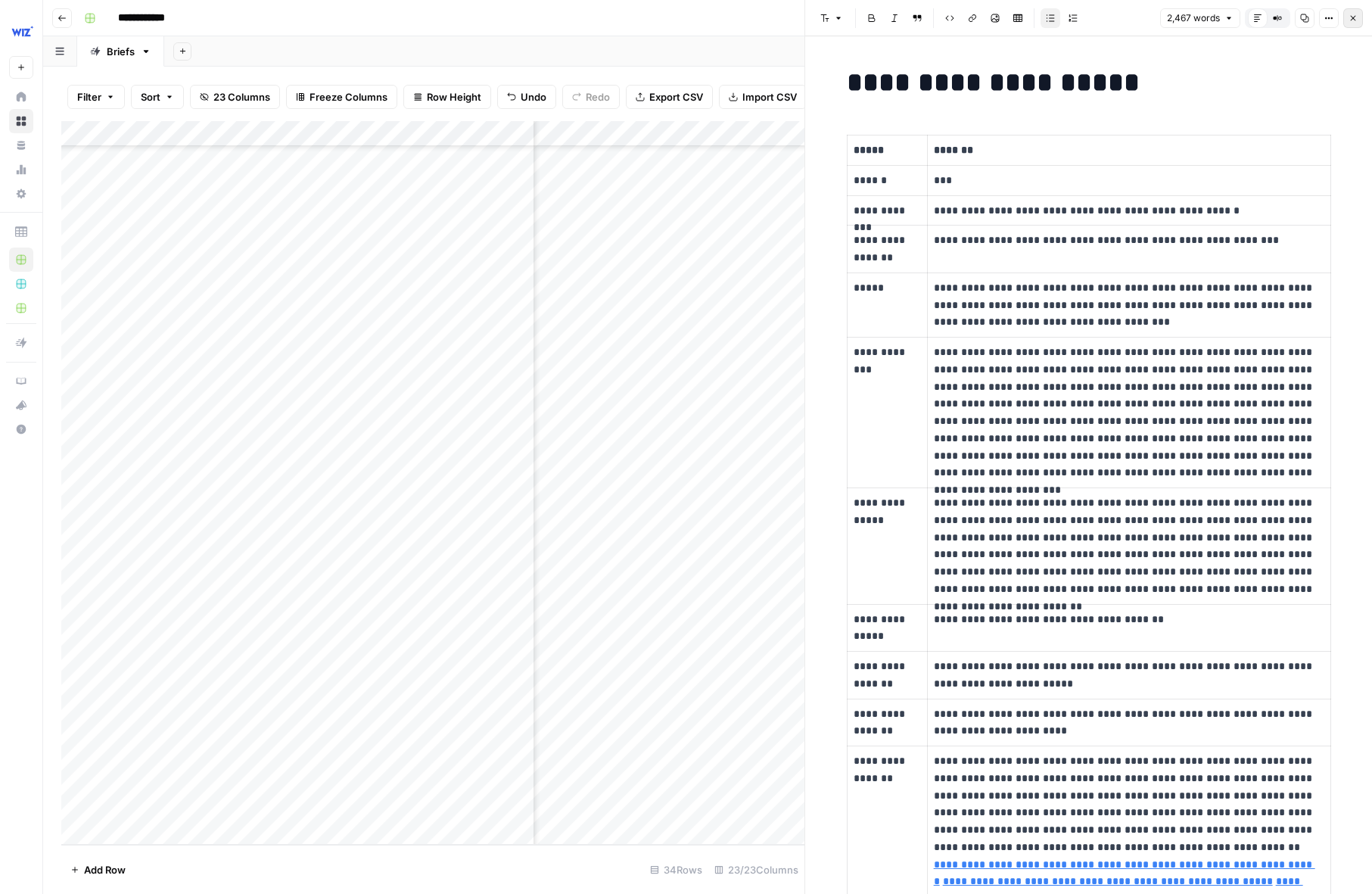 click on "Close" at bounding box center [1353, 18] 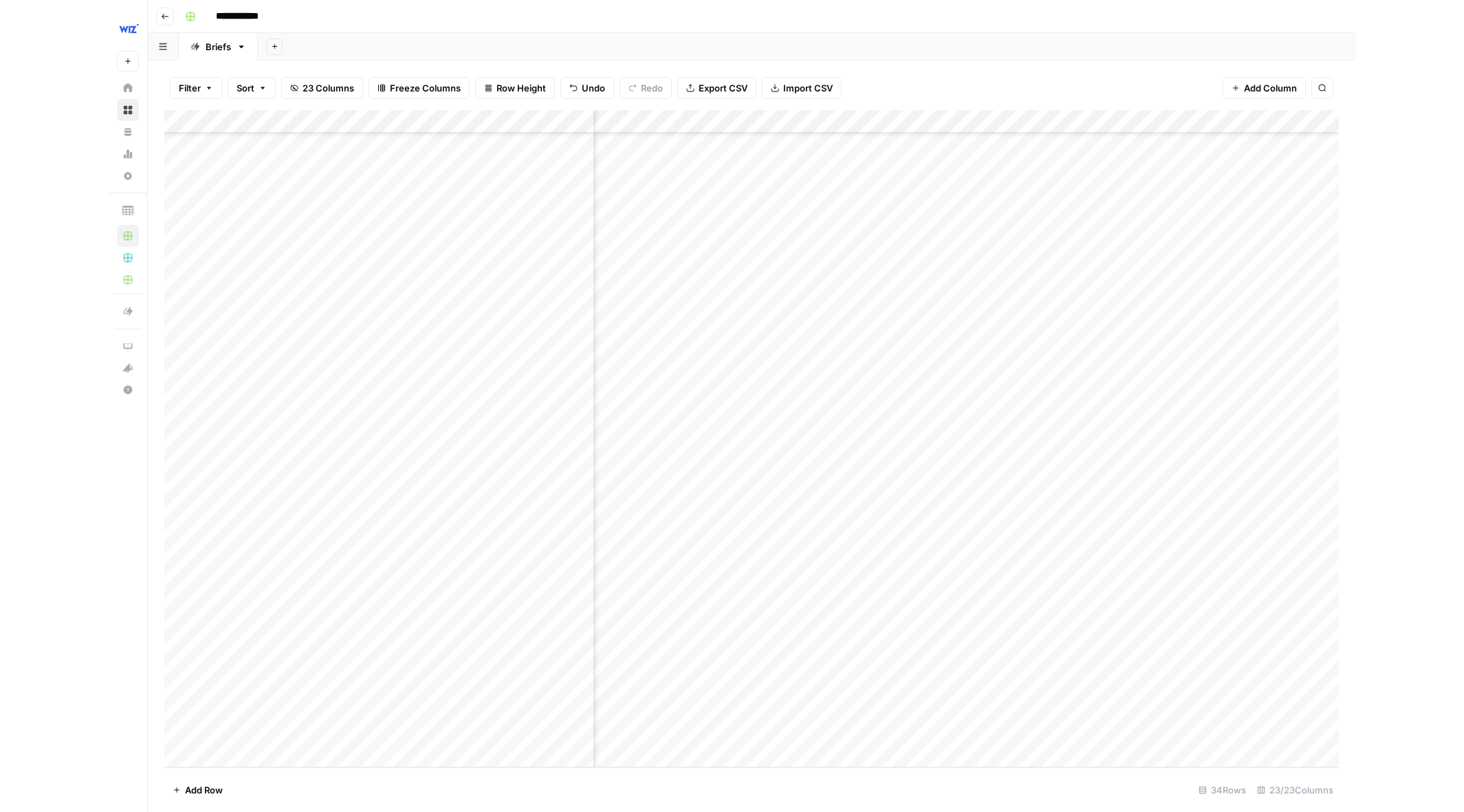 scroll, scrollTop: 604, scrollLeft: 1825, axis: both 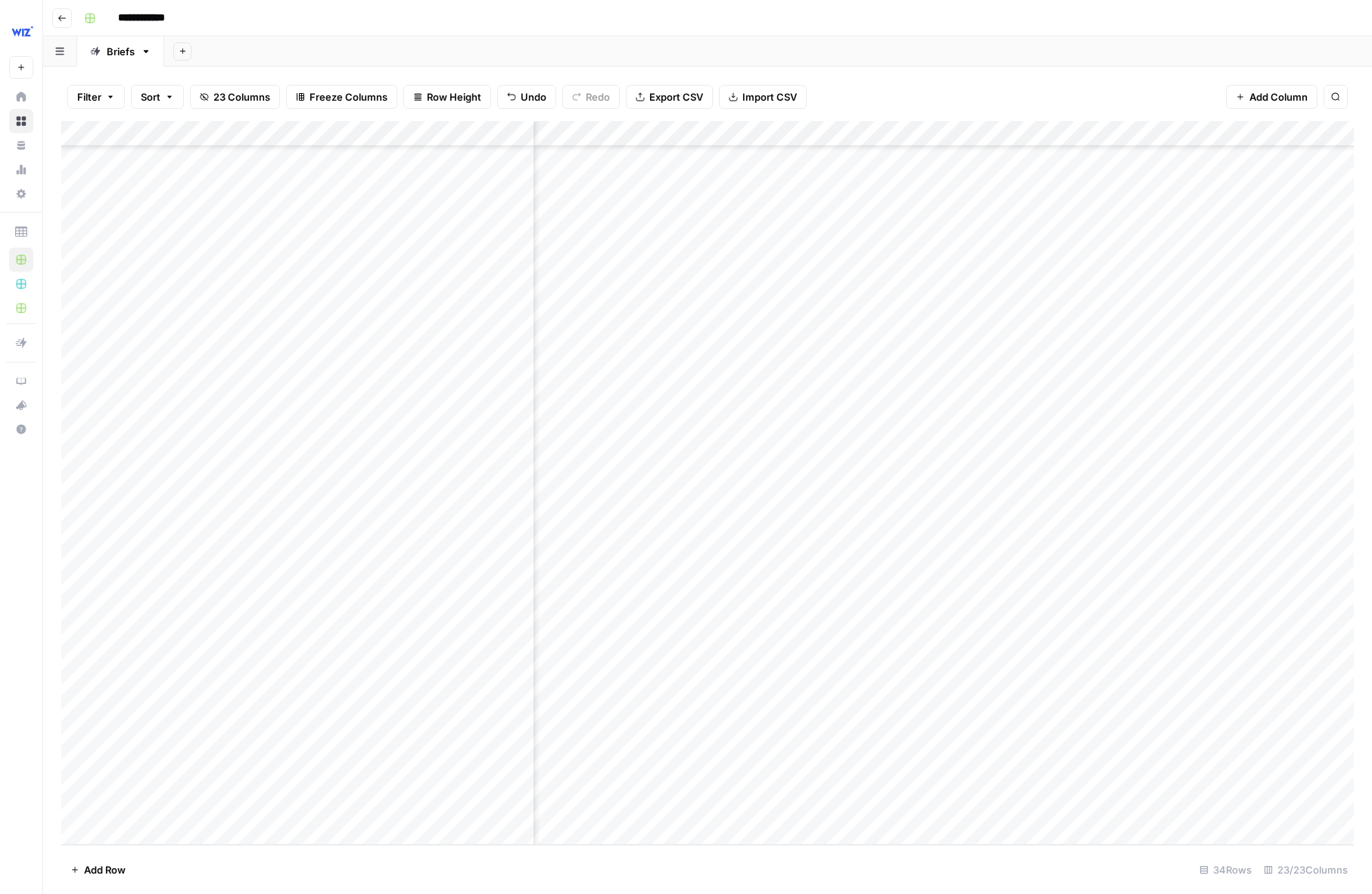 click at bounding box center (708, 483) 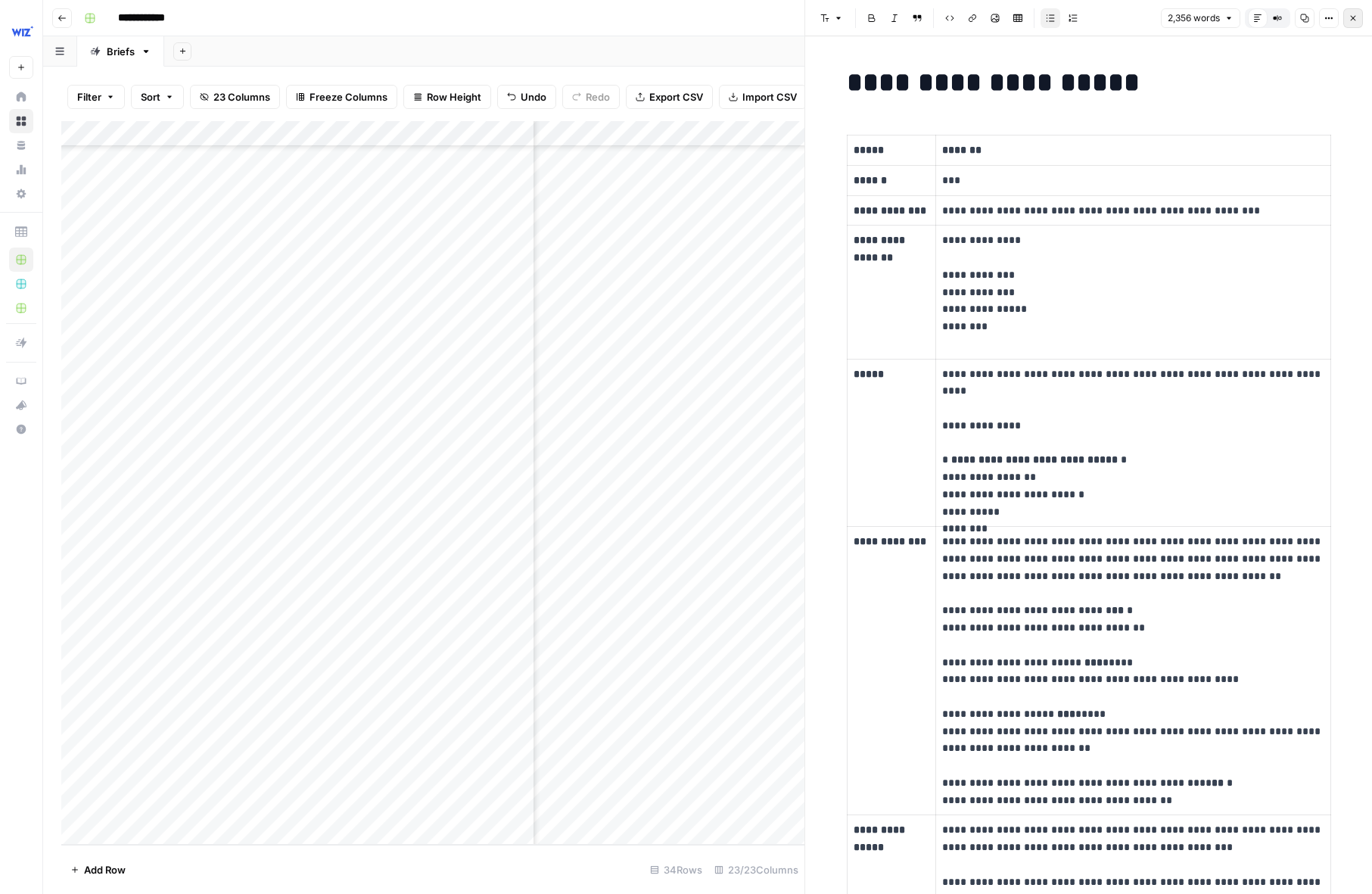 click 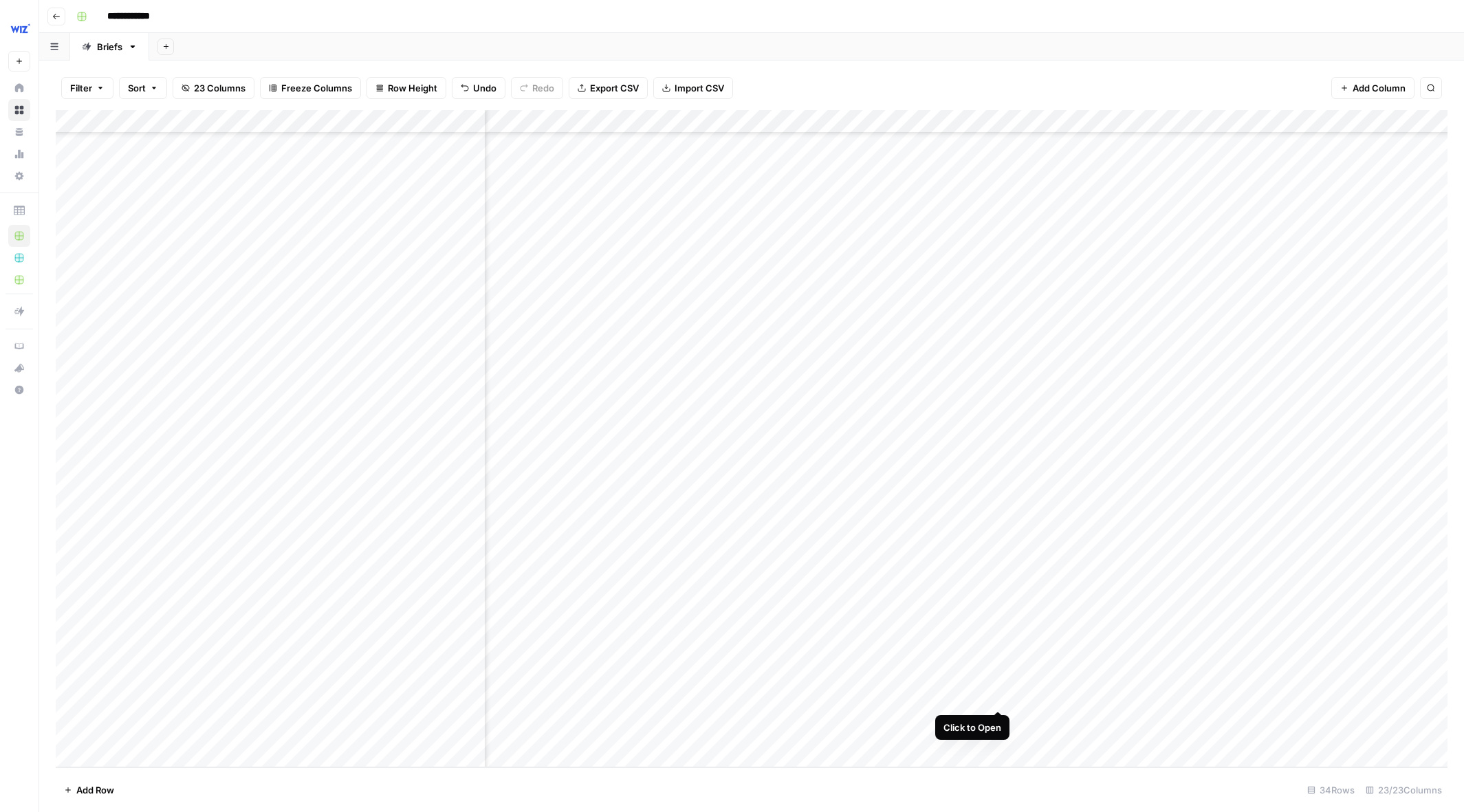 click at bounding box center (752, 439) 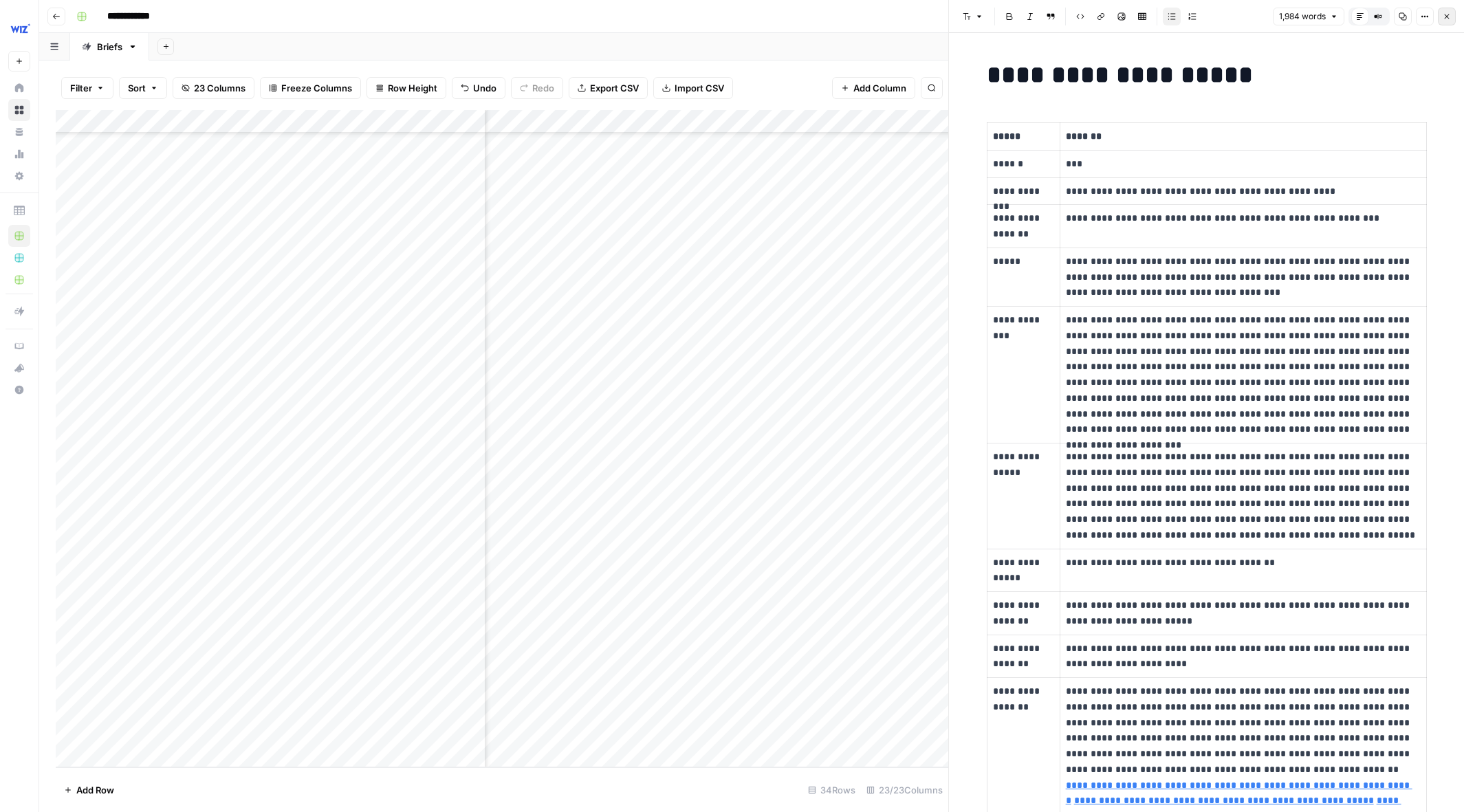 click 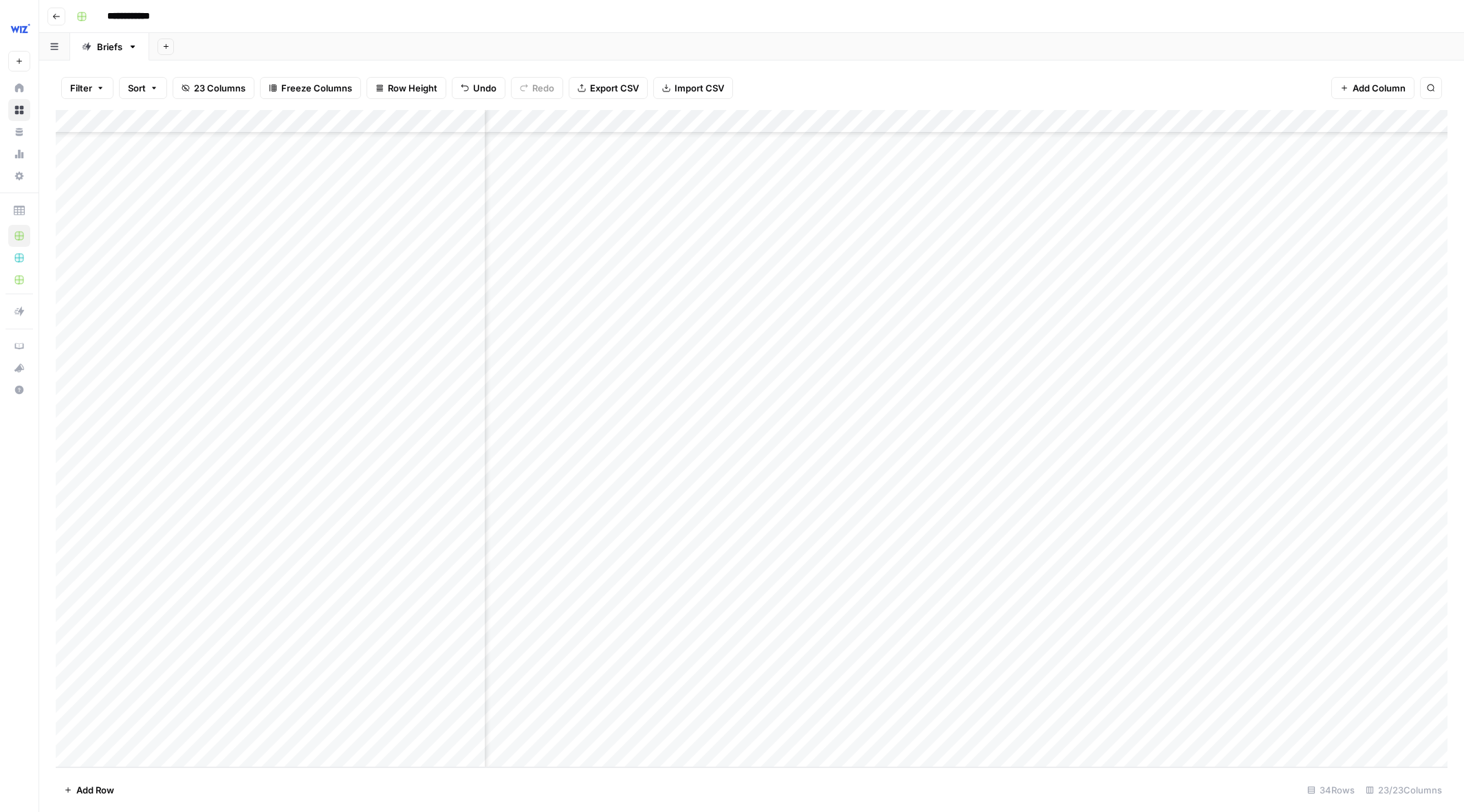 scroll, scrollTop: 604, scrollLeft: 1847, axis: both 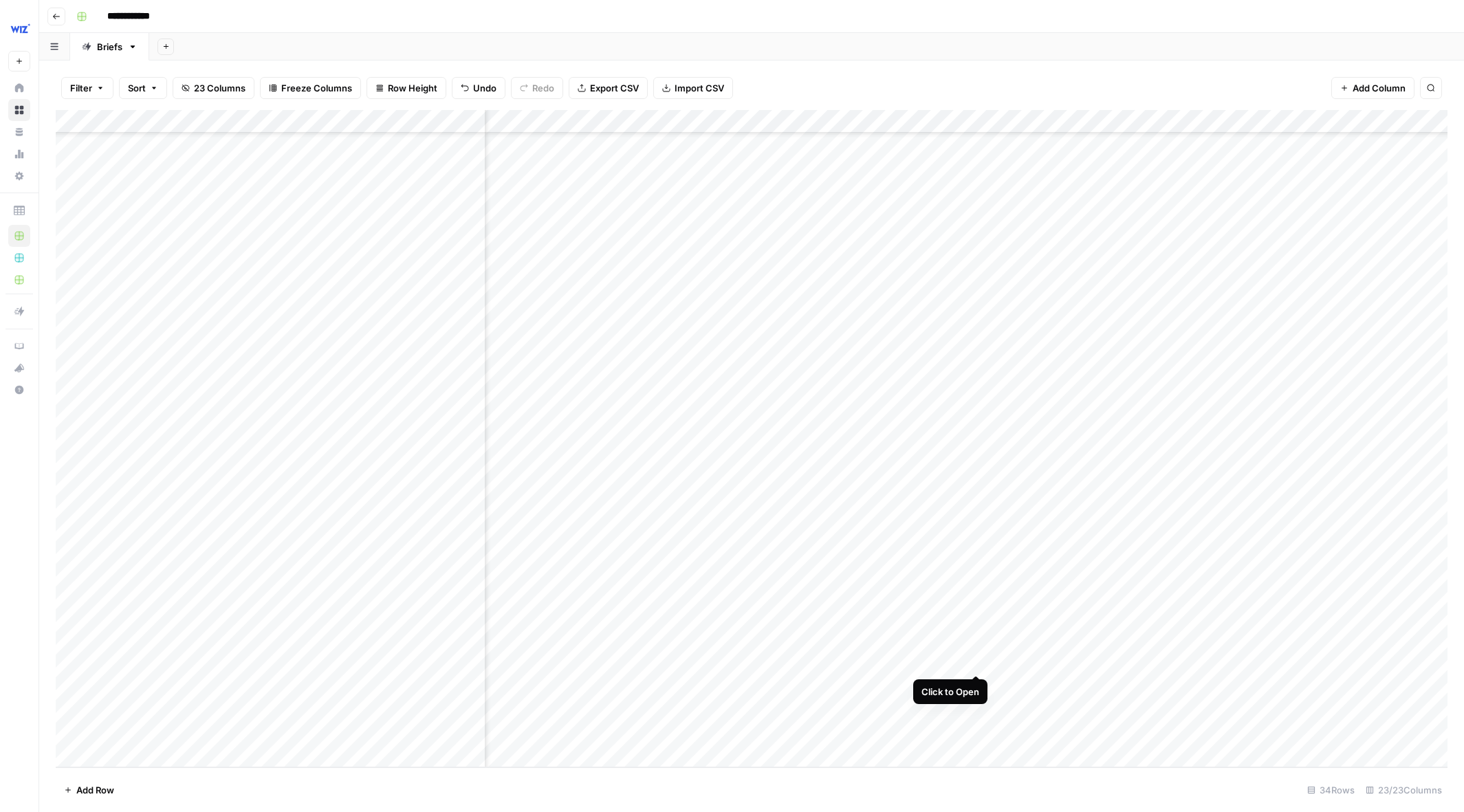 click at bounding box center [752, 439] 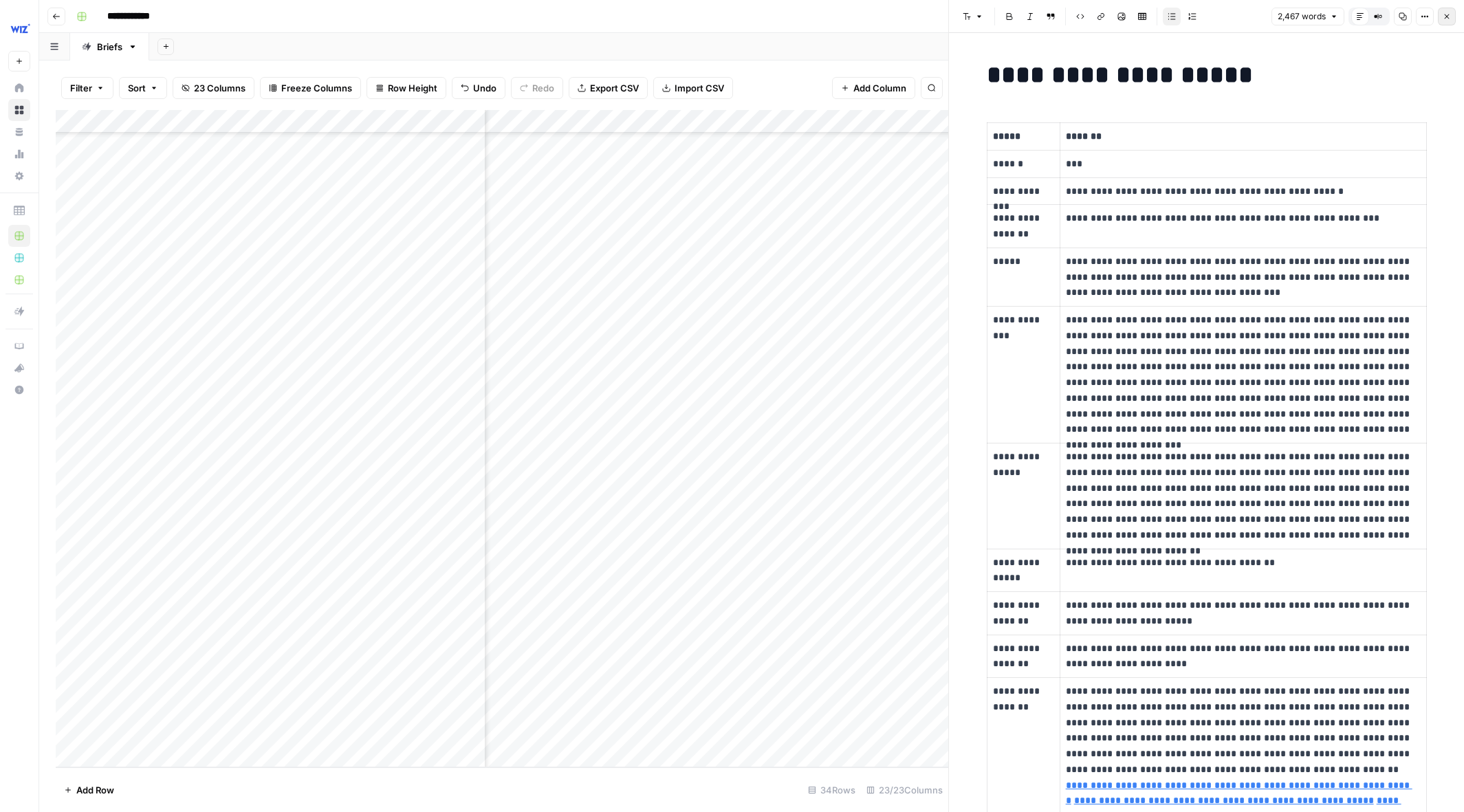 click 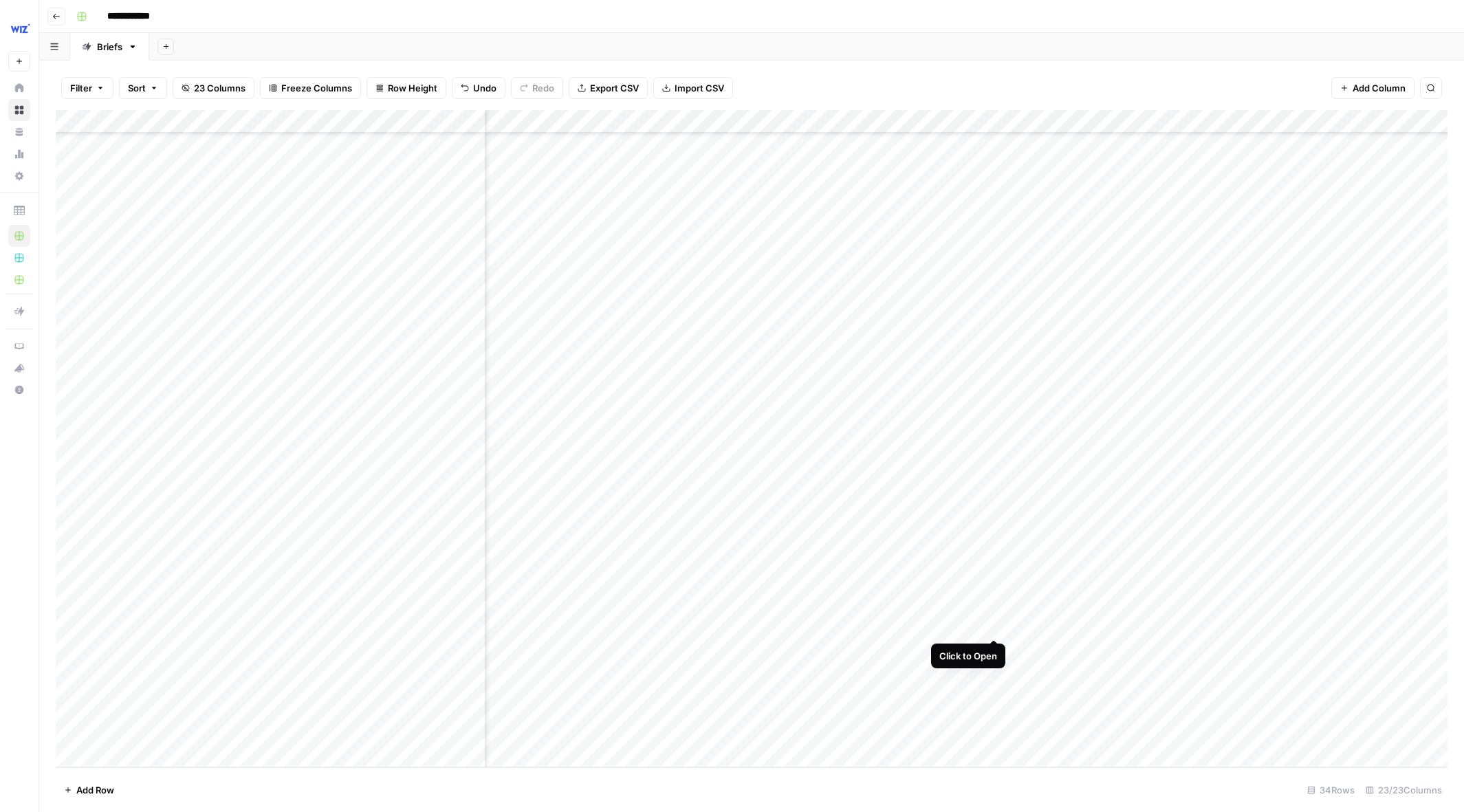 click at bounding box center [752, 439] 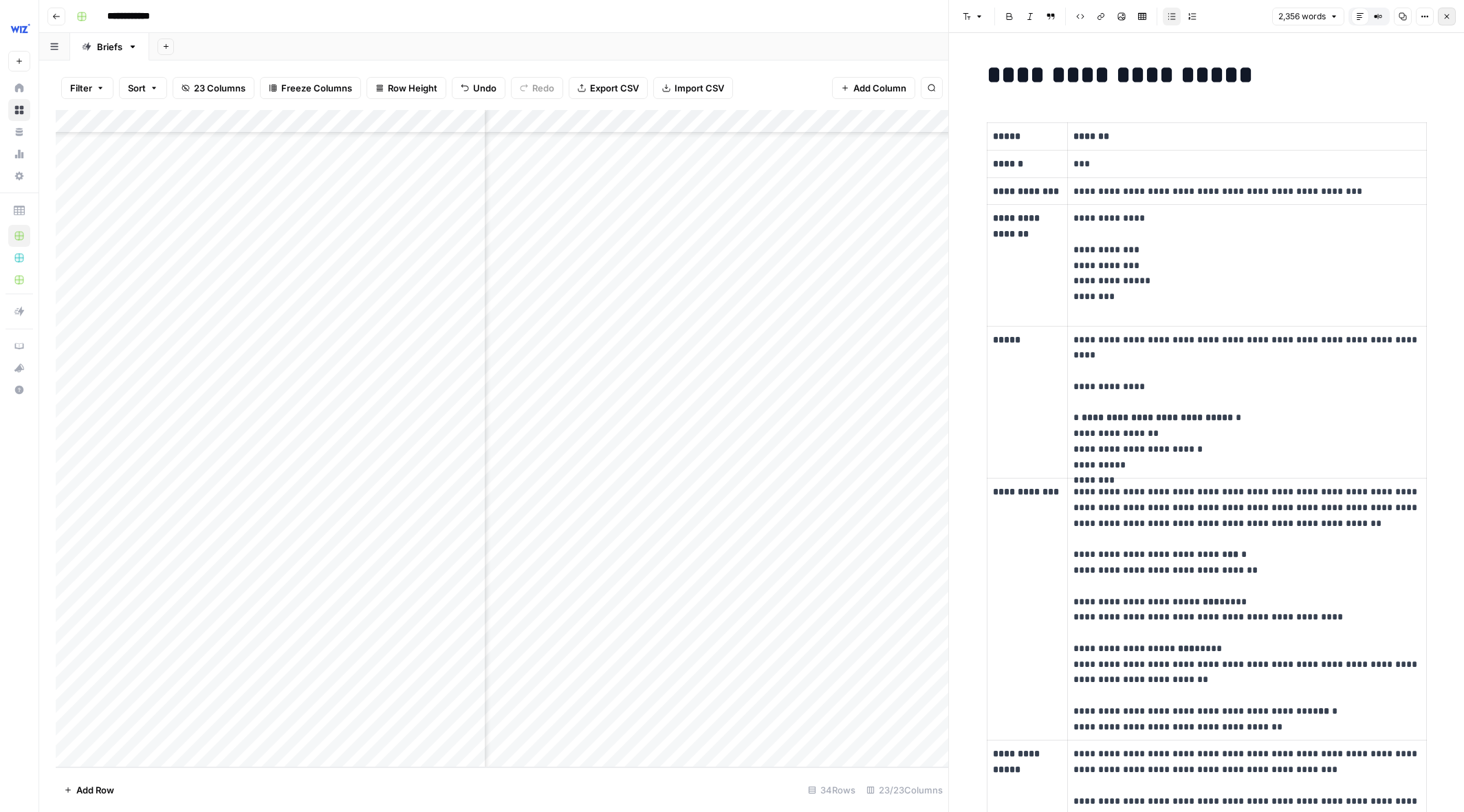 click 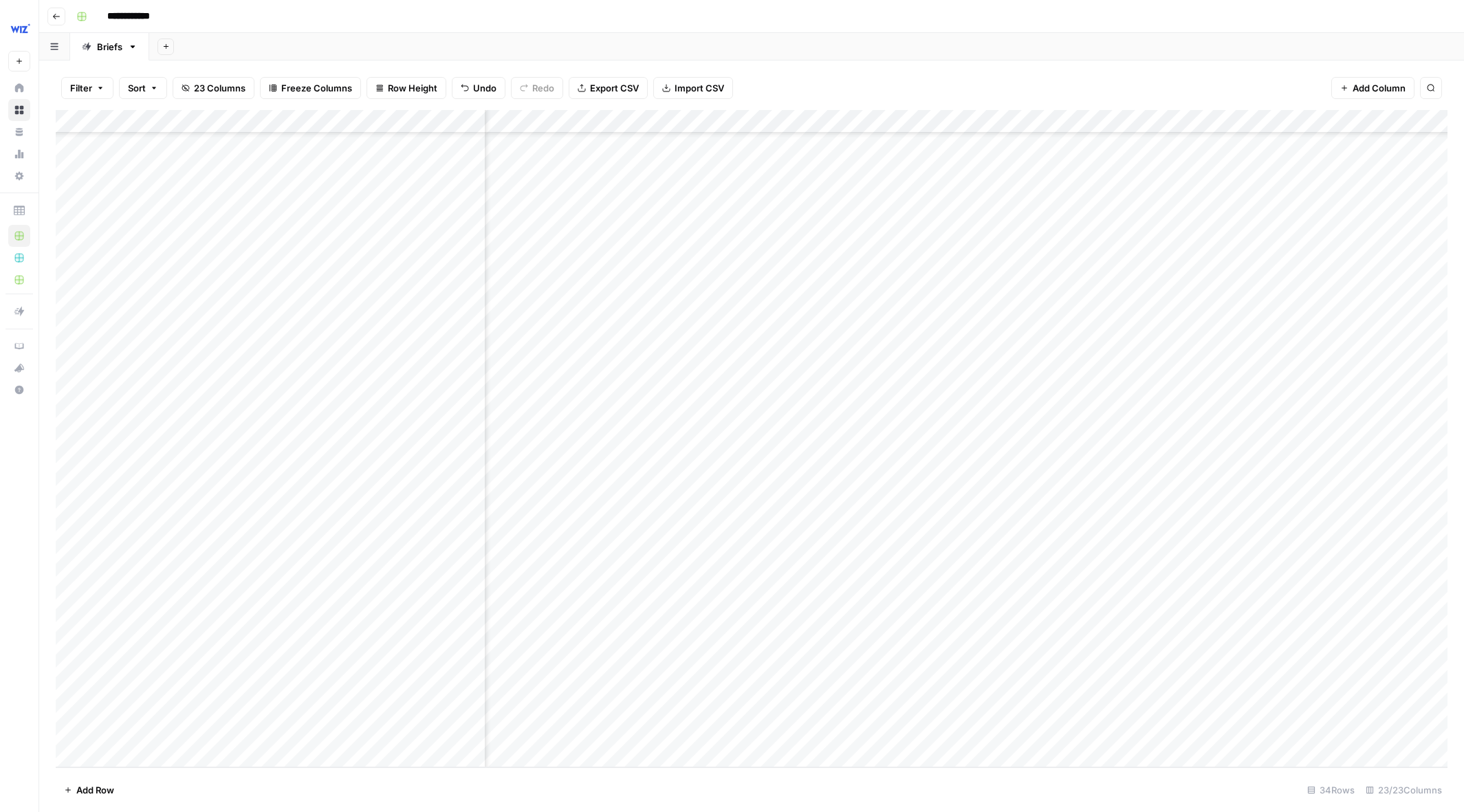 scroll, scrollTop: 603, scrollLeft: 1683, axis: both 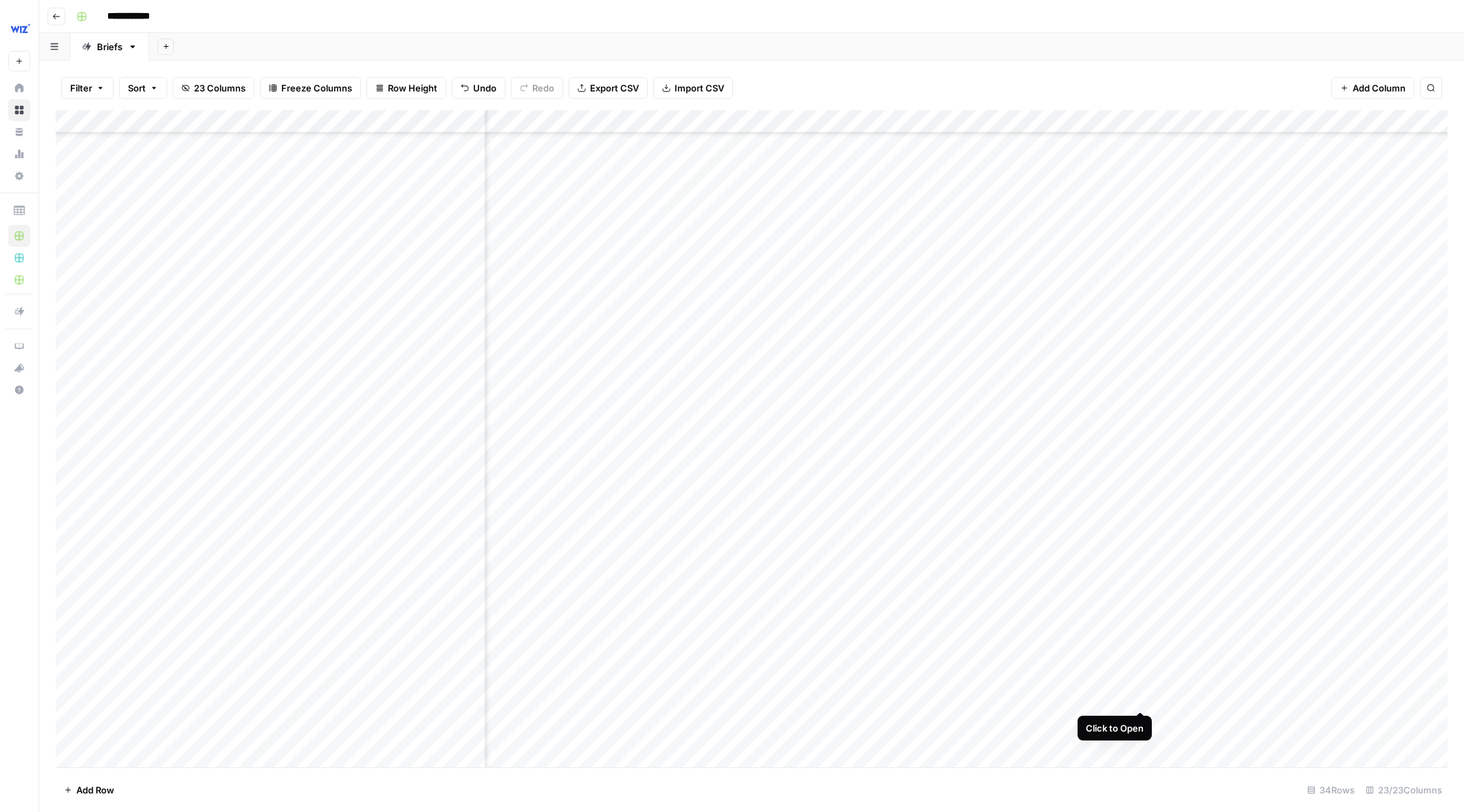 click at bounding box center (752, 439) 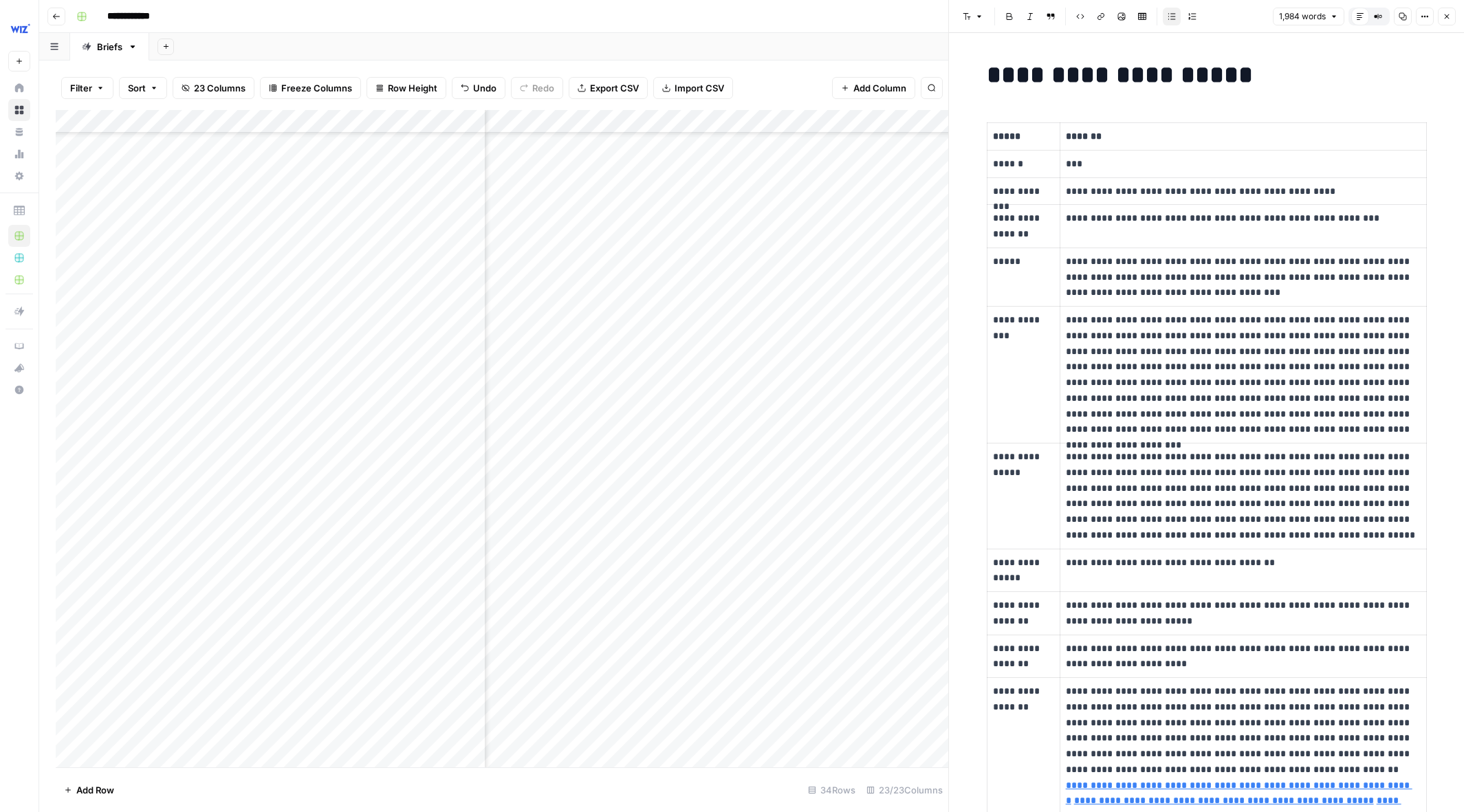scroll, scrollTop: 185, scrollLeft: 0, axis: vertical 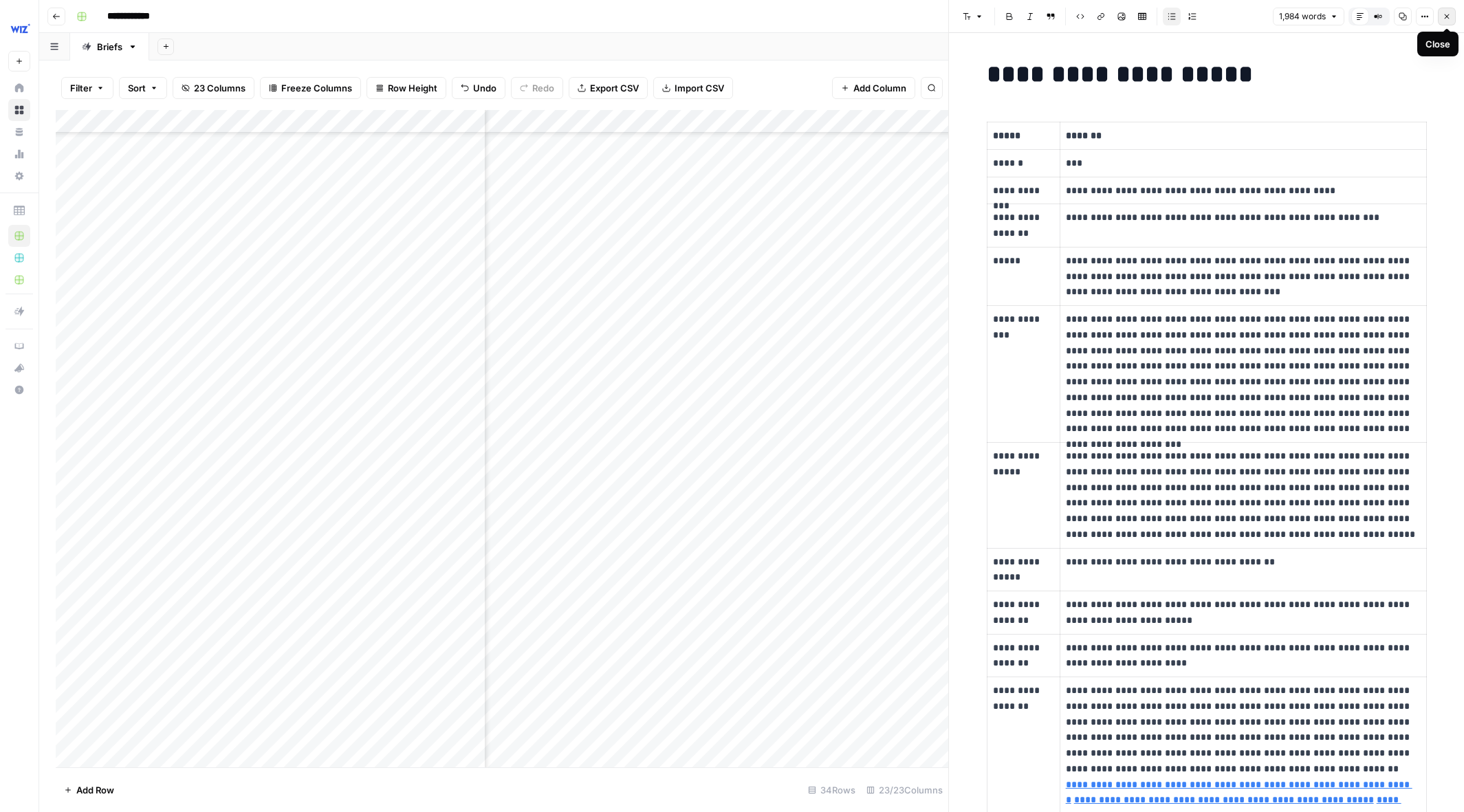 click on "Close" at bounding box center [1450, 17] 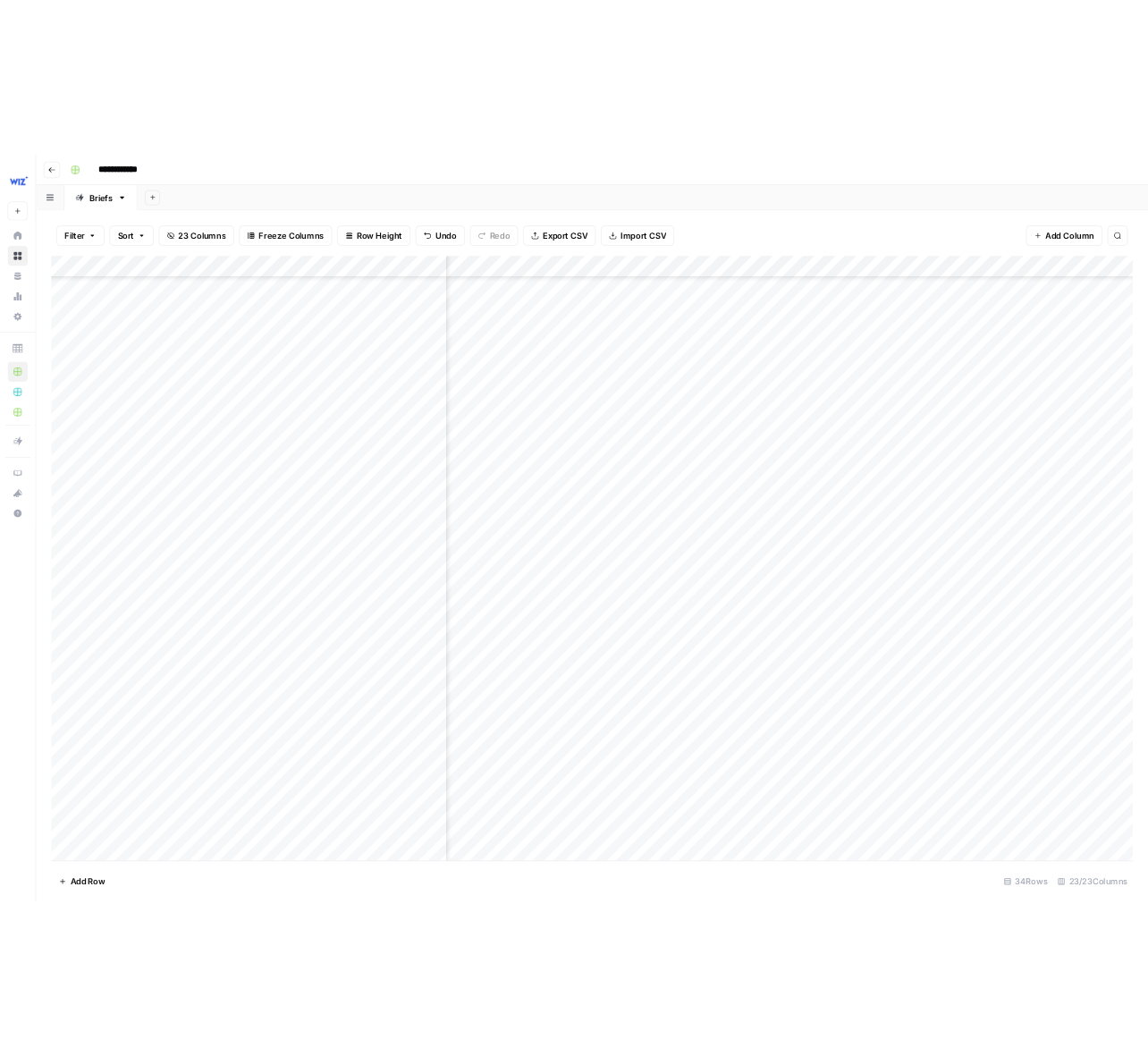 scroll, scrollTop: 784, scrollLeft: 2548, axis: both 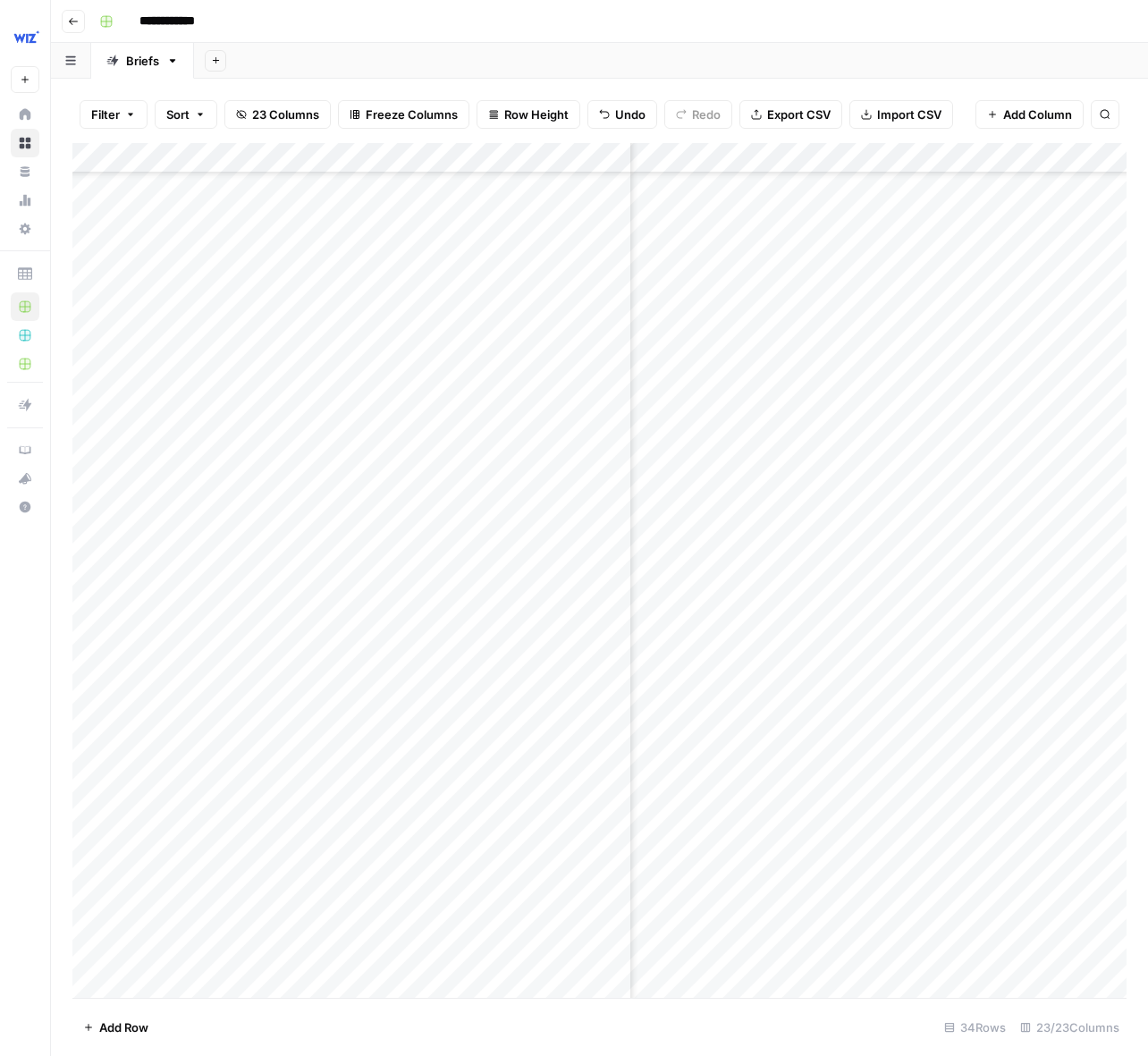 click at bounding box center [599, 570] 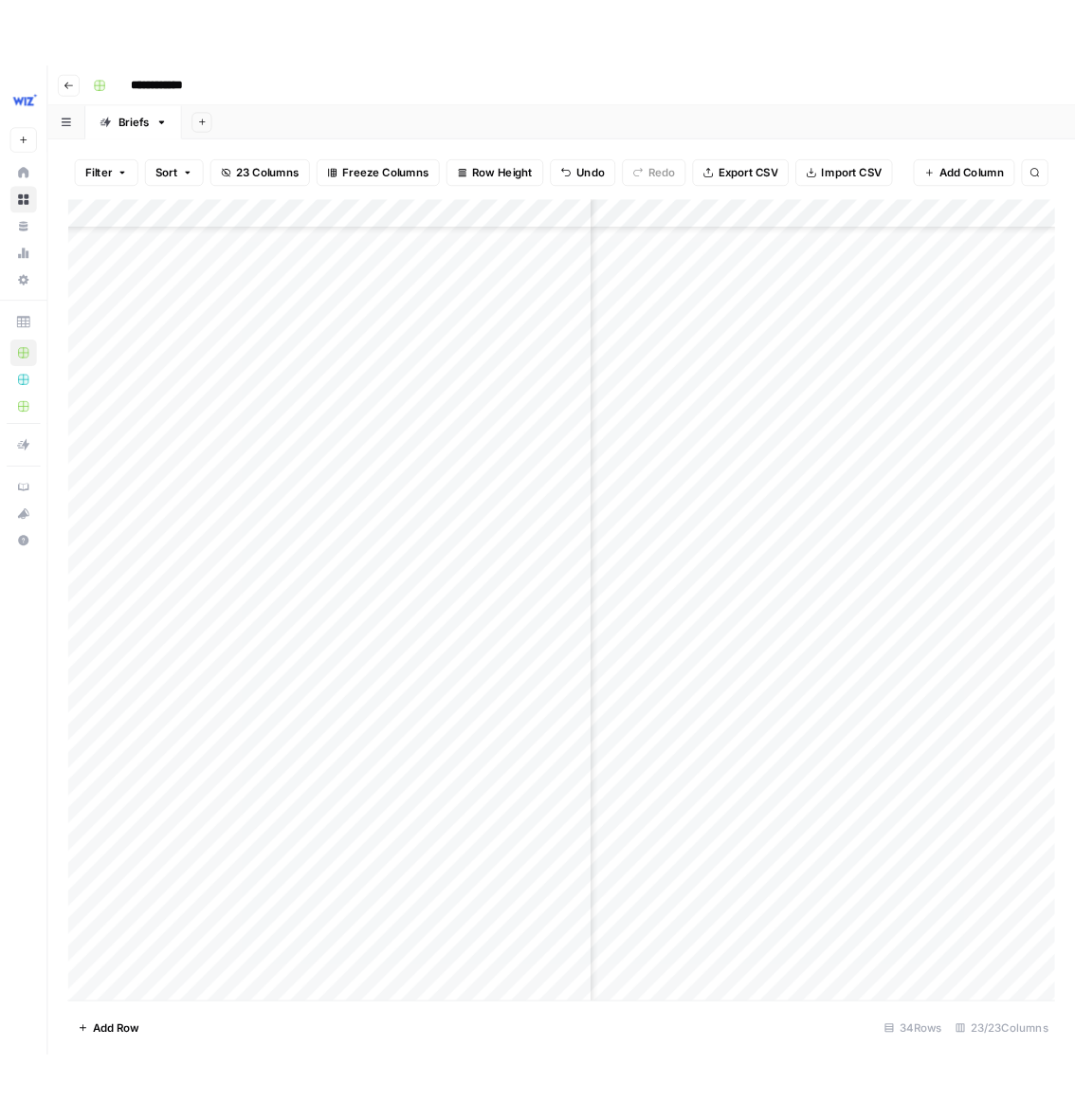 scroll, scrollTop: 832, scrollLeft: 3027, axis: both 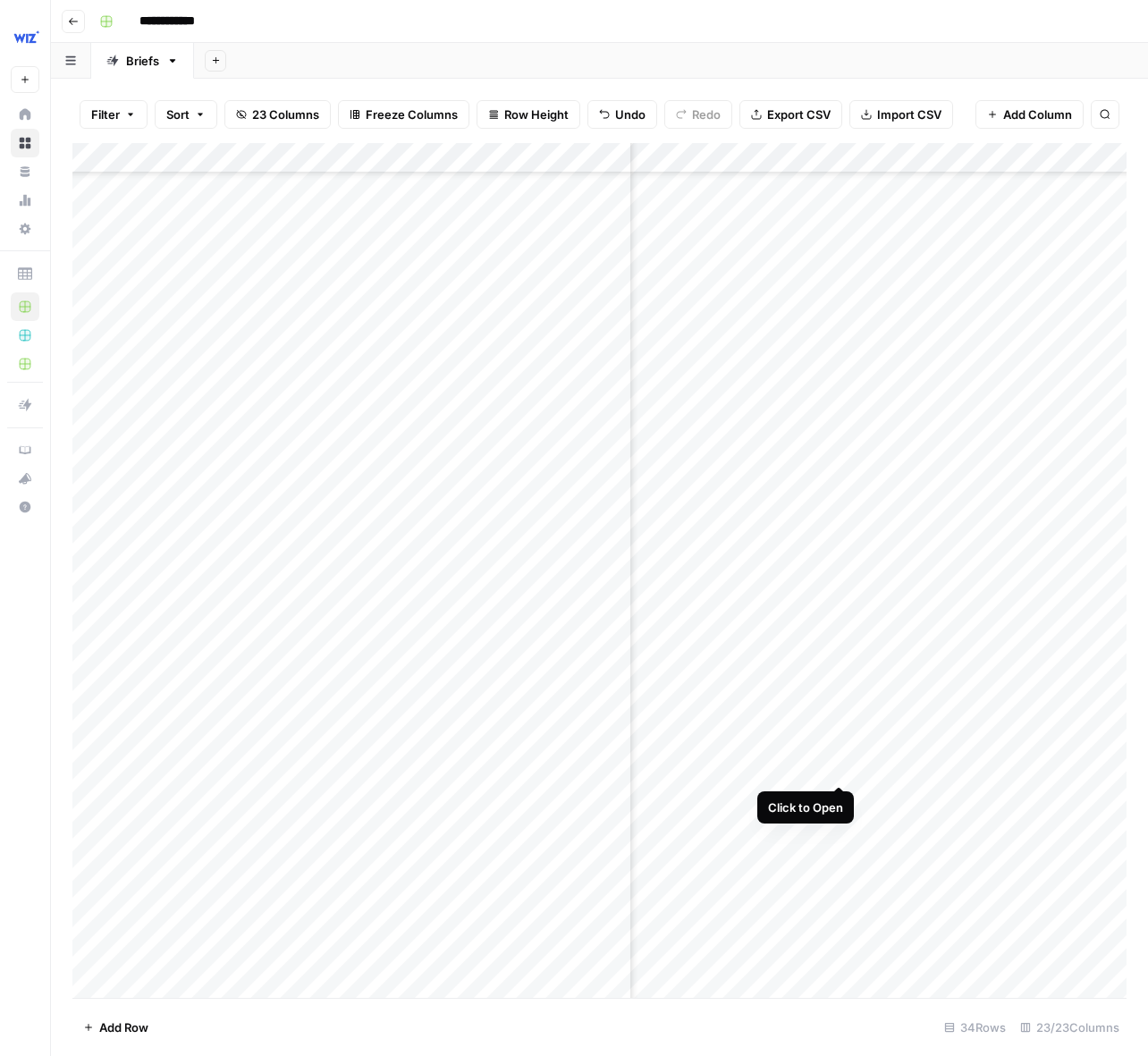 click at bounding box center (599, 570) 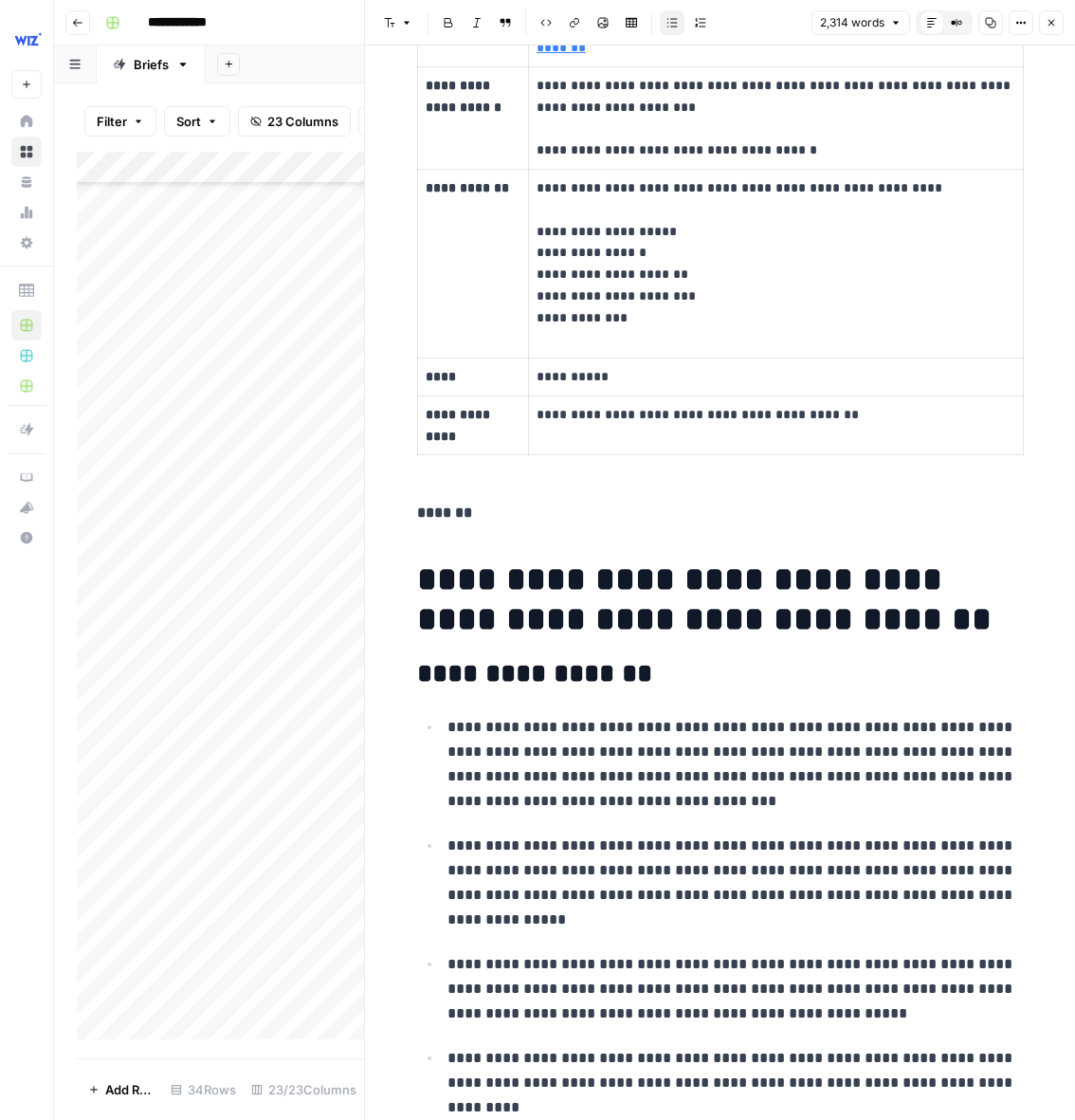 scroll, scrollTop: 2282, scrollLeft: 0, axis: vertical 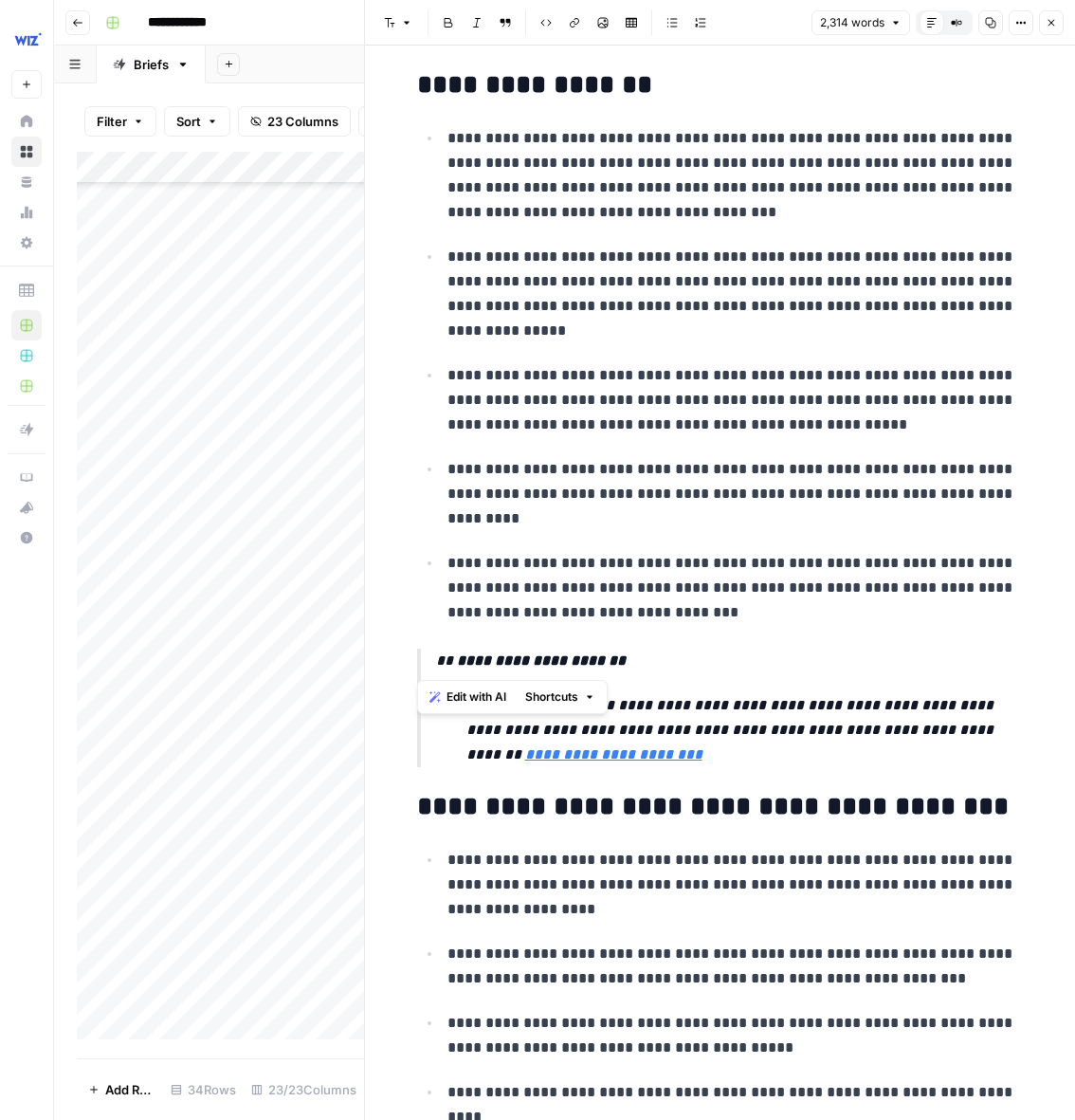 drag, startPoint x: 417, startPoint y: 581, endPoint x: 710, endPoint y: 639, distance: 298.6855 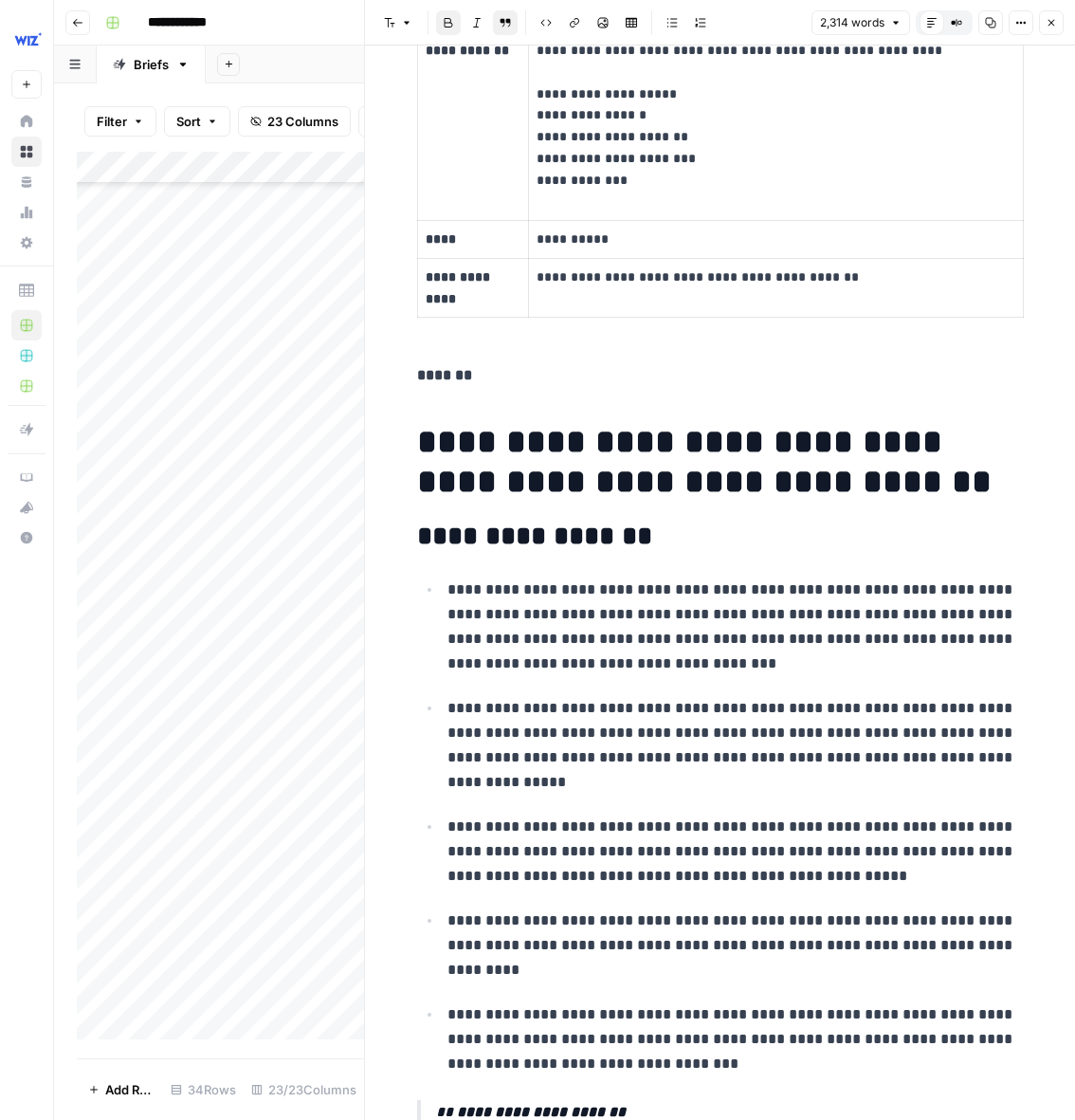 scroll, scrollTop: 2438, scrollLeft: 0, axis: vertical 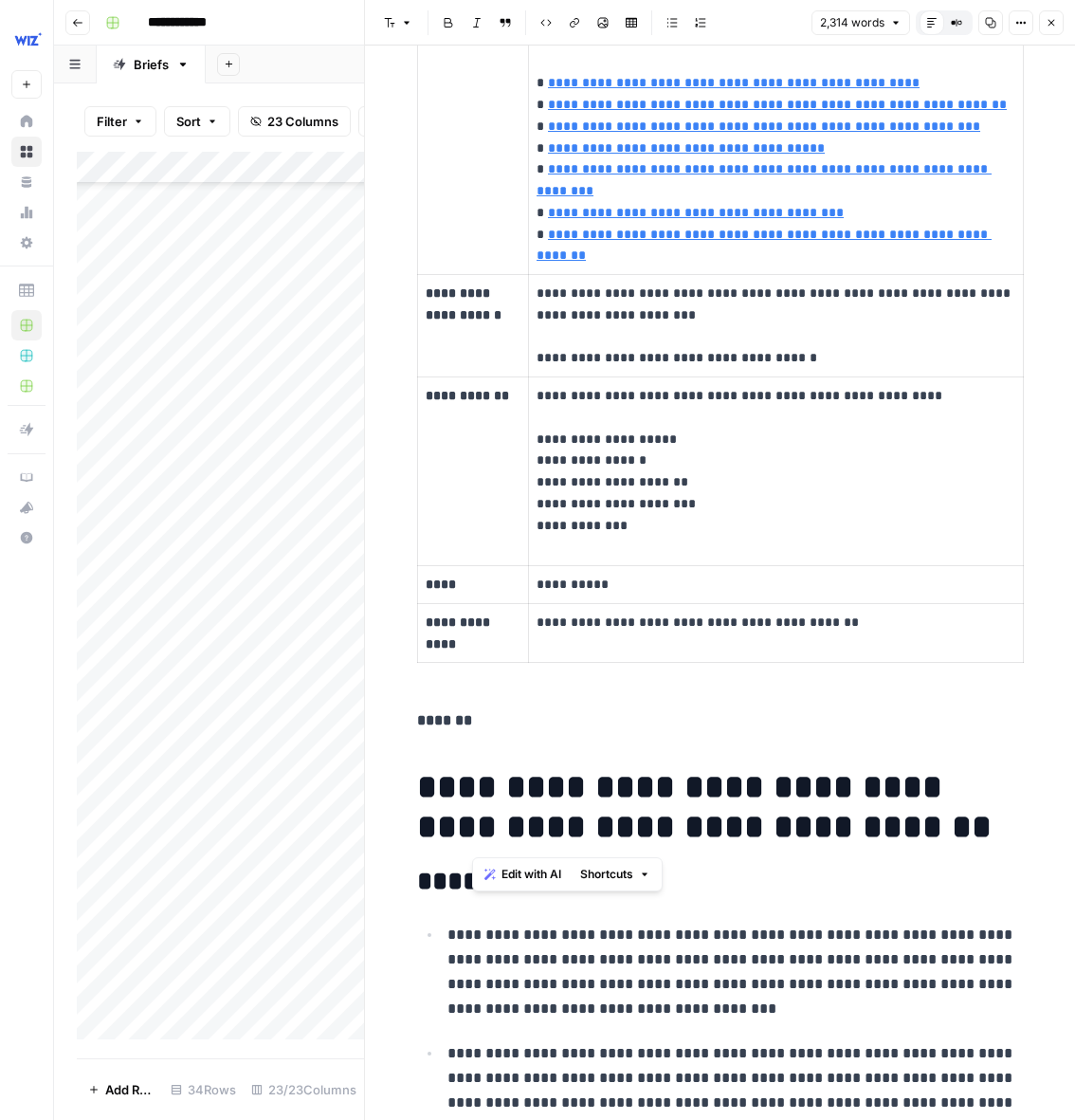 drag, startPoint x: 660, startPoint y: 815, endPoint x: 486, endPoint y: 792, distance: 175.51353 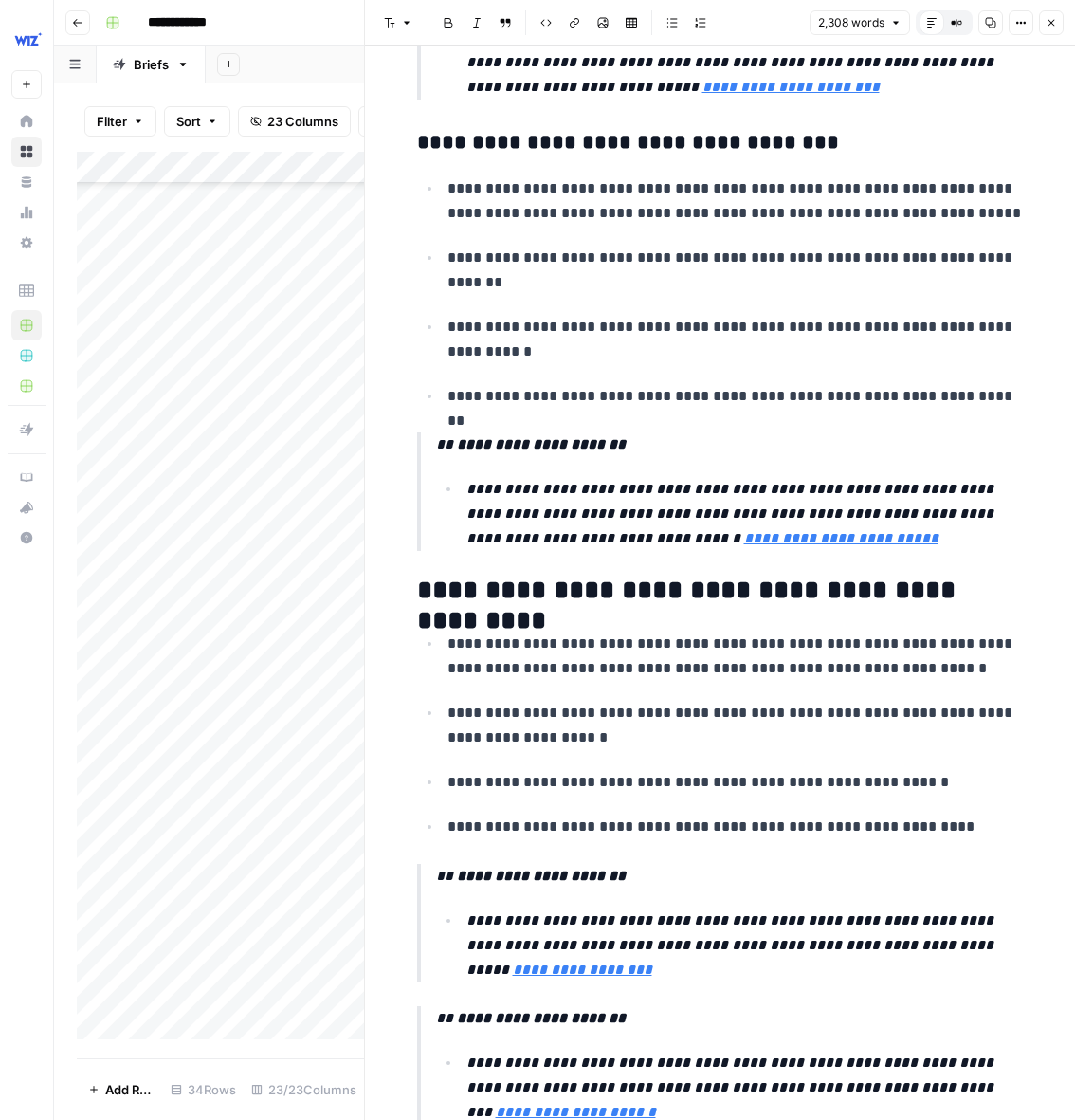scroll, scrollTop: 7474, scrollLeft: 0, axis: vertical 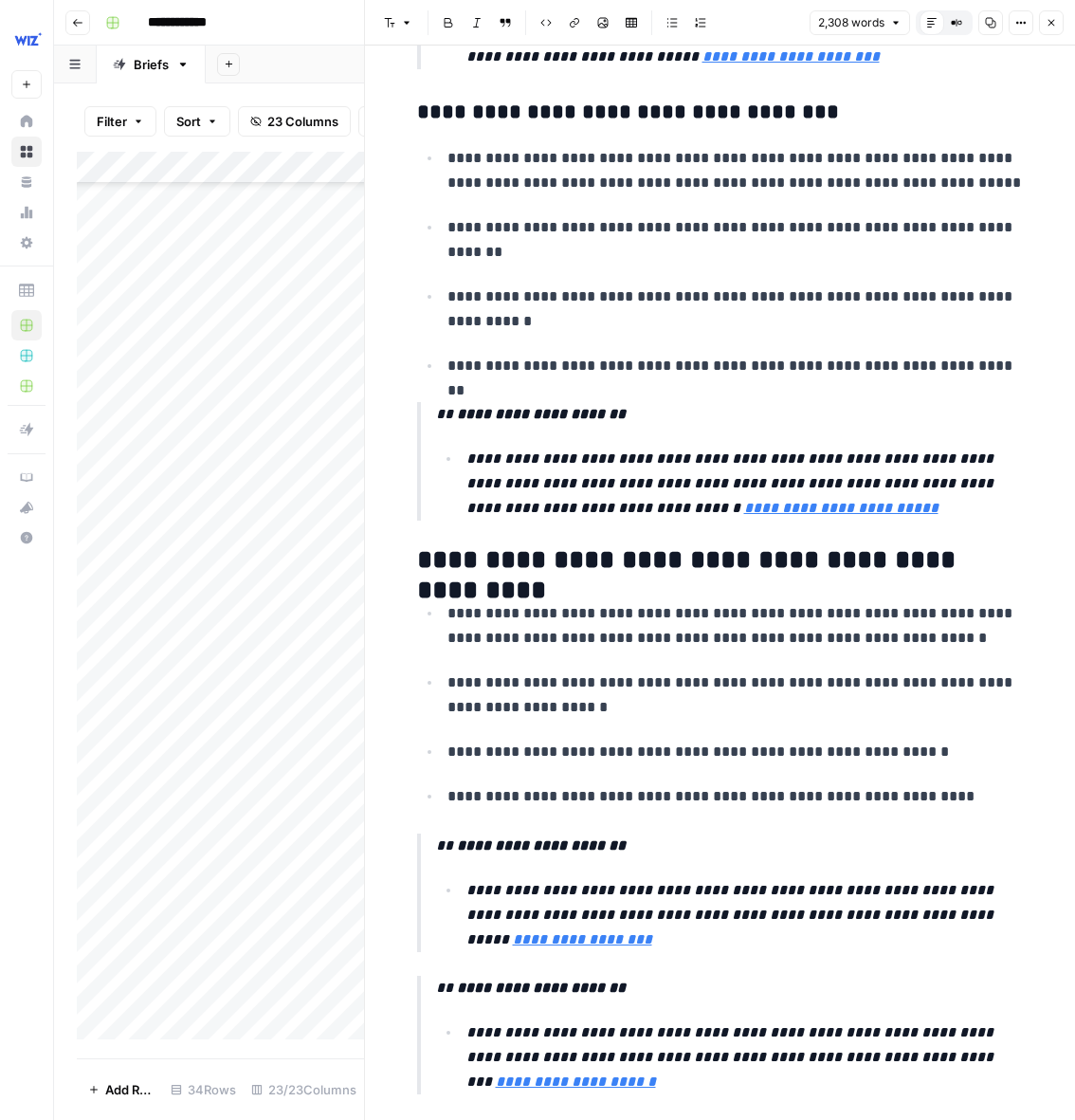 click on "**********" at bounding box center [720, 560] 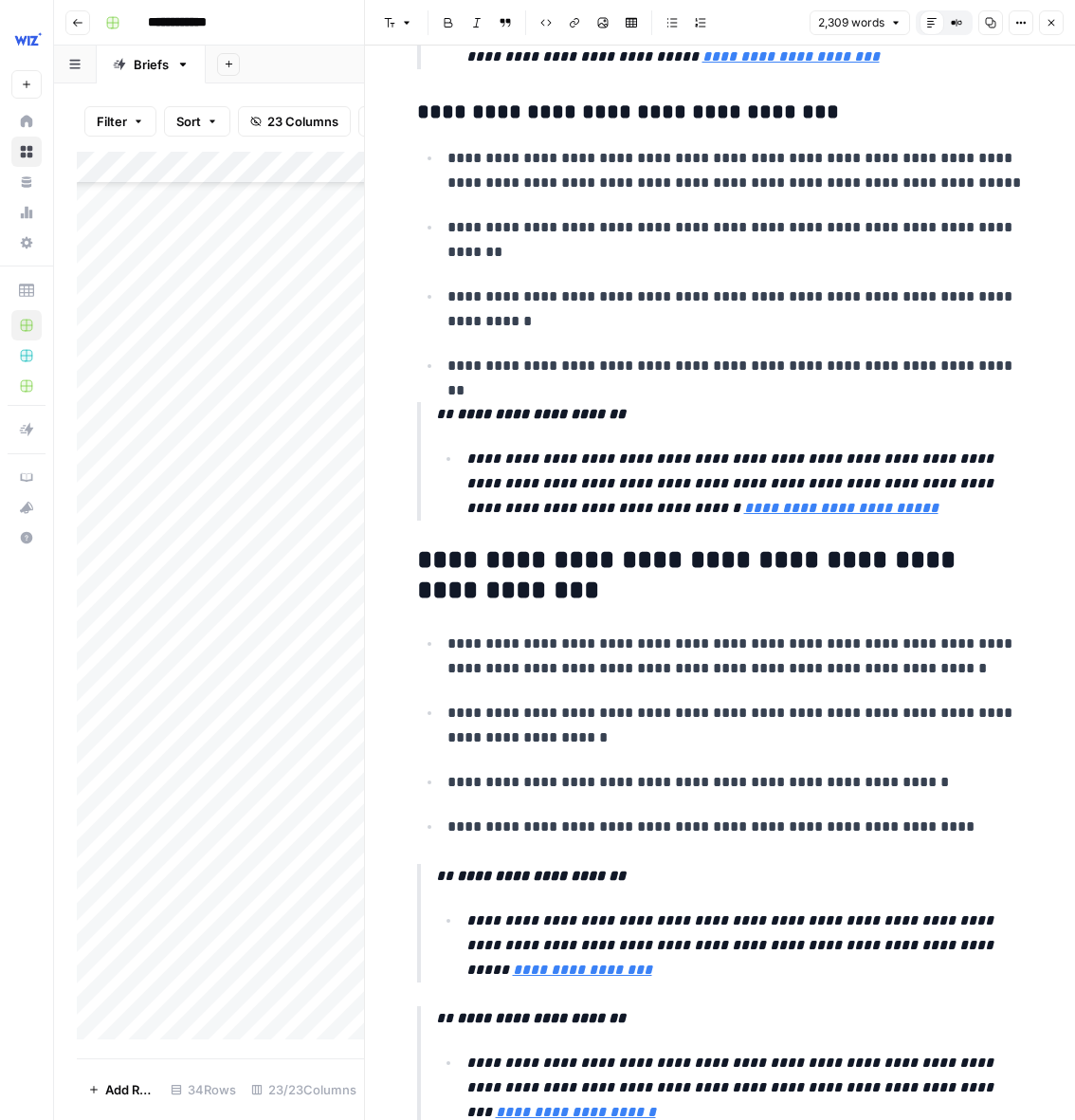 click on "**********" at bounding box center [720, 576] 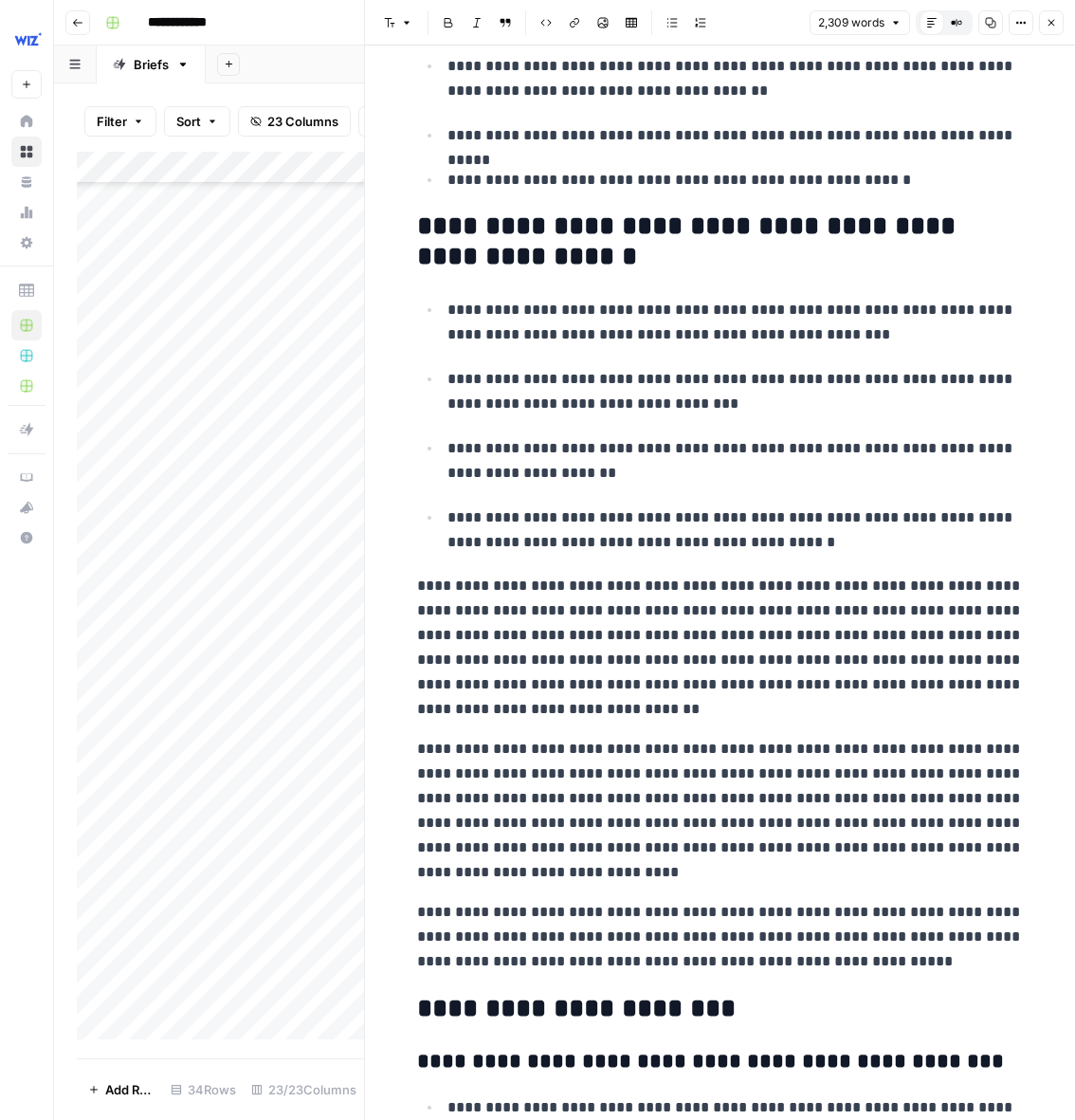 scroll, scrollTop: 10167, scrollLeft: 0, axis: vertical 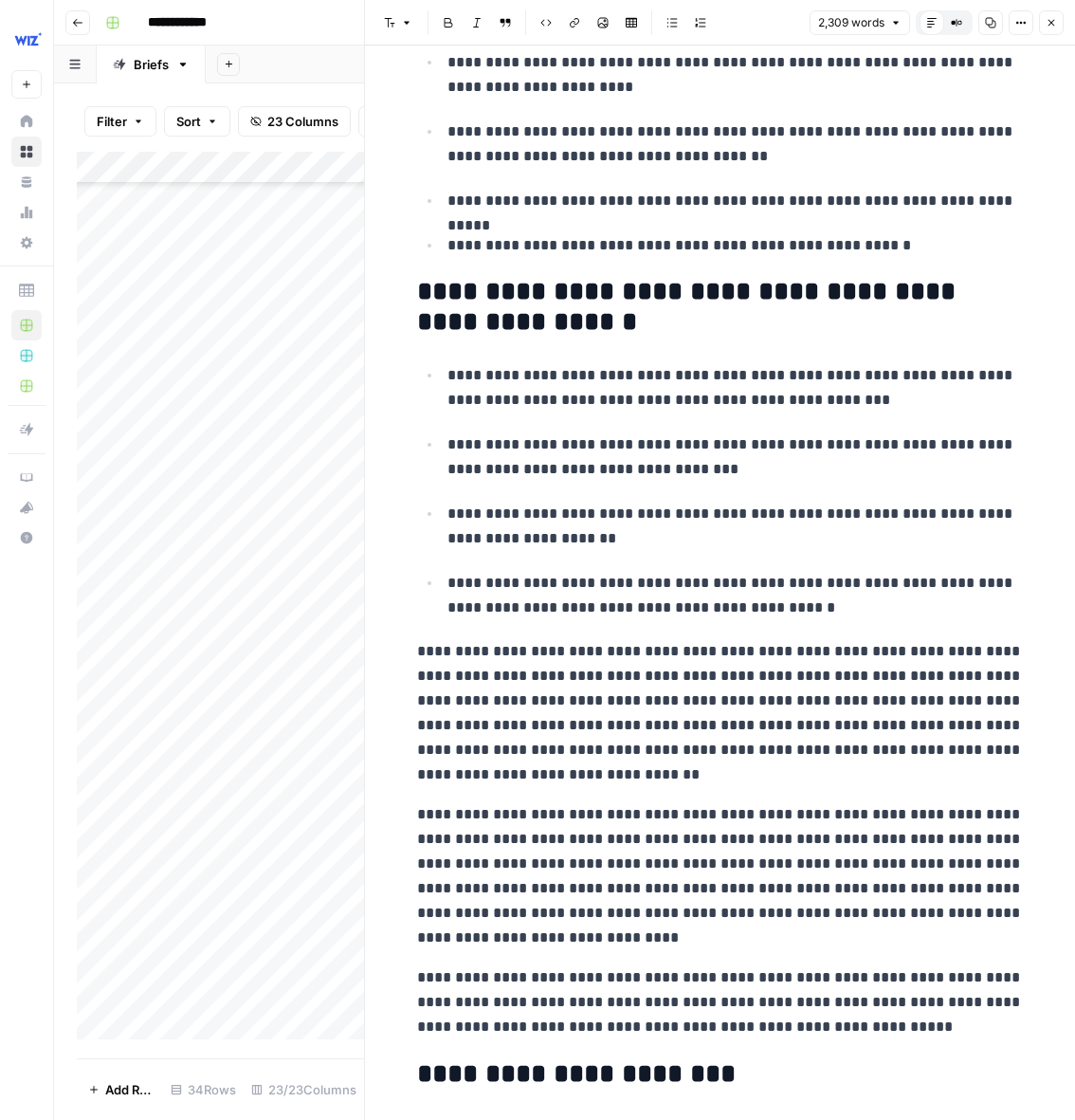 click on "**********" at bounding box center (720, 713) 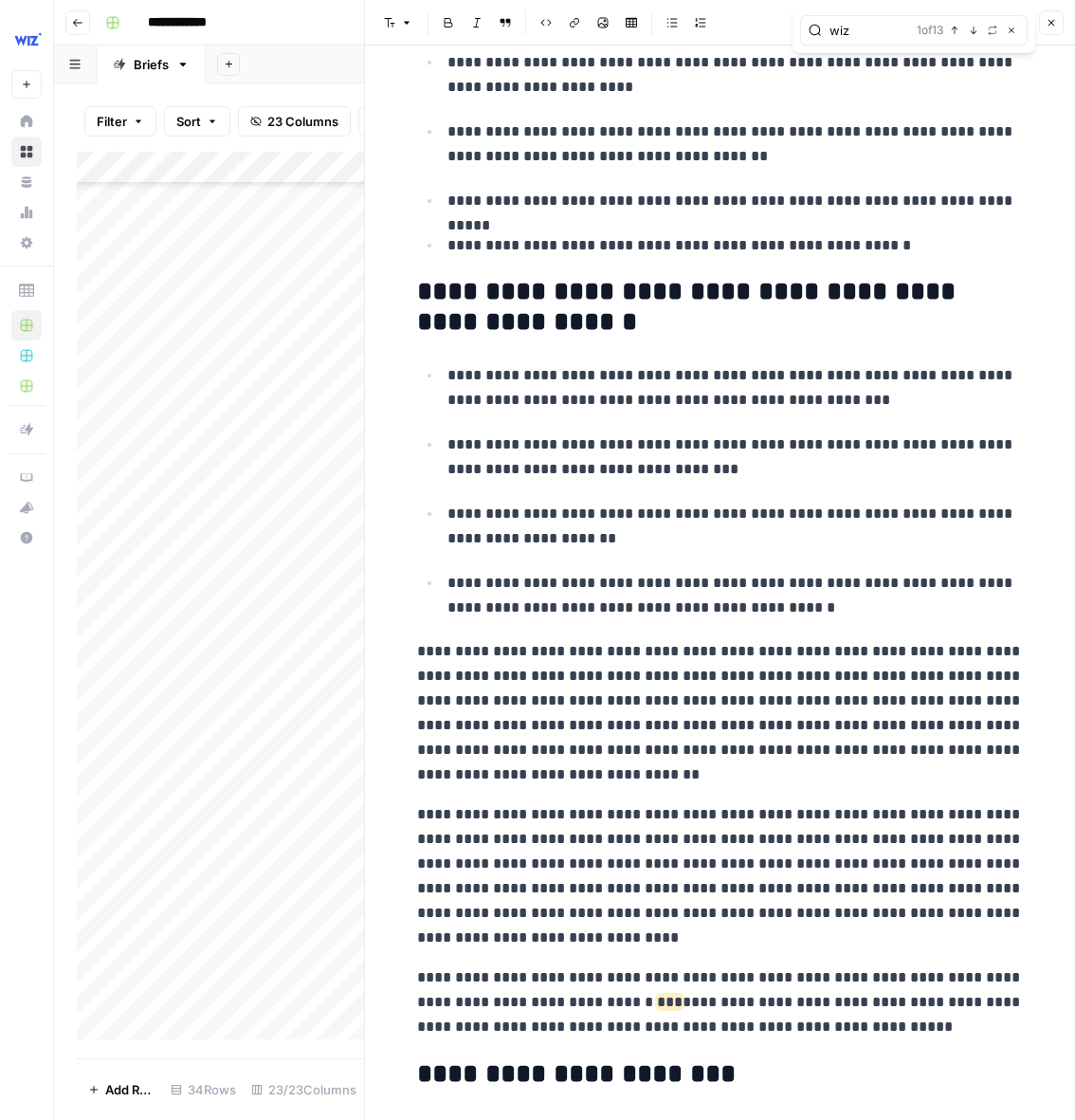 type on "wiz" 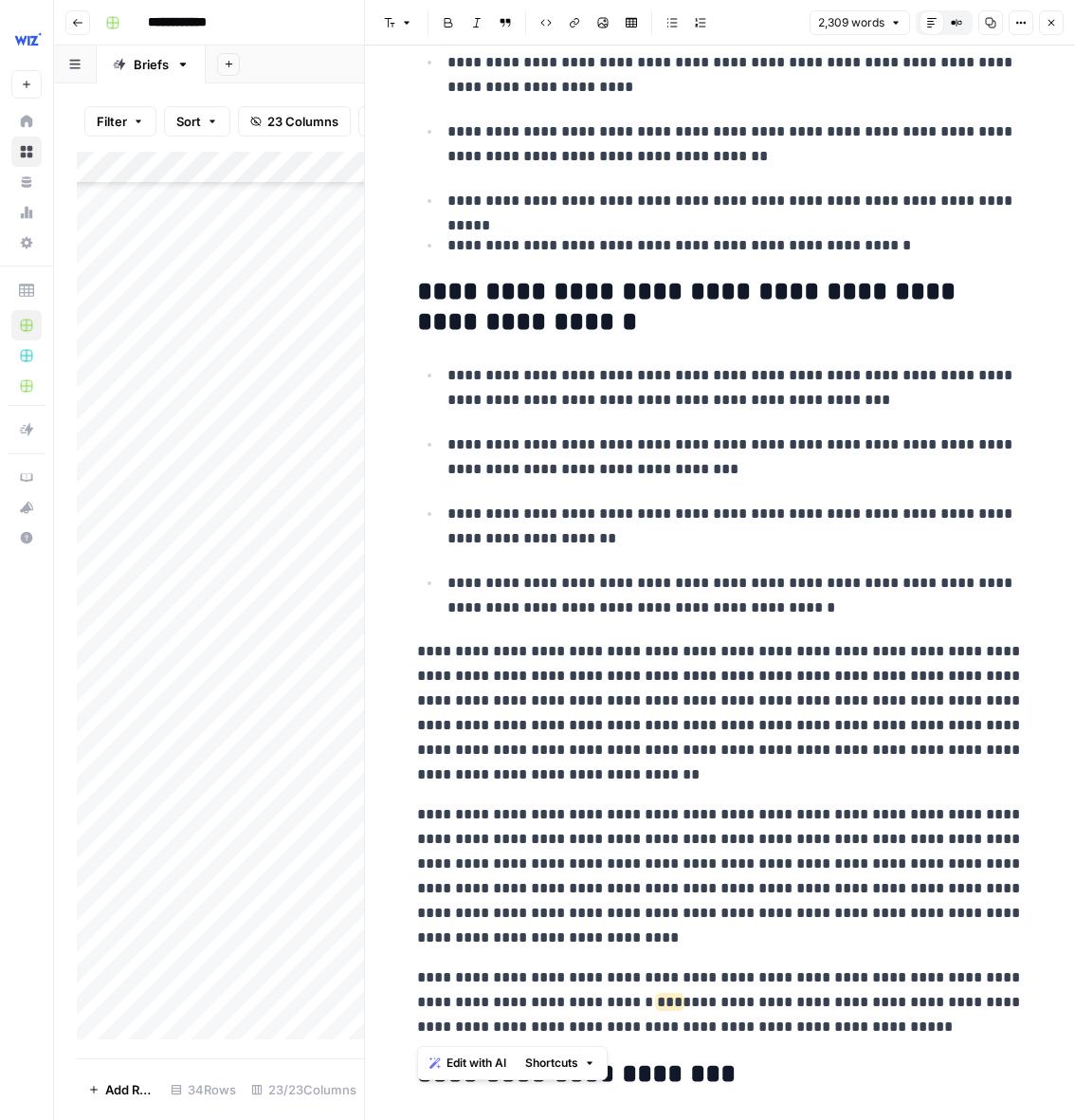 drag, startPoint x: 670, startPoint y: 841, endPoint x: 412, endPoint y: 653, distance: 319.23032 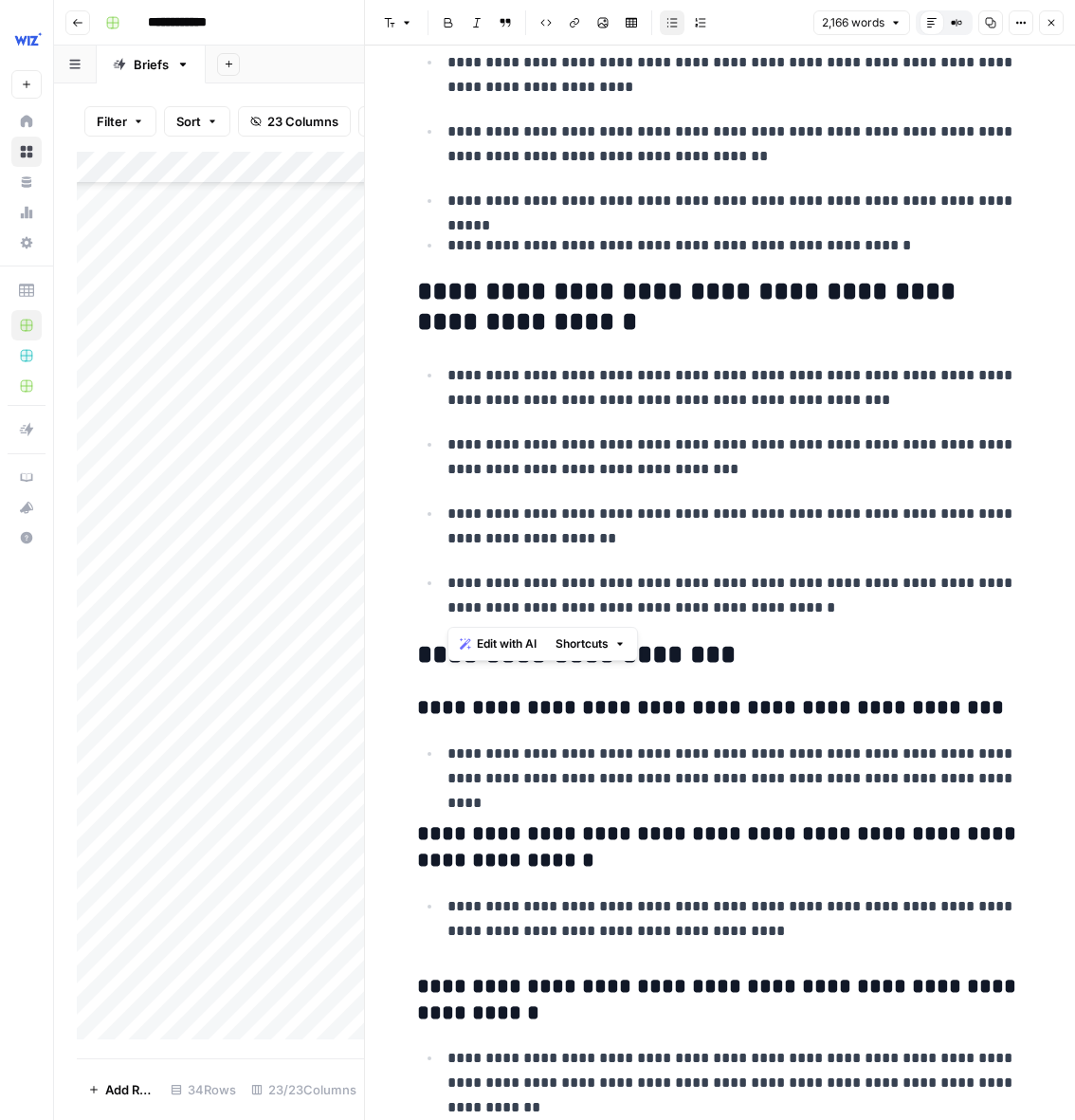 drag, startPoint x: 871, startPoint y: 616, endPoint x: 440, endPoint y: 377, distance: 492.831 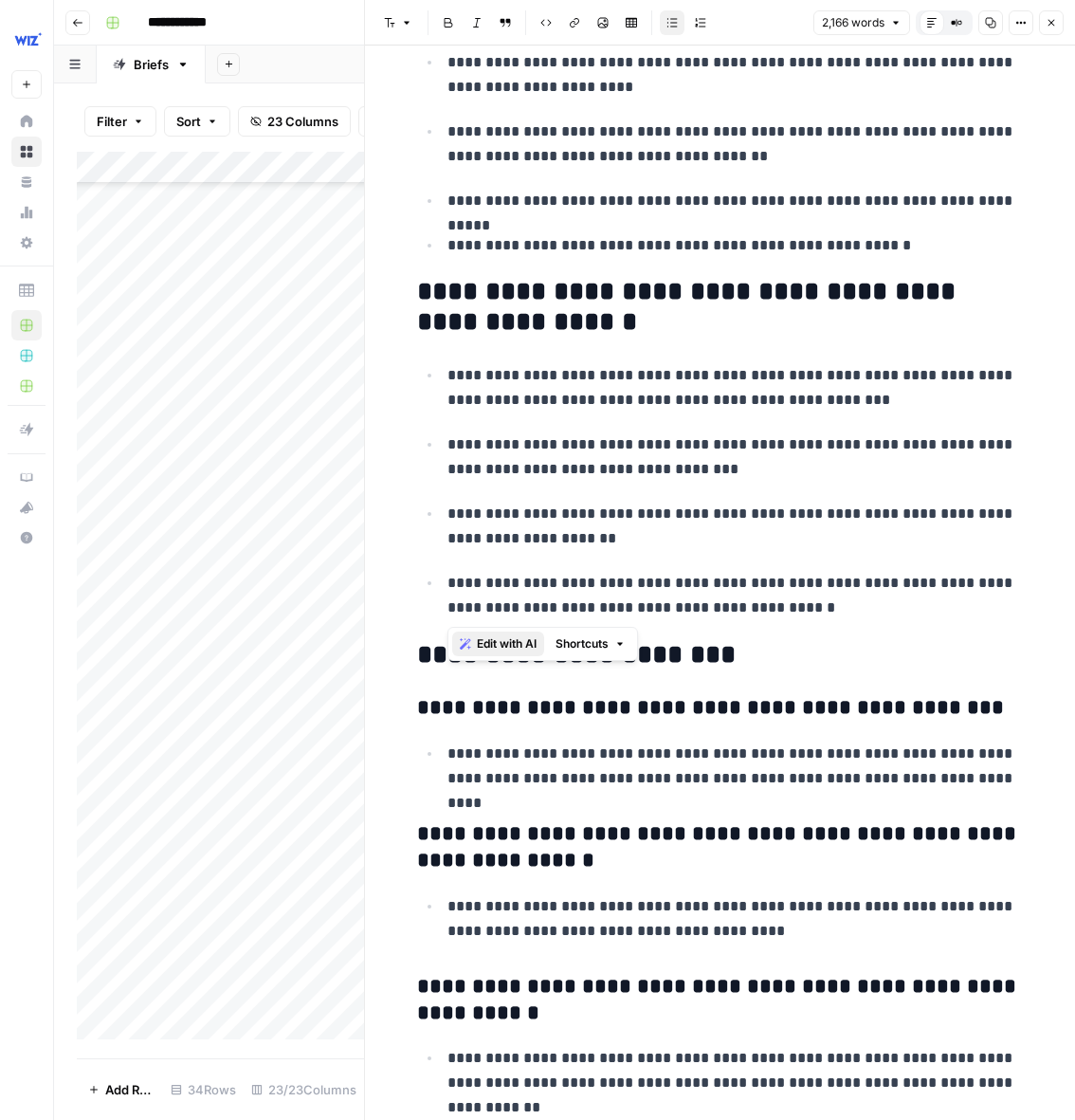 click on "Edit with AI" at bounding box center [506, 644] 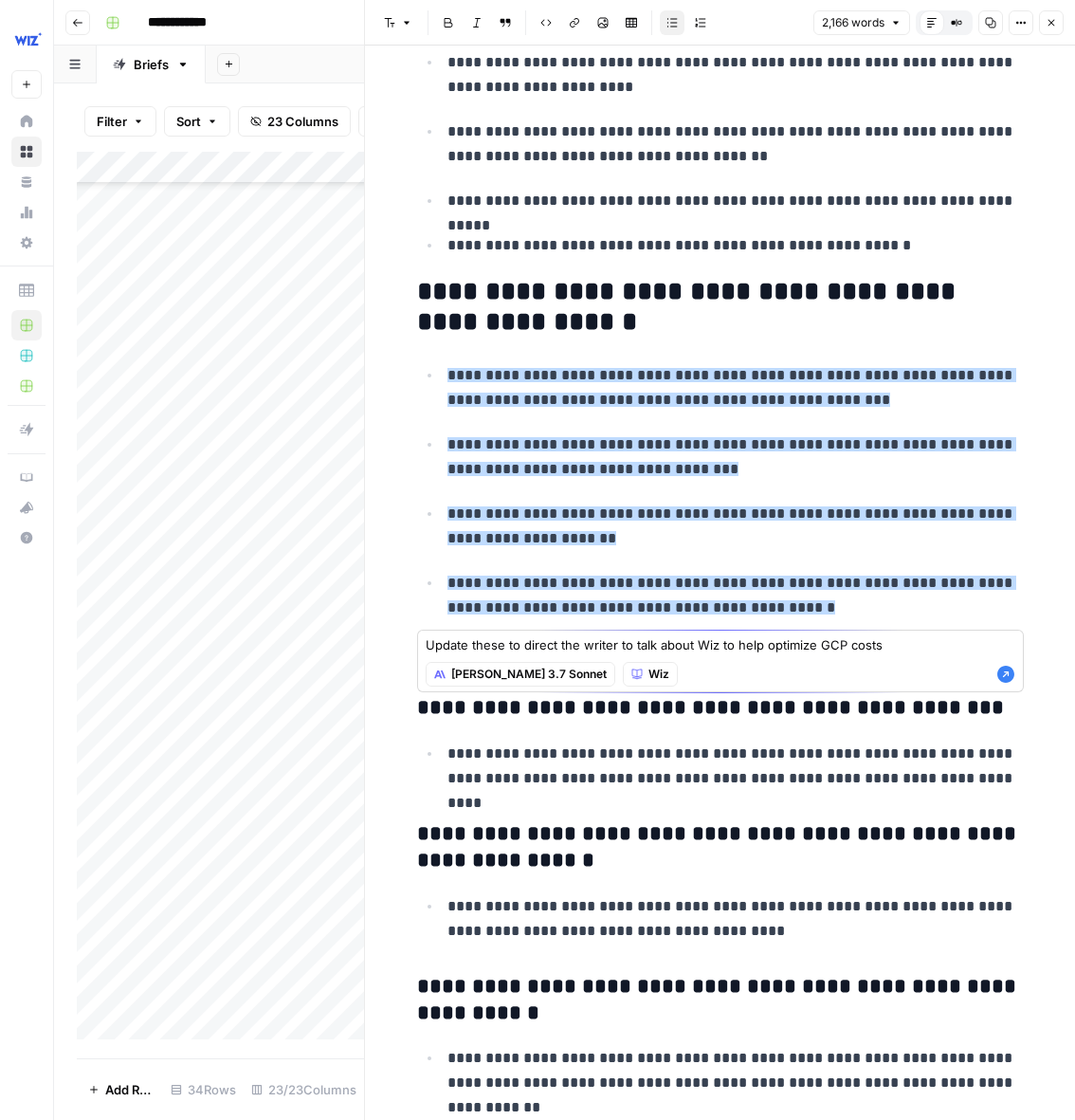type on "Update these to direct the writer to talk about Wiz to help optimize GCP costs" 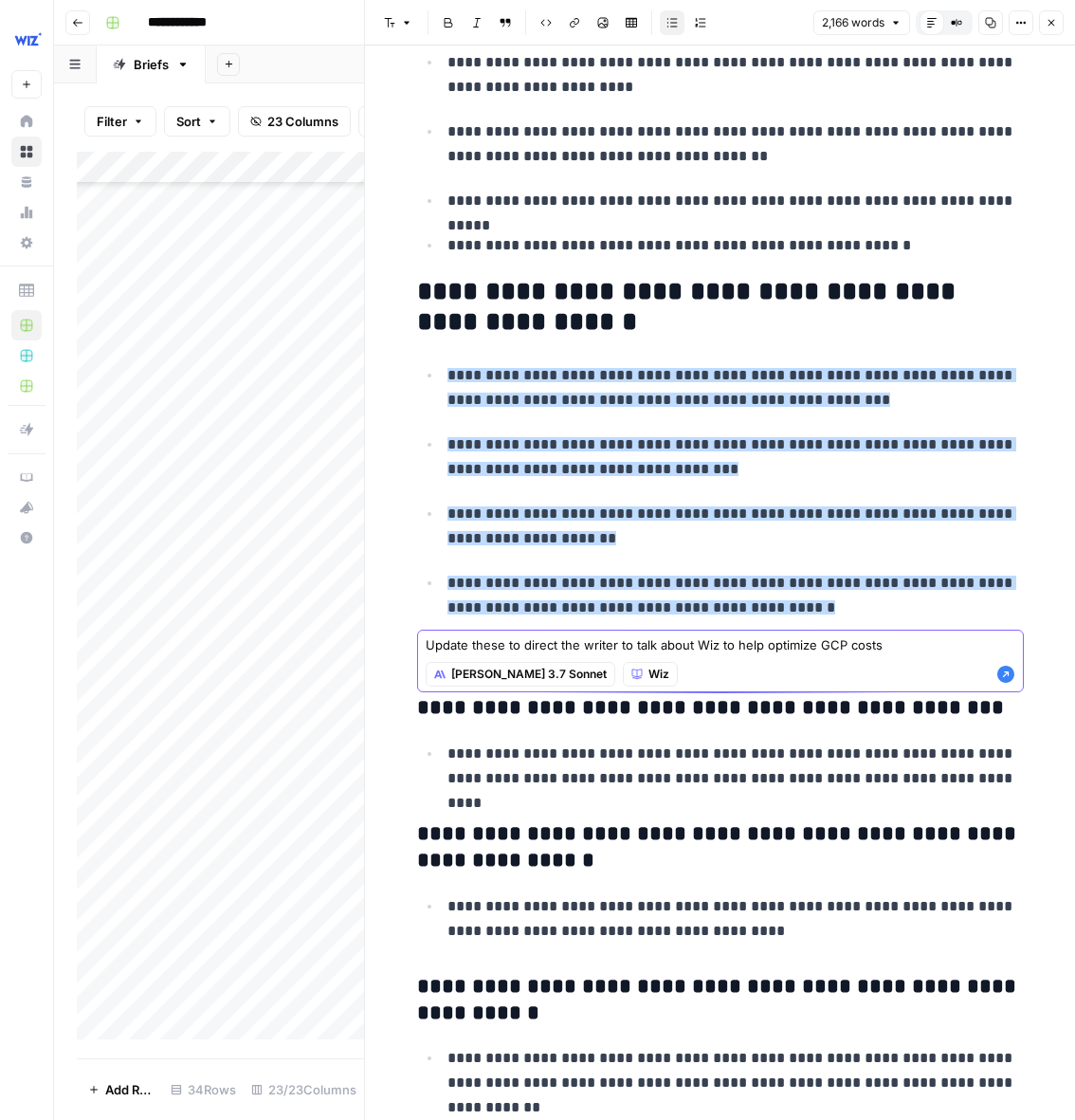 click 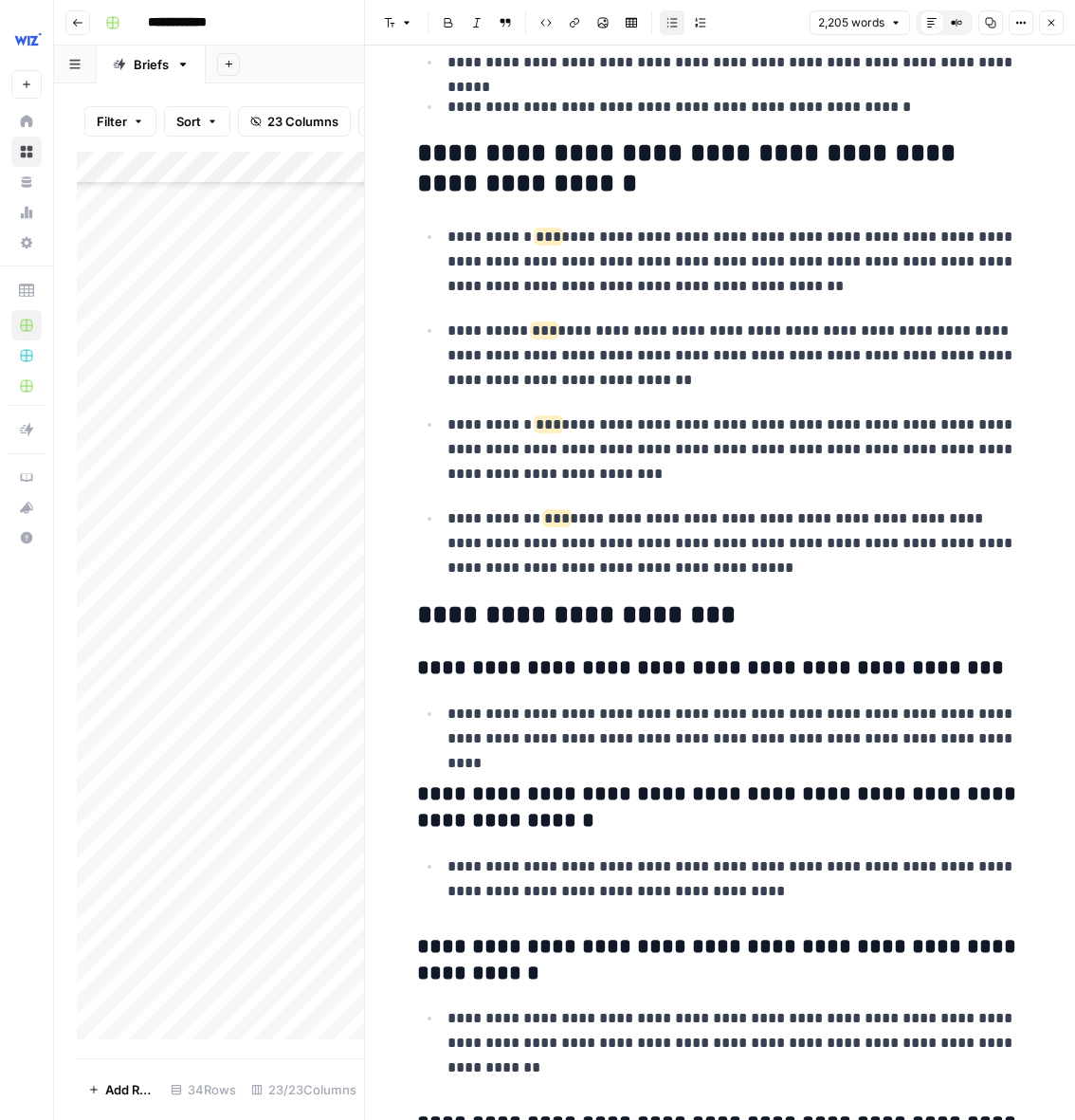 scroll, scrollTop: 10571, scrollLeft: 0, axis: vertical 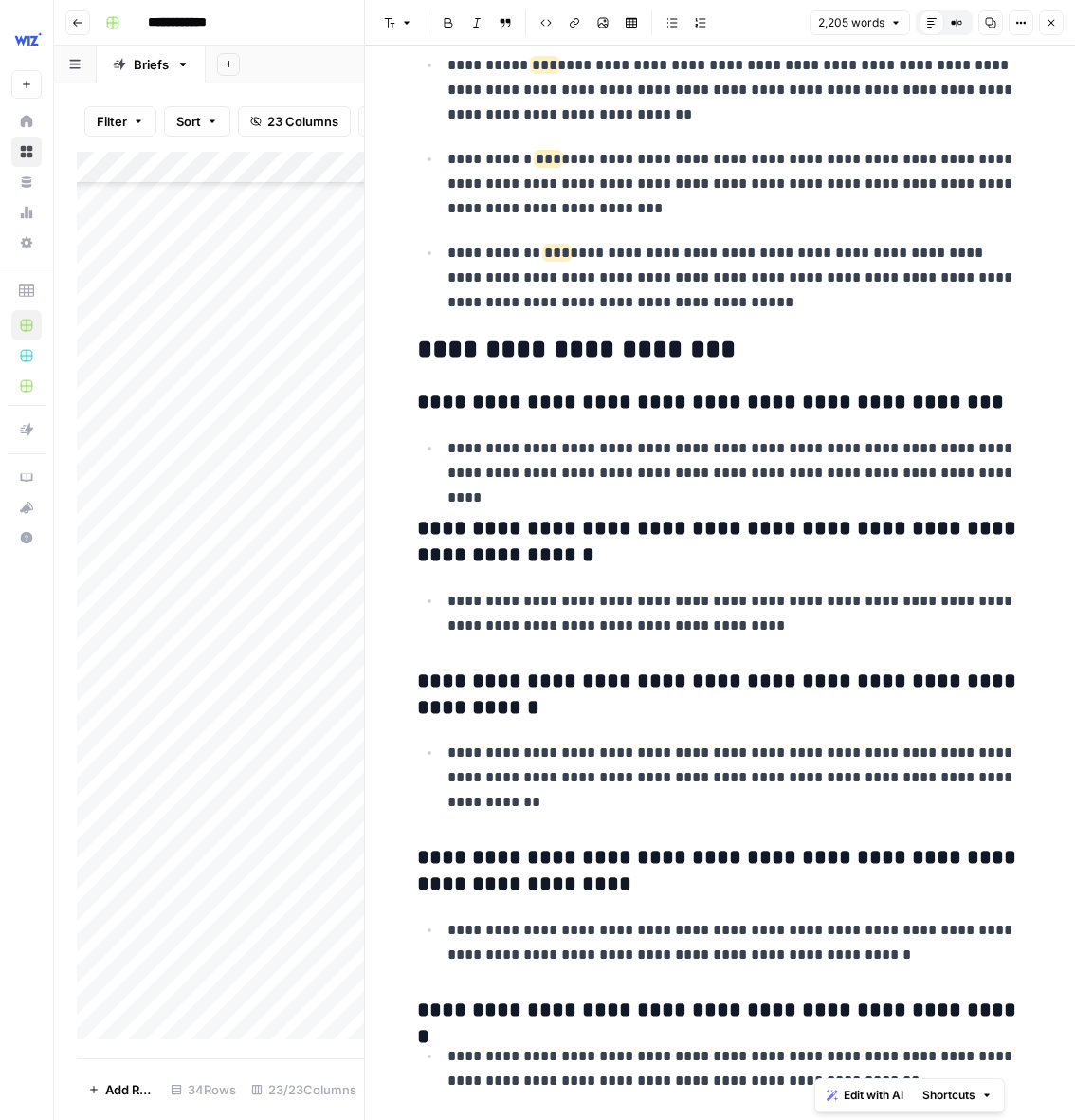 drag, startPoint x: 843, startPoint y: 1077, endPoint x: 776, endPoint y: 867, distance: 220.42913 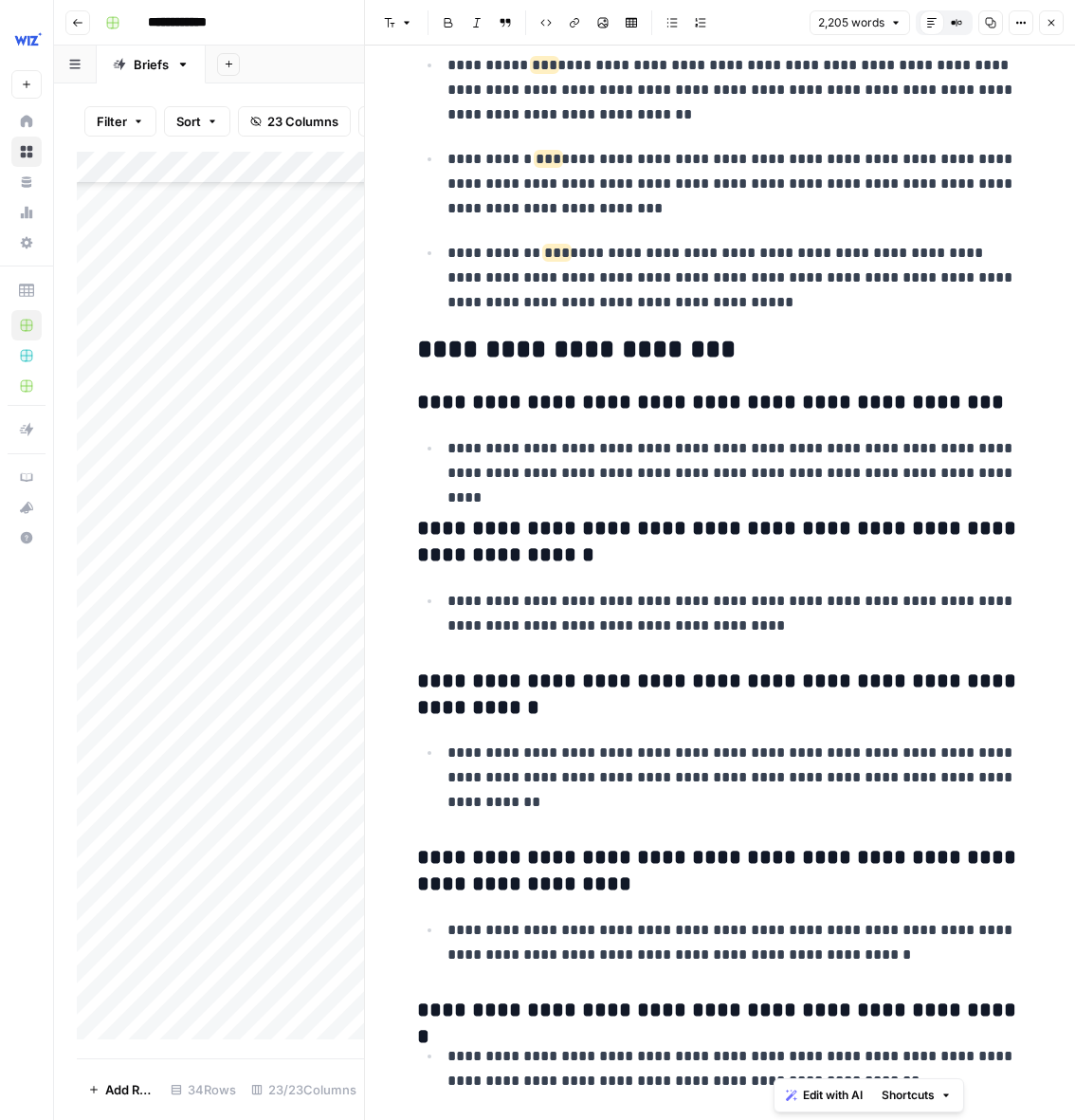 click on "**********" at bounding box center [720, -4688] 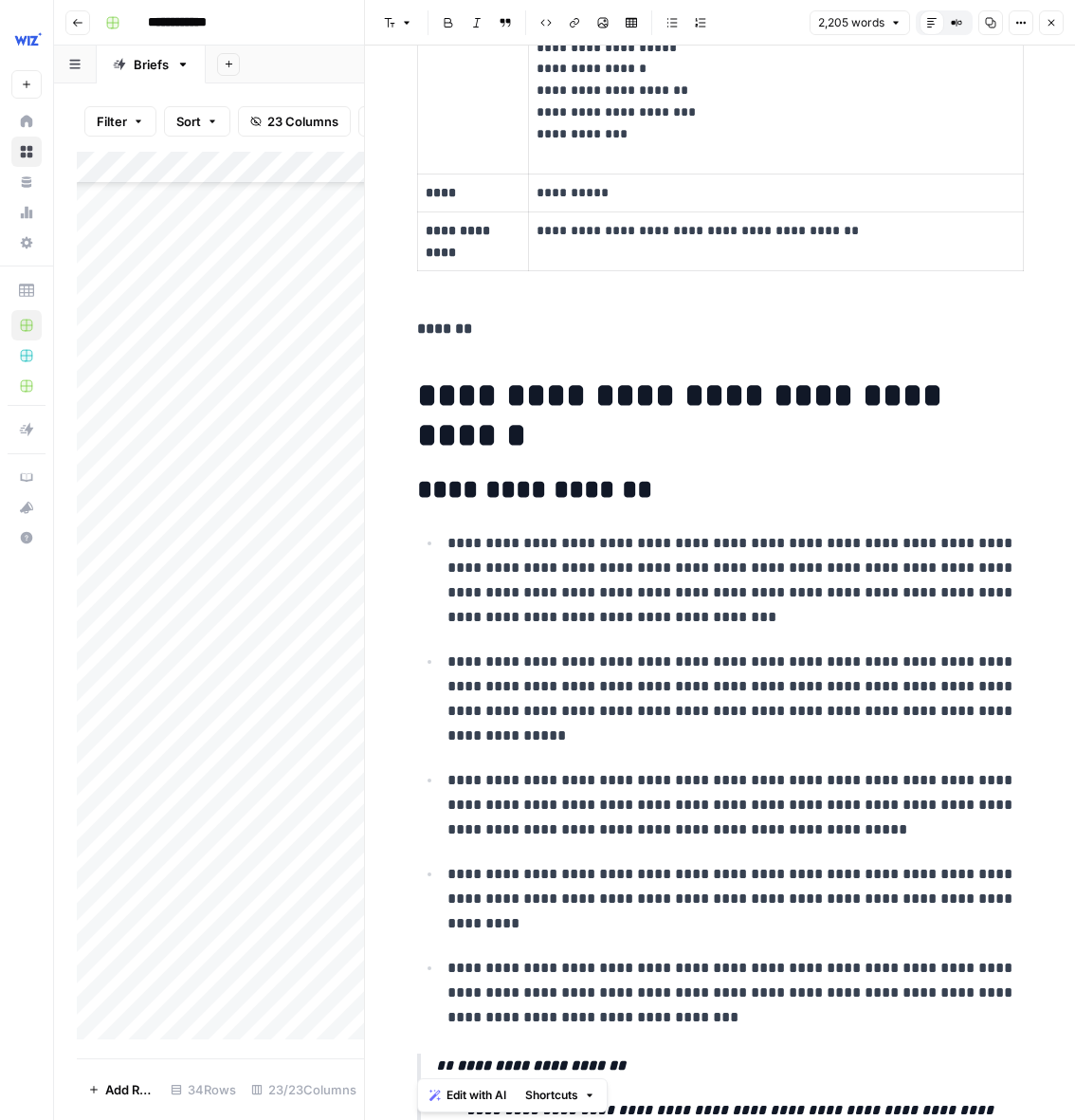 drag, startPoint x: 841, startPoint y: 1078, endPoint x: 426, endPoint y: 405, distance: 790.6668 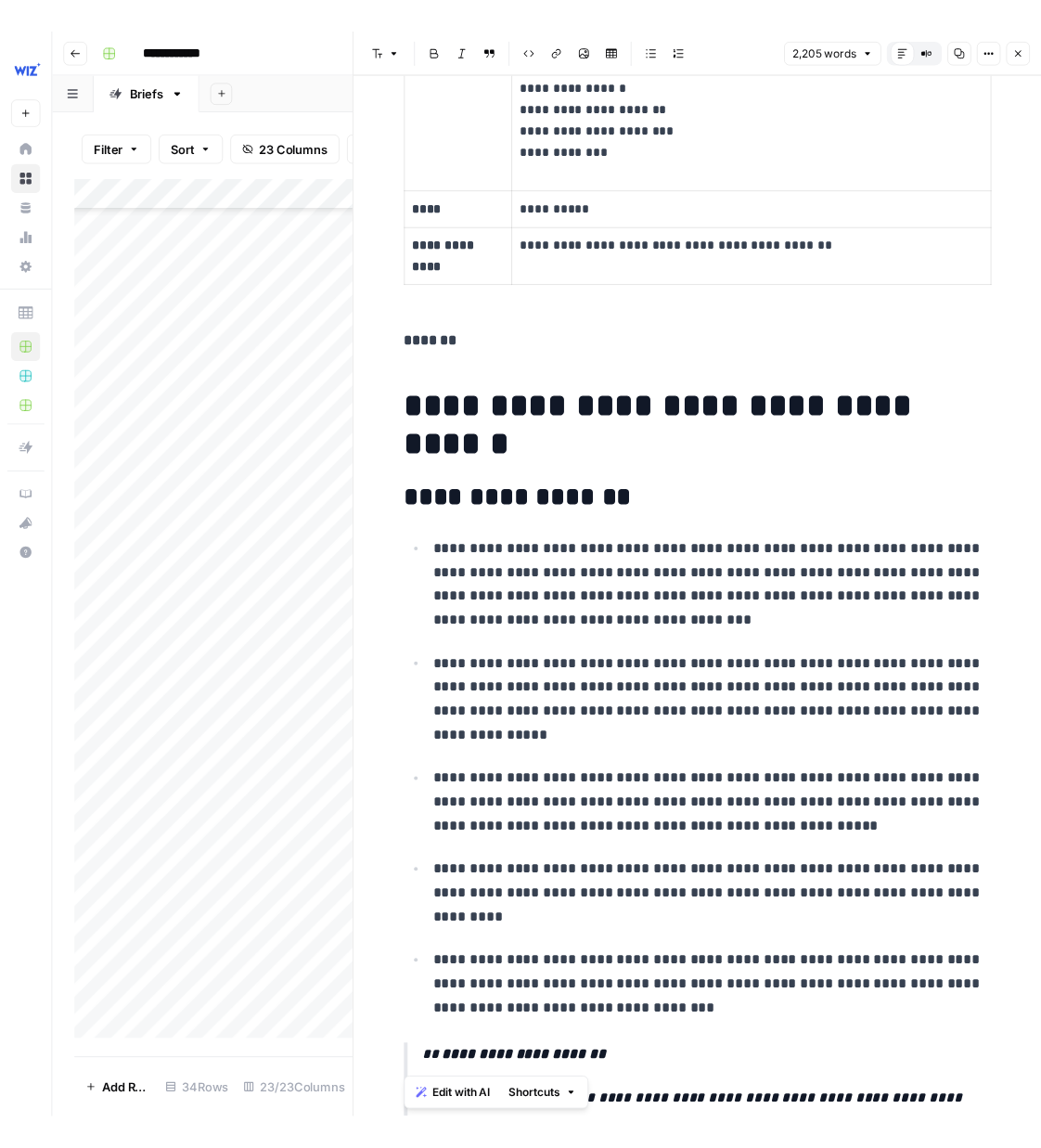 scroll, scrollTop: 2424, scrollLeft: 0, axis: vertical 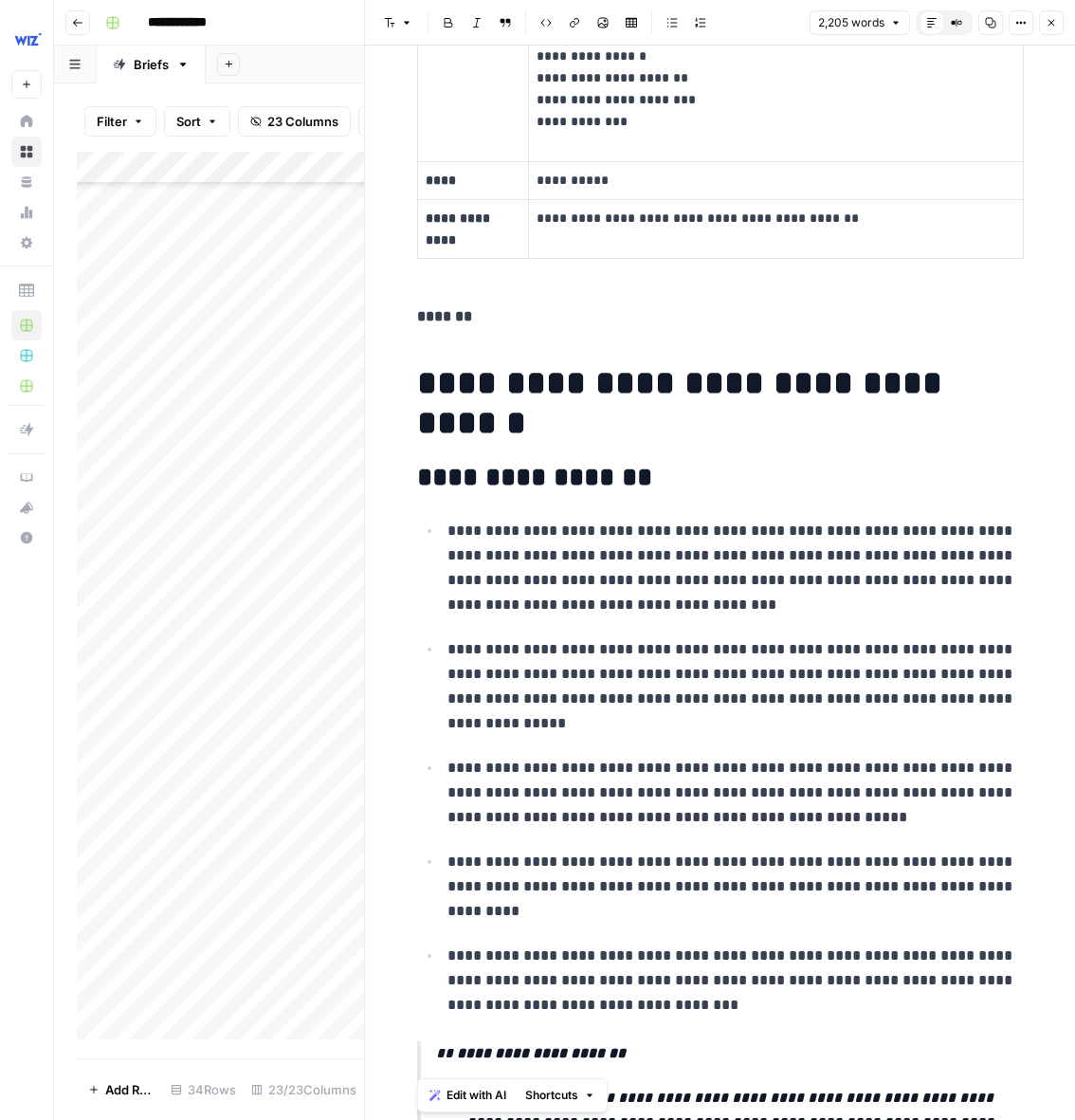copy on "**********" 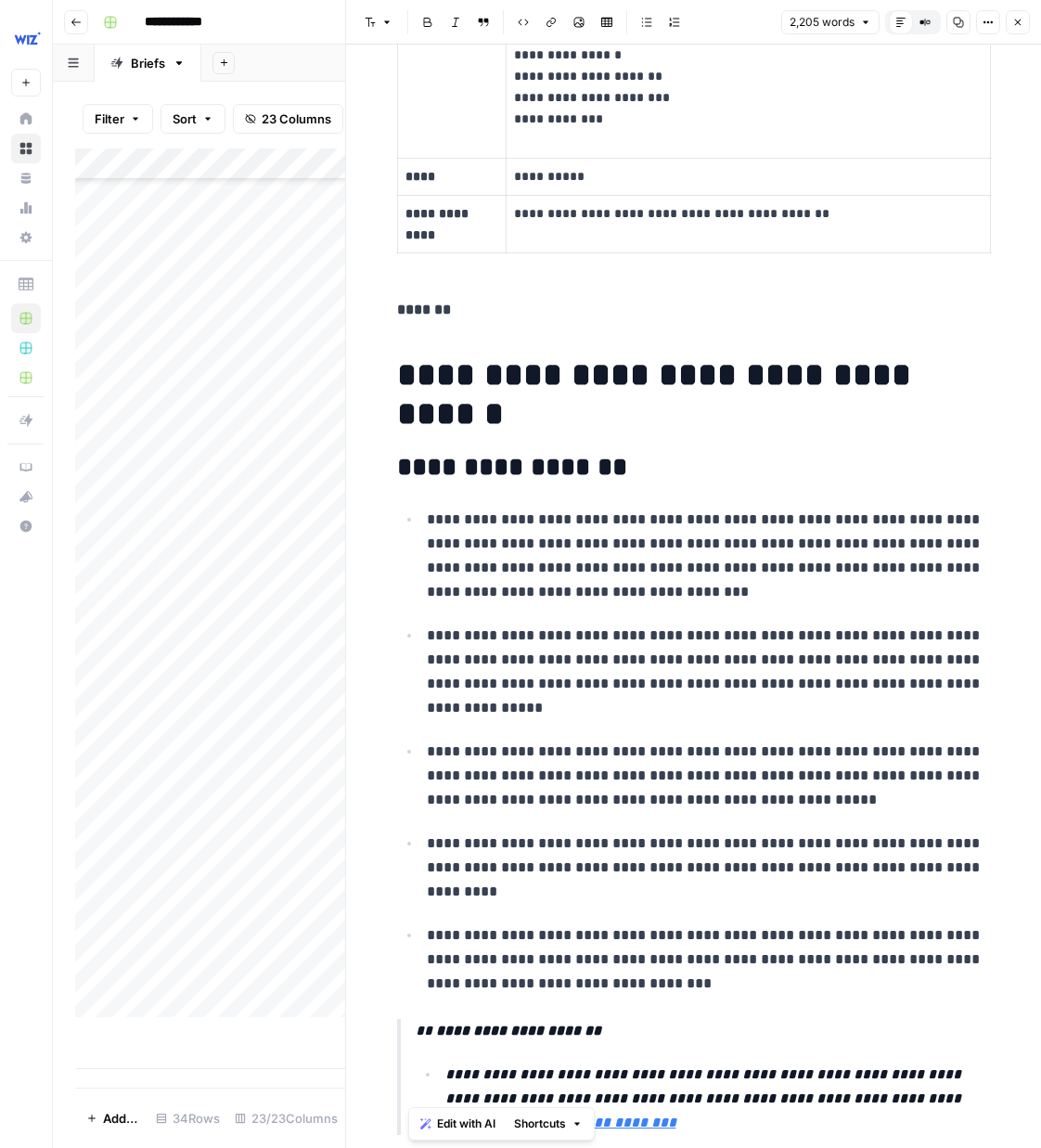 scroll, scrollTop: 781, scrollLeft: 2962, axis: both 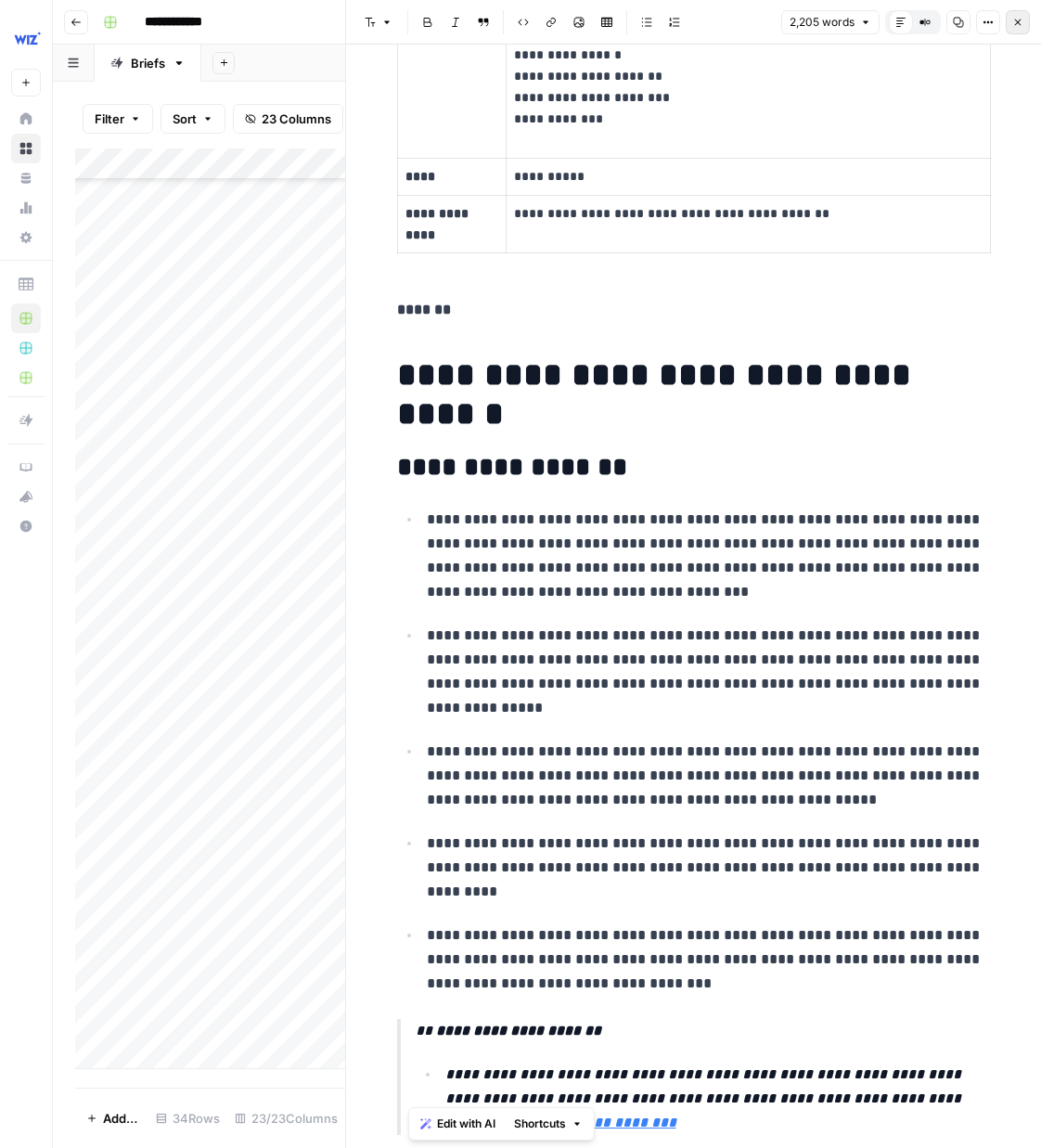 click 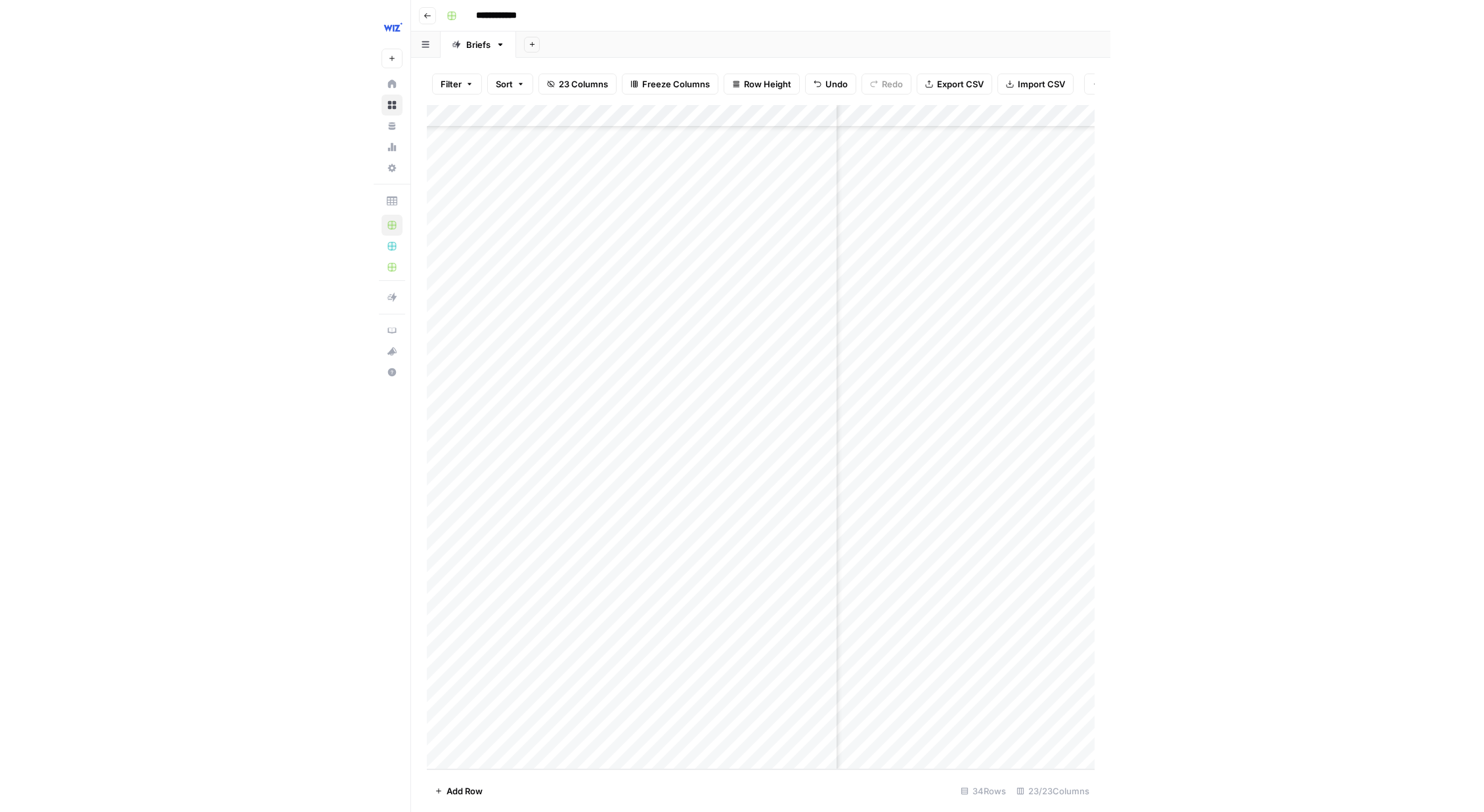 scroll, scrollTop: 540, scrollLeft: 1879, axis: both 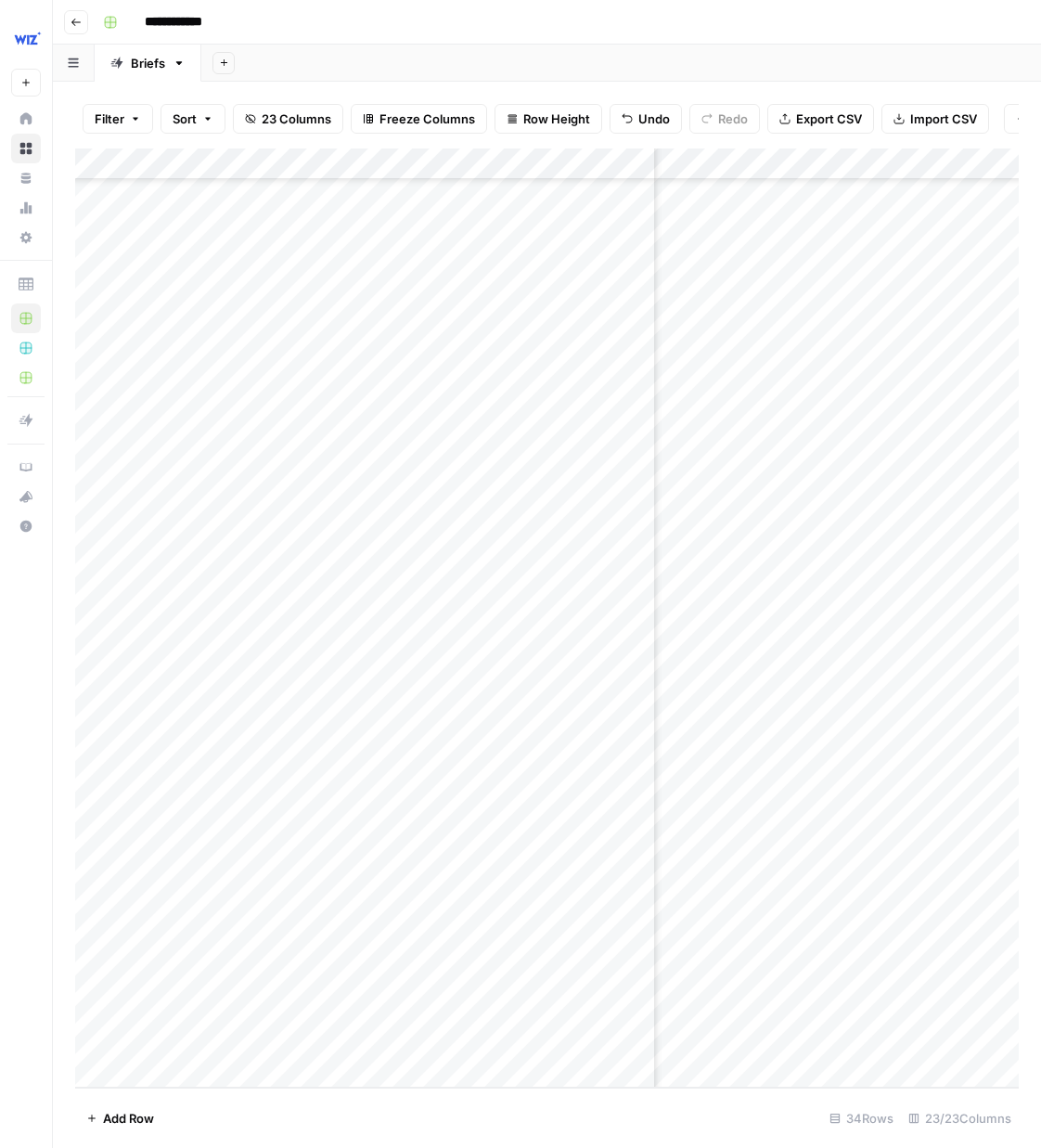 click at bounding box center (546, 618) 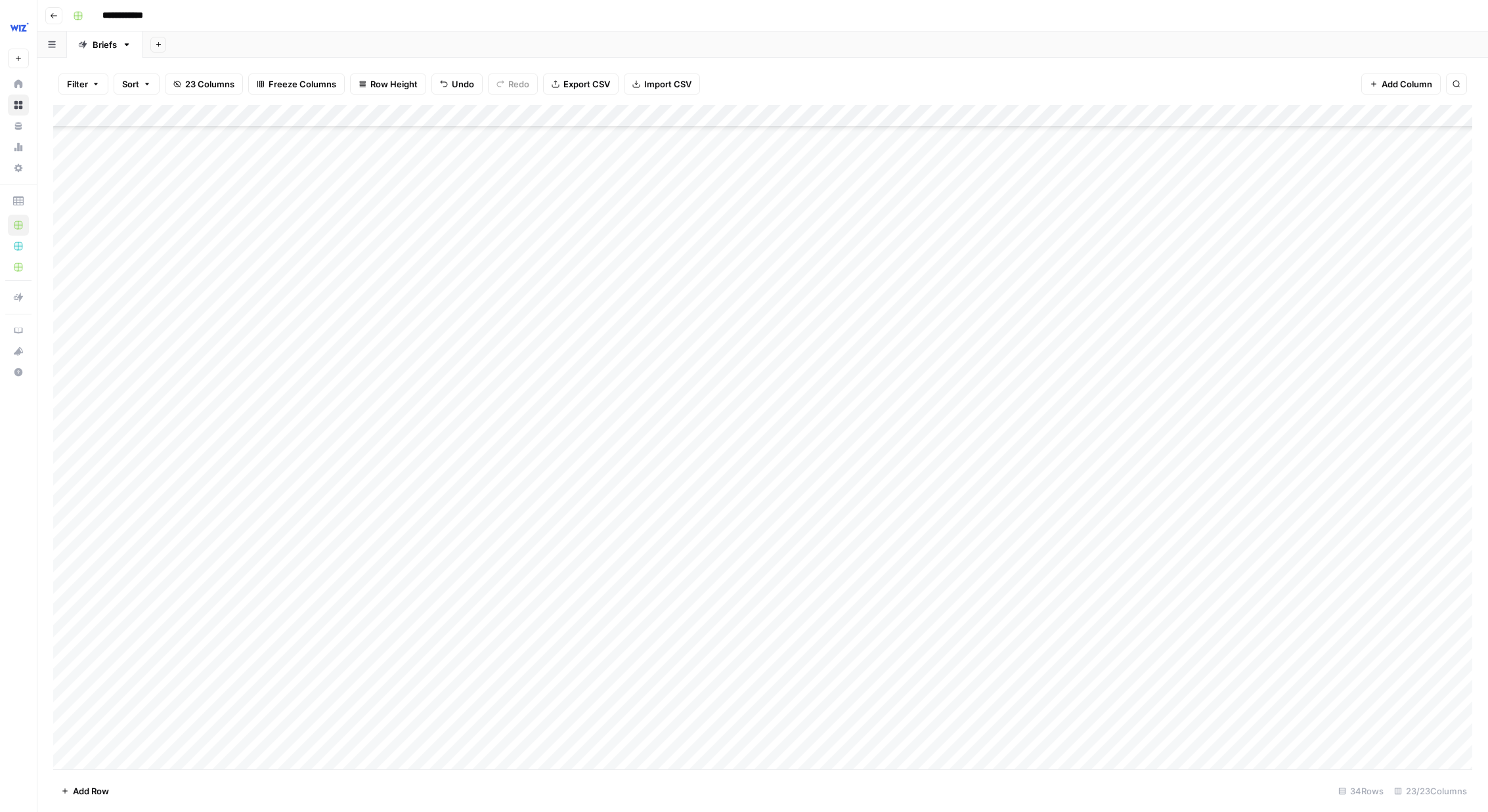 scroll, scrollTop: 532, scrollLeft: 0, axis: vertical 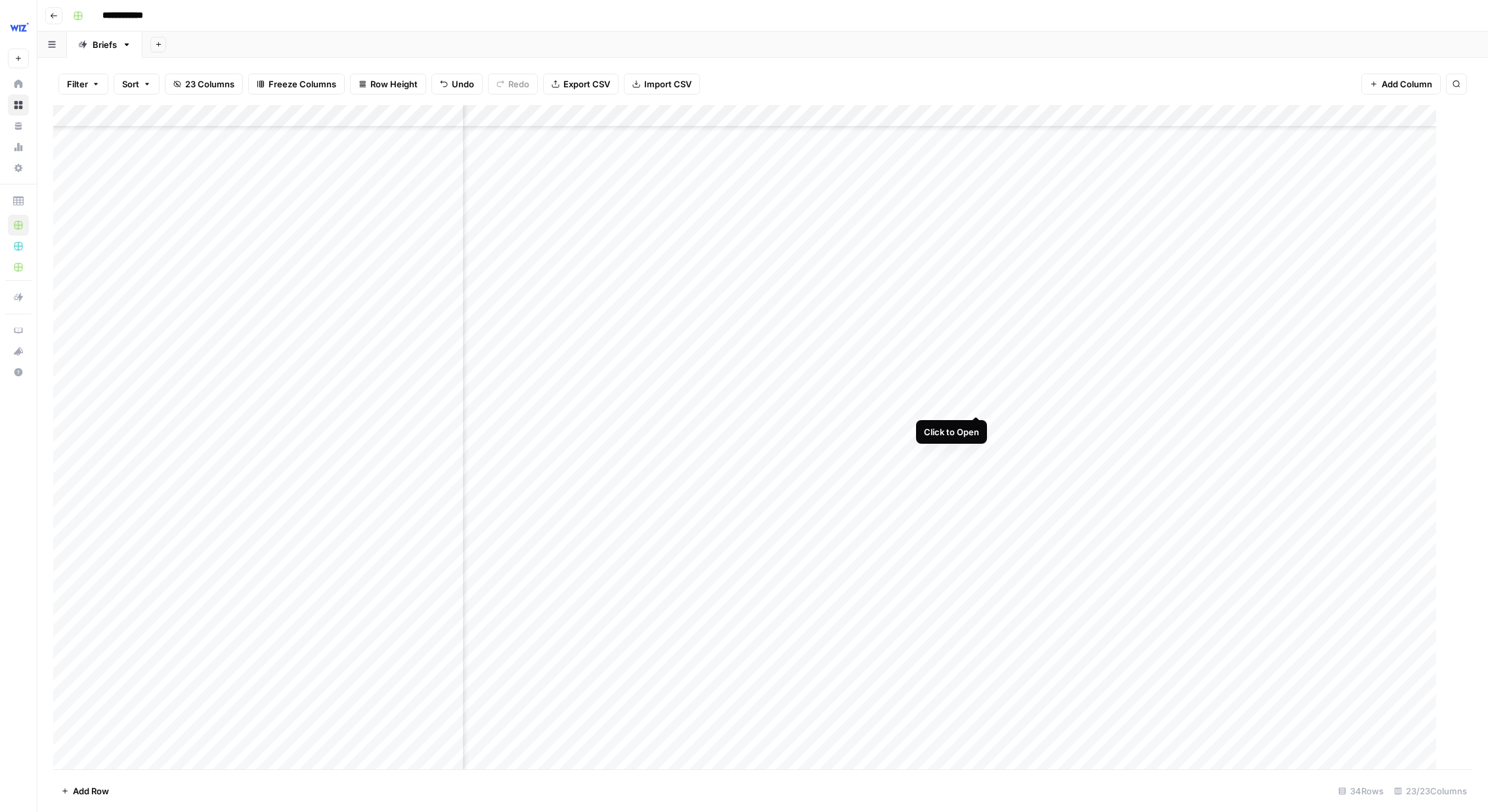 click at bounding box center [762, 437] 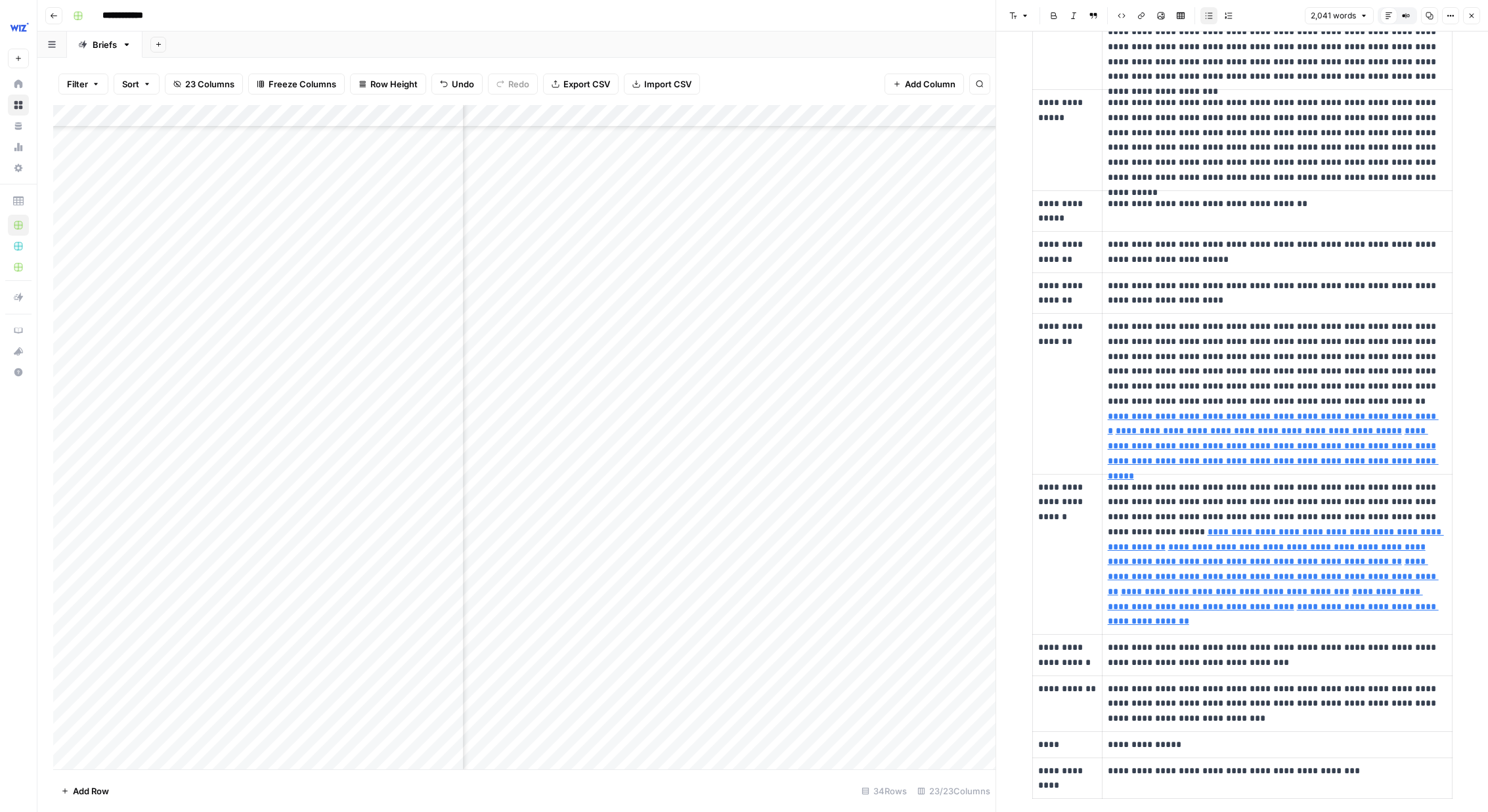 scroll, scrollTop: 370, scrollLeft: 0, axis: vertical 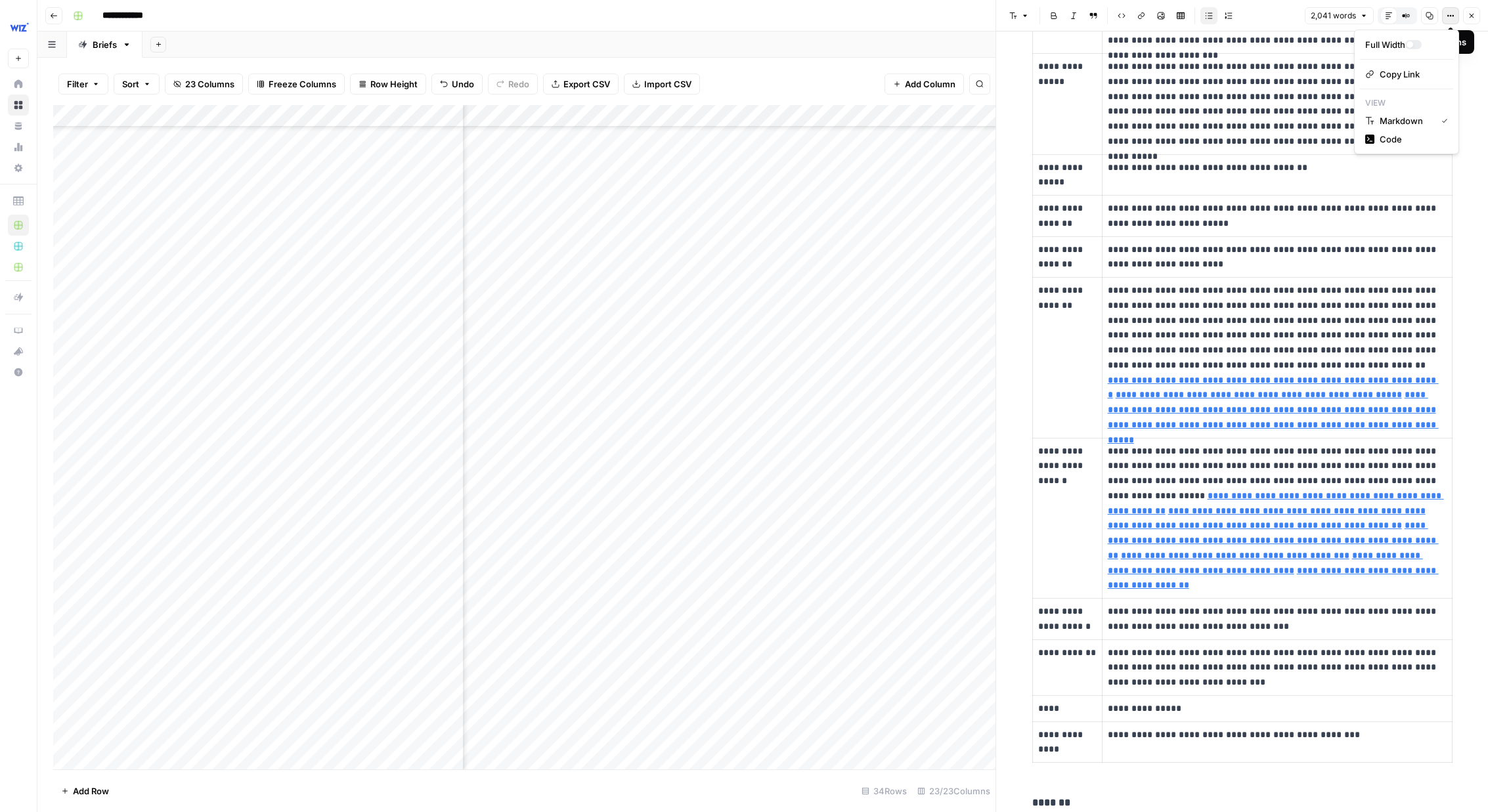 click 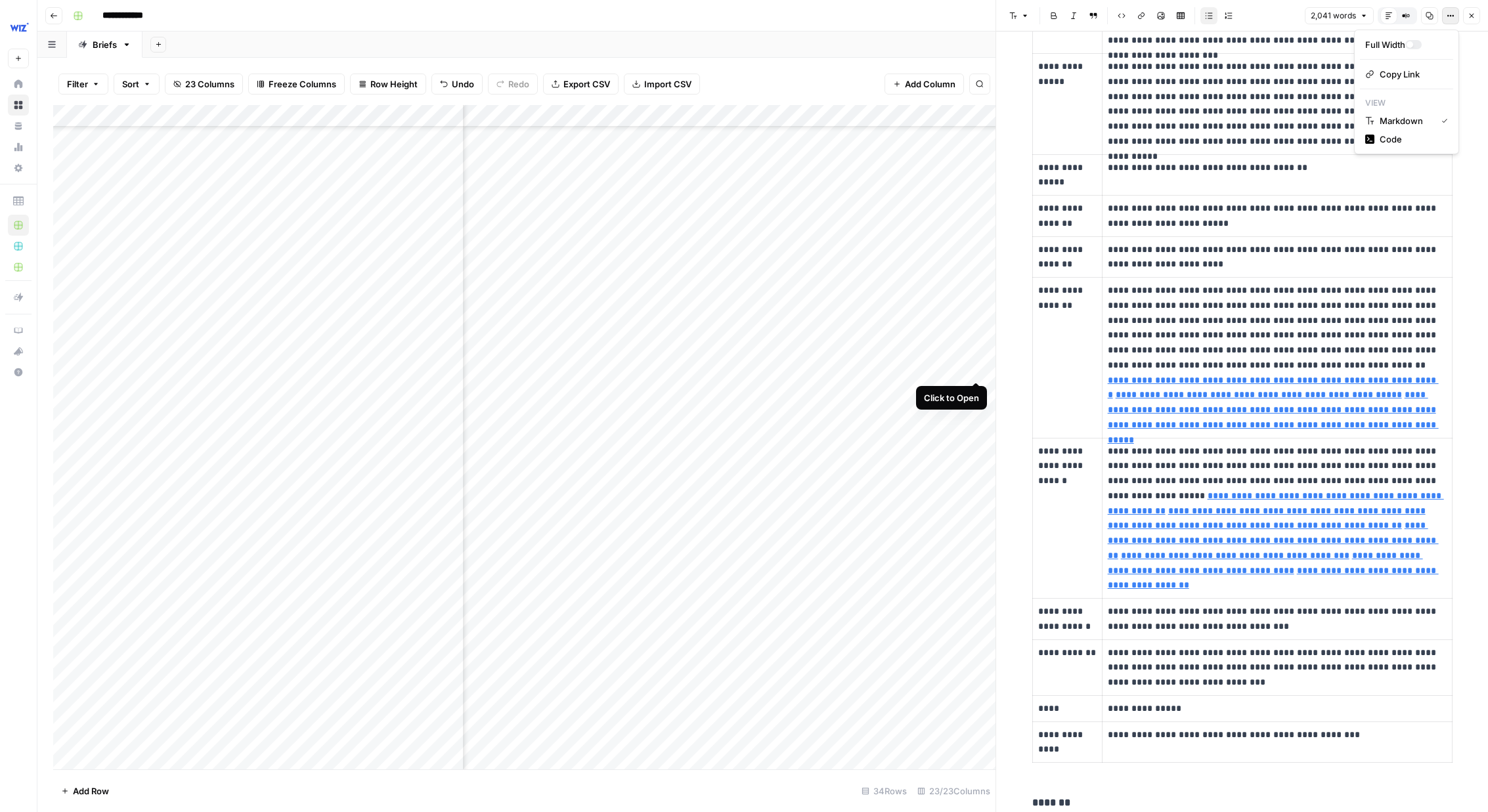 click at bounding box center (524, 437) 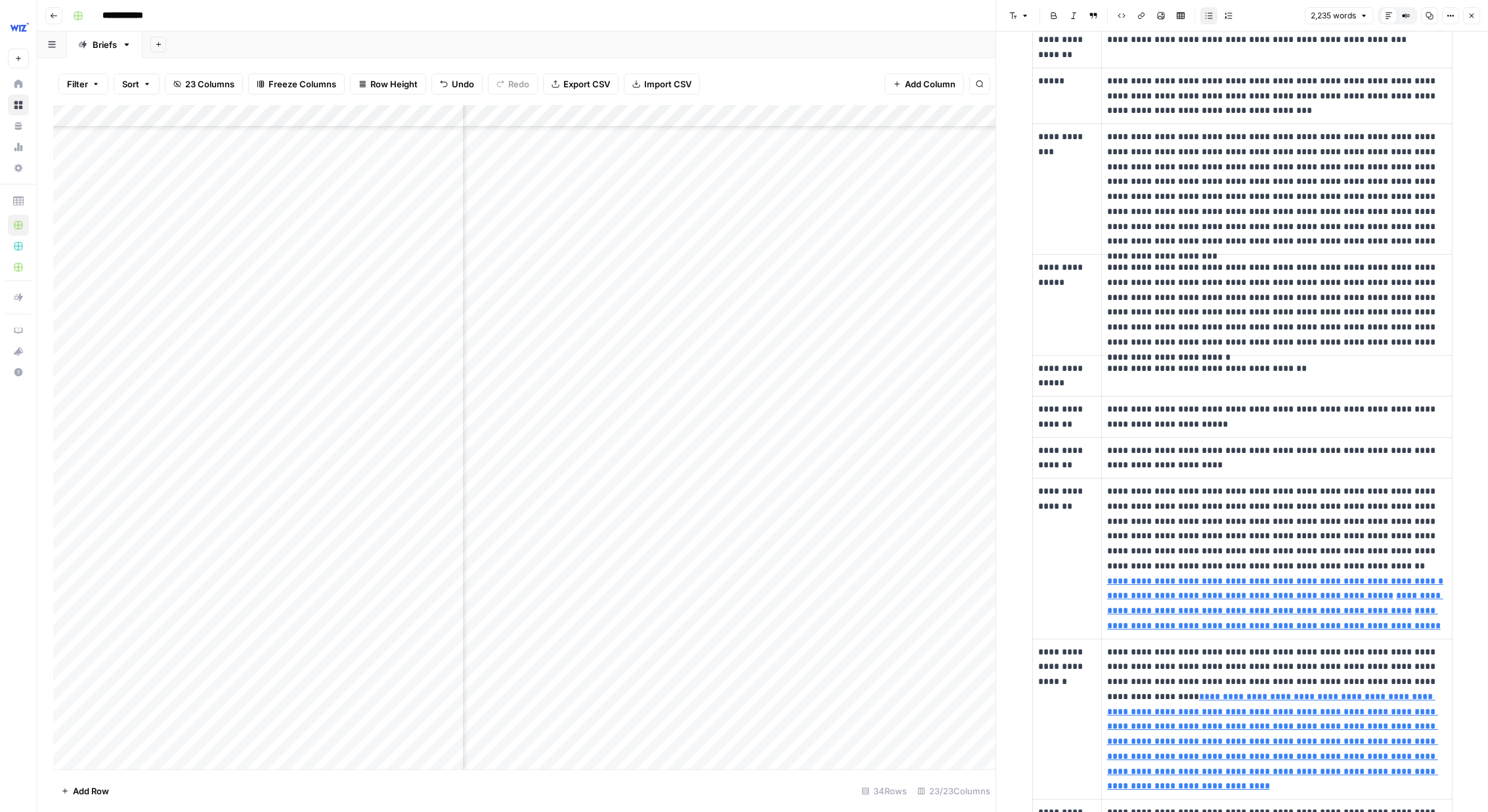 scroll, scrollTop: 206, scrollLeft: 0, axis: vertical 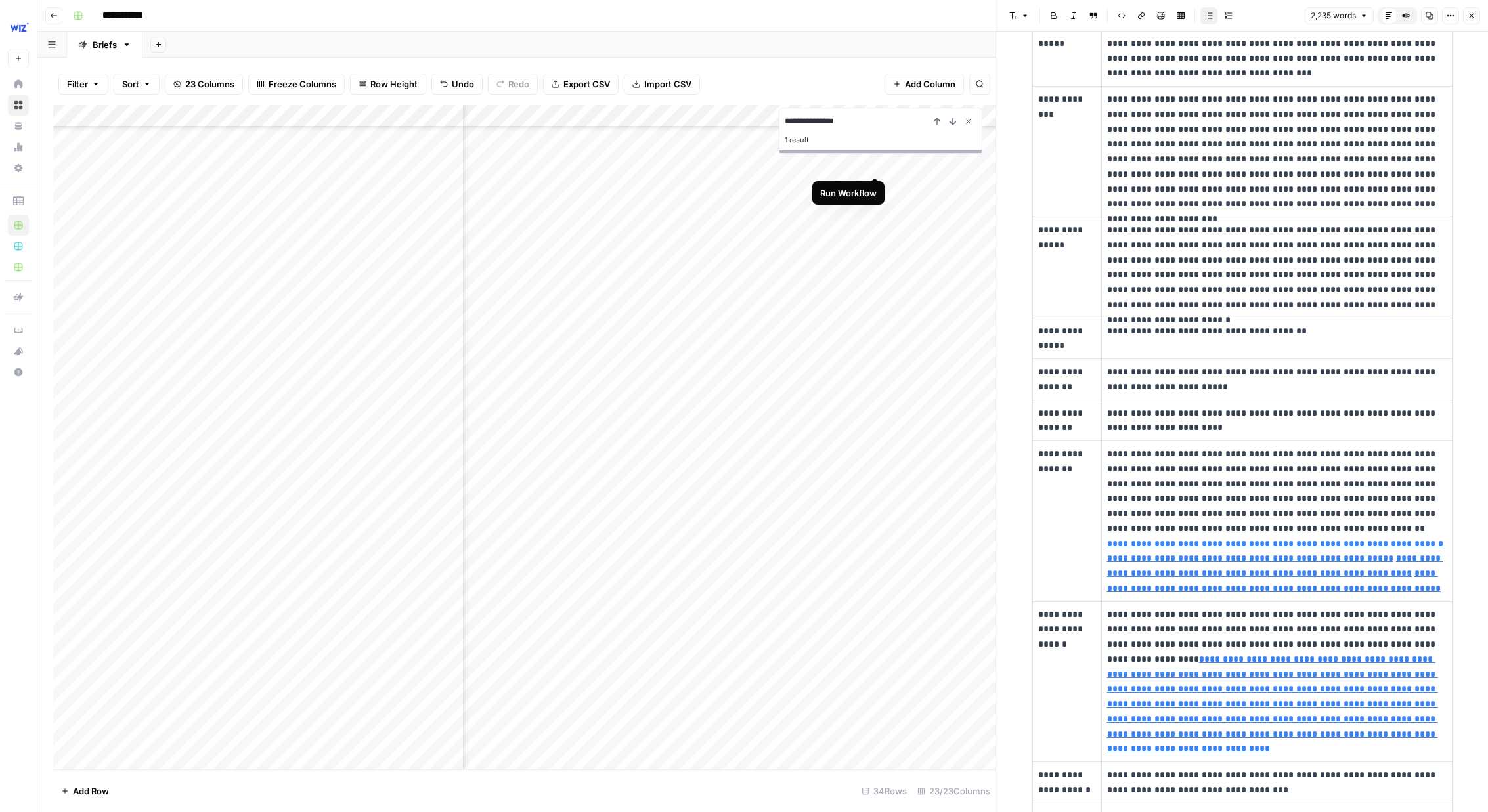 type on "**********" 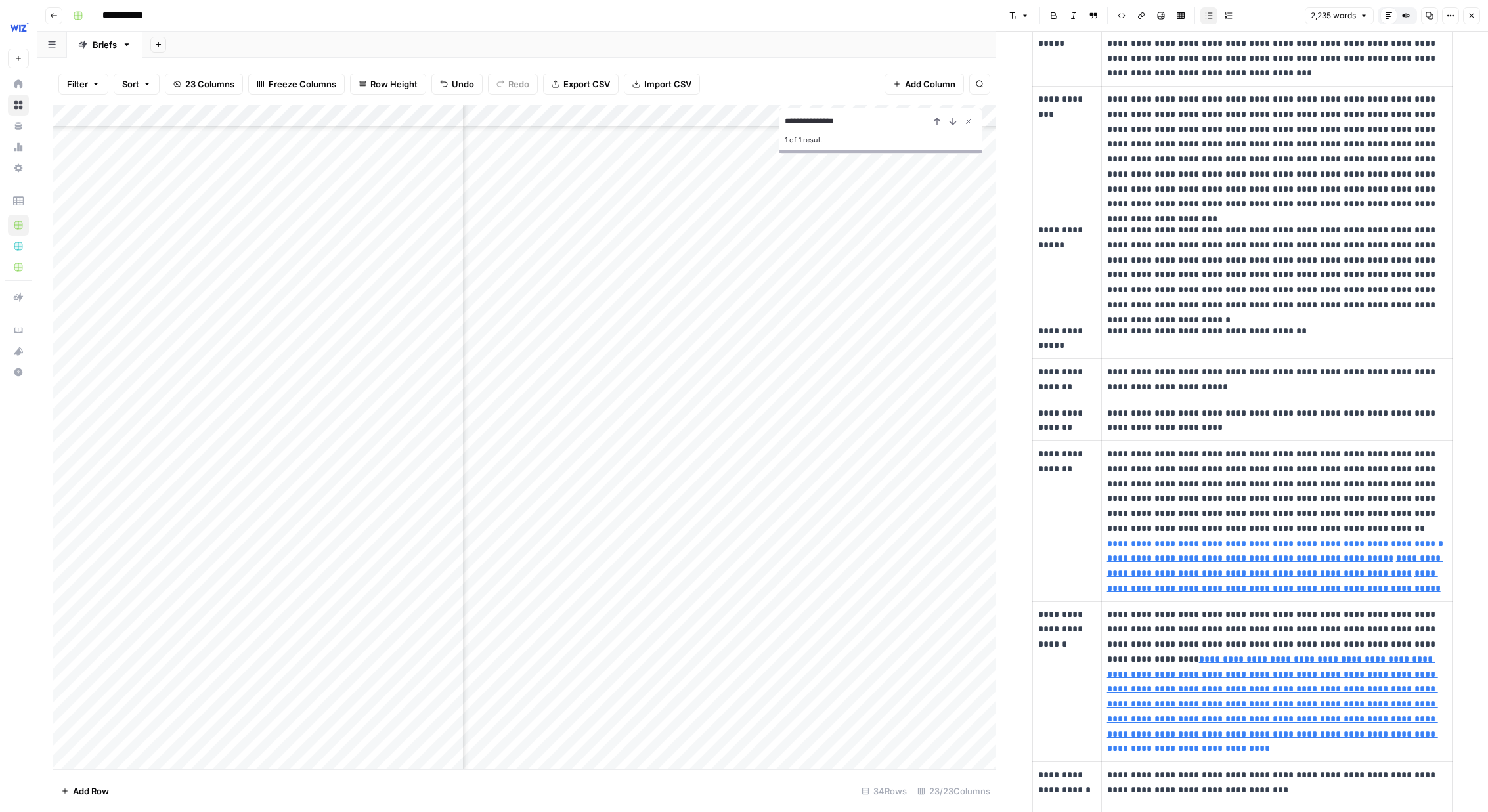 scroll, scrollTop: 532, scrollLeft: 2099, axis: both 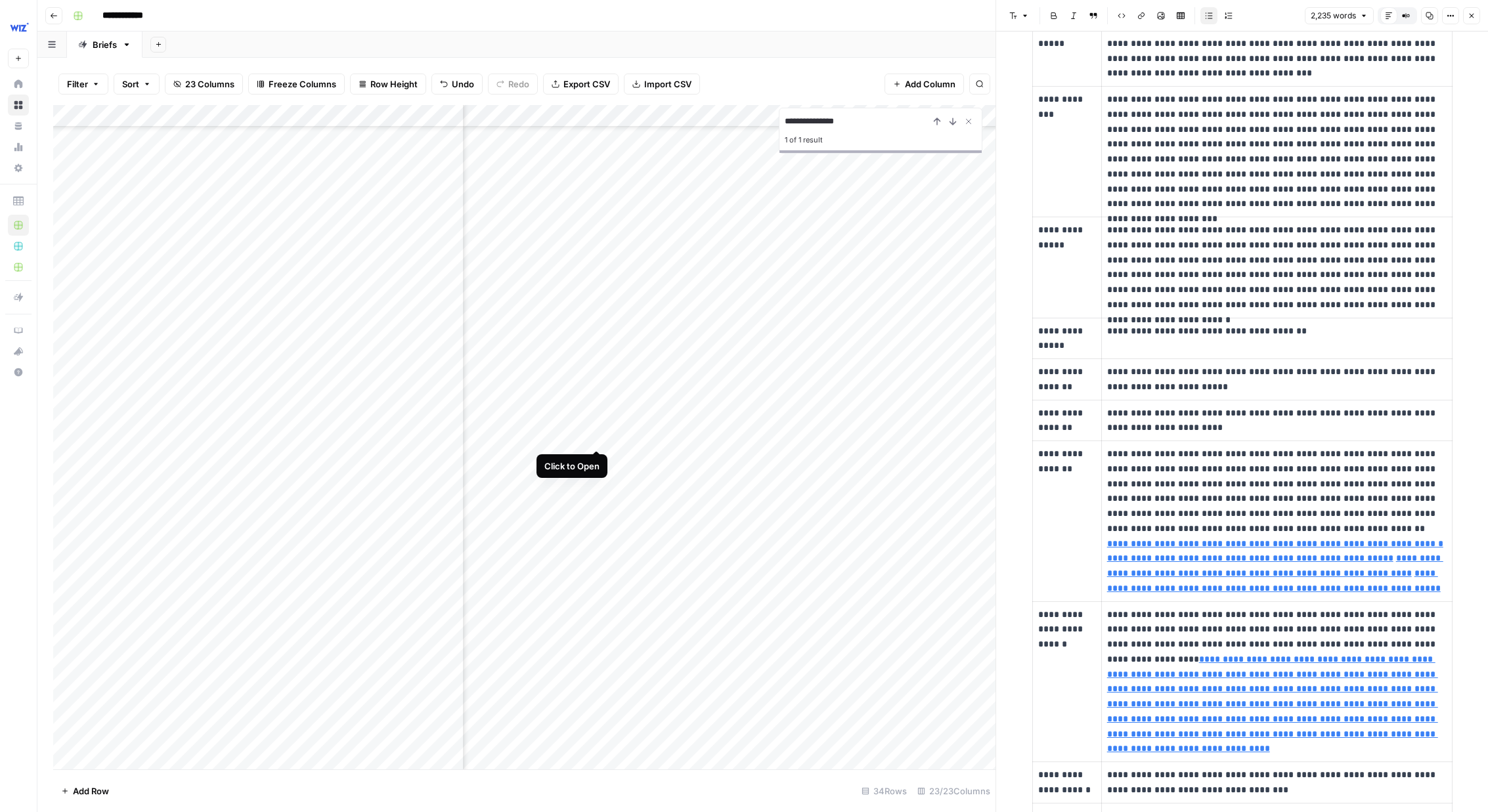 click at bounding box center (524, 437) 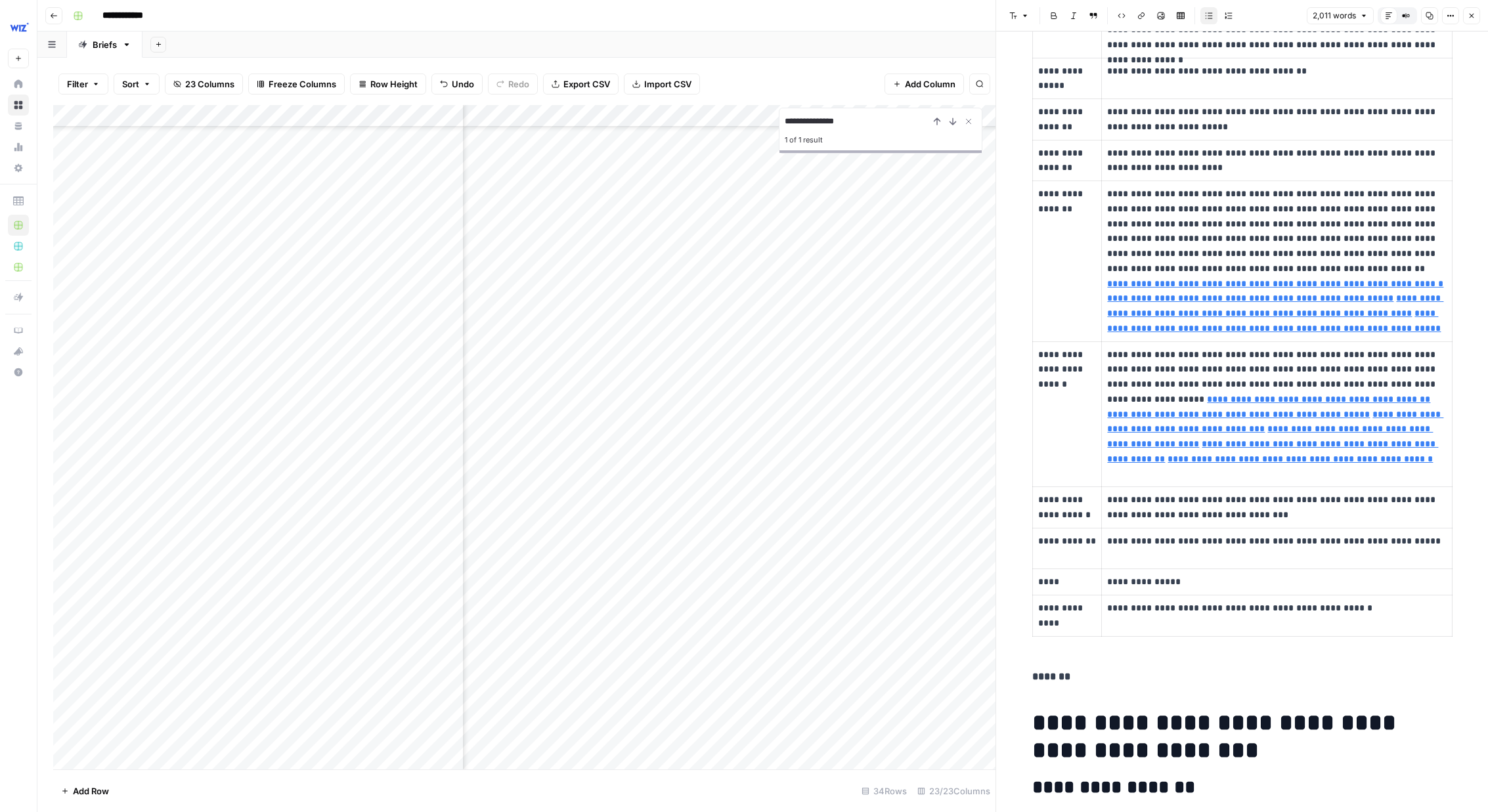 scroll, scrollTop: 492, scrollLeft: 0, axis: vertical 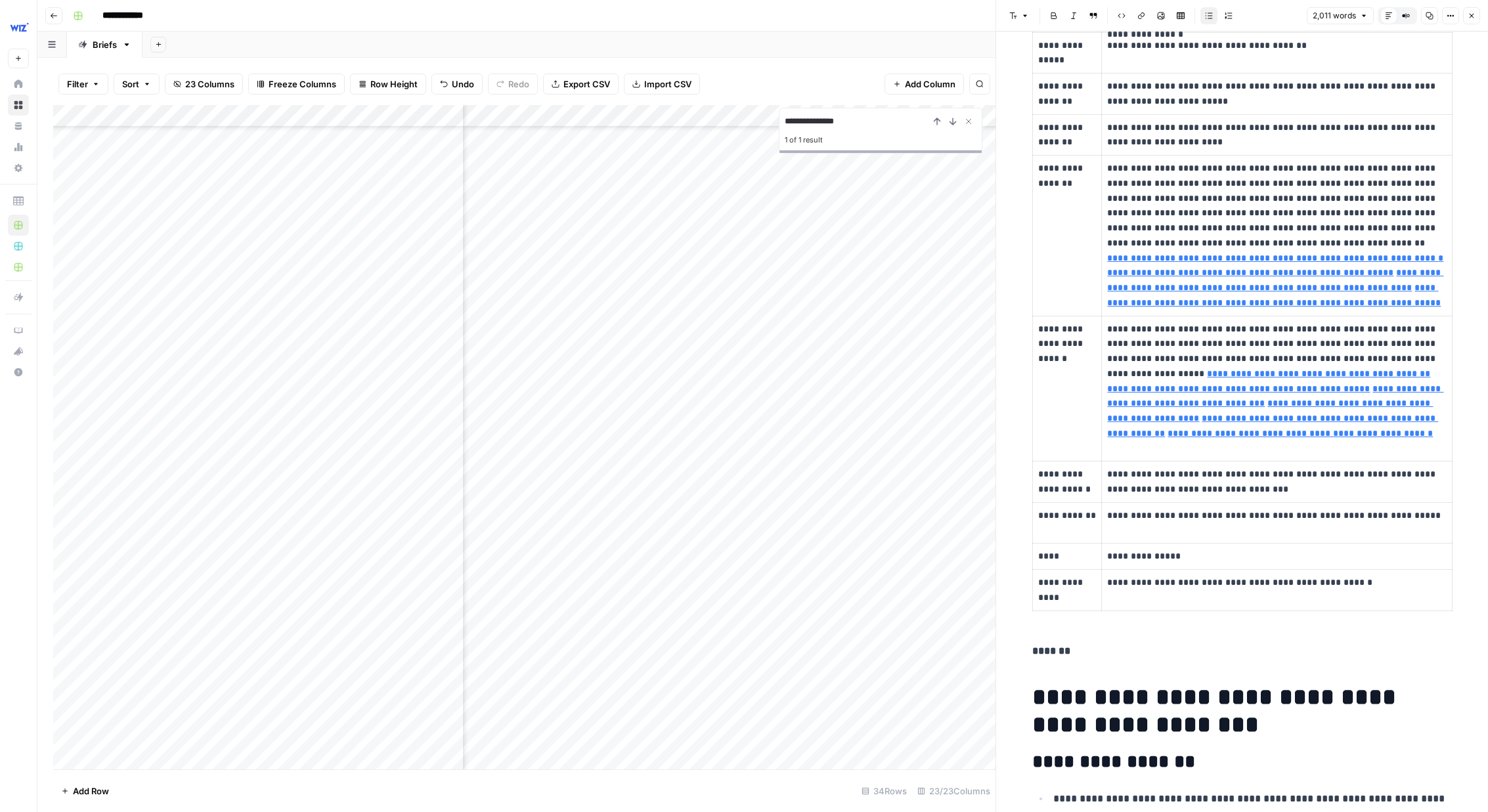 click on "**********" at bounding box center (857, 121) 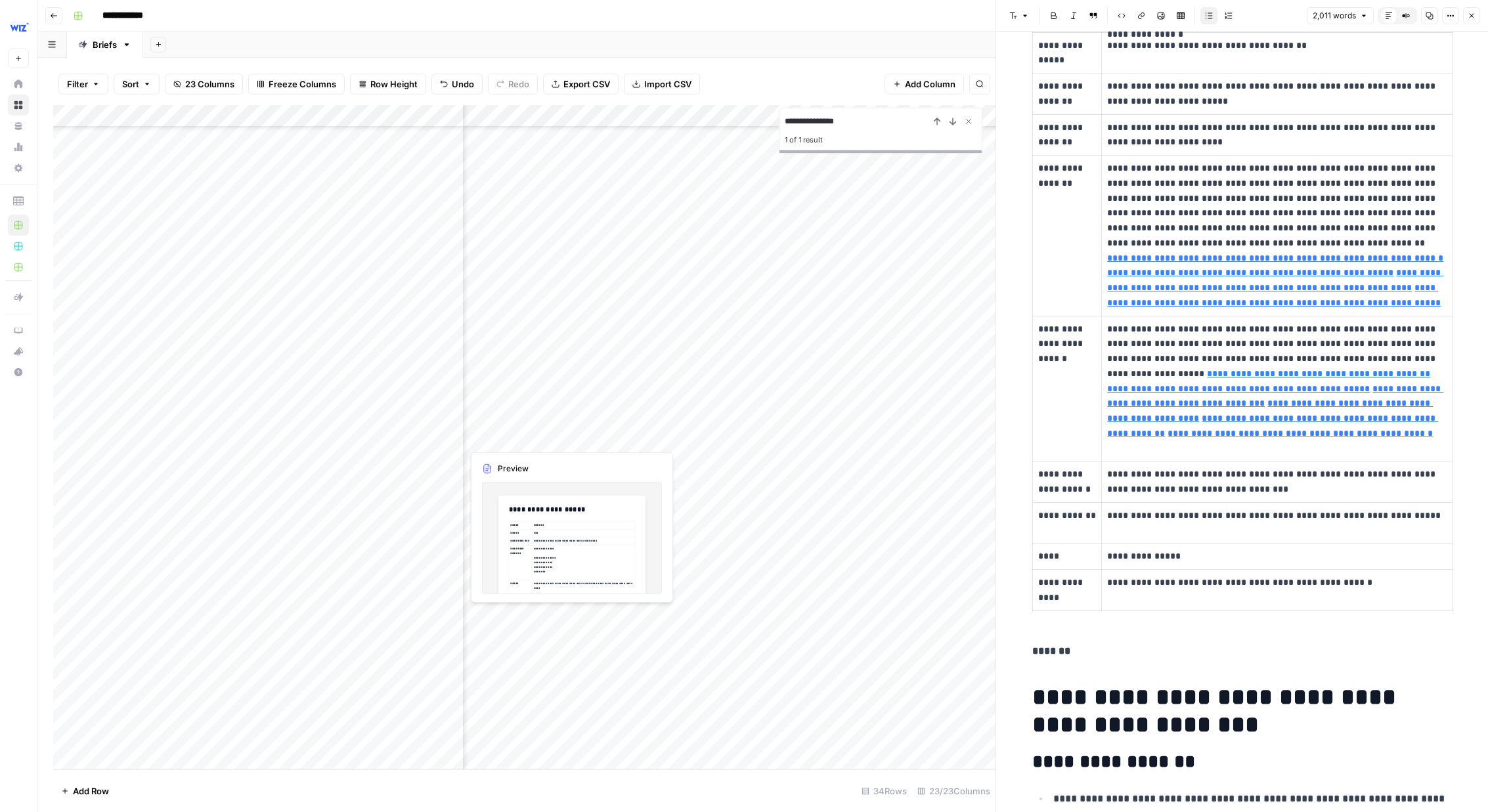 click at bounding box center (524, 437) 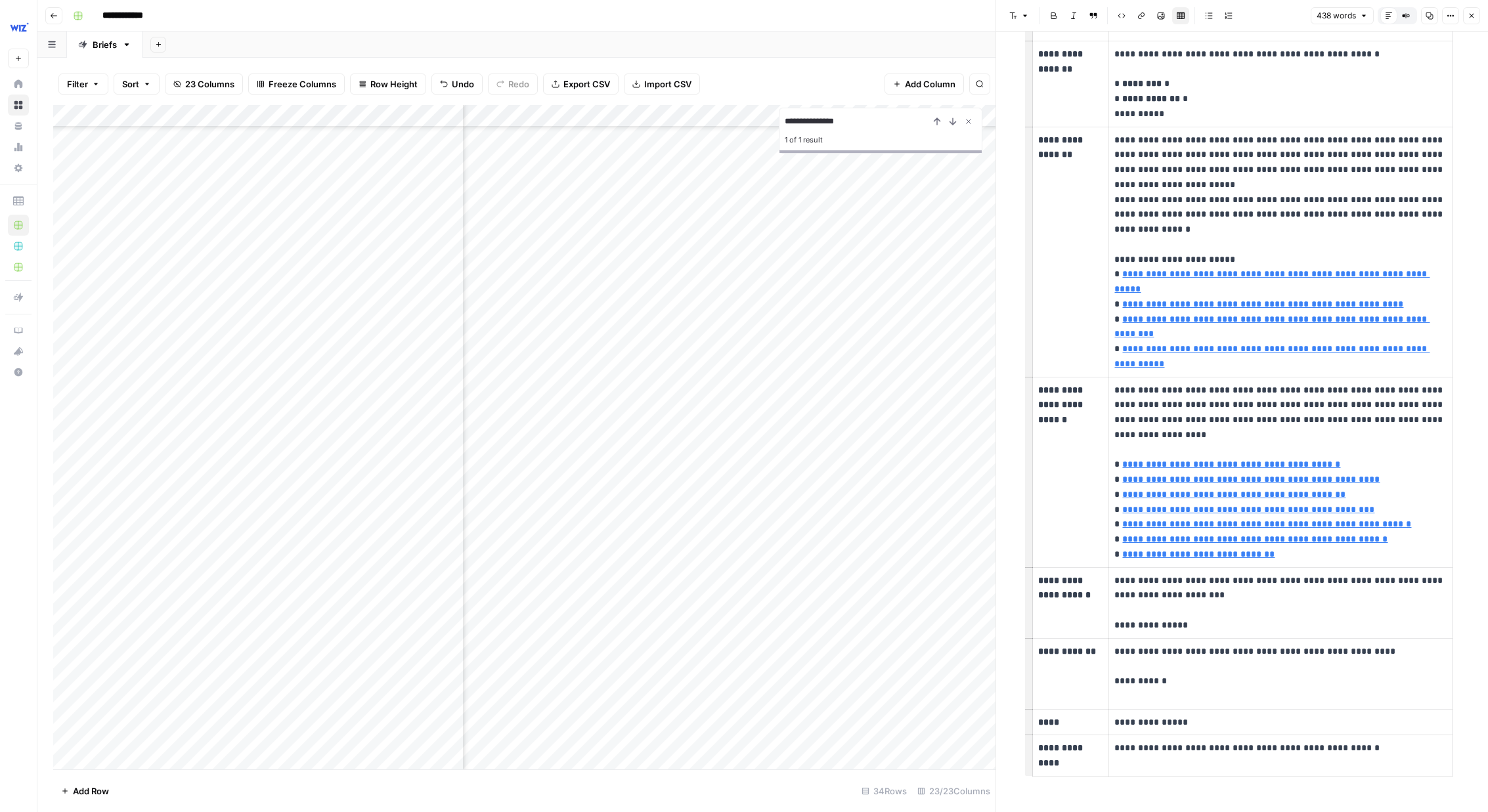 scroll, scrollTop: 1029, scrollLeft: 0, axis: vertical 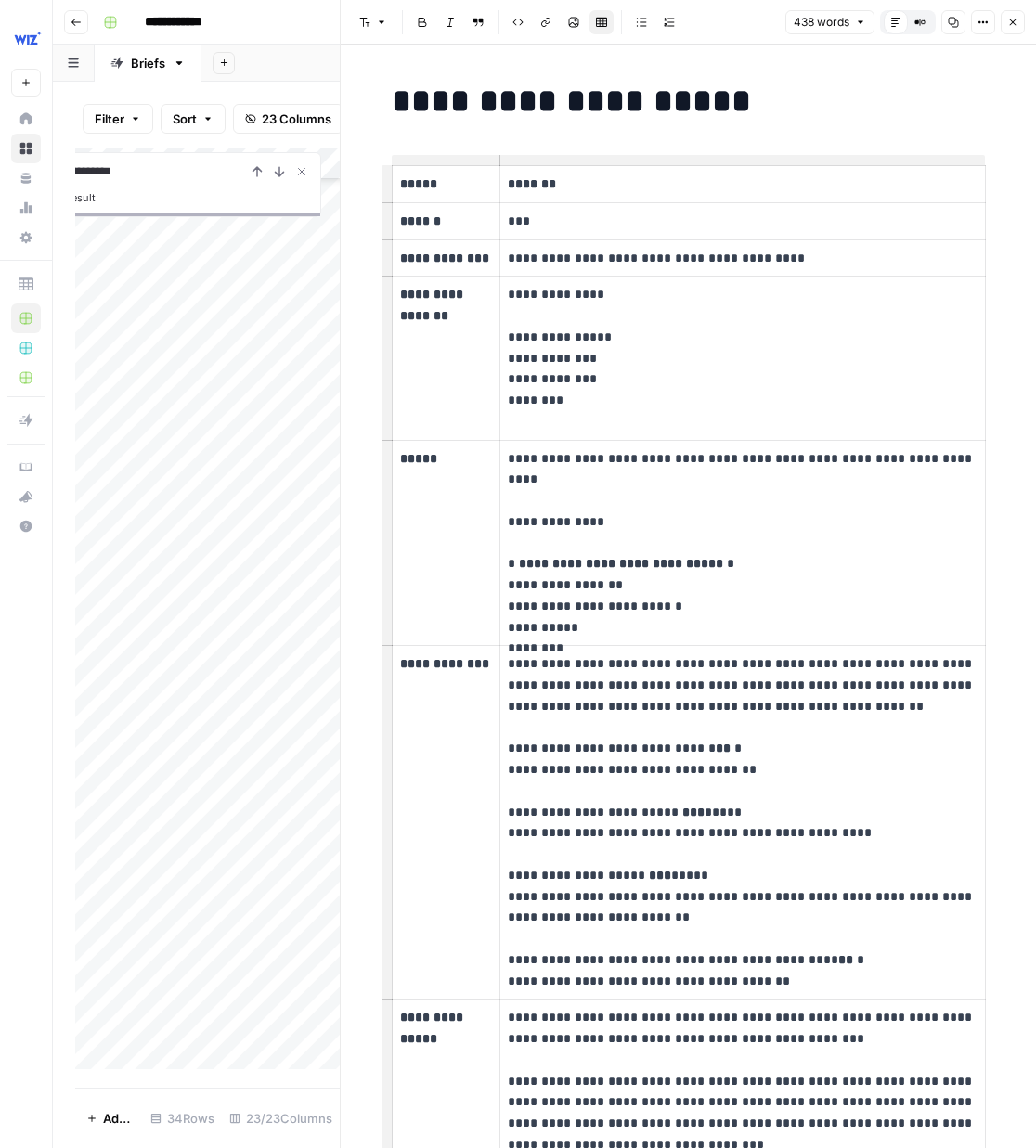 drag, startPoint x: 1013, startPoint y: 27, endPoint x: 999, endPoint y: 55, distance: 31.30495 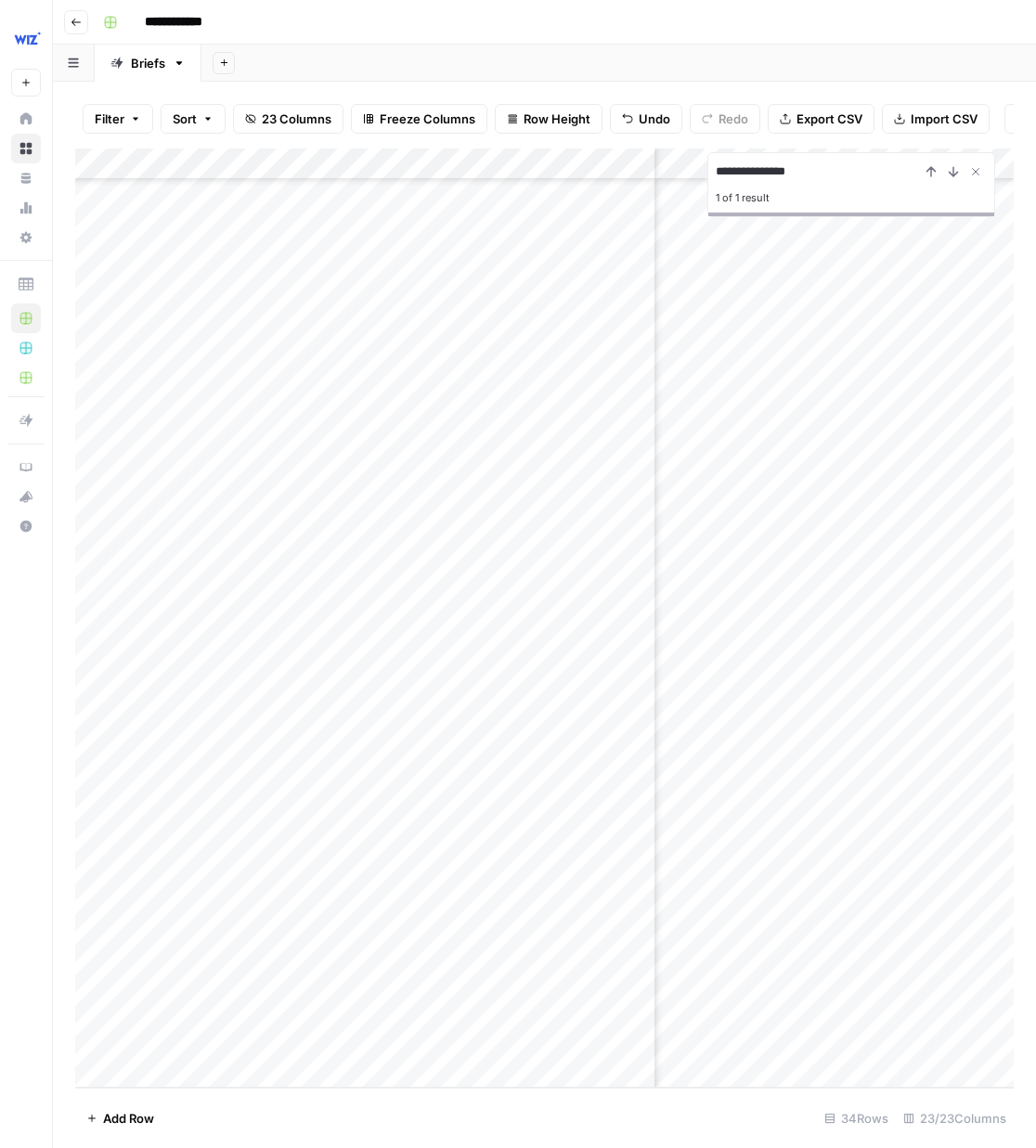 scroll, scrollTop: 763, scrollLeft: 2983, axis: both 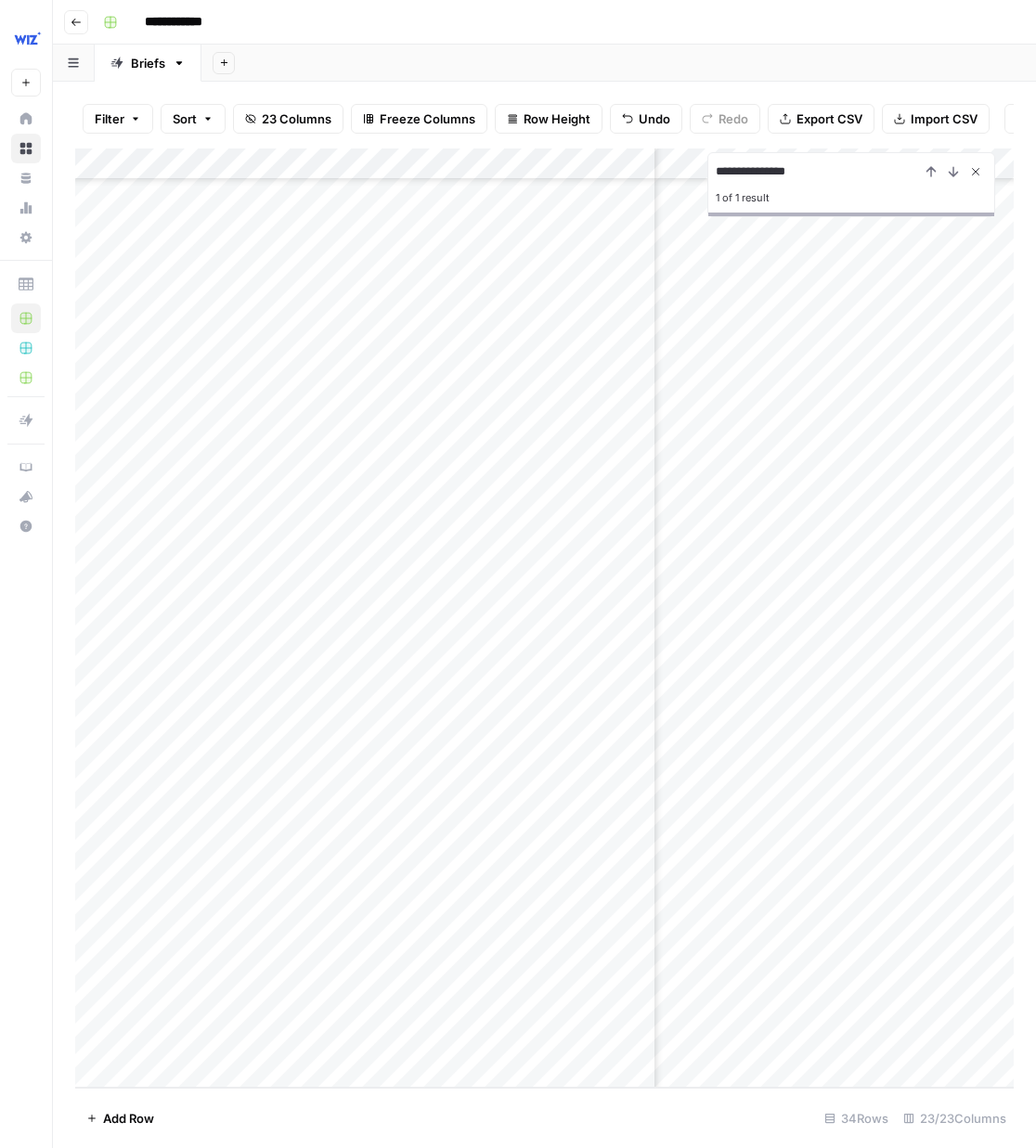 click 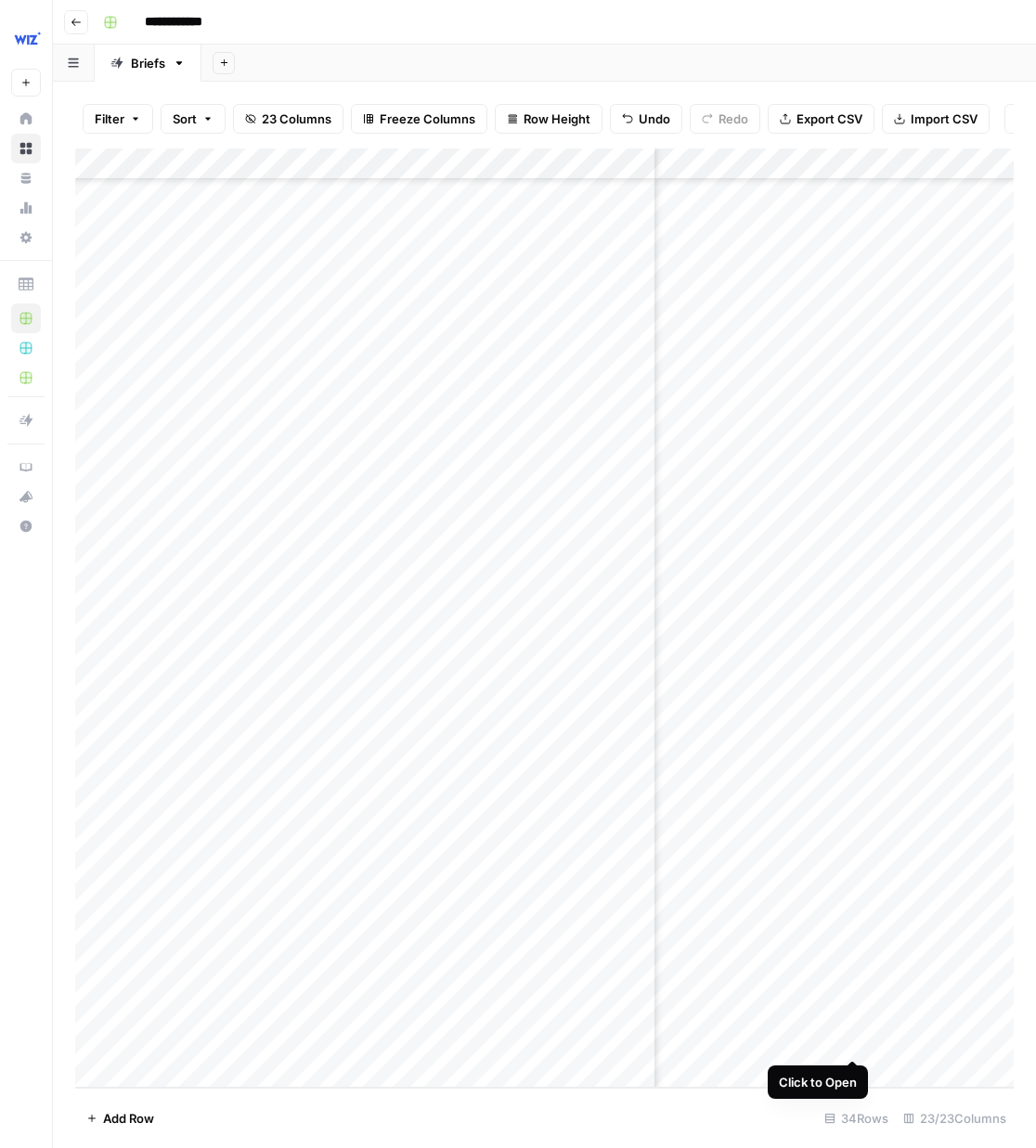 click at bounding box center (544, 618) 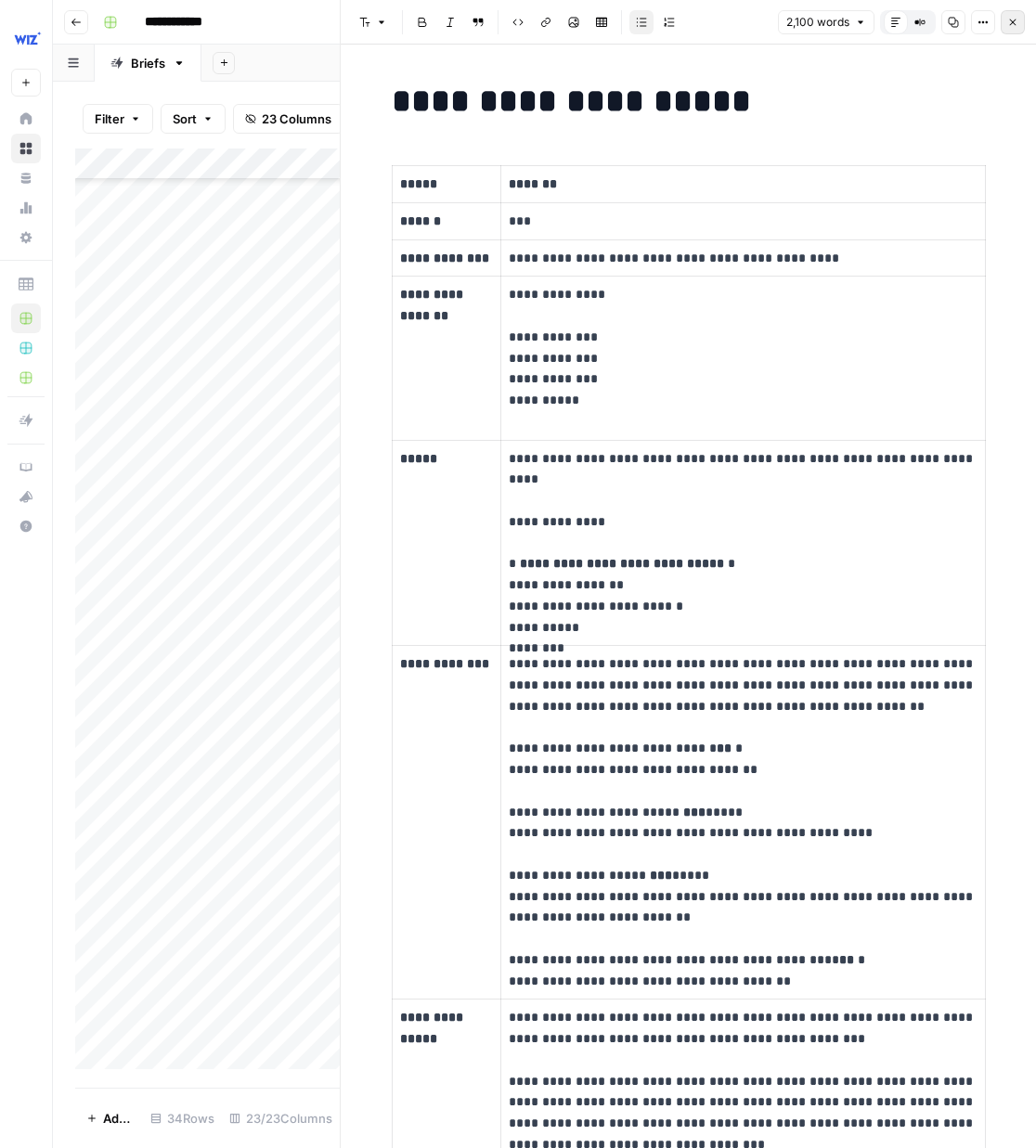 click 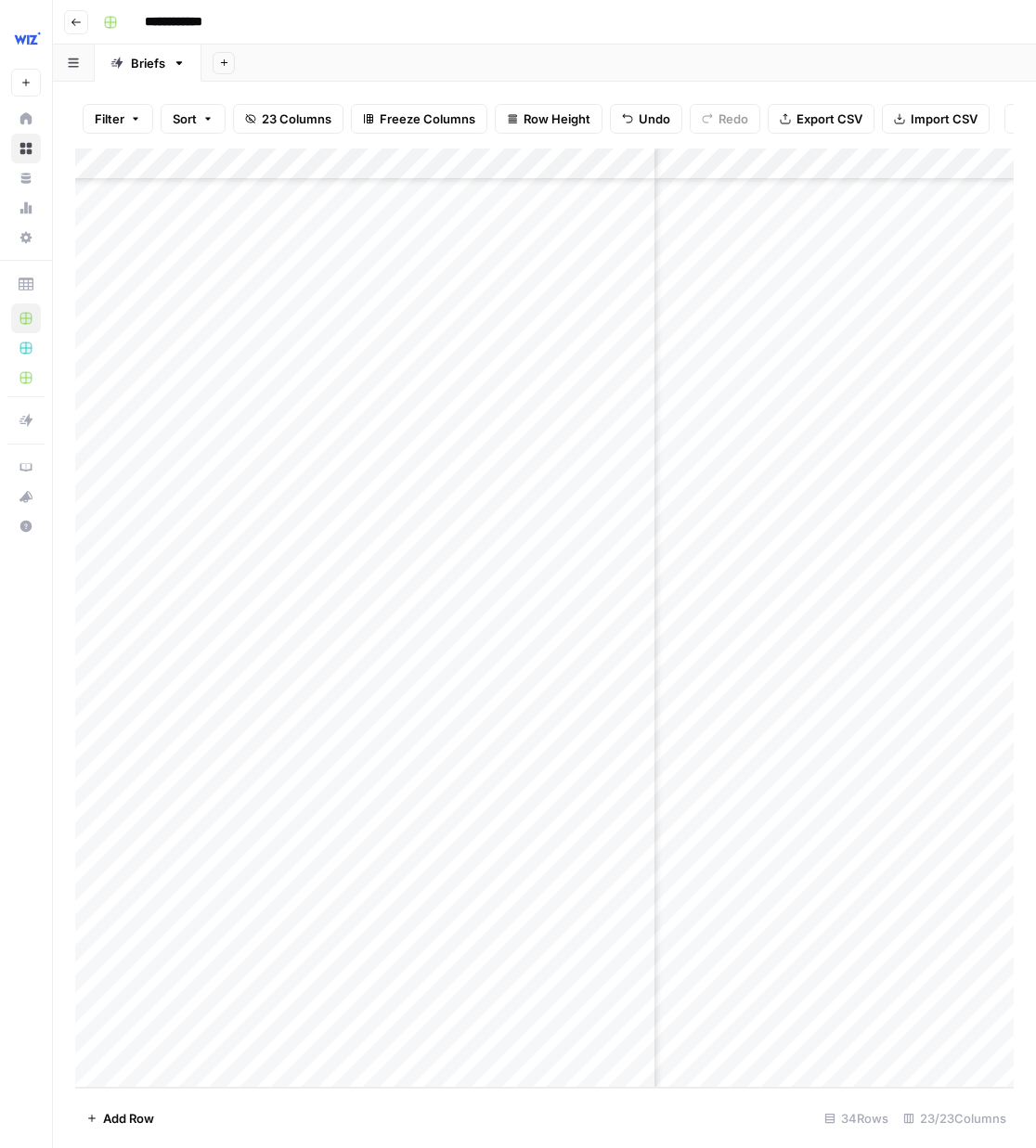 click at bounding box center (544, 618) 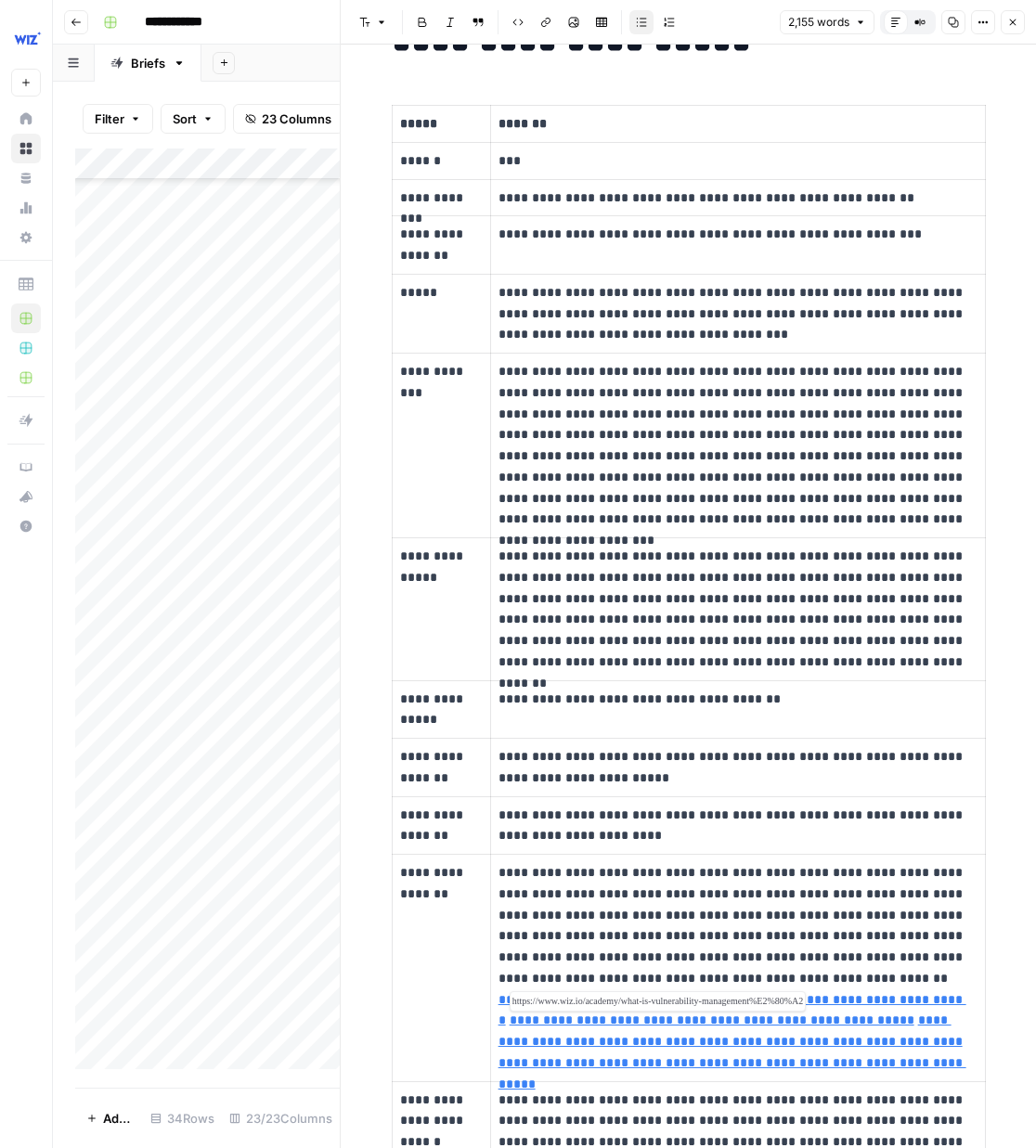 scroll, scrollTop: 45, scrollLeft: 0, axis: vertical 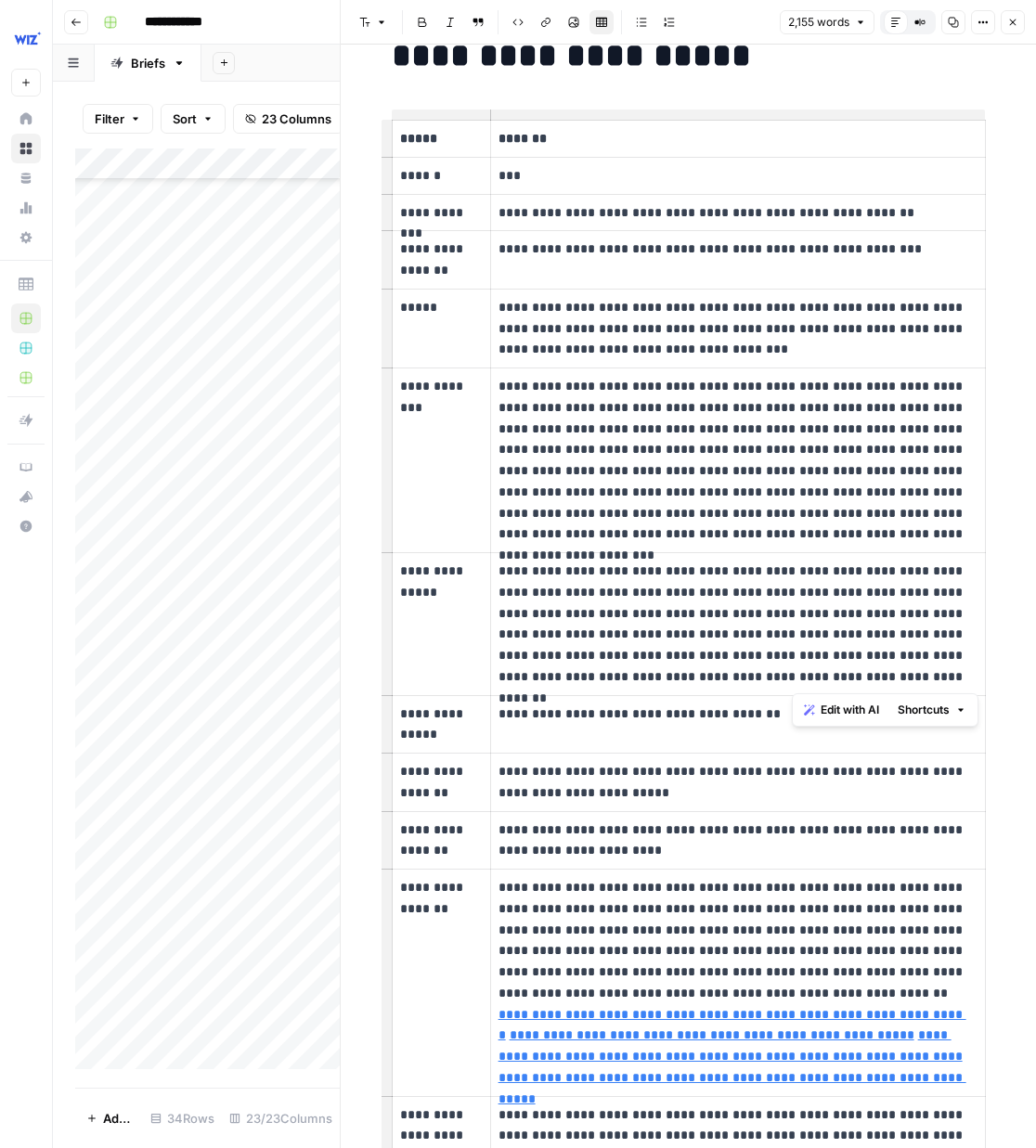drag, startPoint x: 878, startPoint y: 681, endPoint x: 877, endPoint y: 660, distance: 21.023796 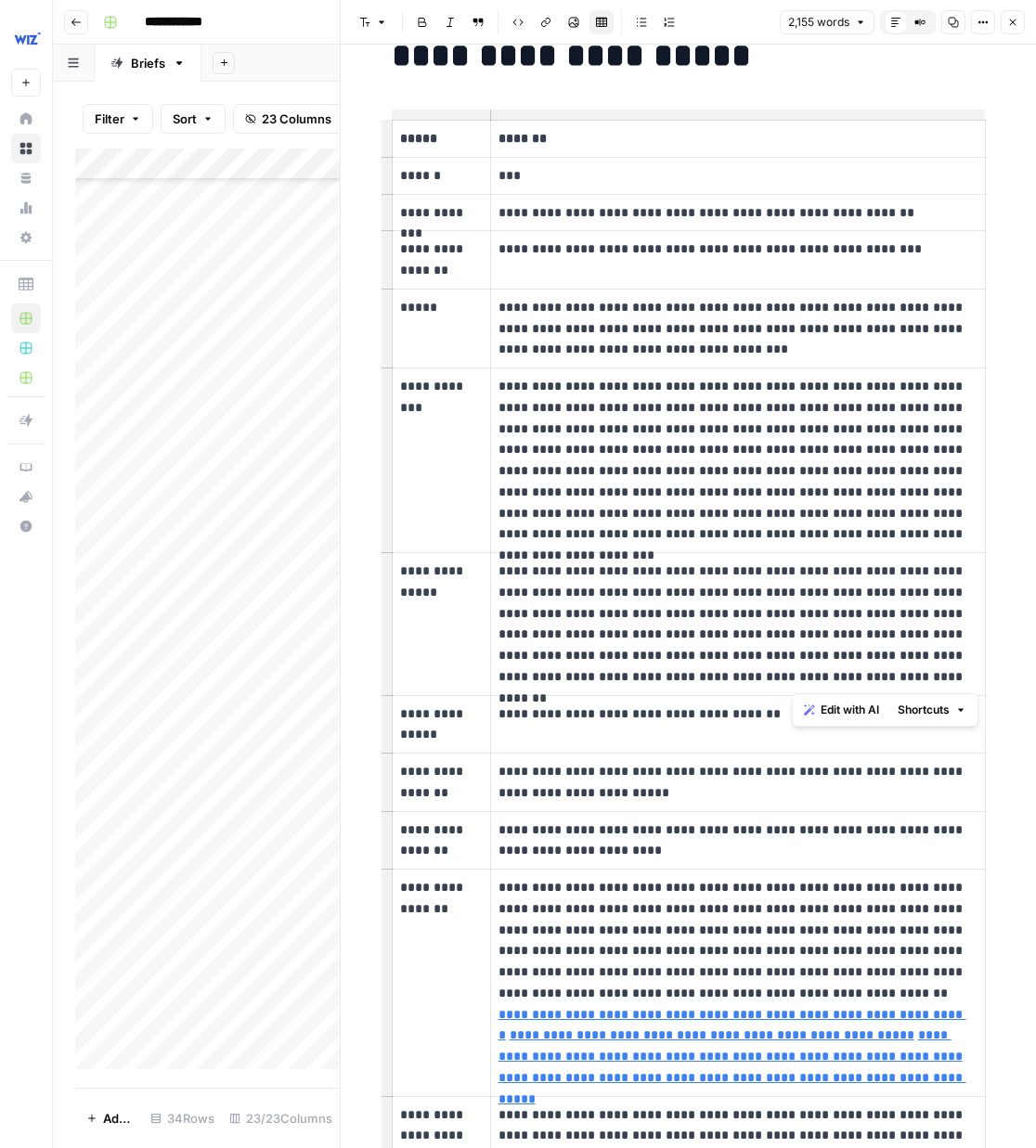 click on "**********" at bounding box center [738, 624] 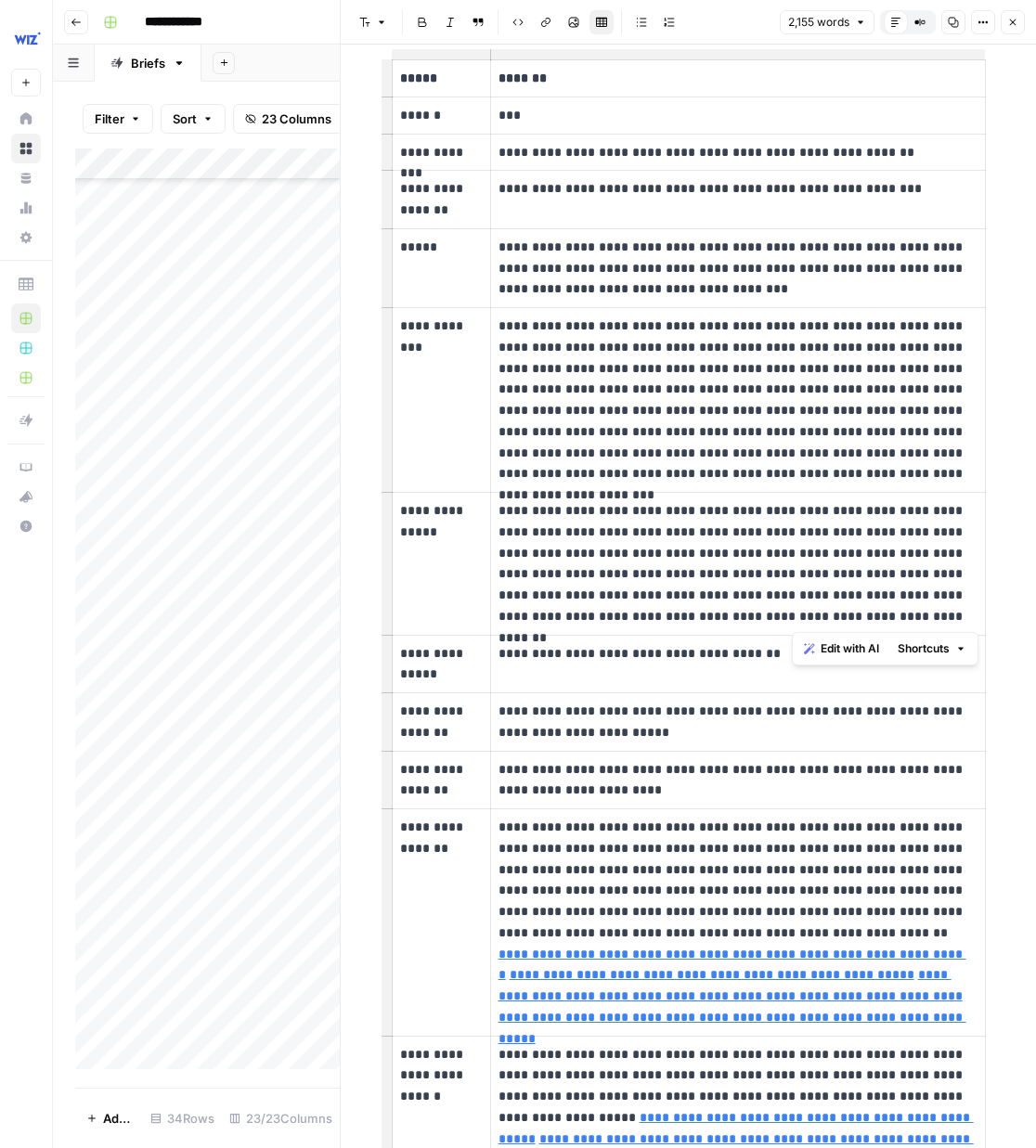 scroll, scrollTop: 107, scrollLeft: 0, axis: vertical 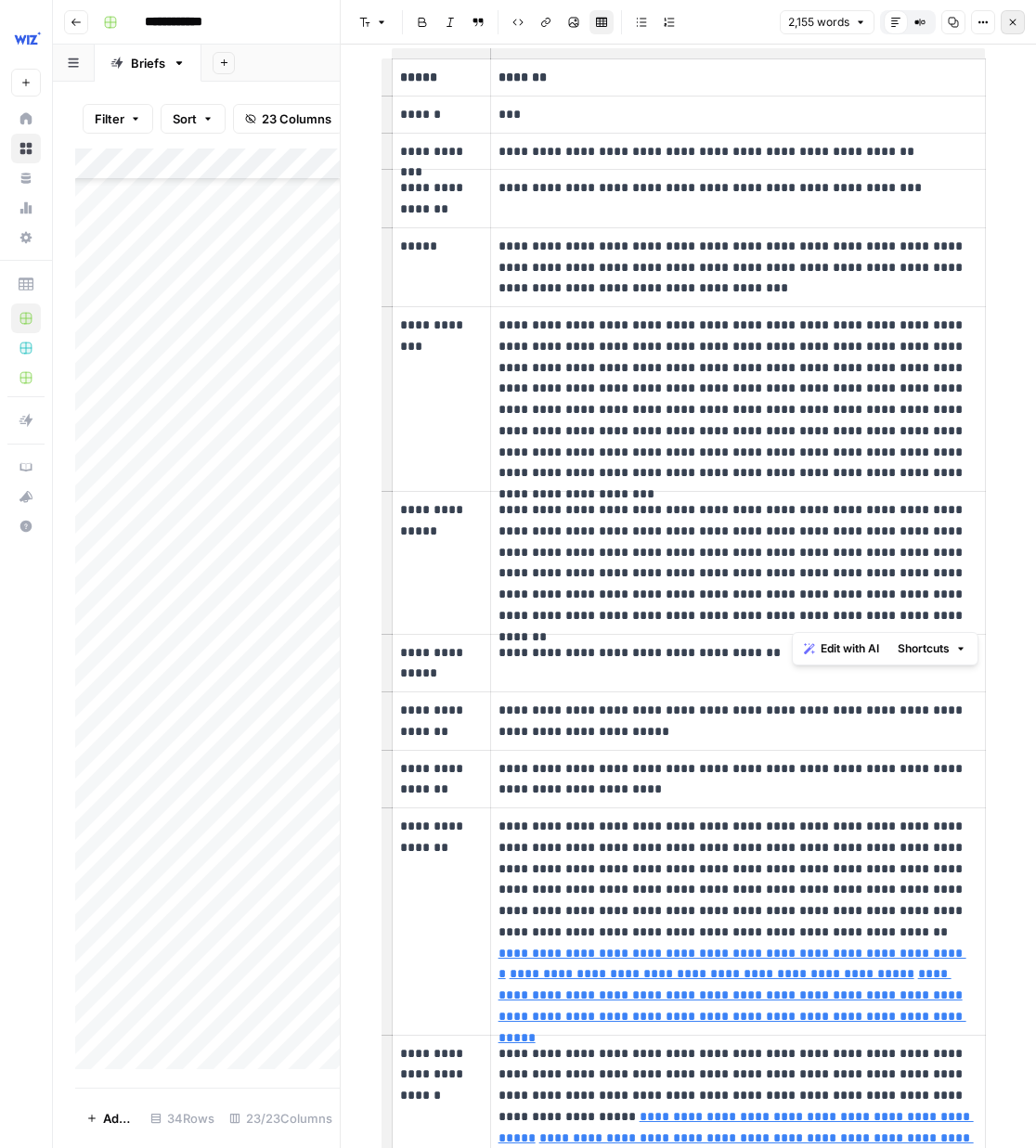 click 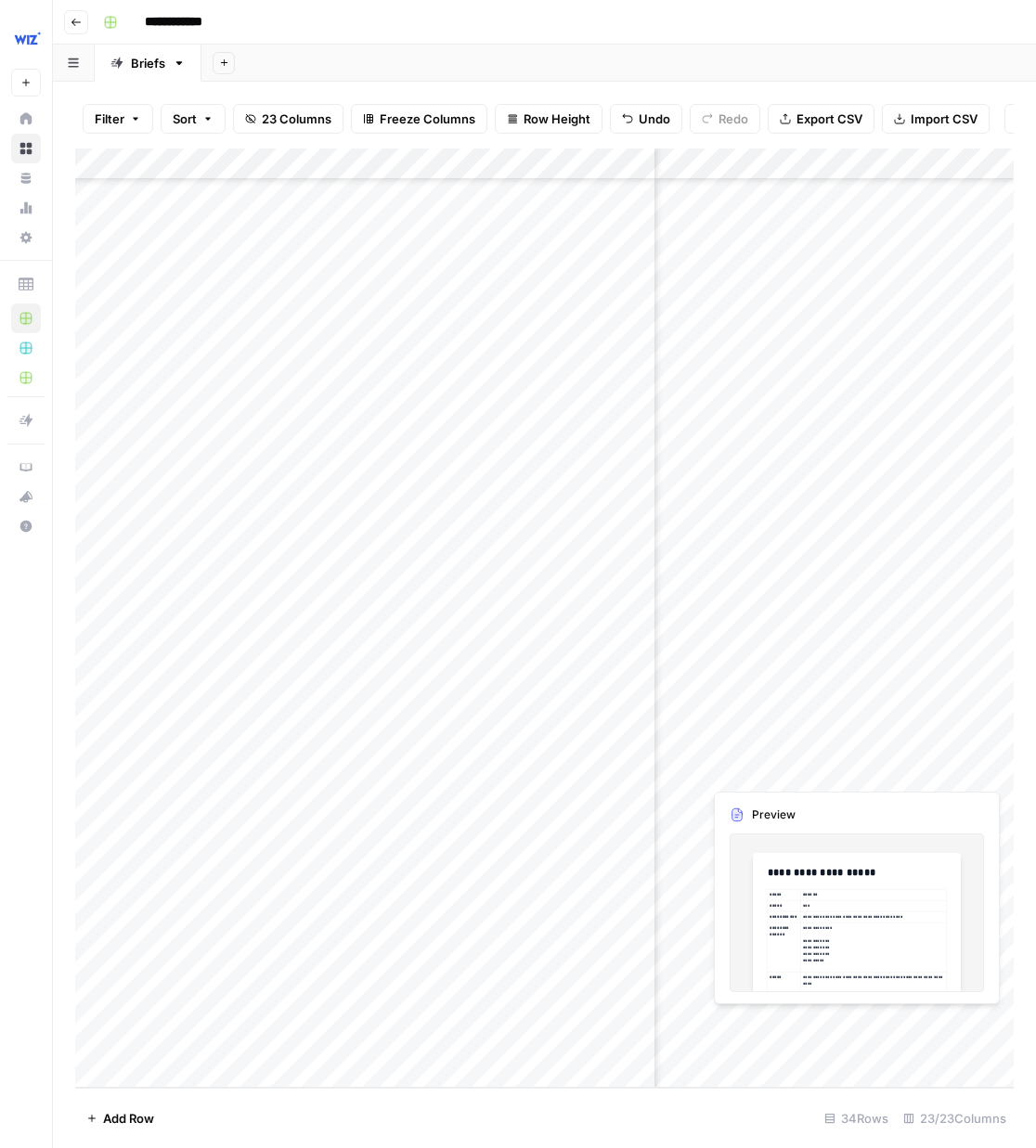 click at bounding box center (544, 618) 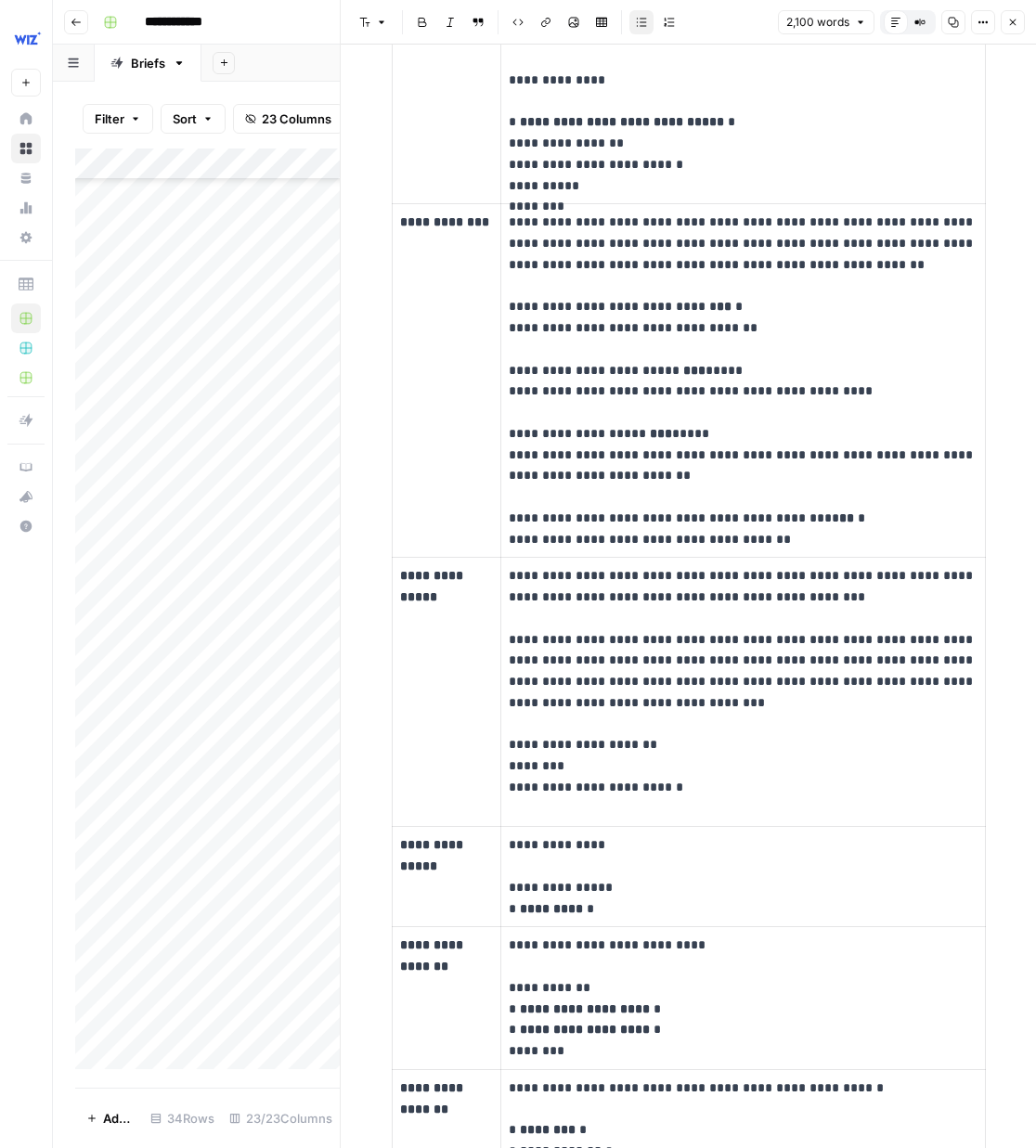 scroll, scrollTop: 443, scrollLeft: 0, axis: vertical 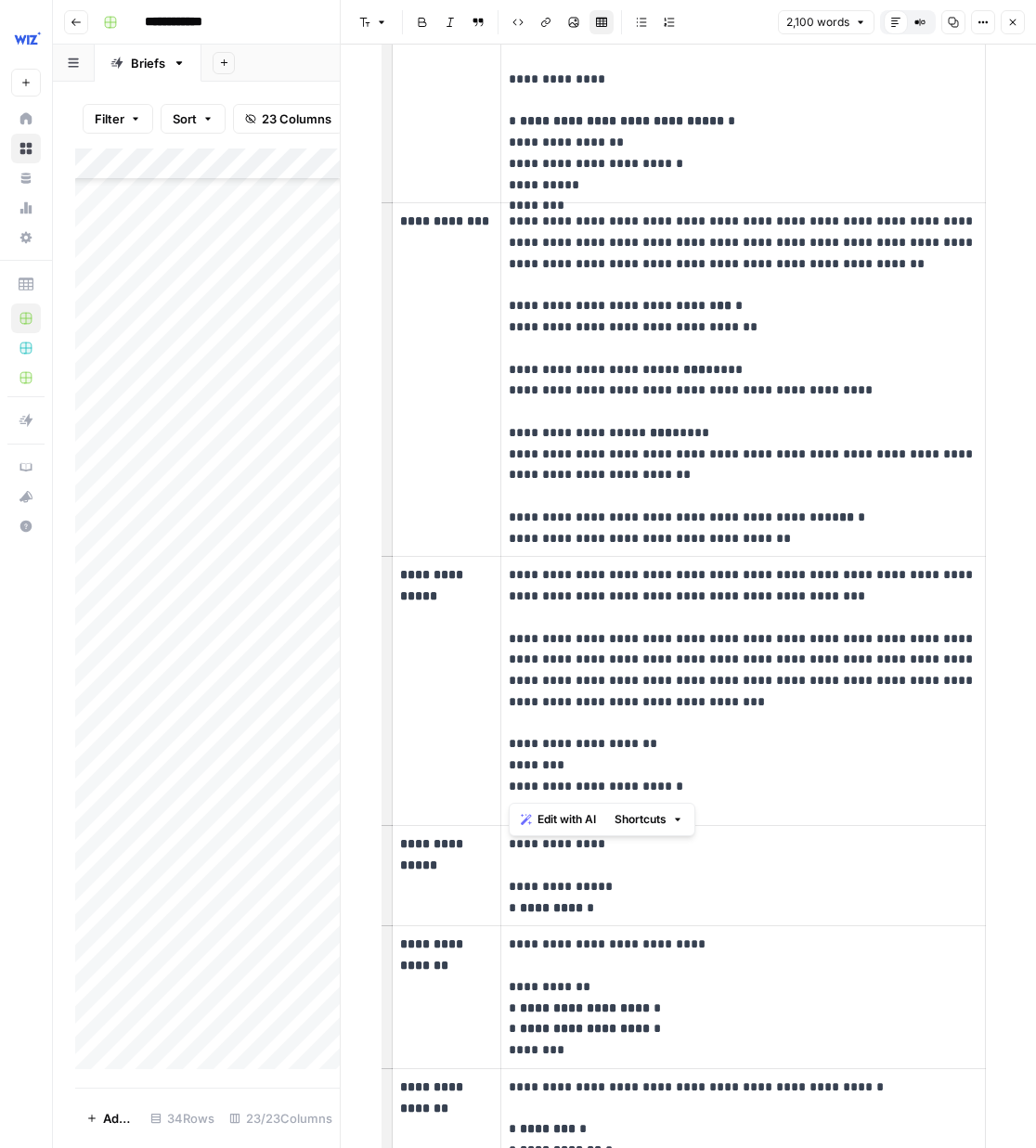 drag, startPoint x: 688, startPoint y: 789, endPoint x: 523, endPoint y: 732, distance: 174.56804 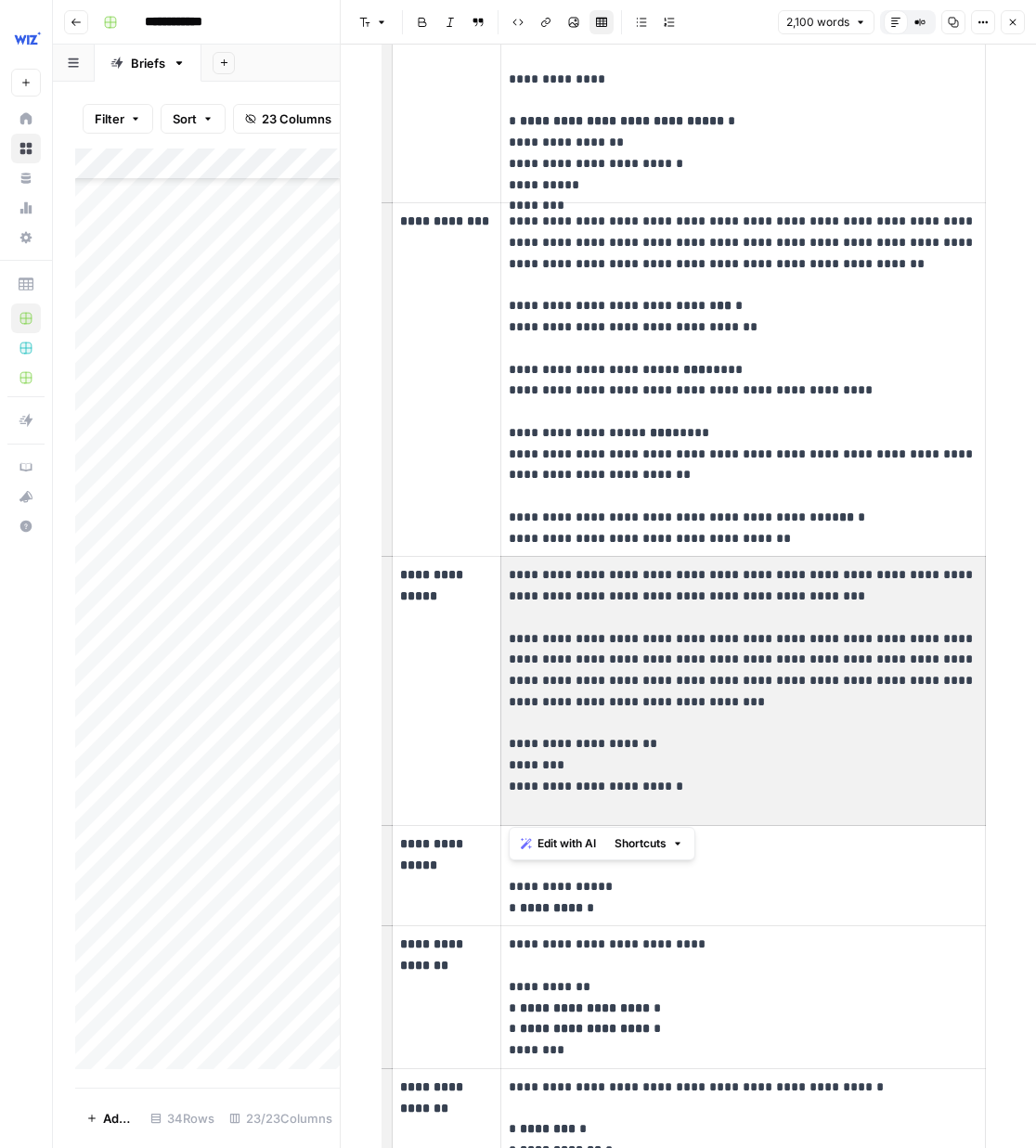 drag, startPoint x: 698, startPoint y: 788, endPoint x: 507, endPoint y: 745, distance: 195.78049 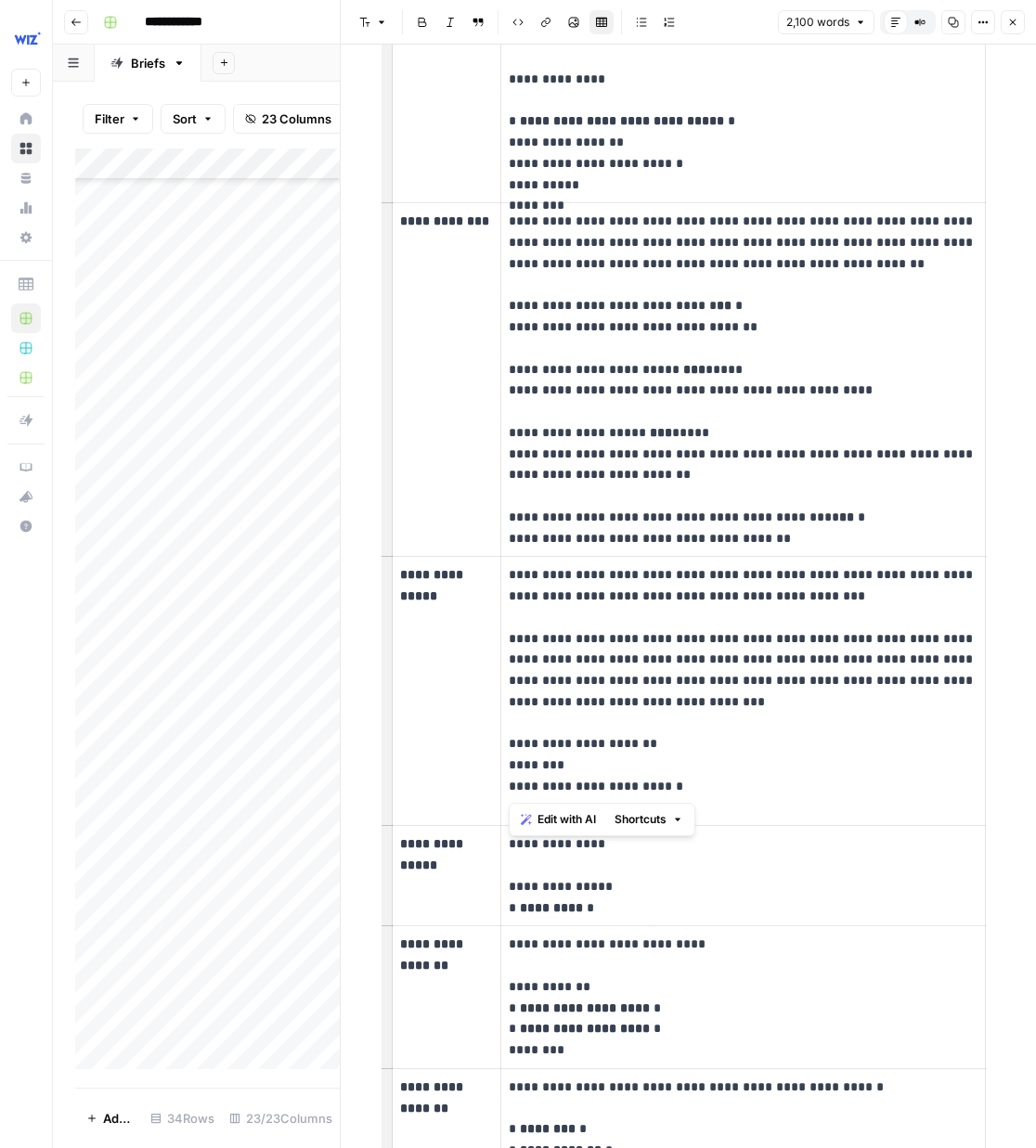 drag, startPoint x: 680, startPoint y: 790, endPoint x: 511, endPoint y: 745, distance: 174.88854 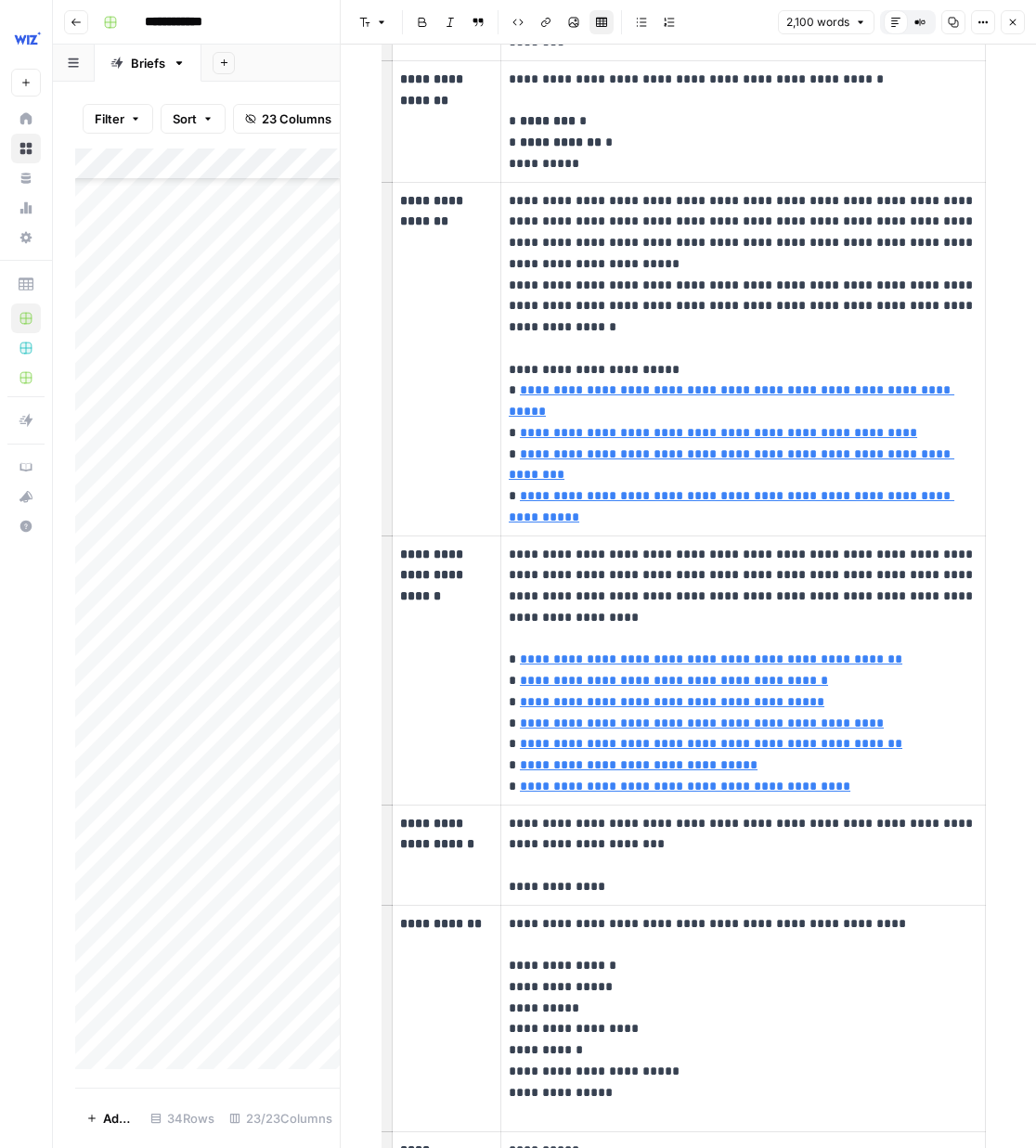 scroll, scrollTop: 1453, scrollLeft: 0, axis: vertical 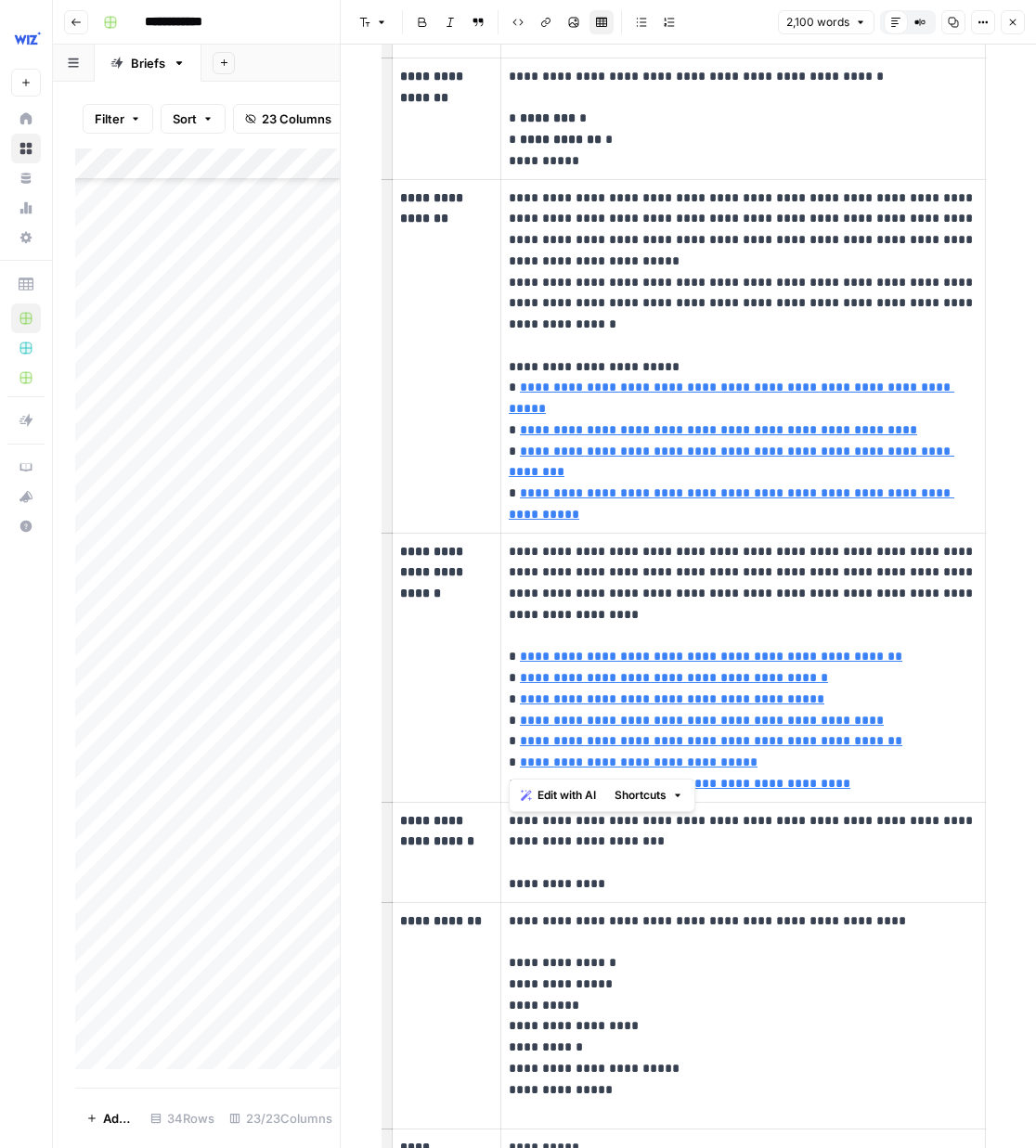 drag, startPoint x: 794, startPoint y: 753, endPoint x: 503, endPoint y: 641, distance: 311.80924 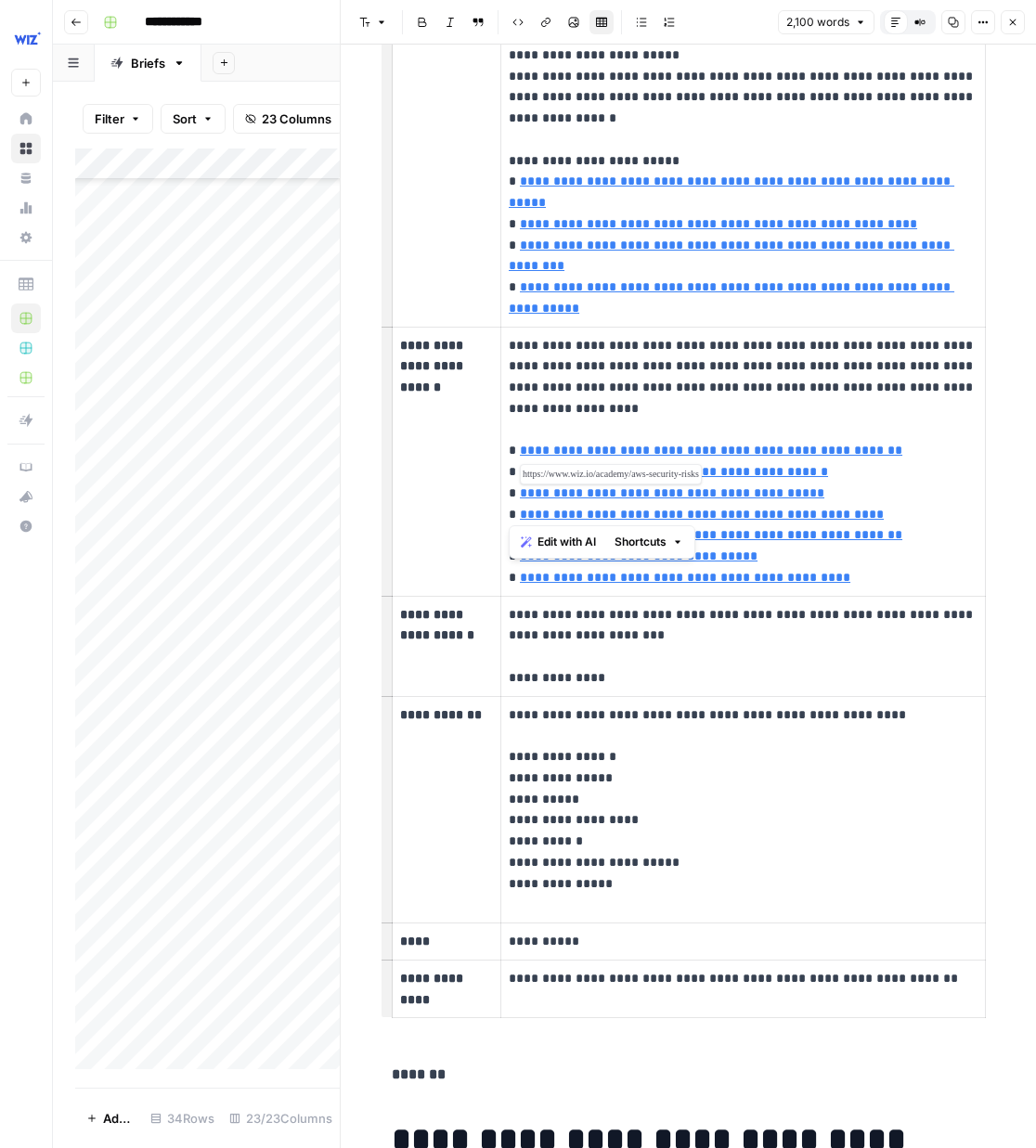 scroll, scrollTop: 1707, scrollLeft: 0, axis: vertical 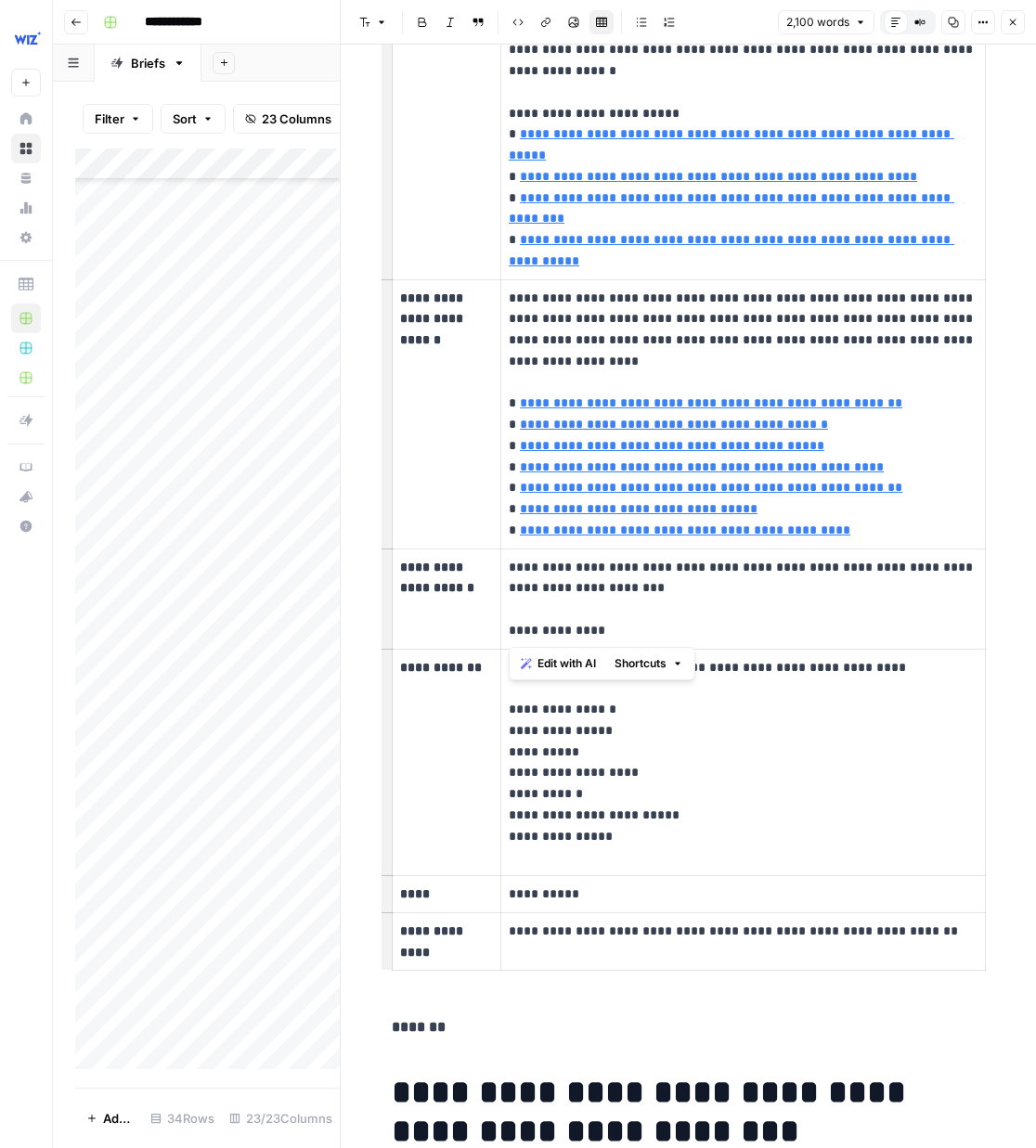 drag, startPoint x: 587, startPoint y: 632, endPoint x: 512, endPoint y: 628, distance: 75.10659 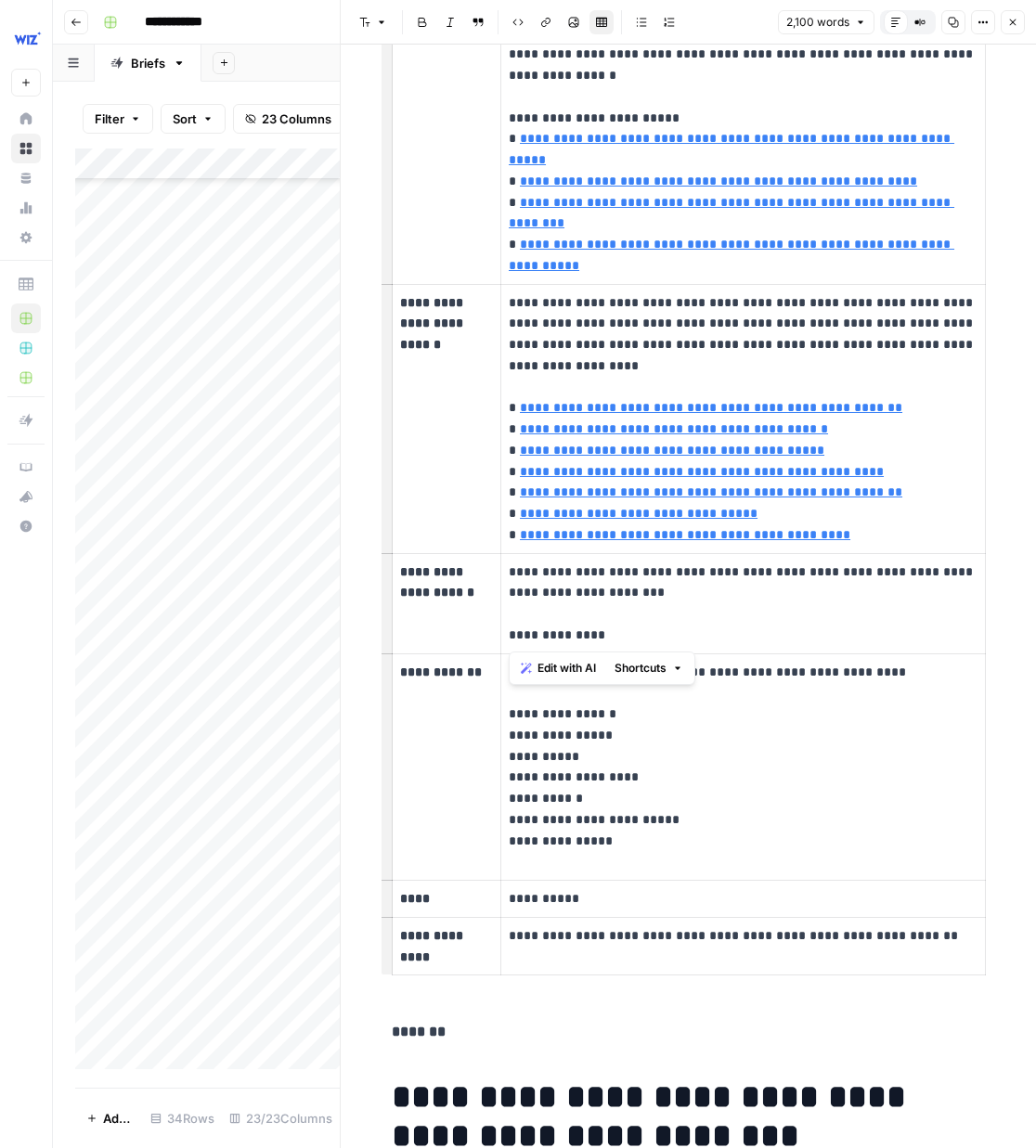 copy on "**********" 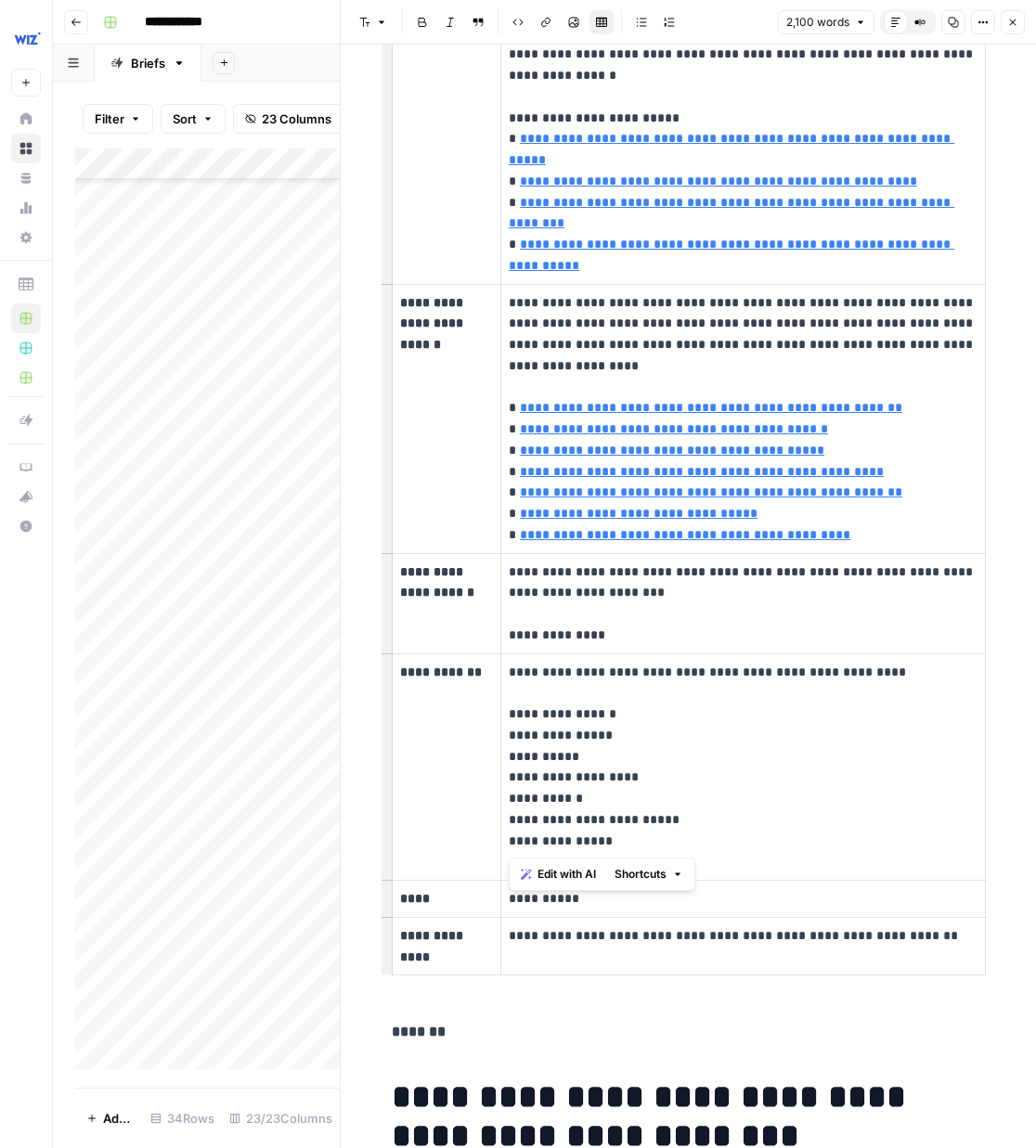 drag, startPoint x: 611, startPoint y: 836, endPoint x: 508, endPoint y: 719, distance: 155.87816 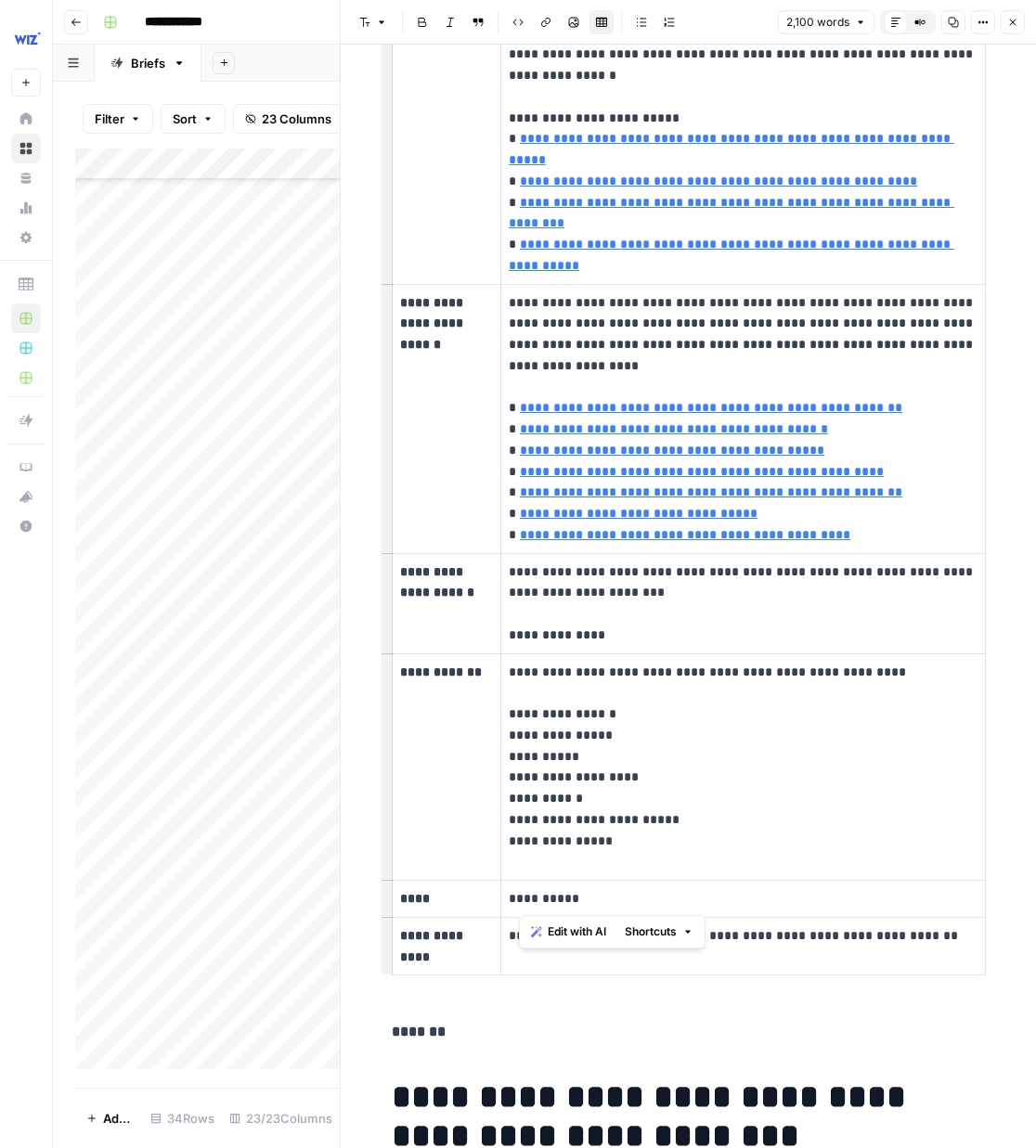 drag, startPoint x: 524, startPoint y: 900, endPoint x: 790, endPoint y: 904, distance: 266.03007 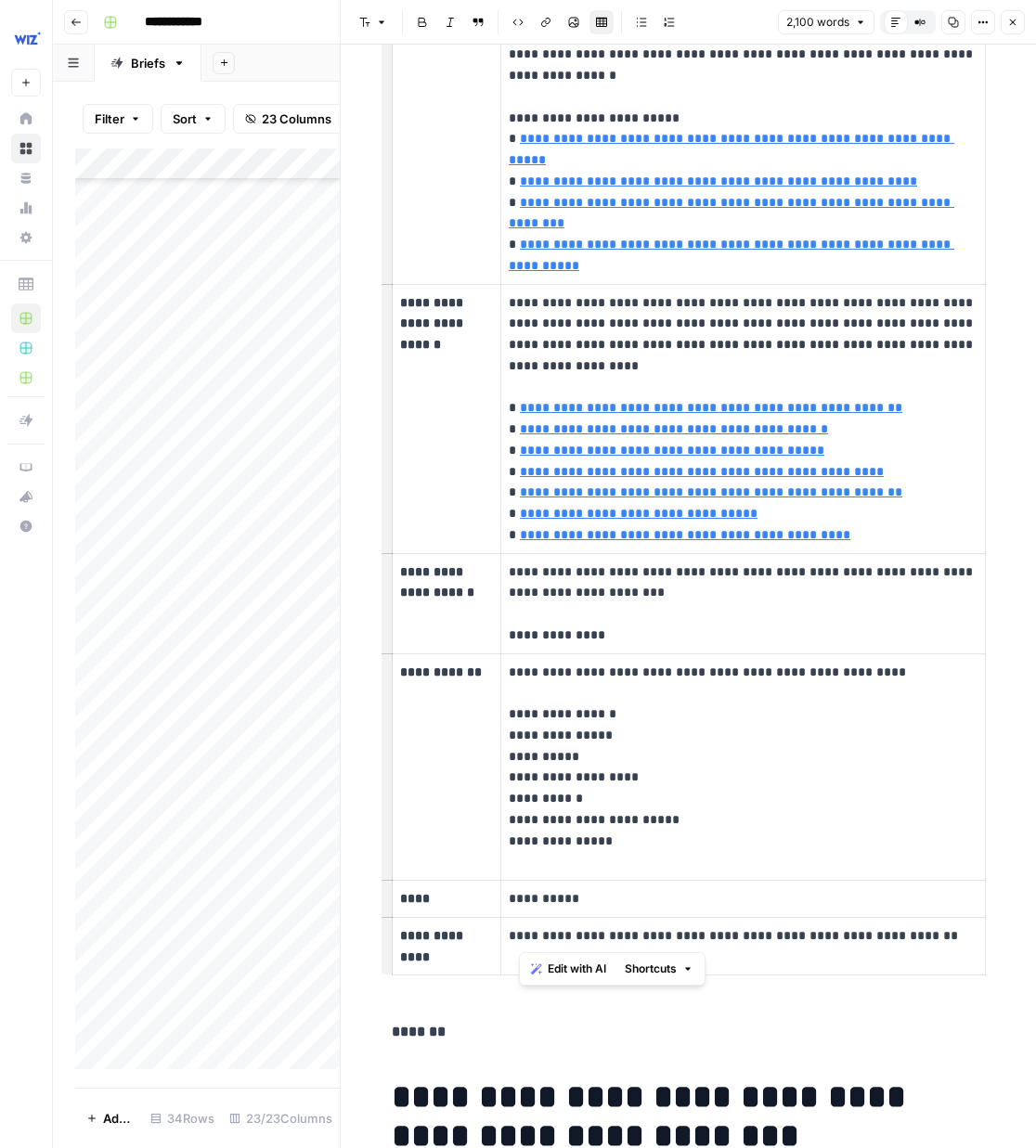 drag, startPoint x: 968, startPoint y: 942, endPoint x: 520, endPoint y: 935, distance: 448.05468 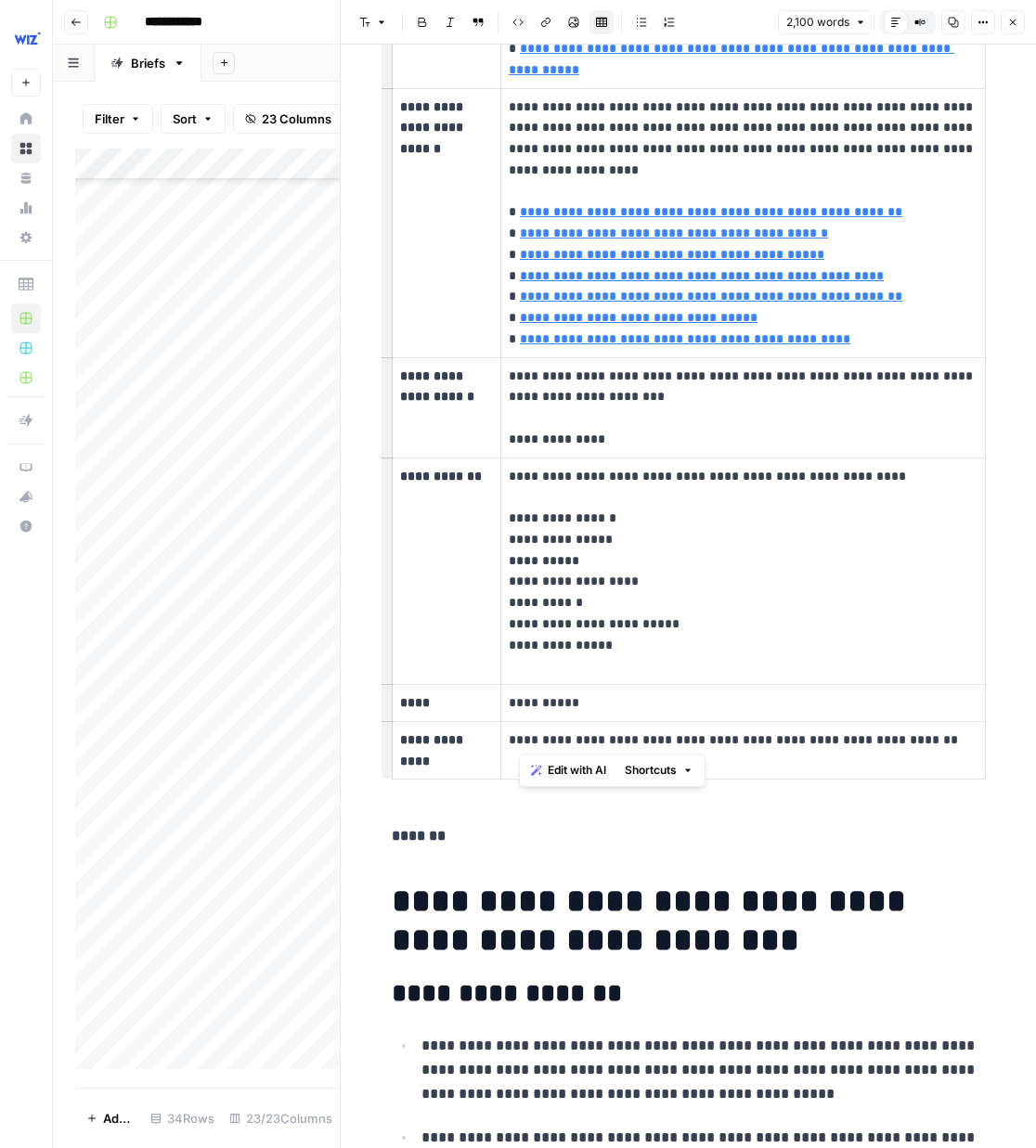 scroll, scrollTop: 1901, scrollLeft: 0, axis: vertical 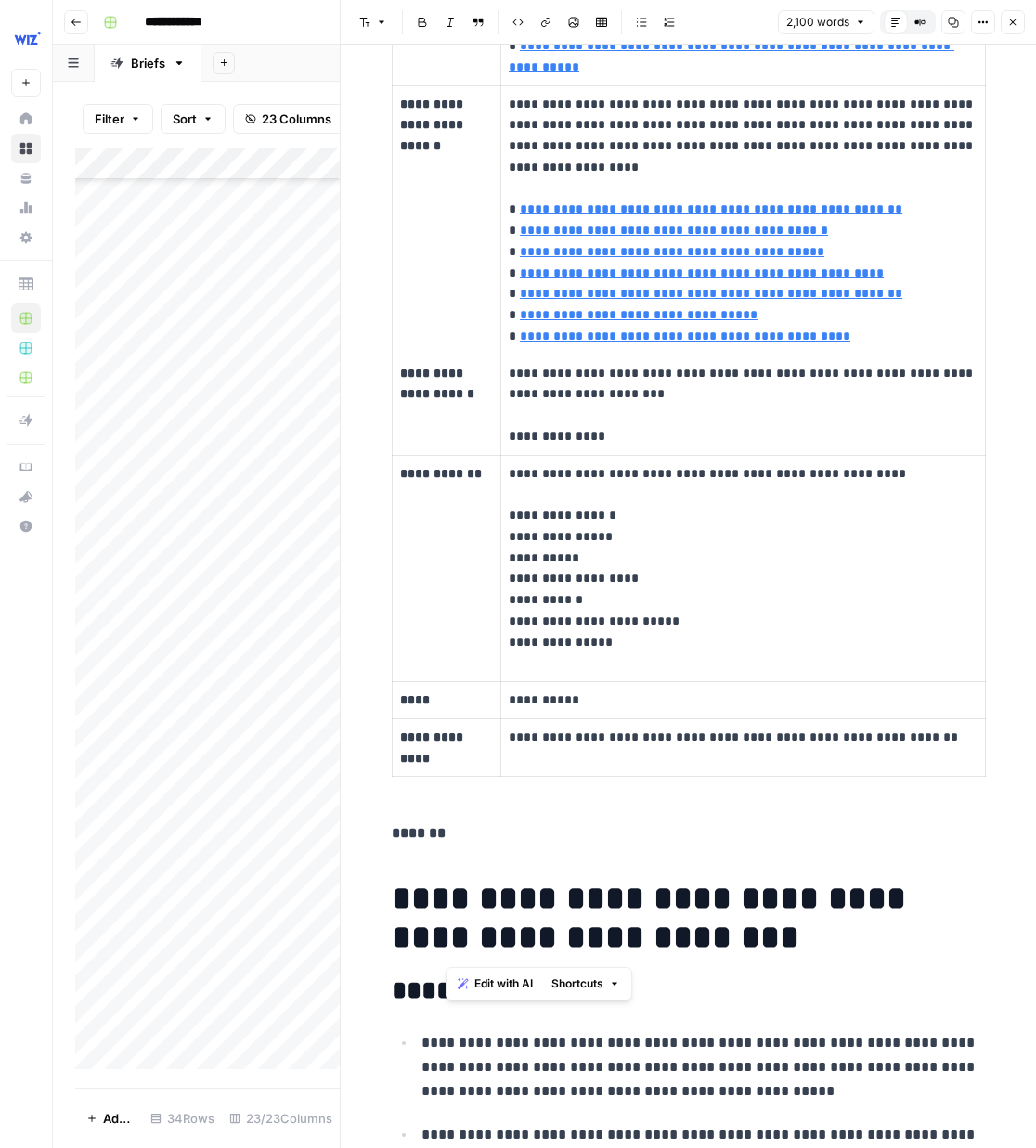 drag, startPoint x: 770, startPoint y: 939, endPoint x: 456, endPoint y: 898, distance: 316.66544 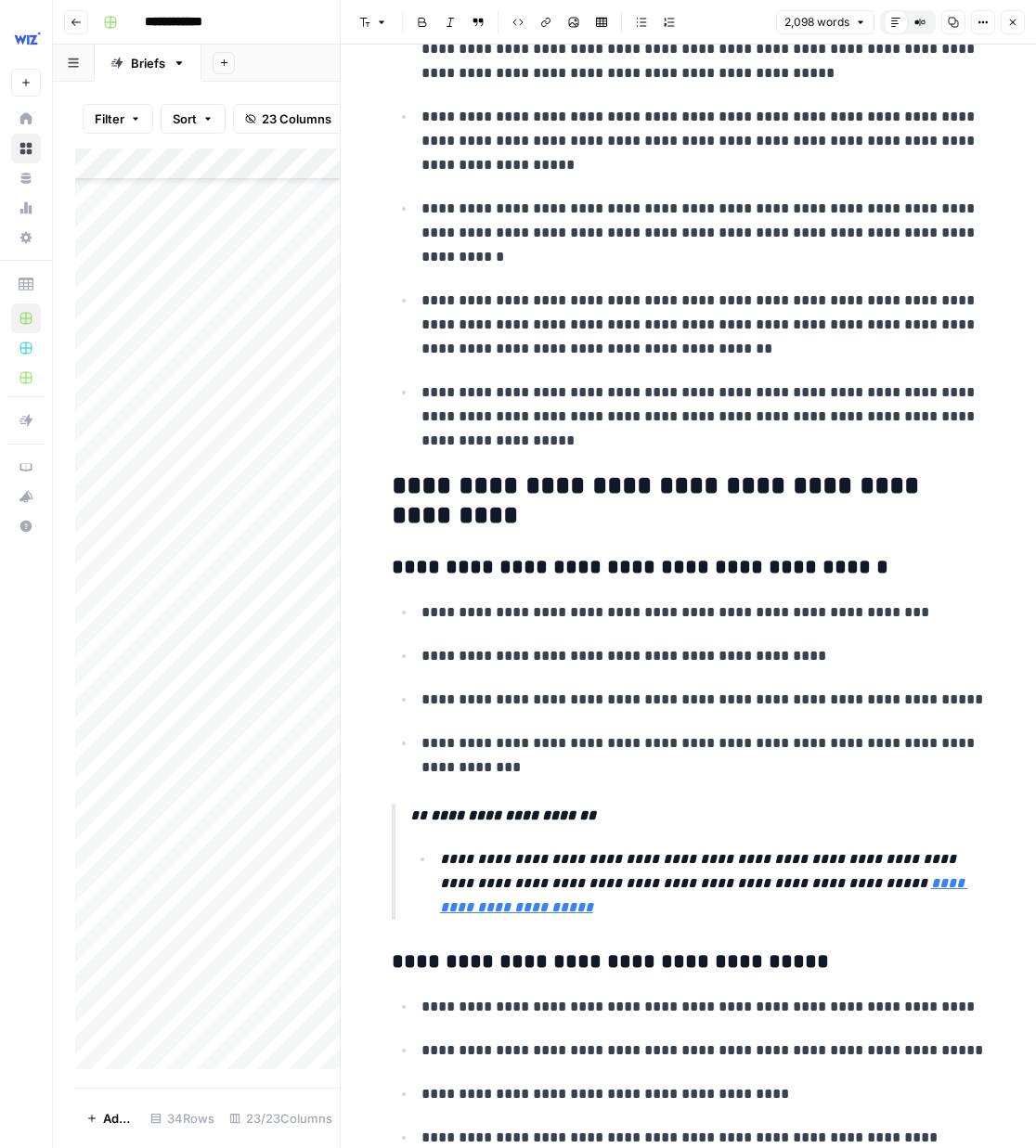 scroll, scrollTop: 2921, scrollLeft: 0, axis: vertical 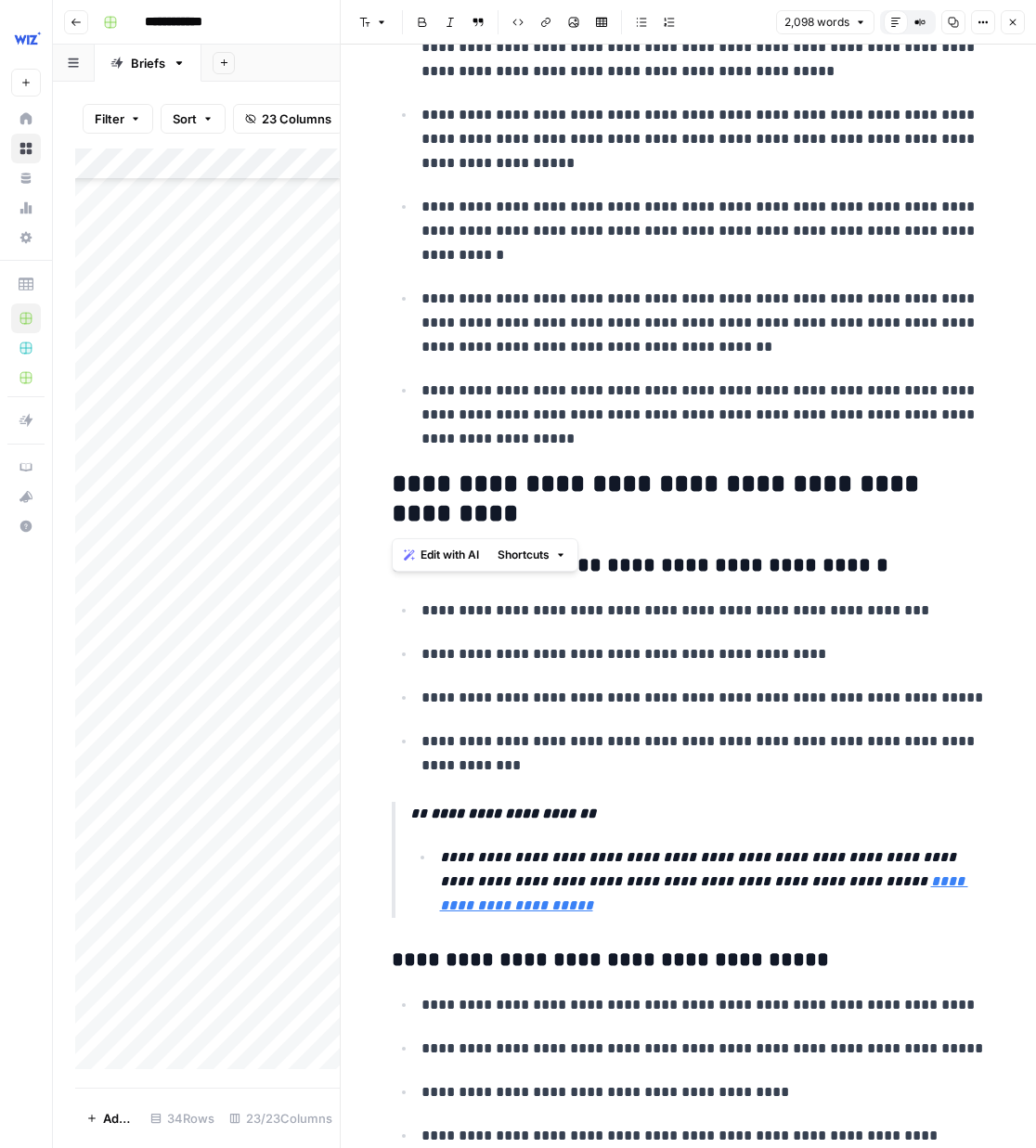drag, startPoint x: 490, startPoint y: 522, endPoint x: 373, endPoint y: 518, distance: 117.06836 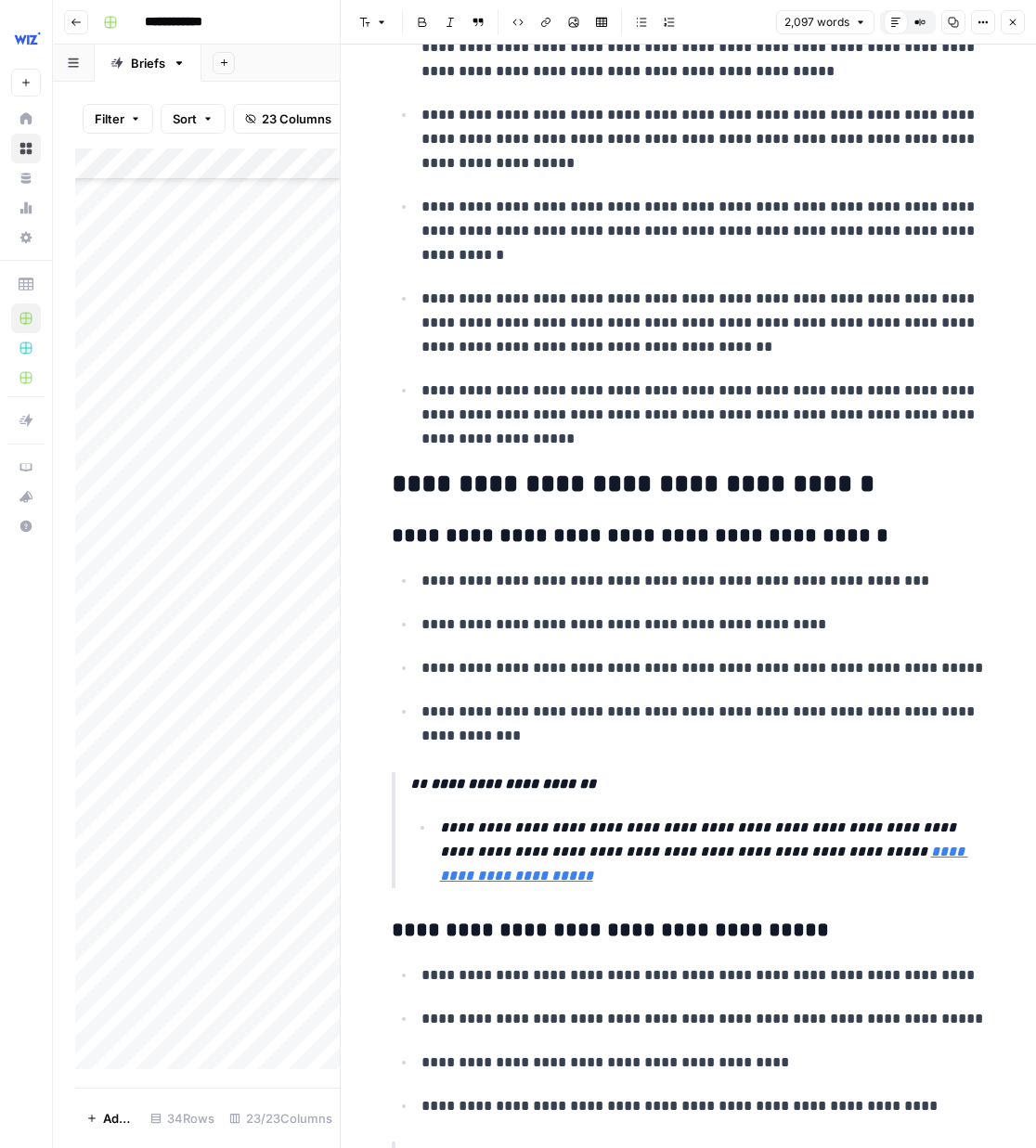 type 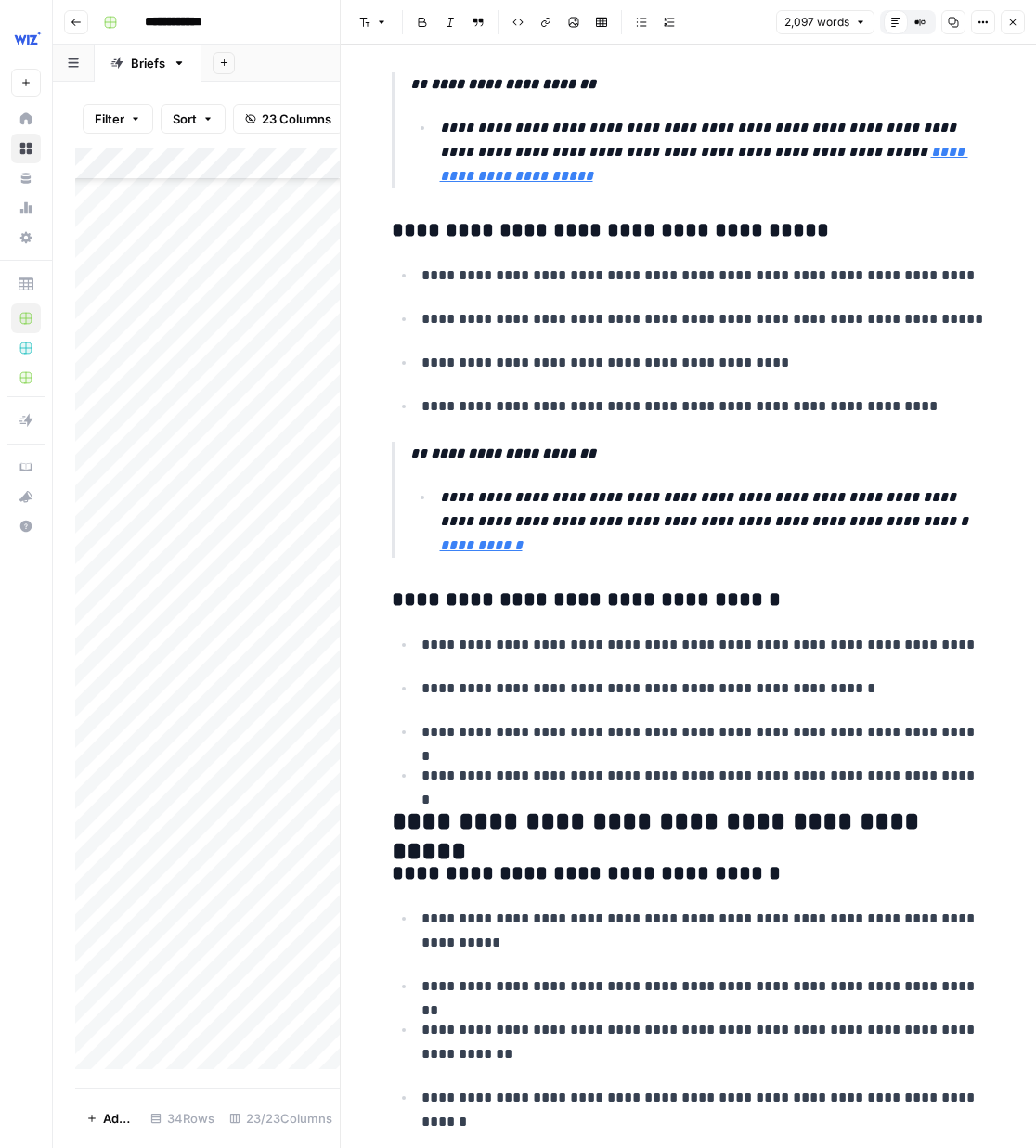 scroll, scrollTop: 3672, scrollLeft: 0, axis: vertical 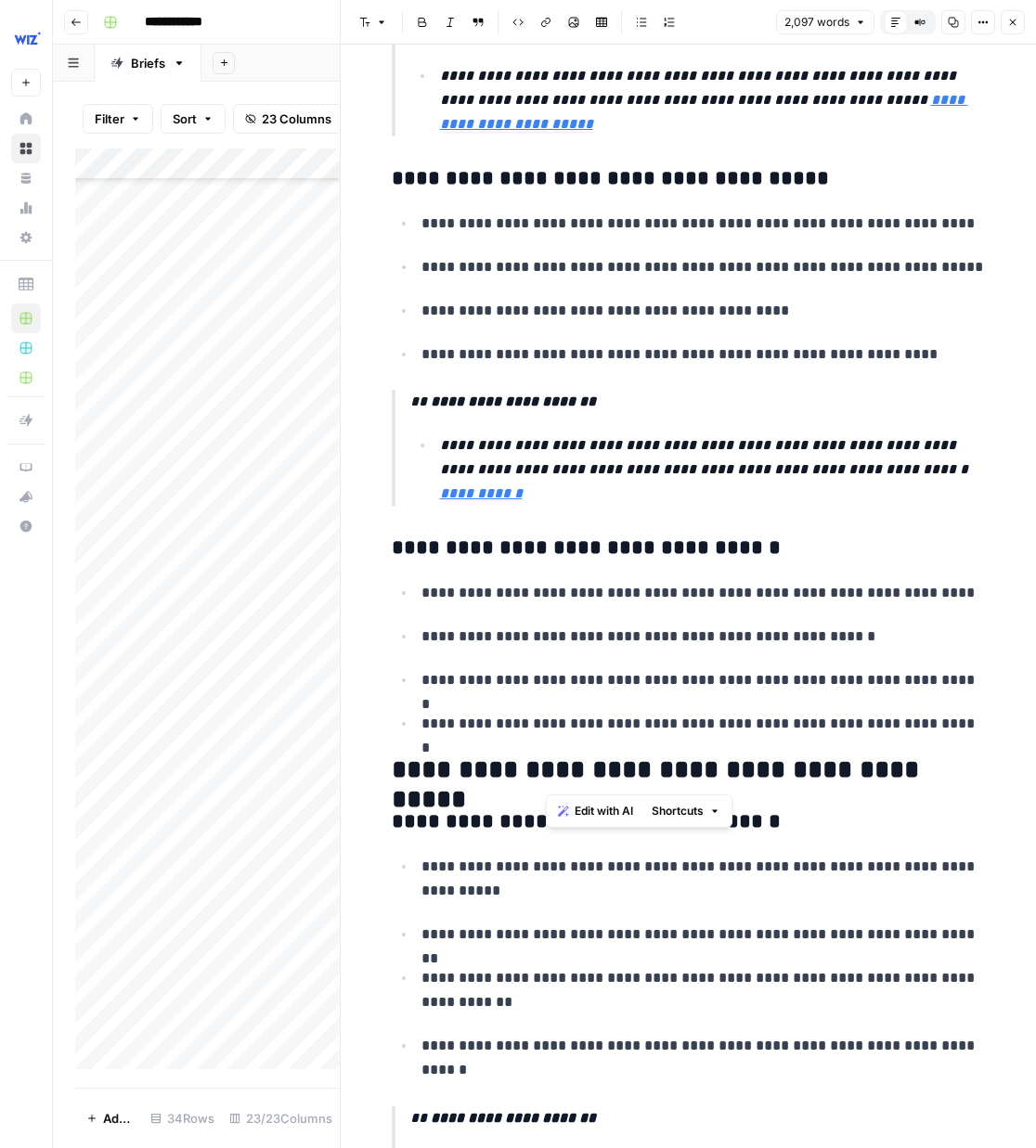 drag, startPoint x: 589, startPoint y: 772, endPoint x: 549, endPoint y: 772, distance: 40 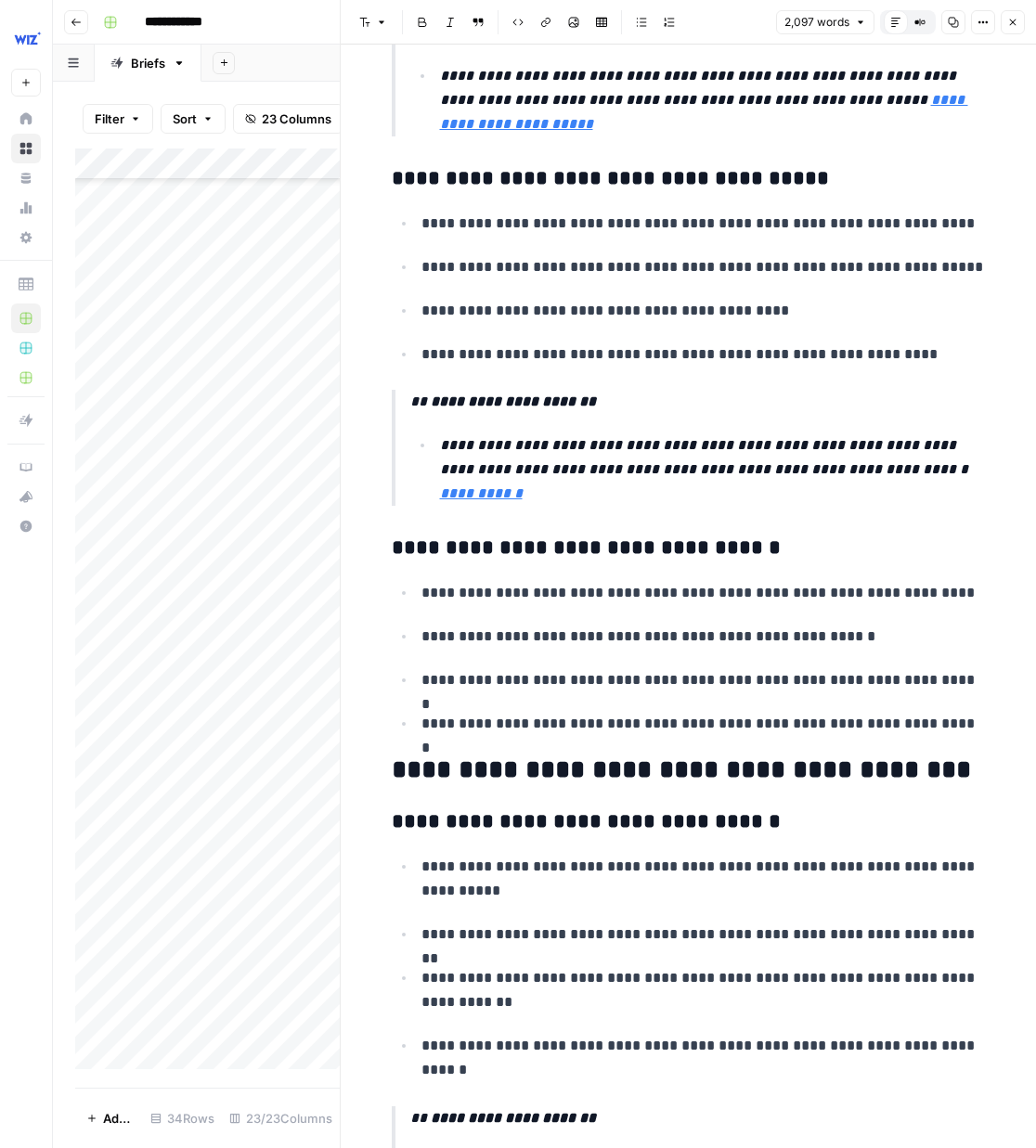 click on "**********" at bounding box center [689, 770] 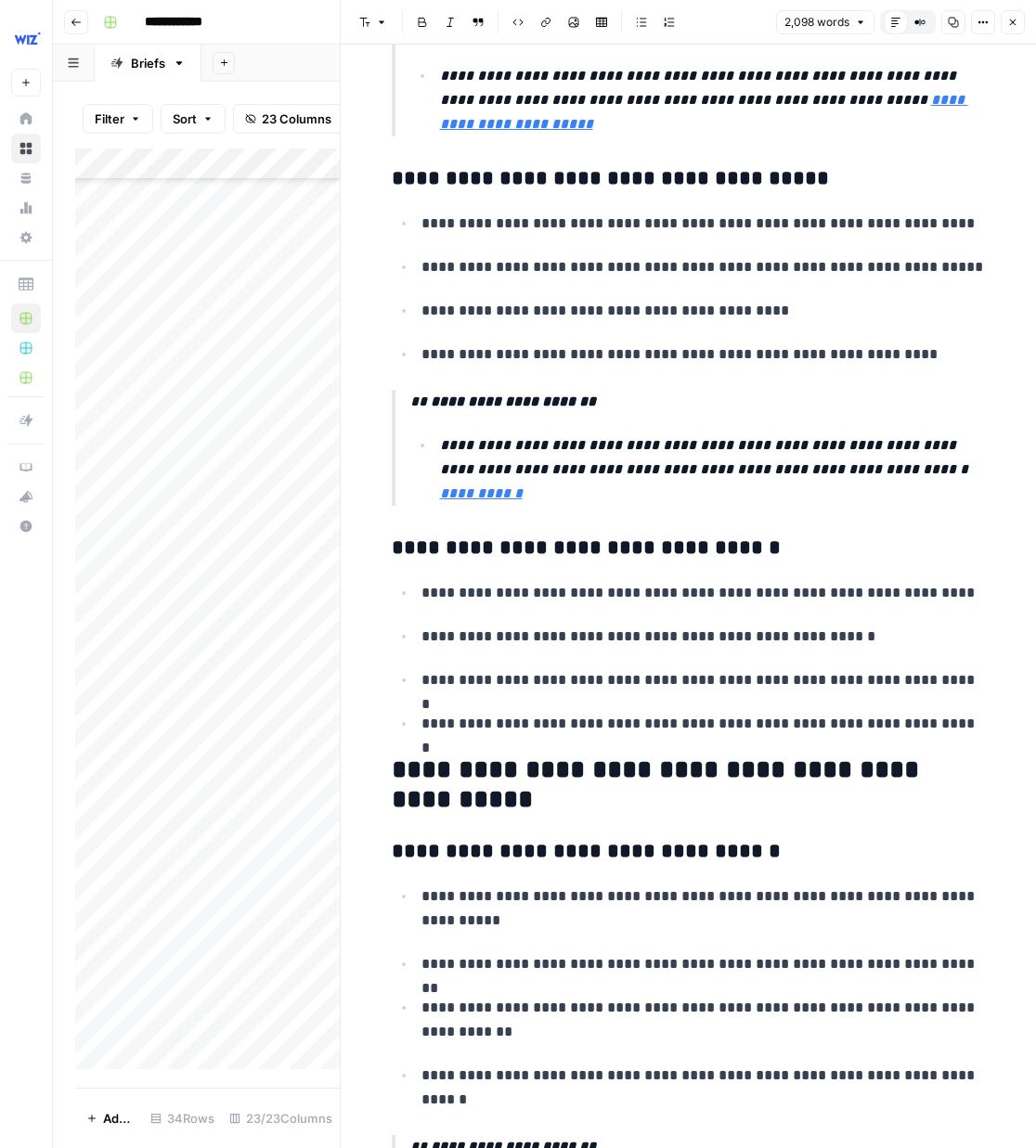 scroll, scrollTop: 3687, scrollLeft: 0, axis: vertical 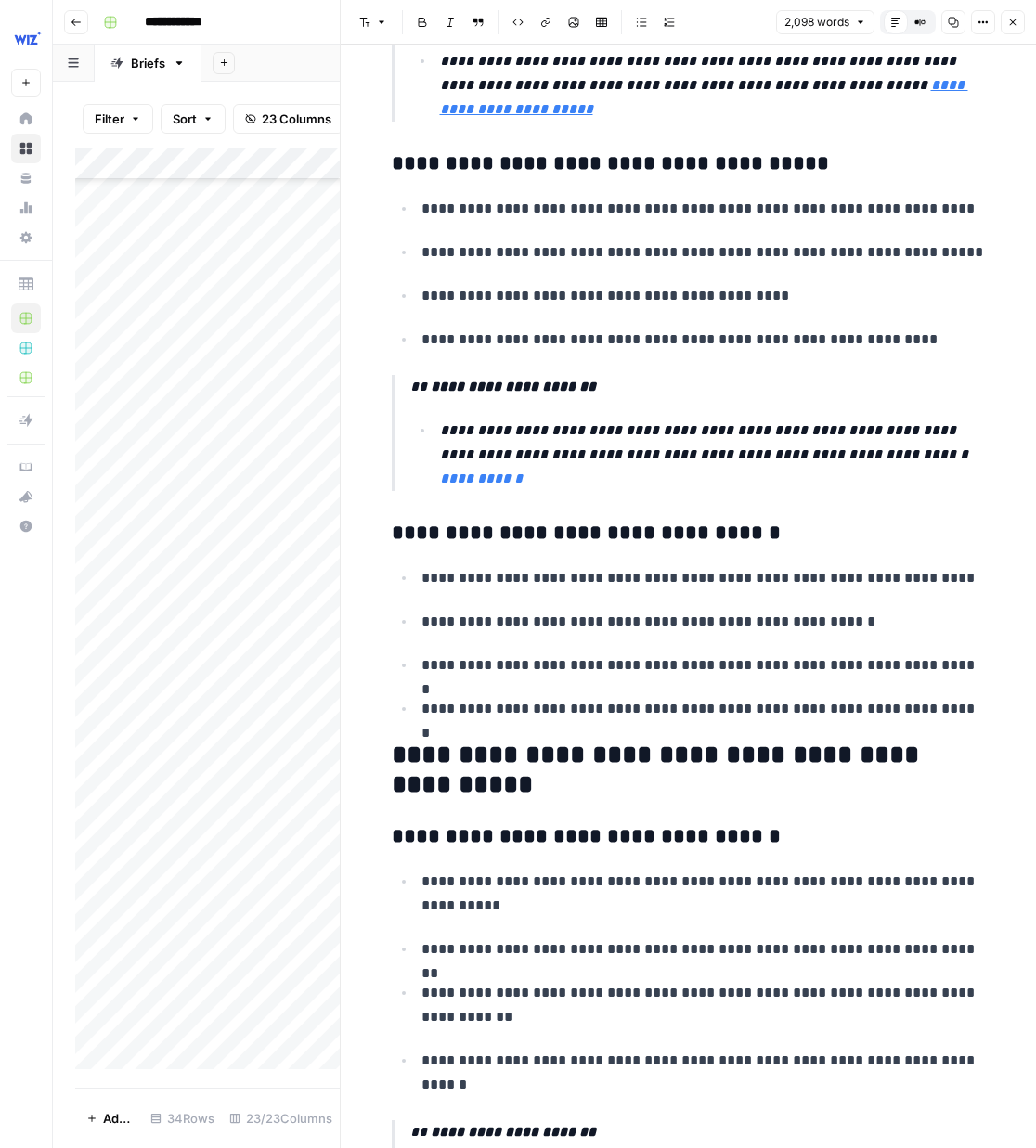click on "**********" at bounding box center [689, 770] 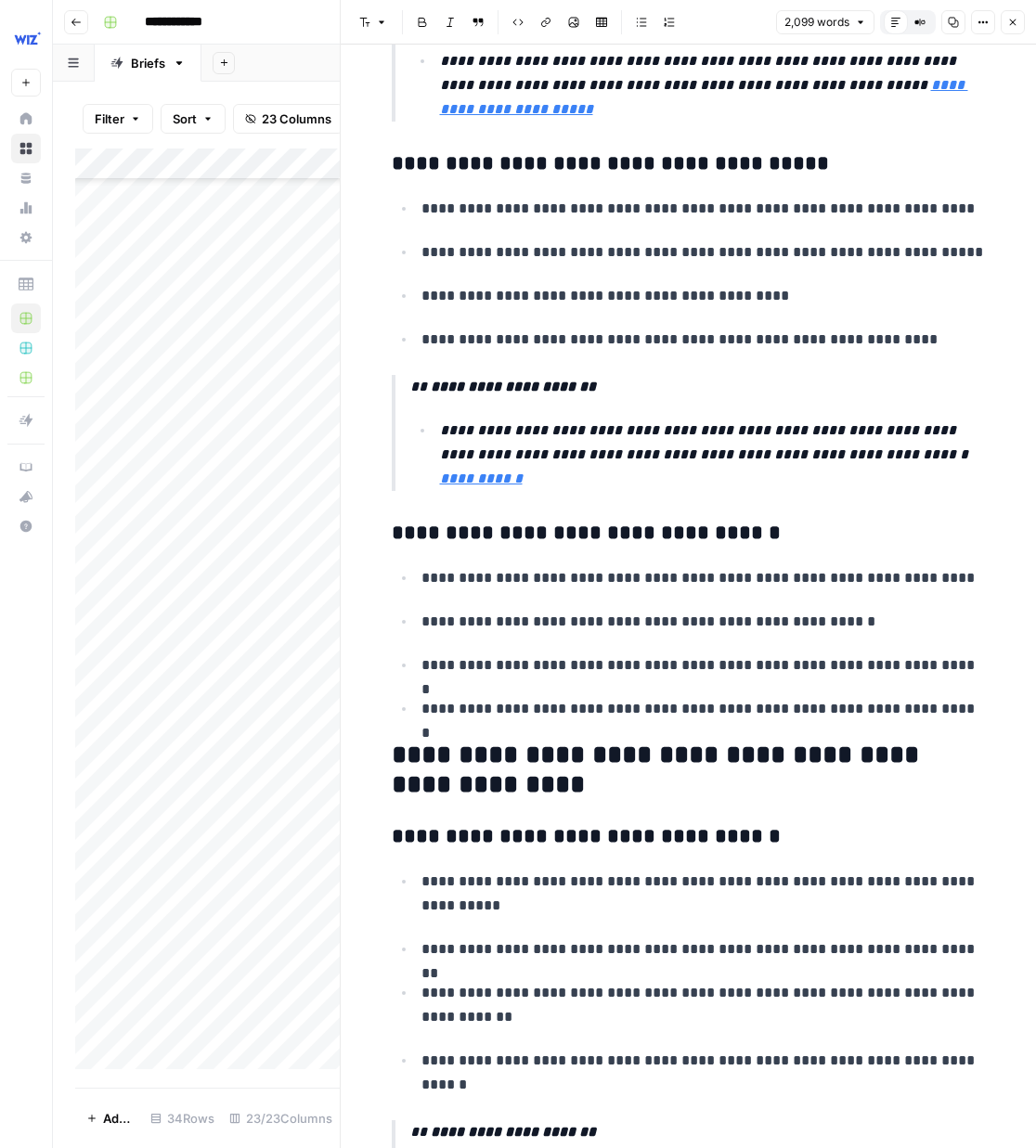 click on "**********" at bounding box center (689, 770) 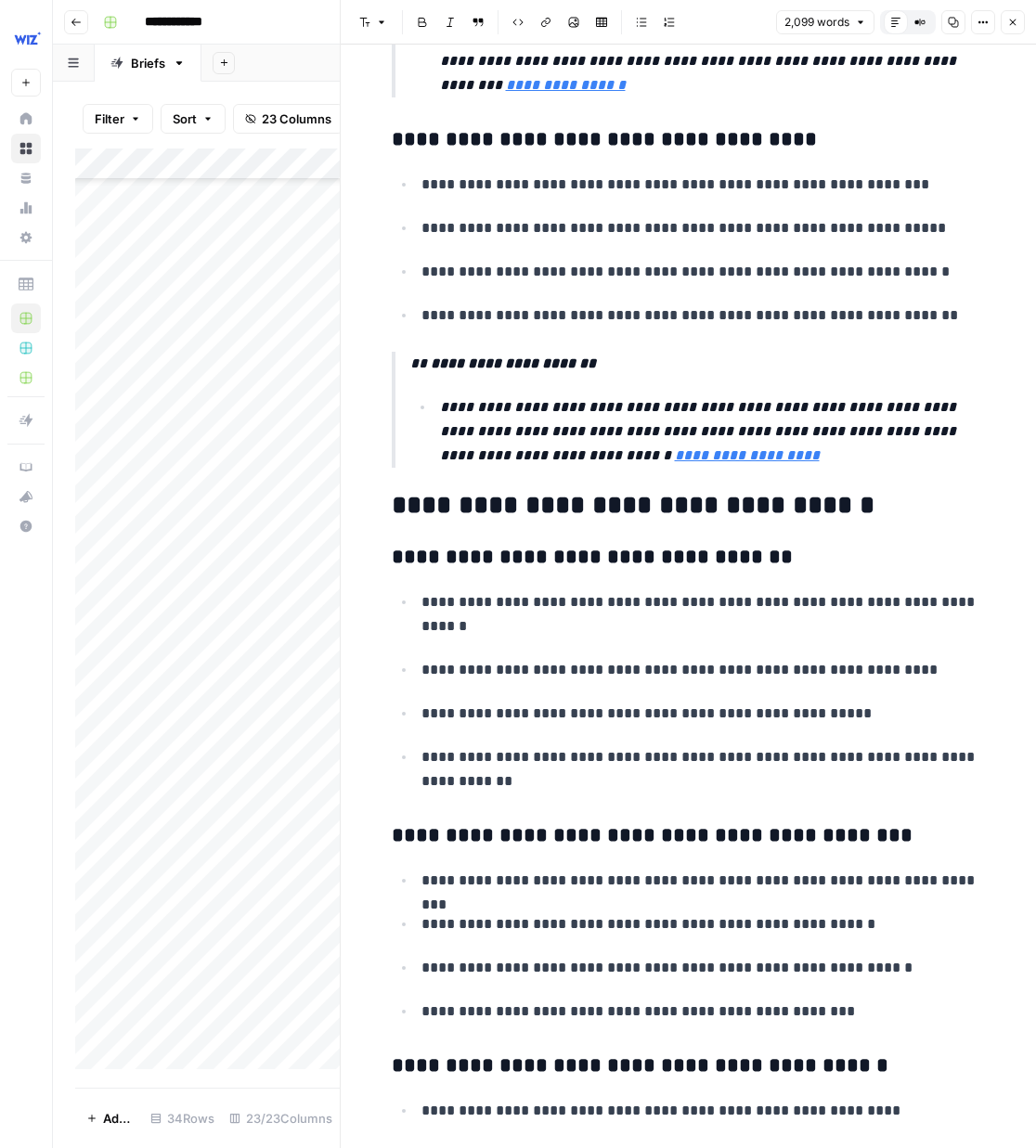 scroll, scrollTop: 6539, scrollLeft: 0, axis: vertical 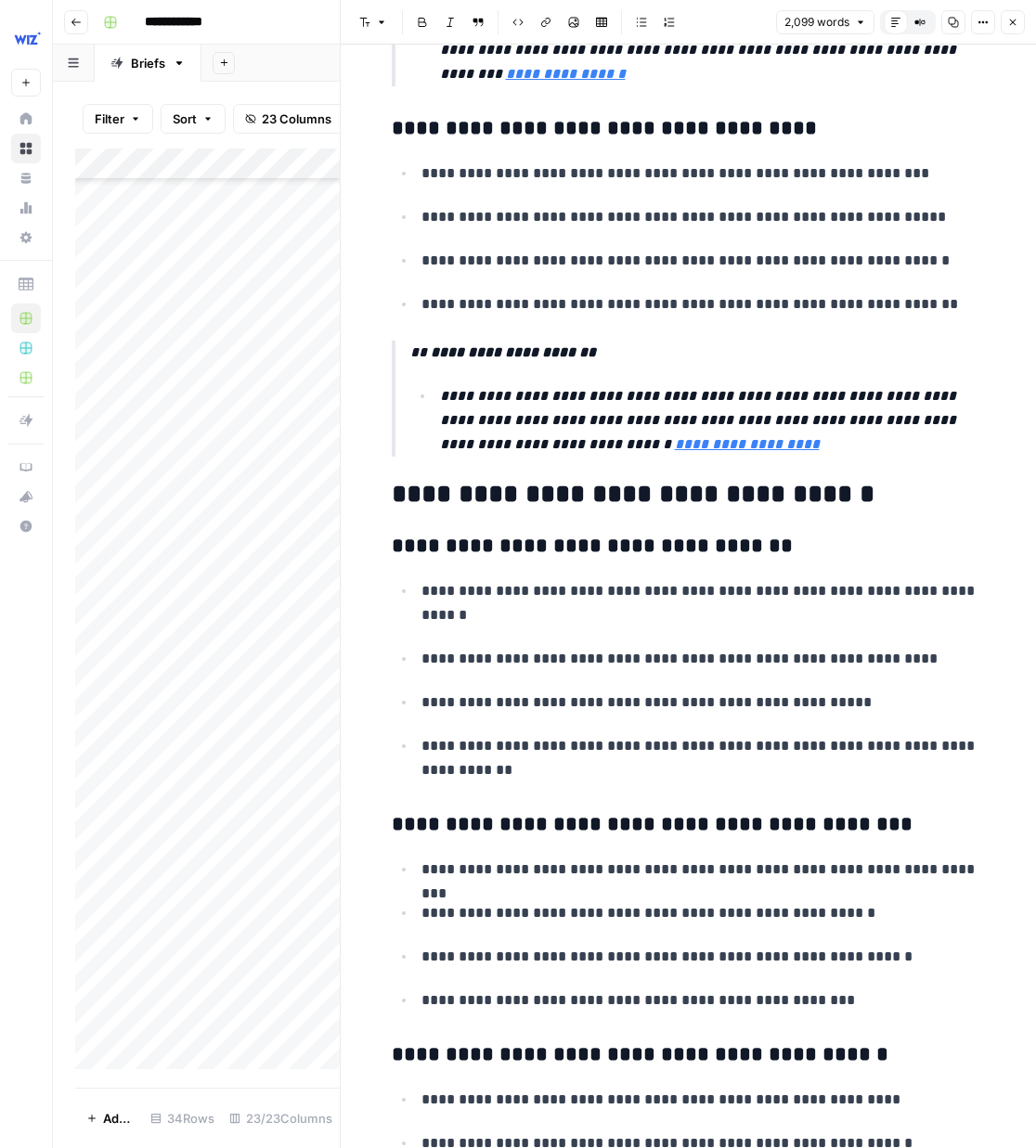 click on "**********" at bounding box center [689, 495] 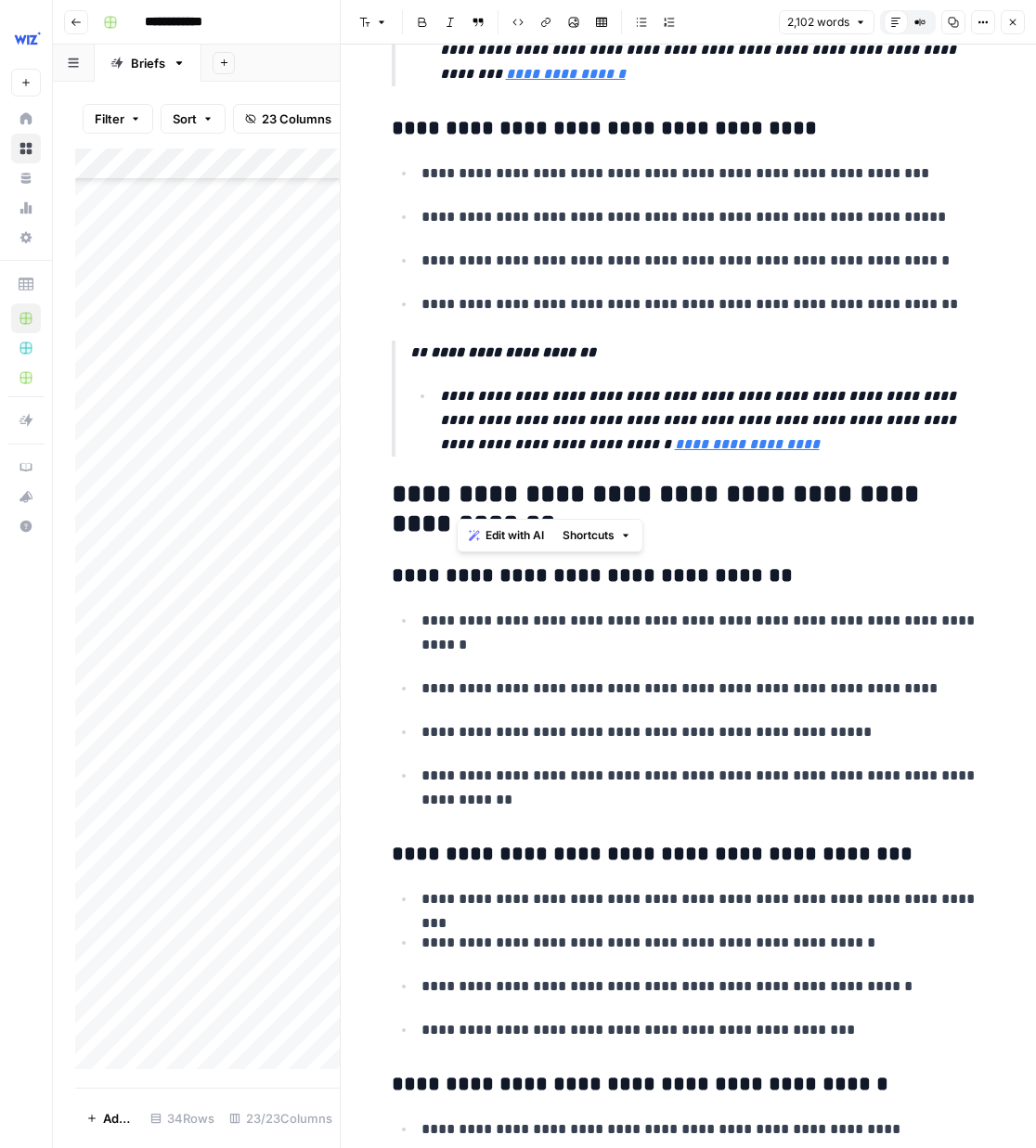 drag, startPoint x: 570, startPoint y: 492, endPoint x: 451, endPoint y: 492, distance: 119 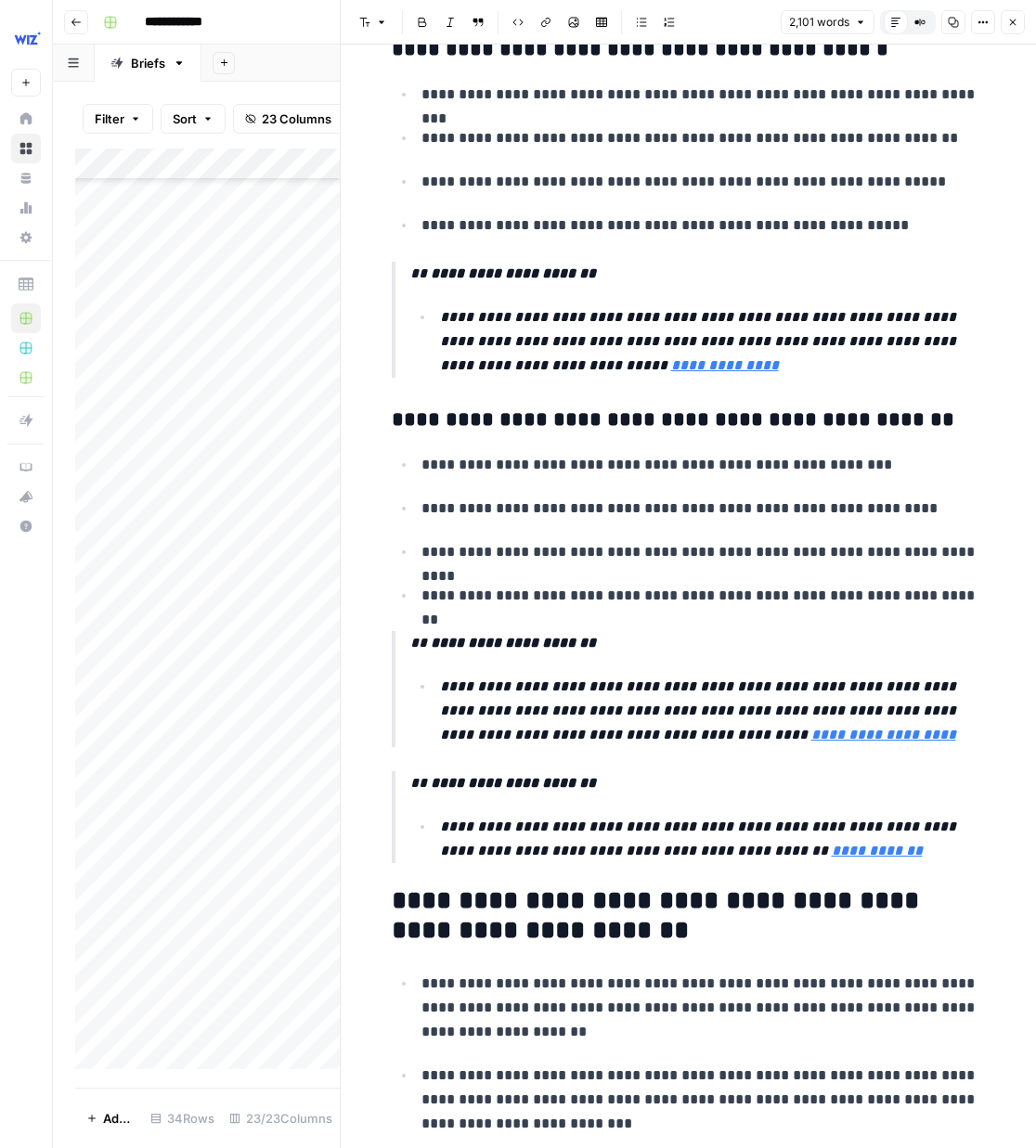 scroll, scrollTop: 8897, scrollLeft: 0, axis: vertical 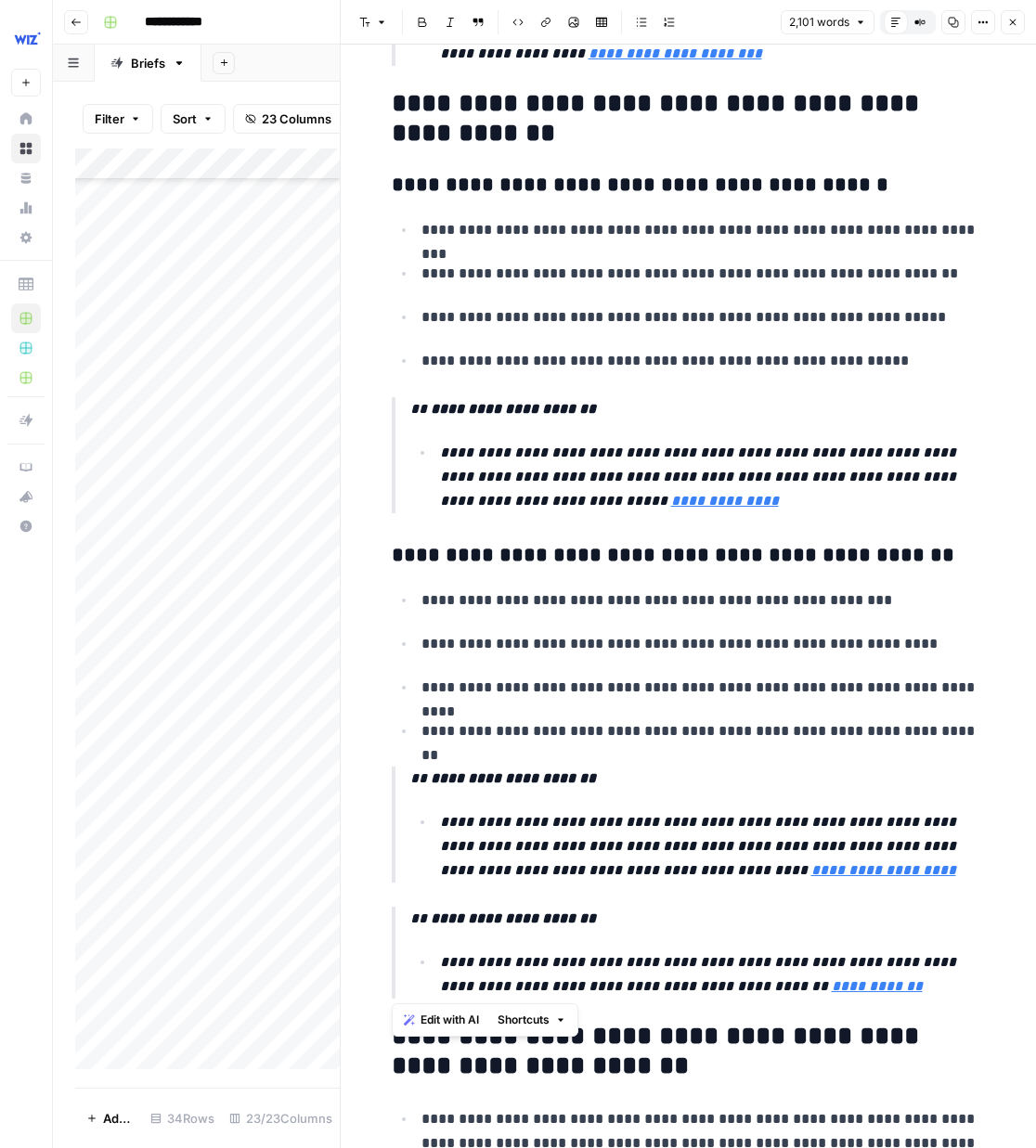 drag, startPoint x: 918, startPoint y: 848, endPoint x: 387, endPoint y: 112, distance: 907.5555 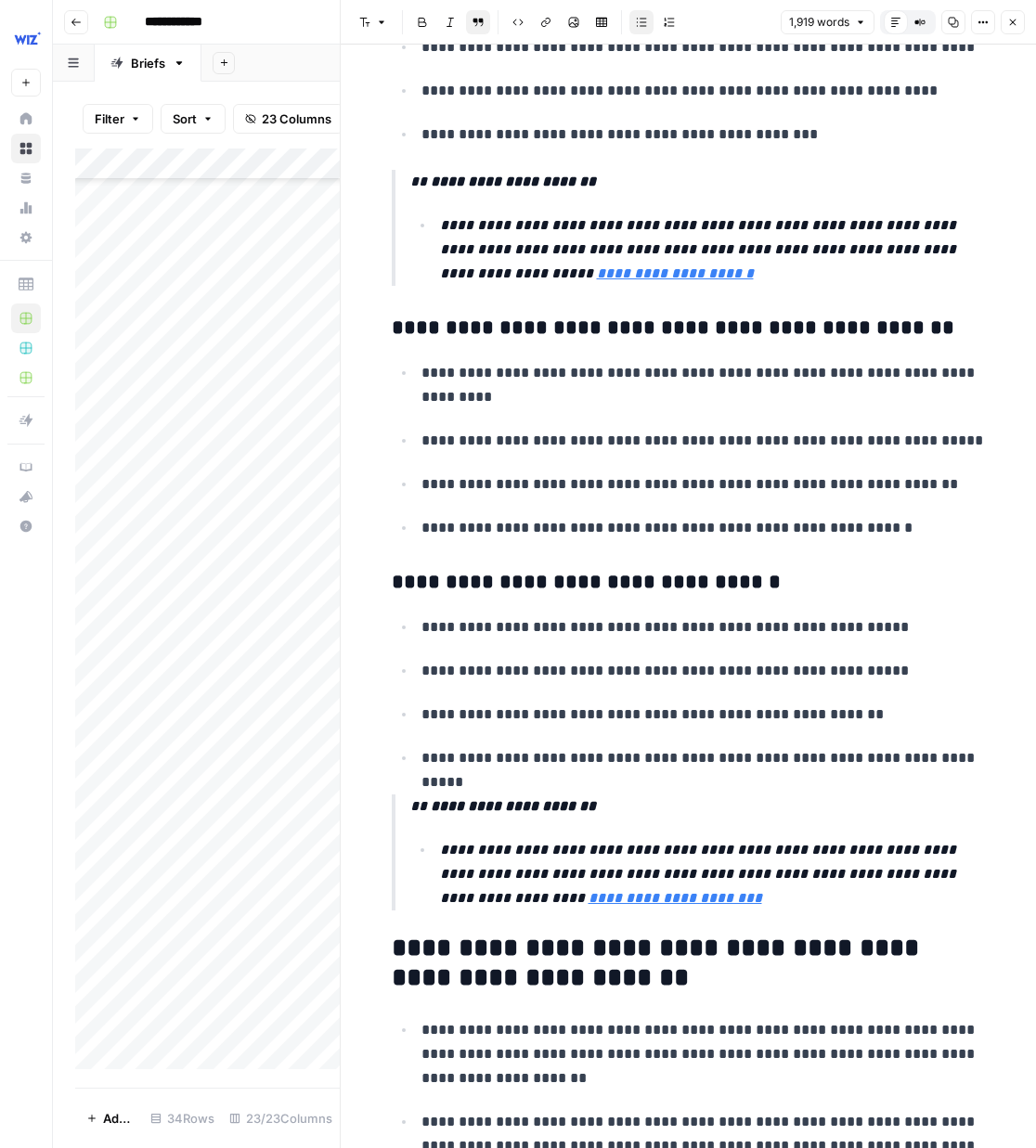 scroll, scrollTop: 7912, scrollLeft: 0, axis: vertical 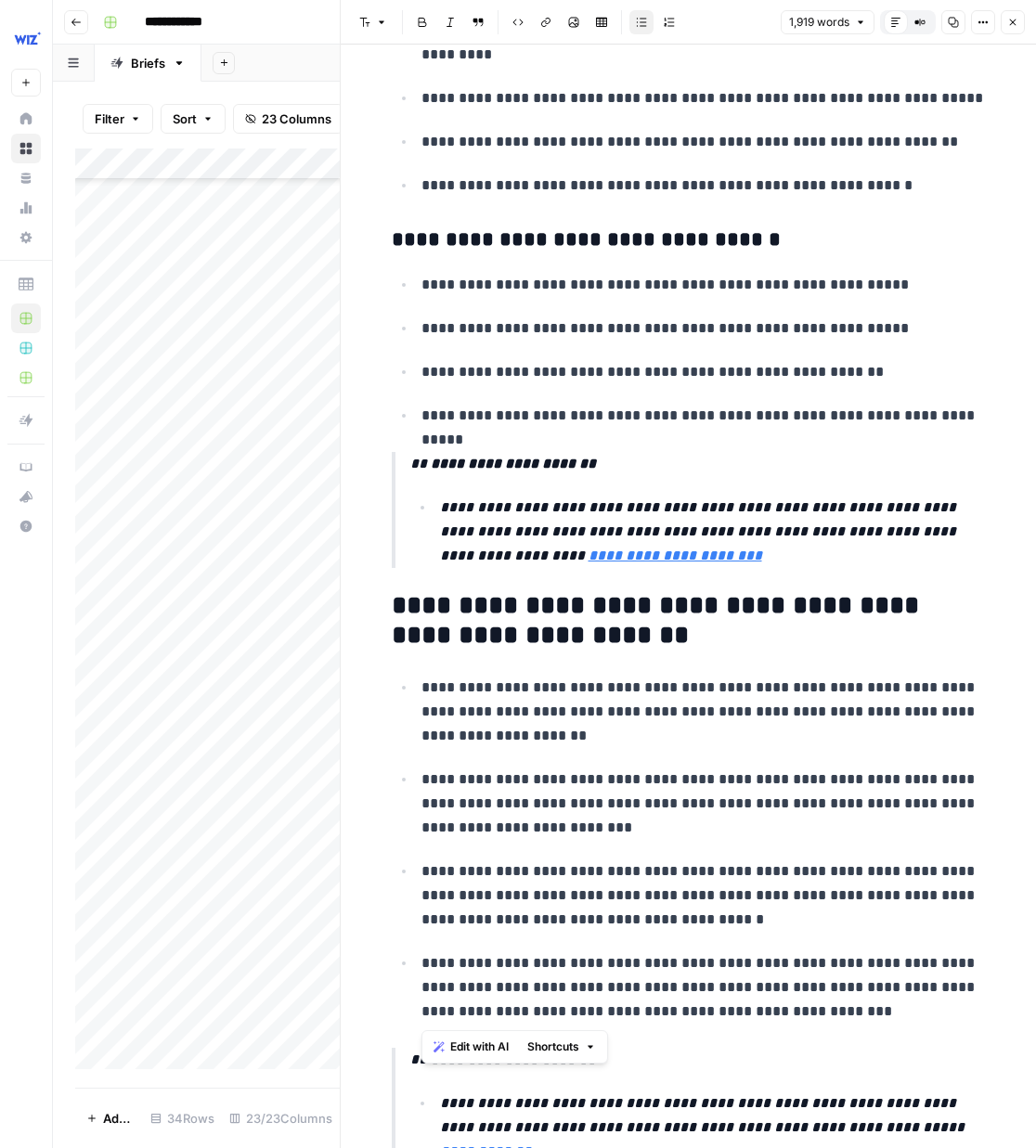 drag, startPoint x: 829, startPoint y: 1005, endPoint x: 412, endPoint y: 690, distance: 522.603 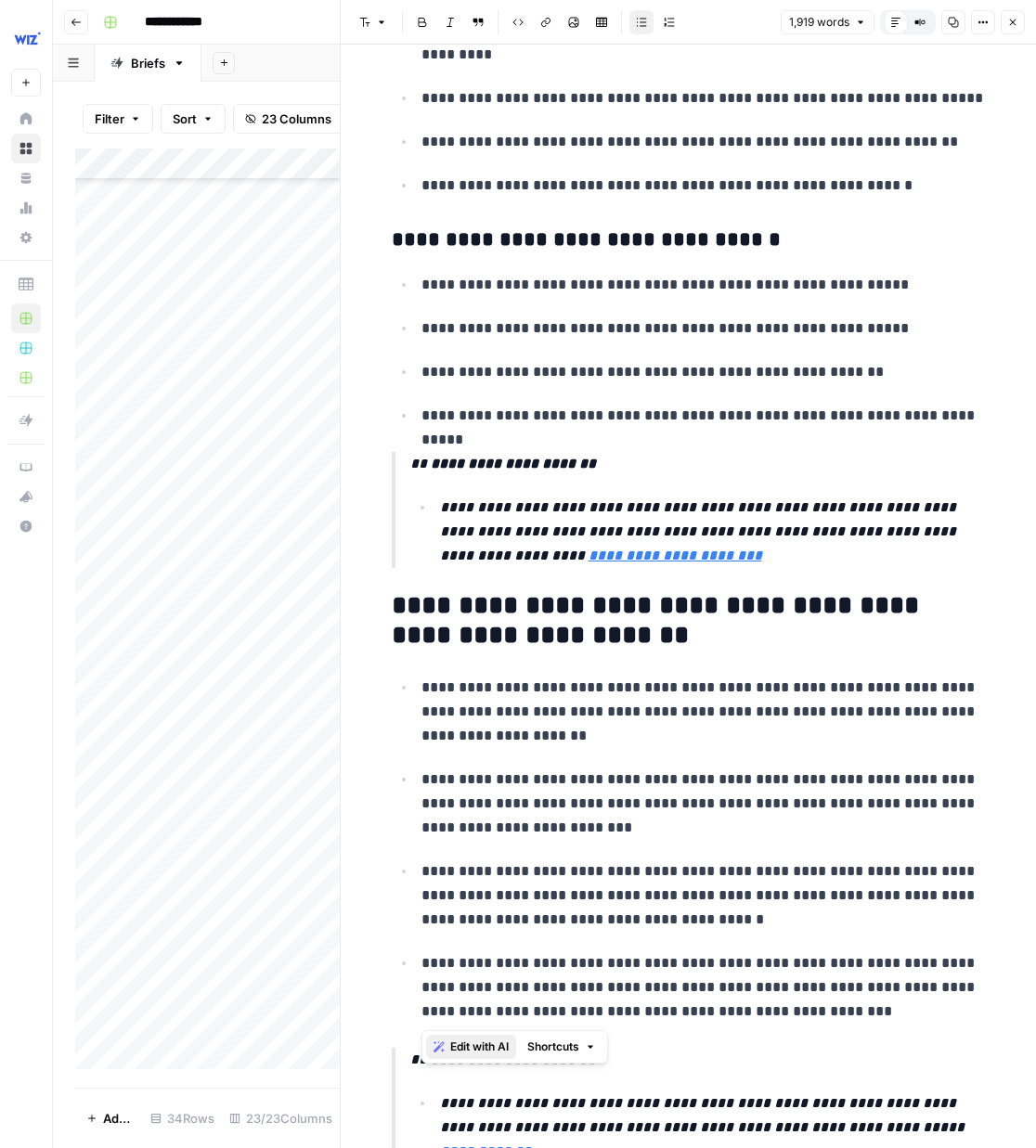 click on "Edit with AI" at bounding box center (479, 1047) 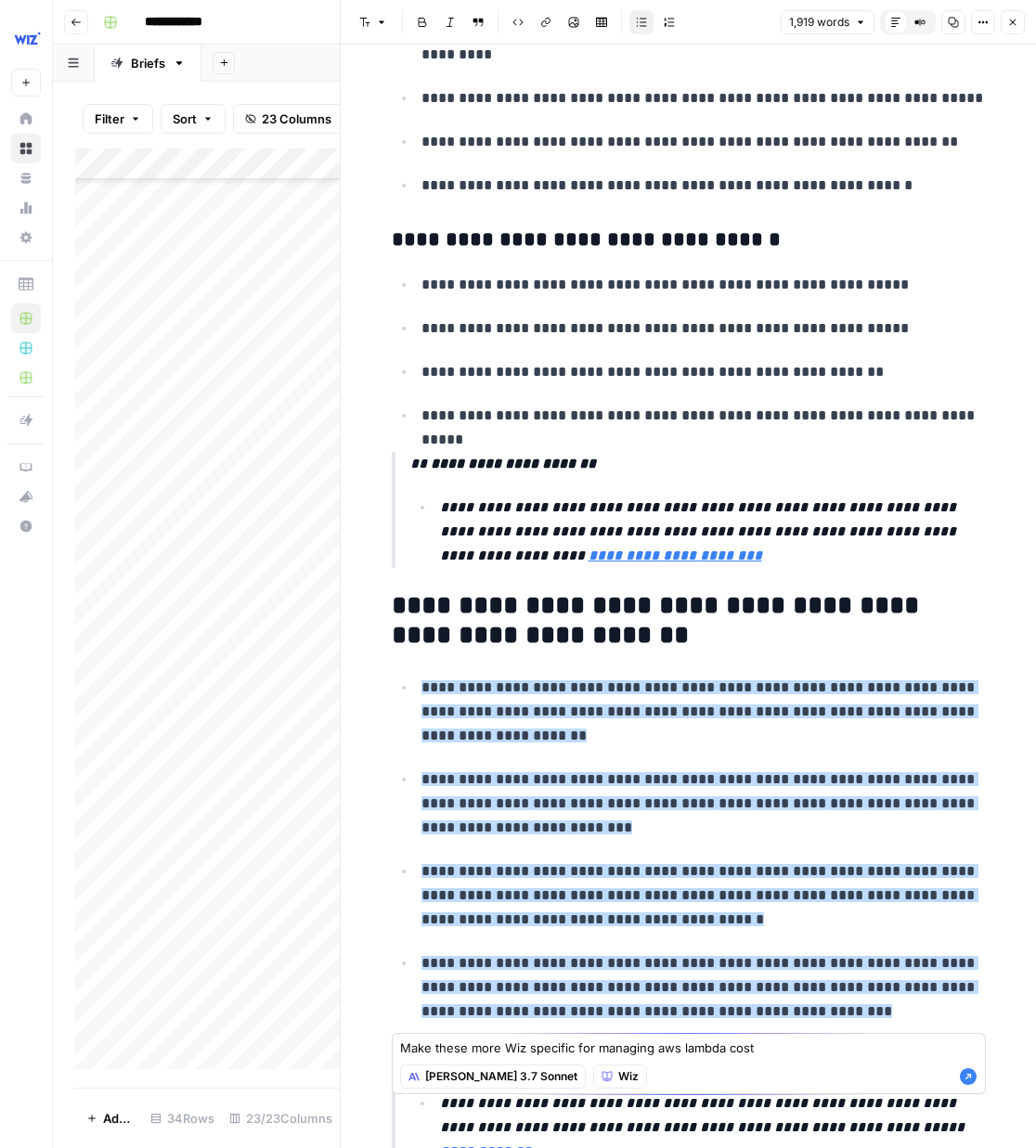 type on "Make these more Wiz specific for managing aws lambda cost" 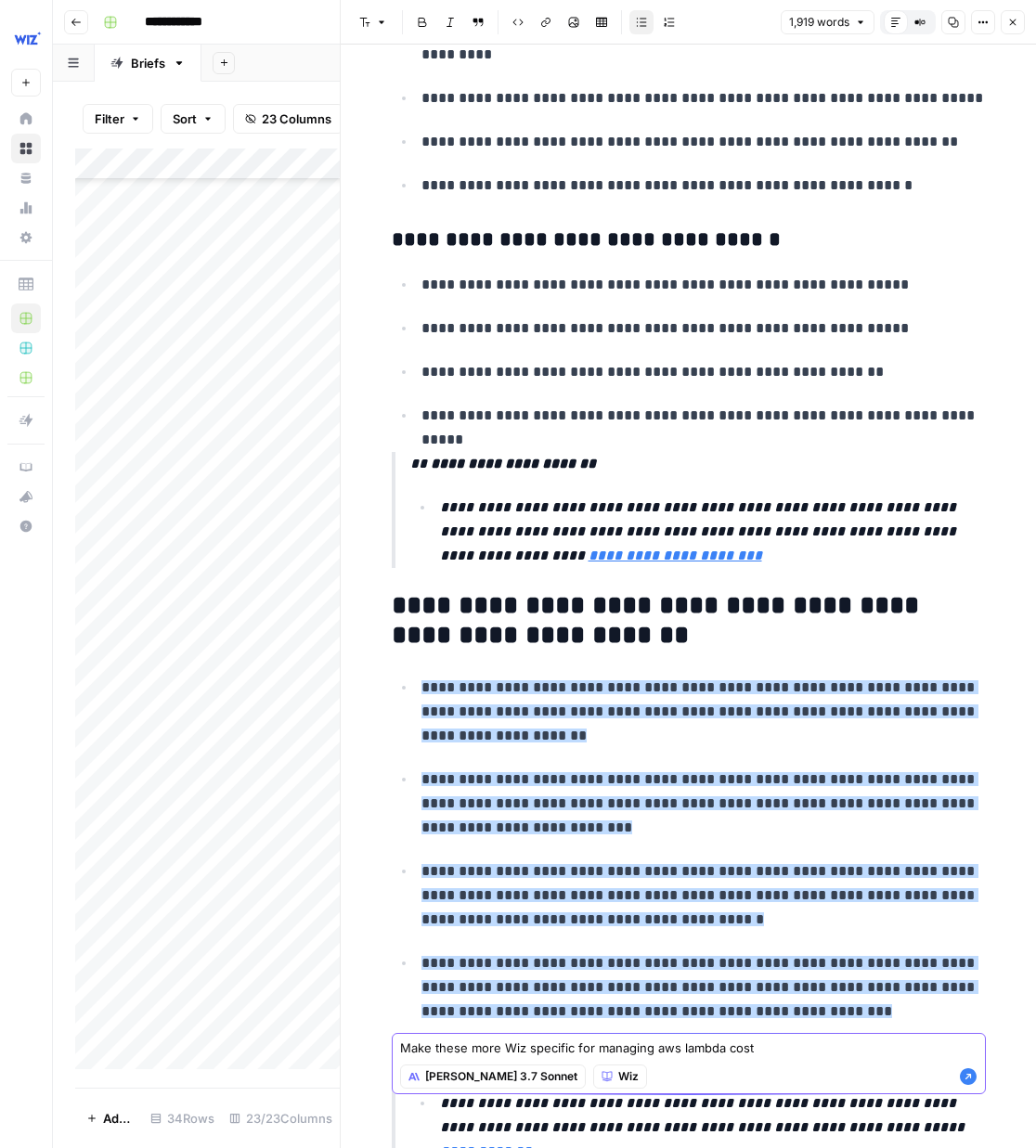 click 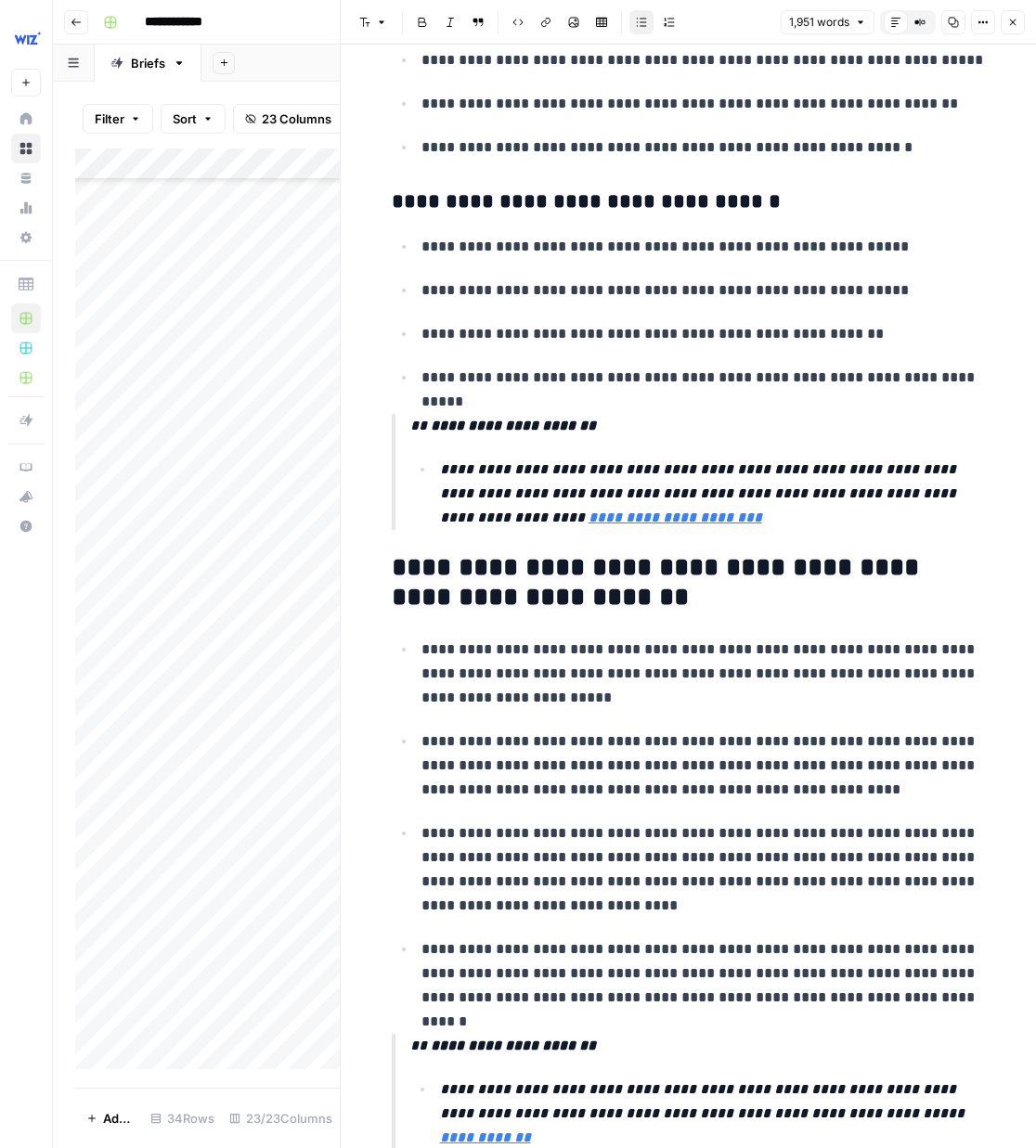 scroll, scrollTop: 8290, scrollLeft: 0, axis: vertical 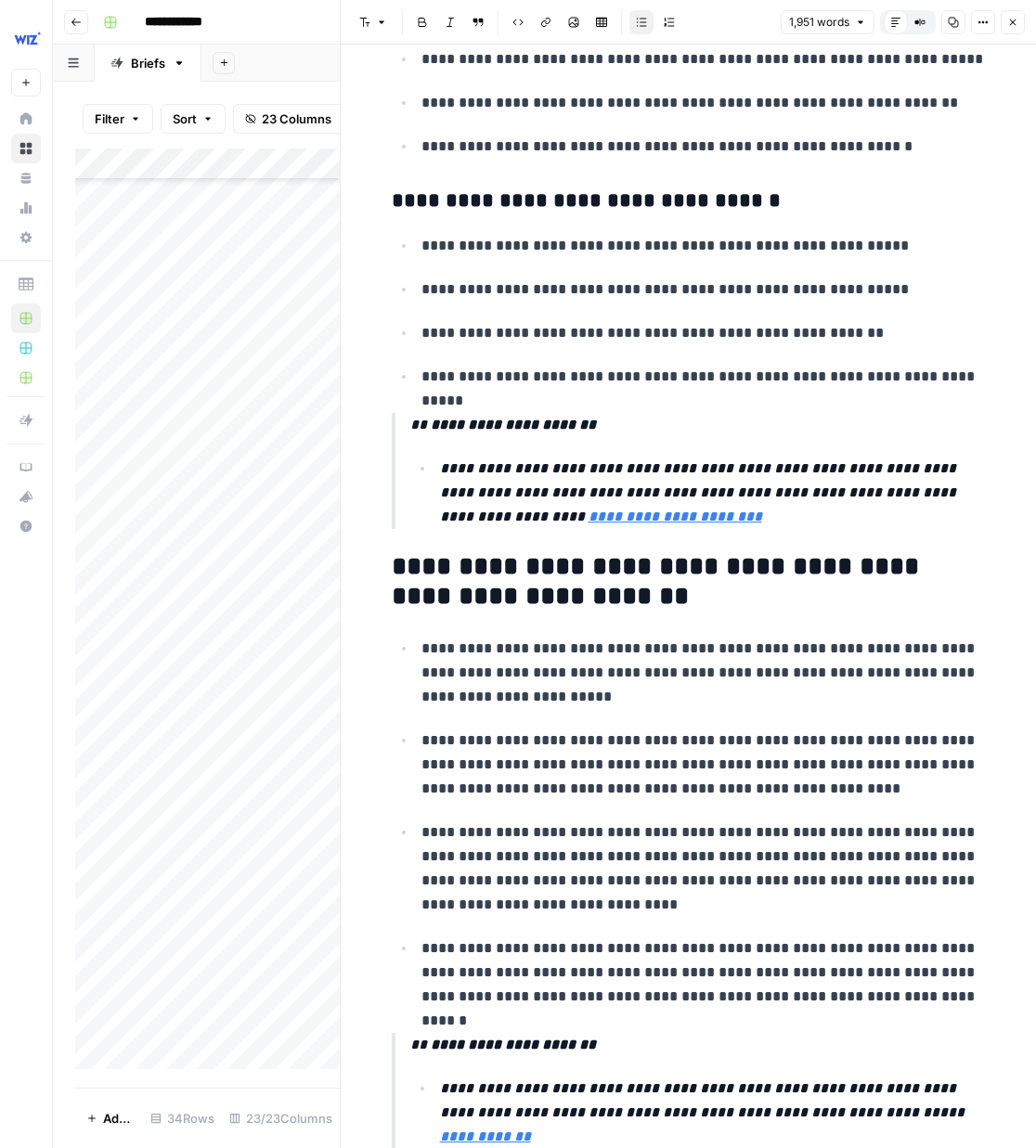click on "**********" at bounding box center (689, 822) 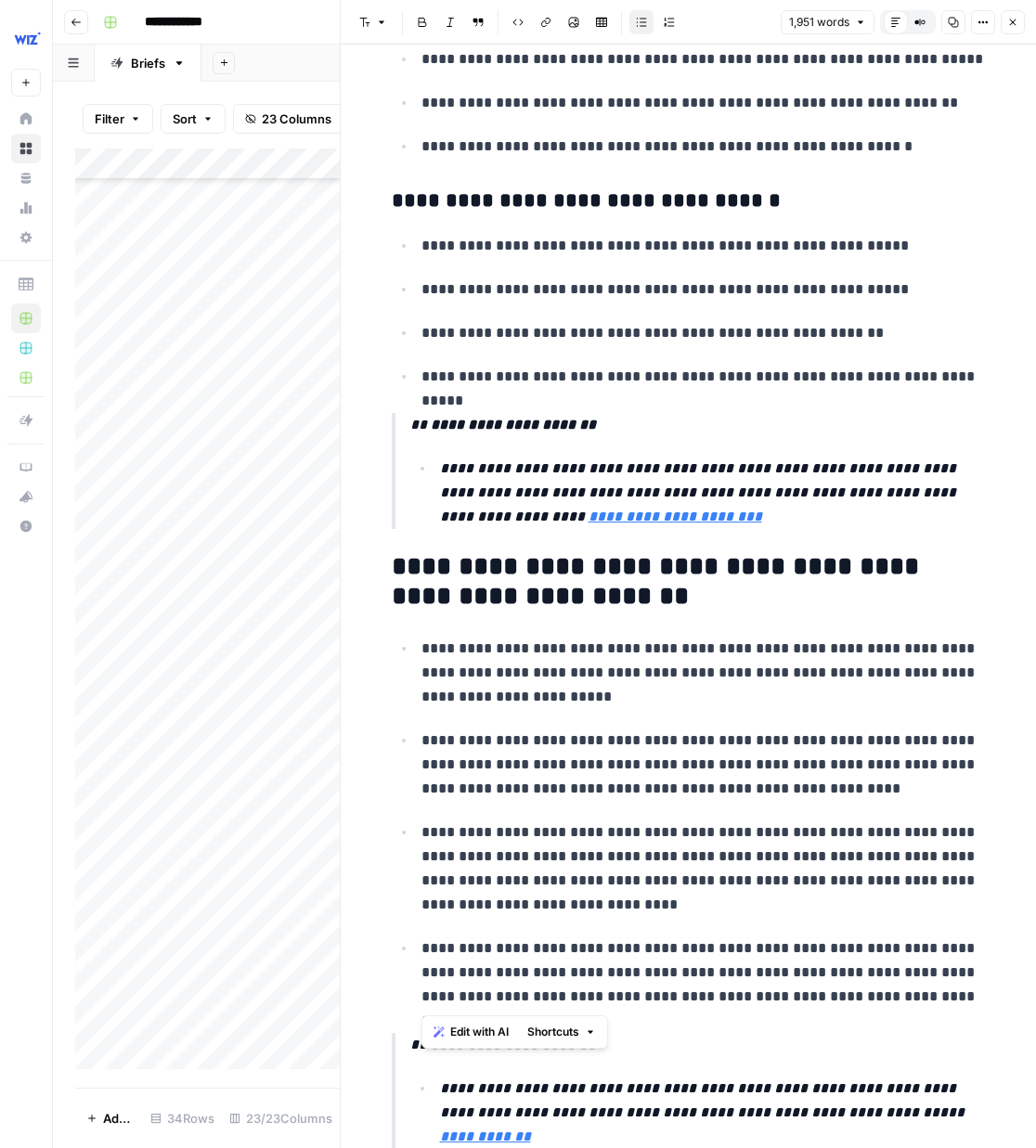 drag, startPoint x: 861, startPoint y: 962, endPoint x: 423, endPoint y: 652, distance: 536.6041 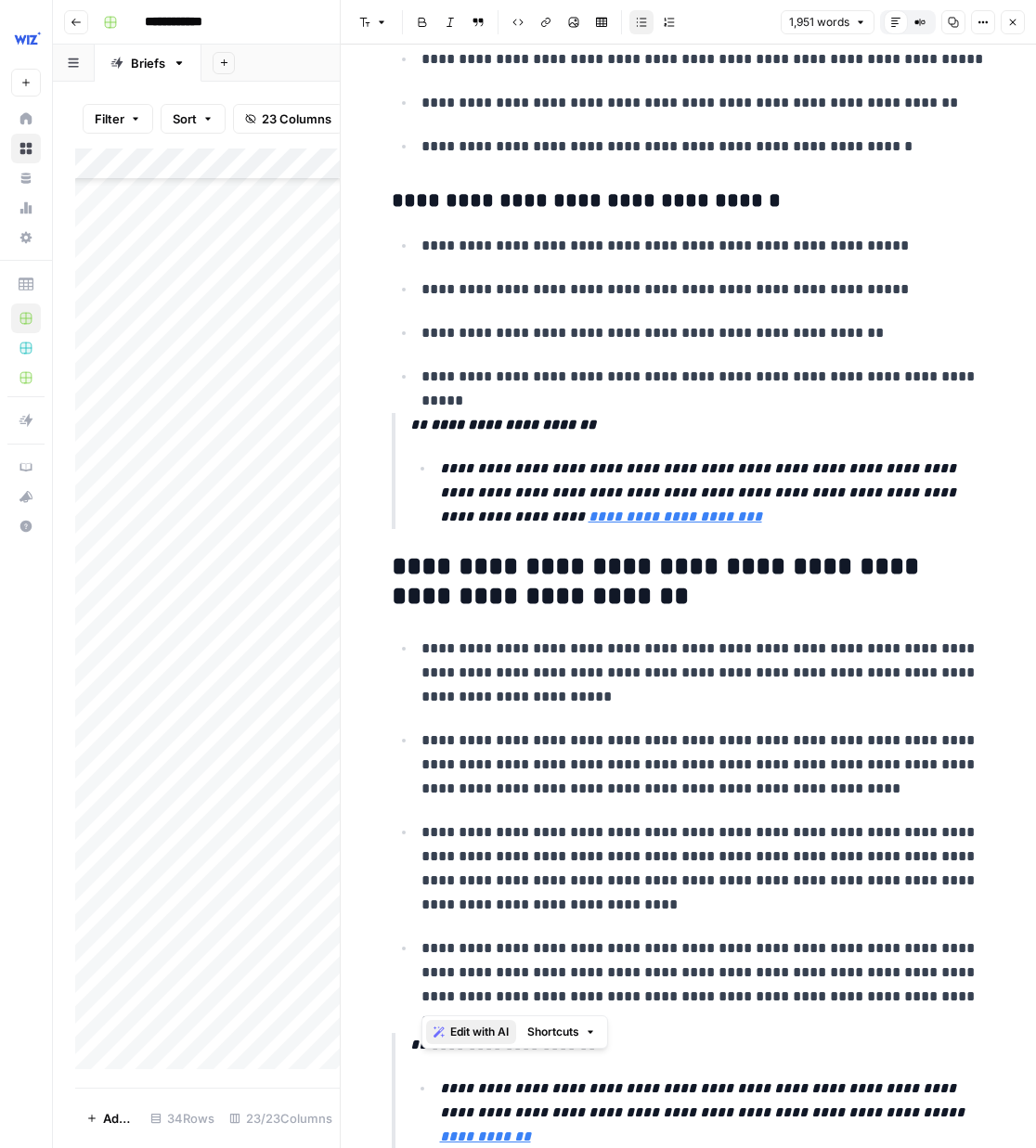 click on "Edit with AI" at bounding box center (479, 1032) 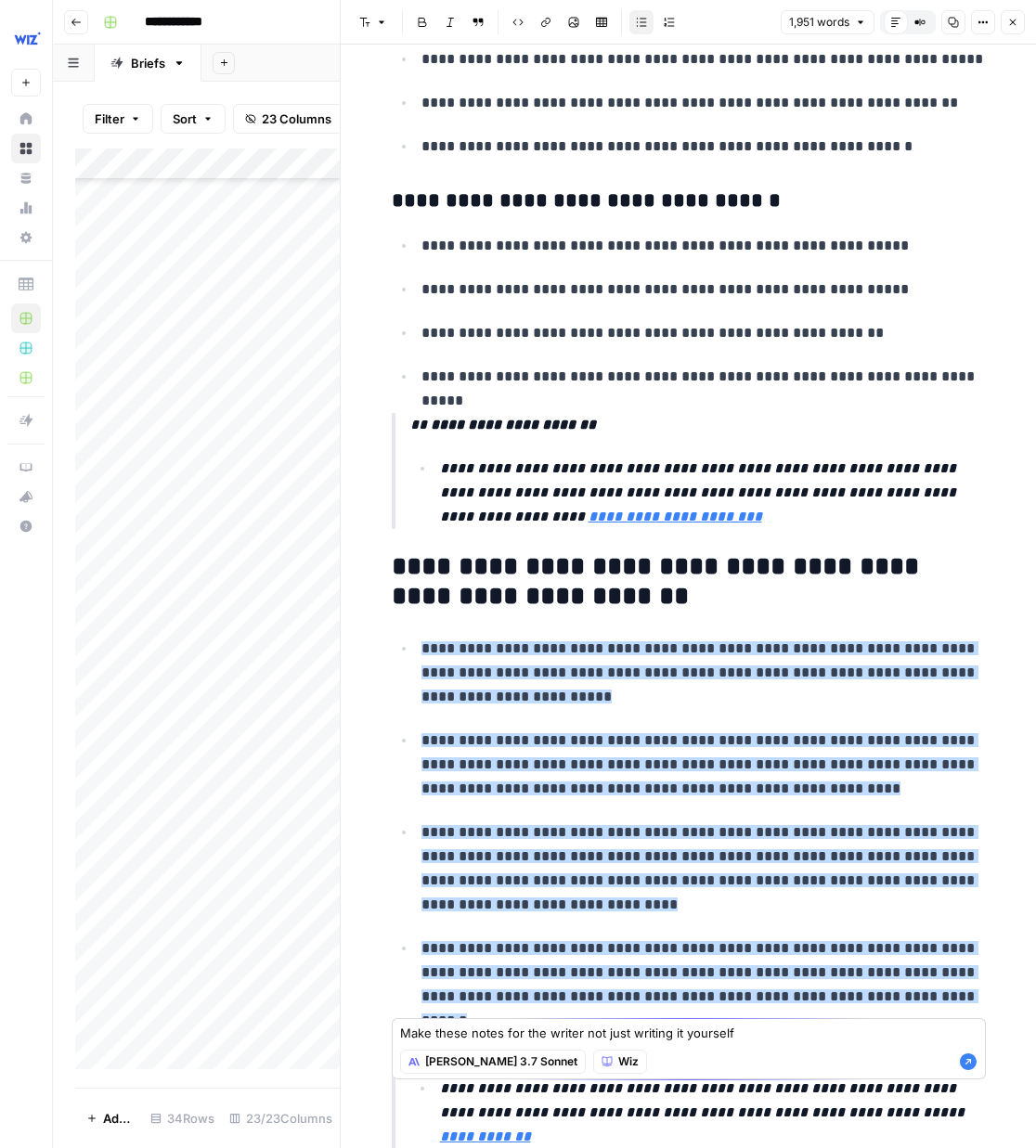 type on "Make these notes for the writer not just writing it yourself" 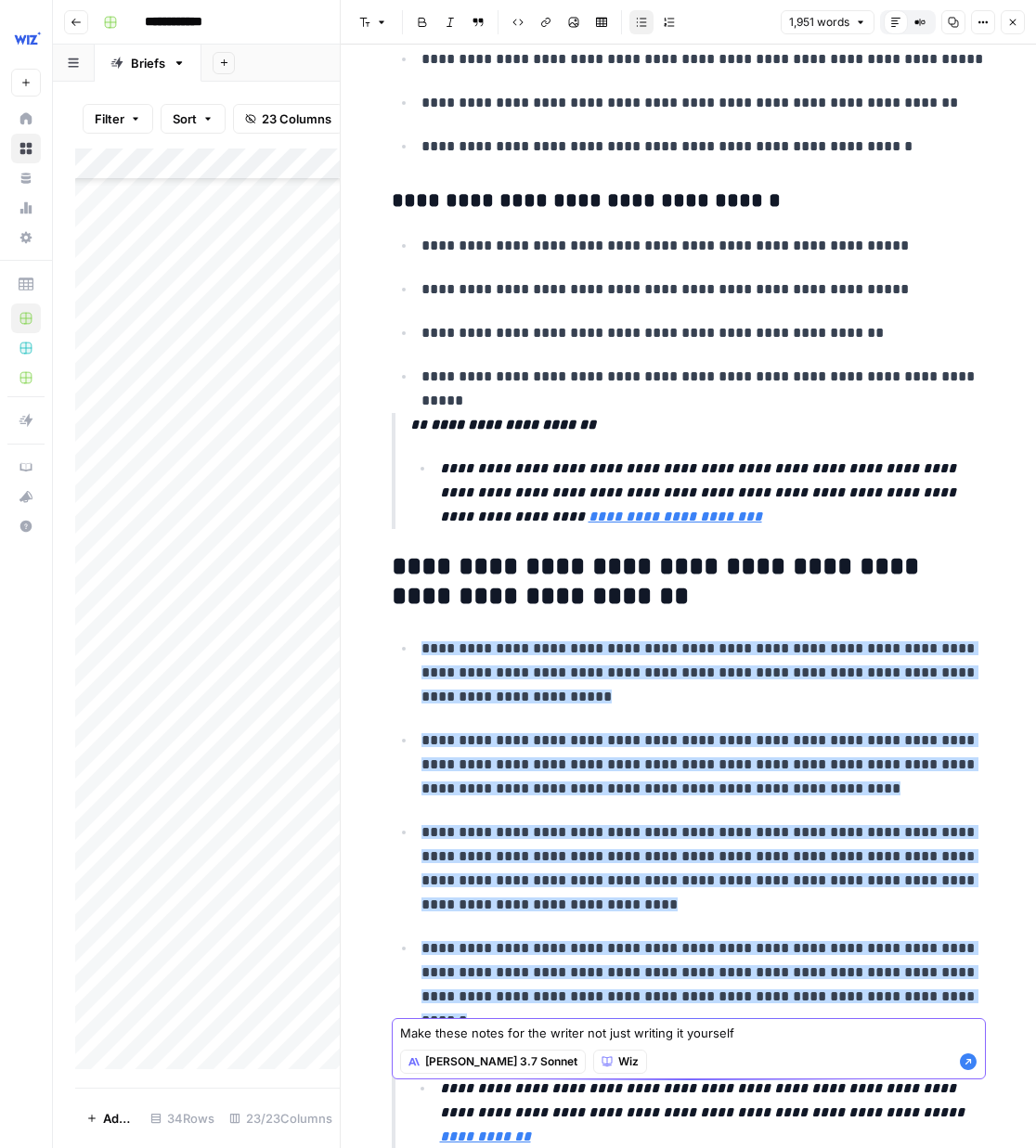 click 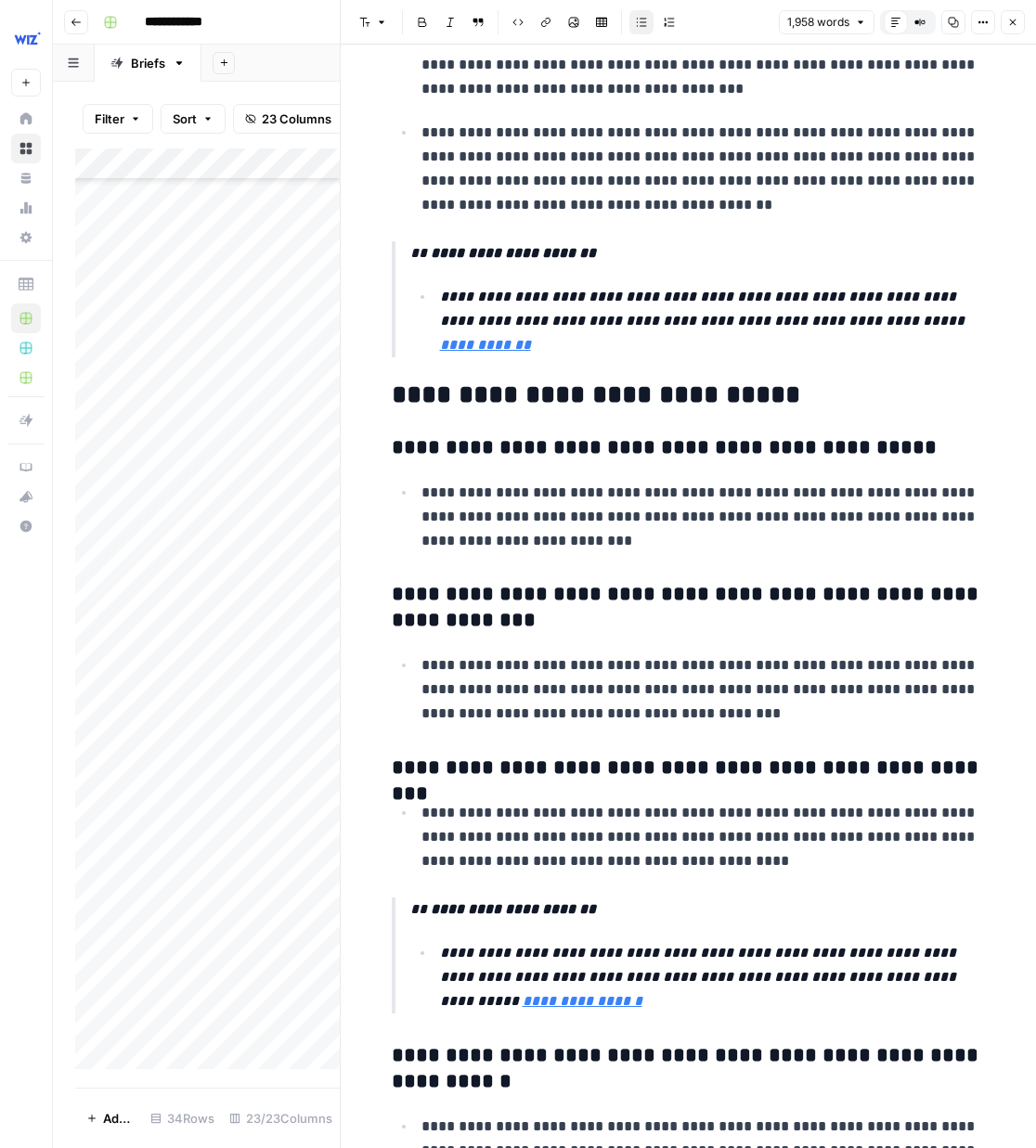 scroll, scrollTop: 9187, scrollLeft: 0, axis: vertical 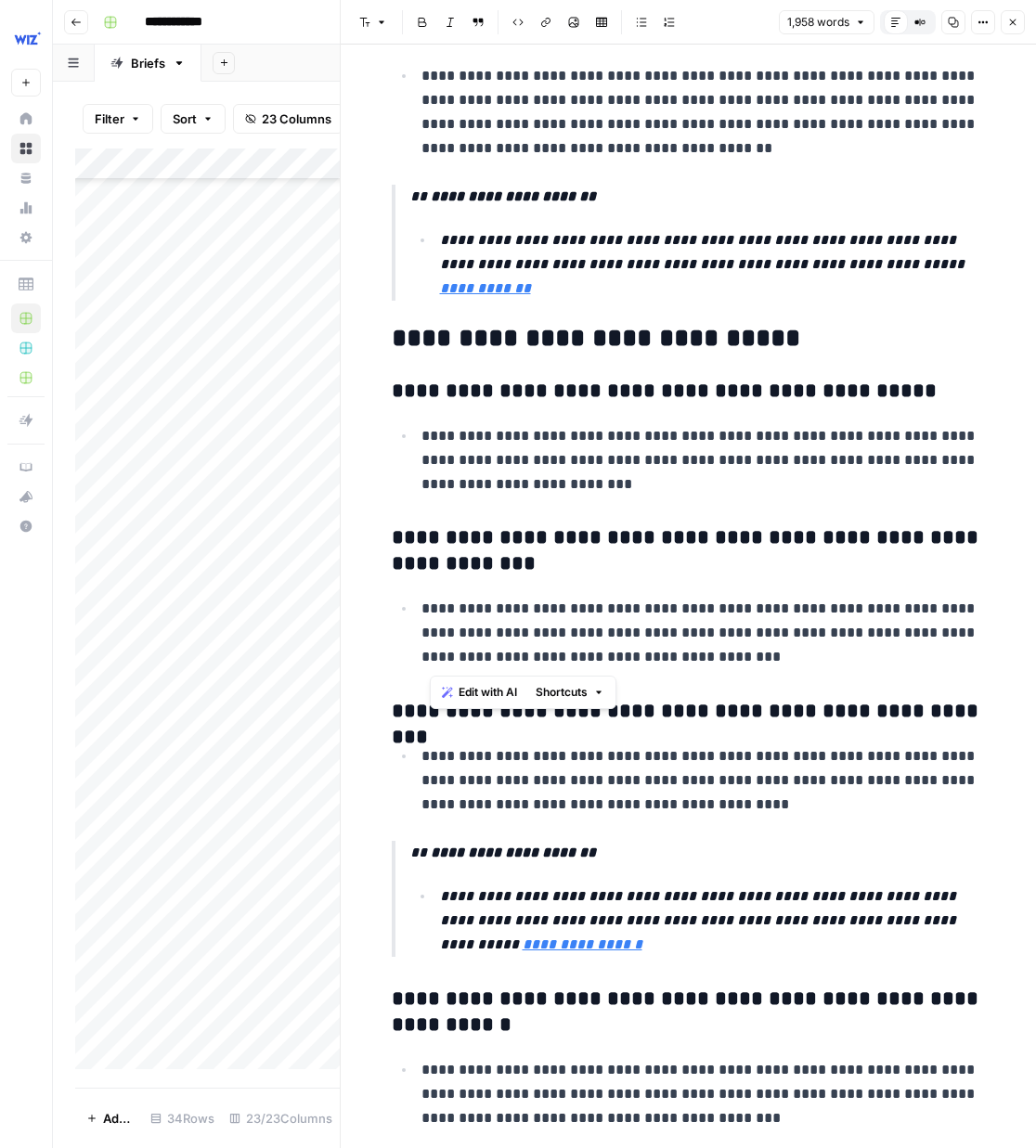drag, startPoint x: 778, startPoint y: 661, endPoint x: 433, endPoint y: 536, distance: 366.94686 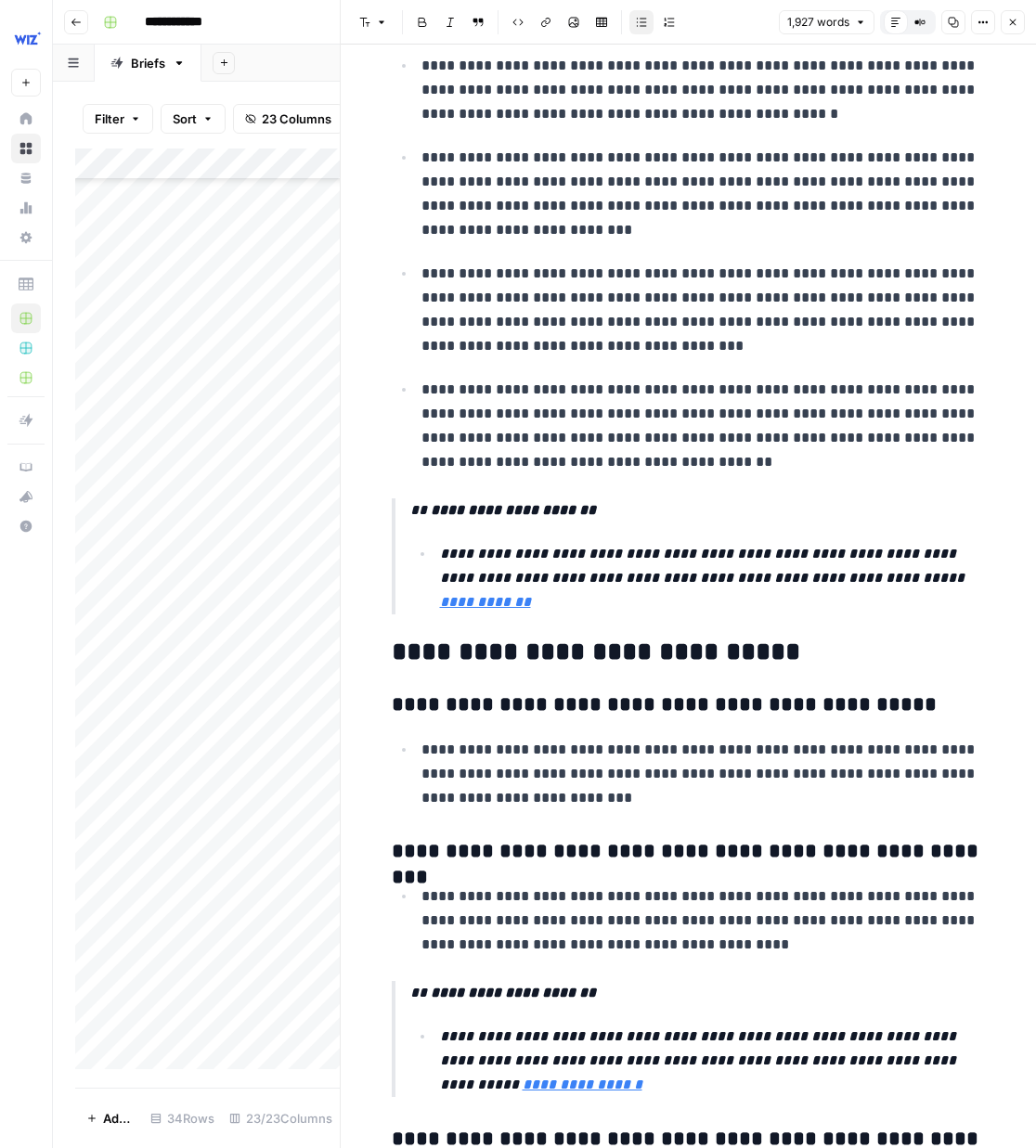 scroll, scrollTop: 8686, scrollLeft: 0, axis: vertical 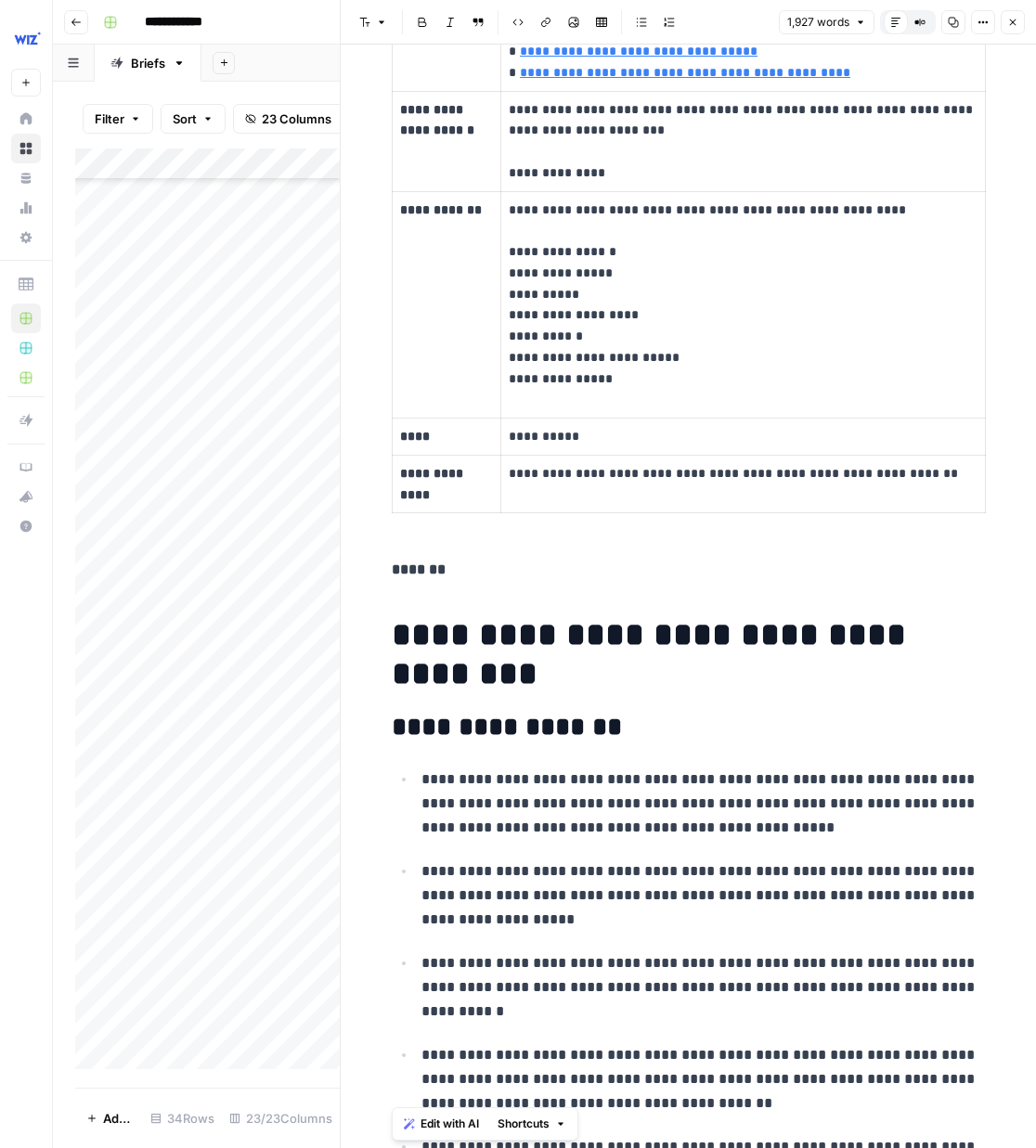 drag, startPoint x: 581, startPoint y: 789, endPoint x: 395, endPoint y: 636, distance: 240.84 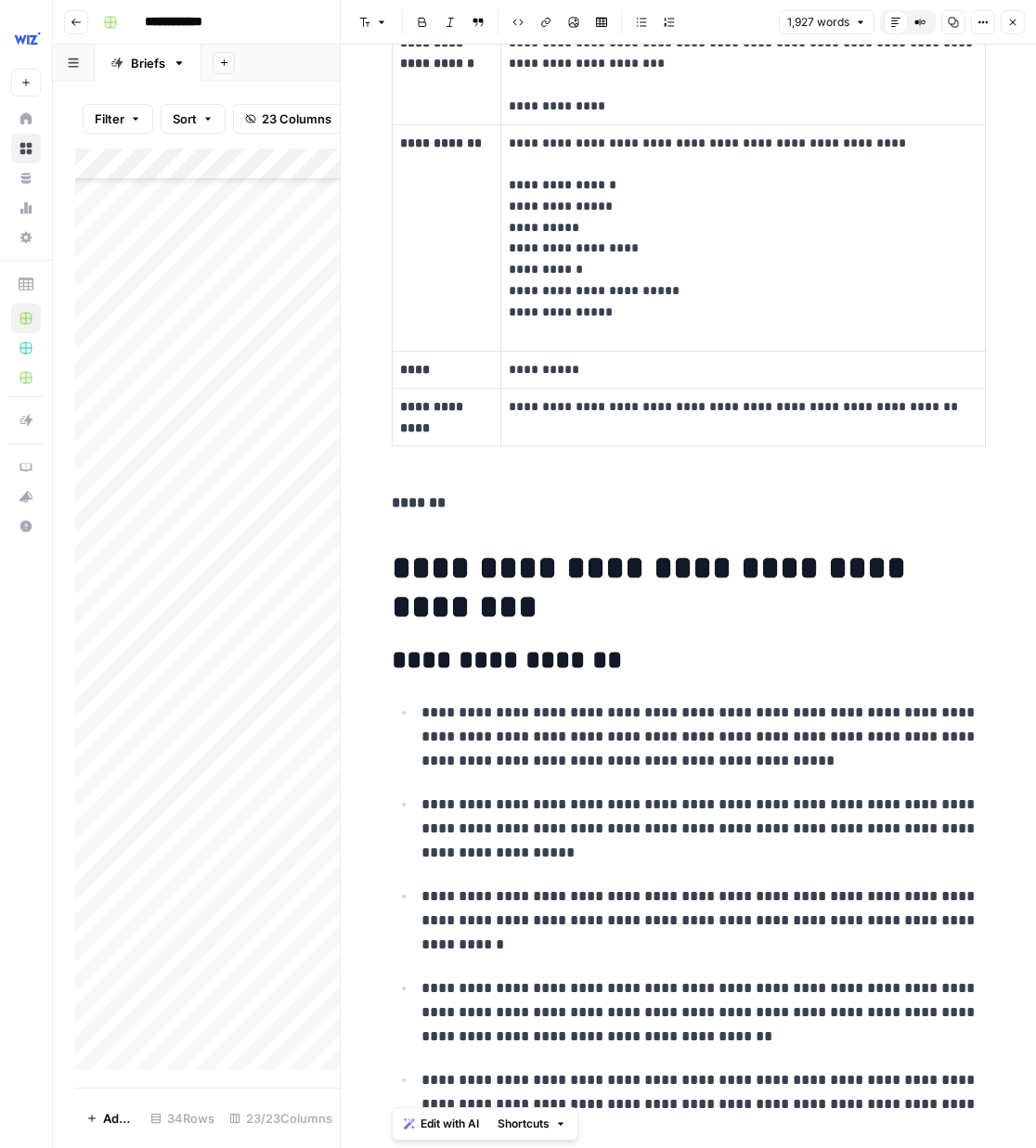 copy on "**********" 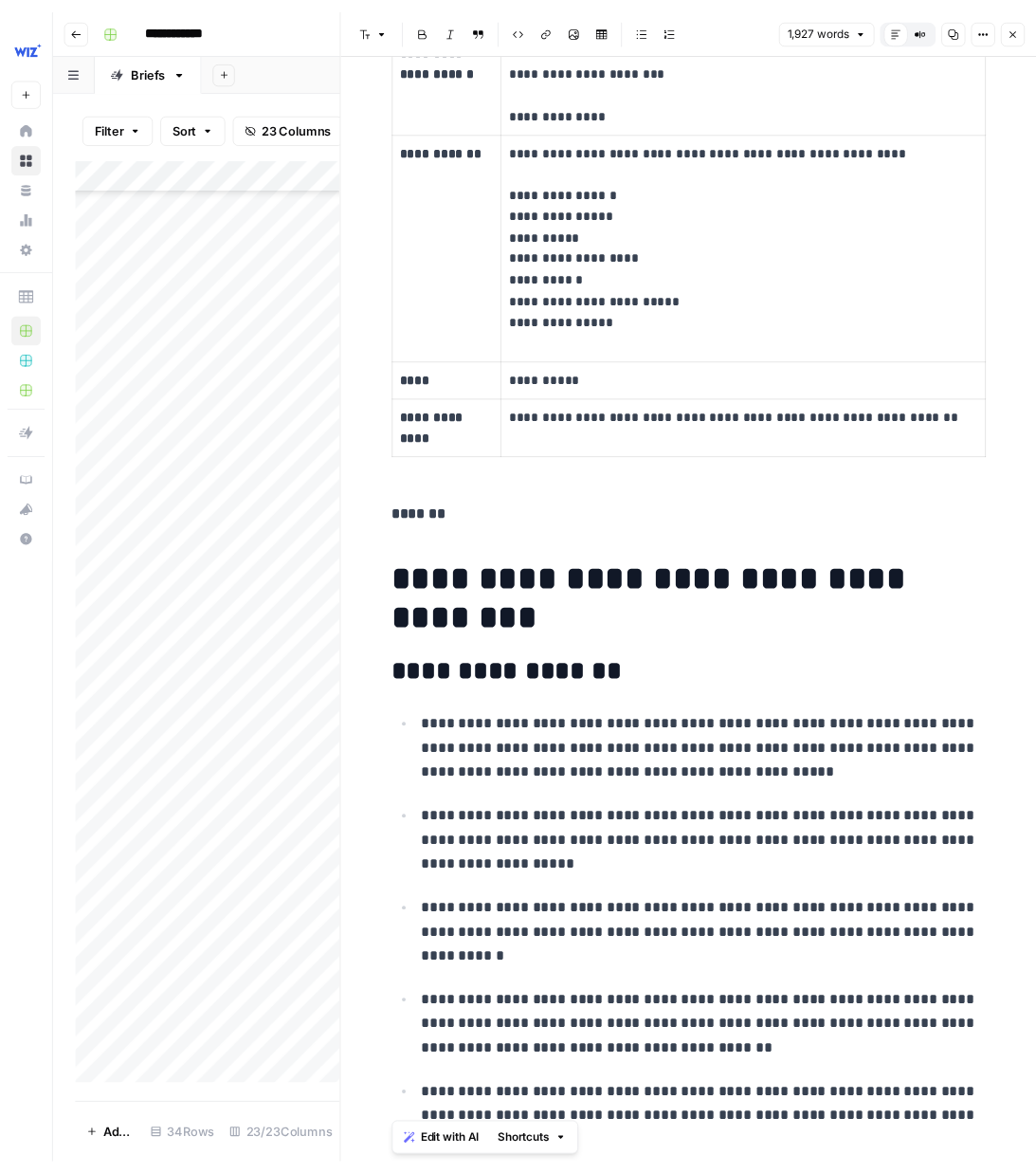 scroll, scrollTop: 2288, scrollLeft: 0, axis: vertical 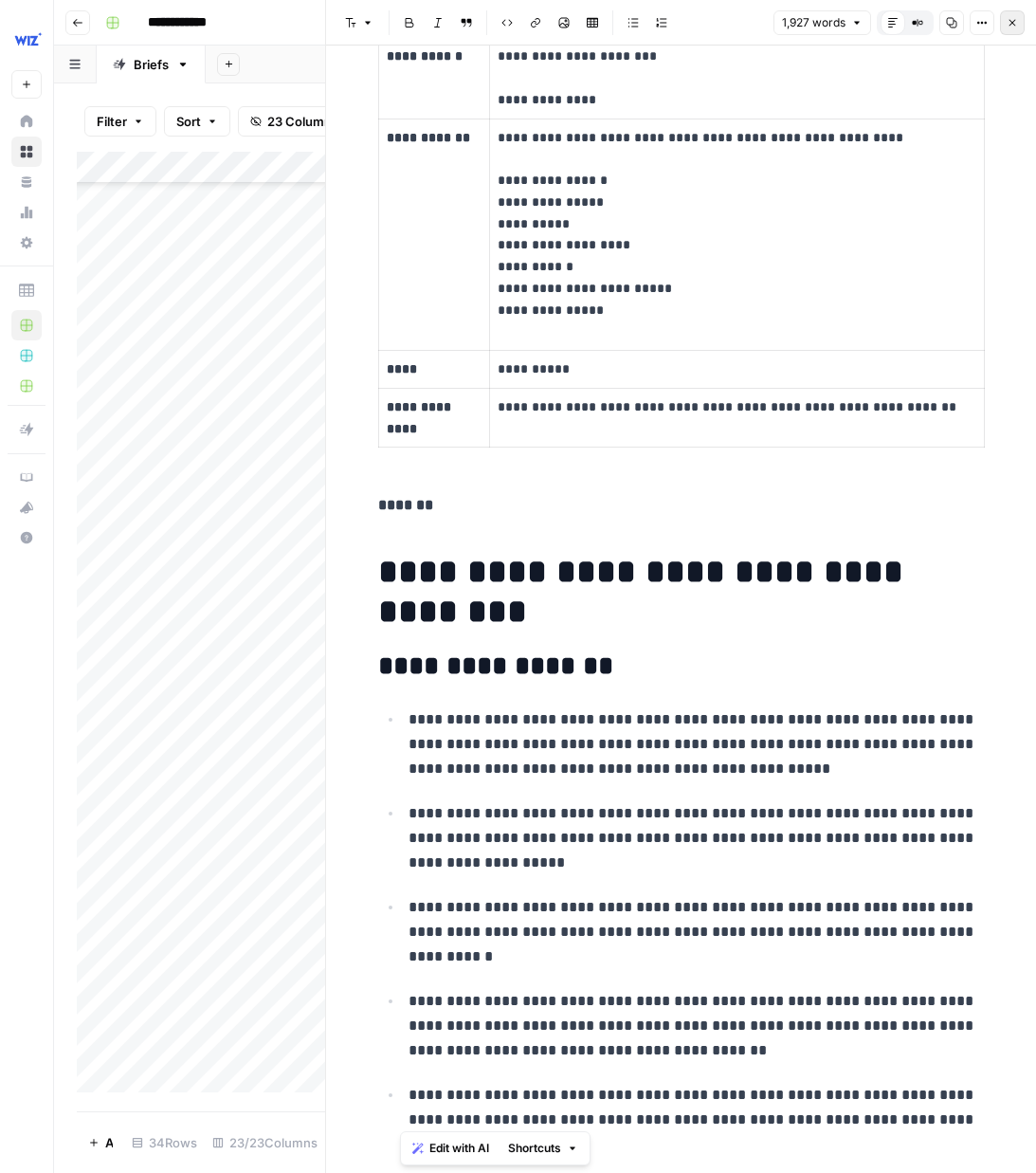 click 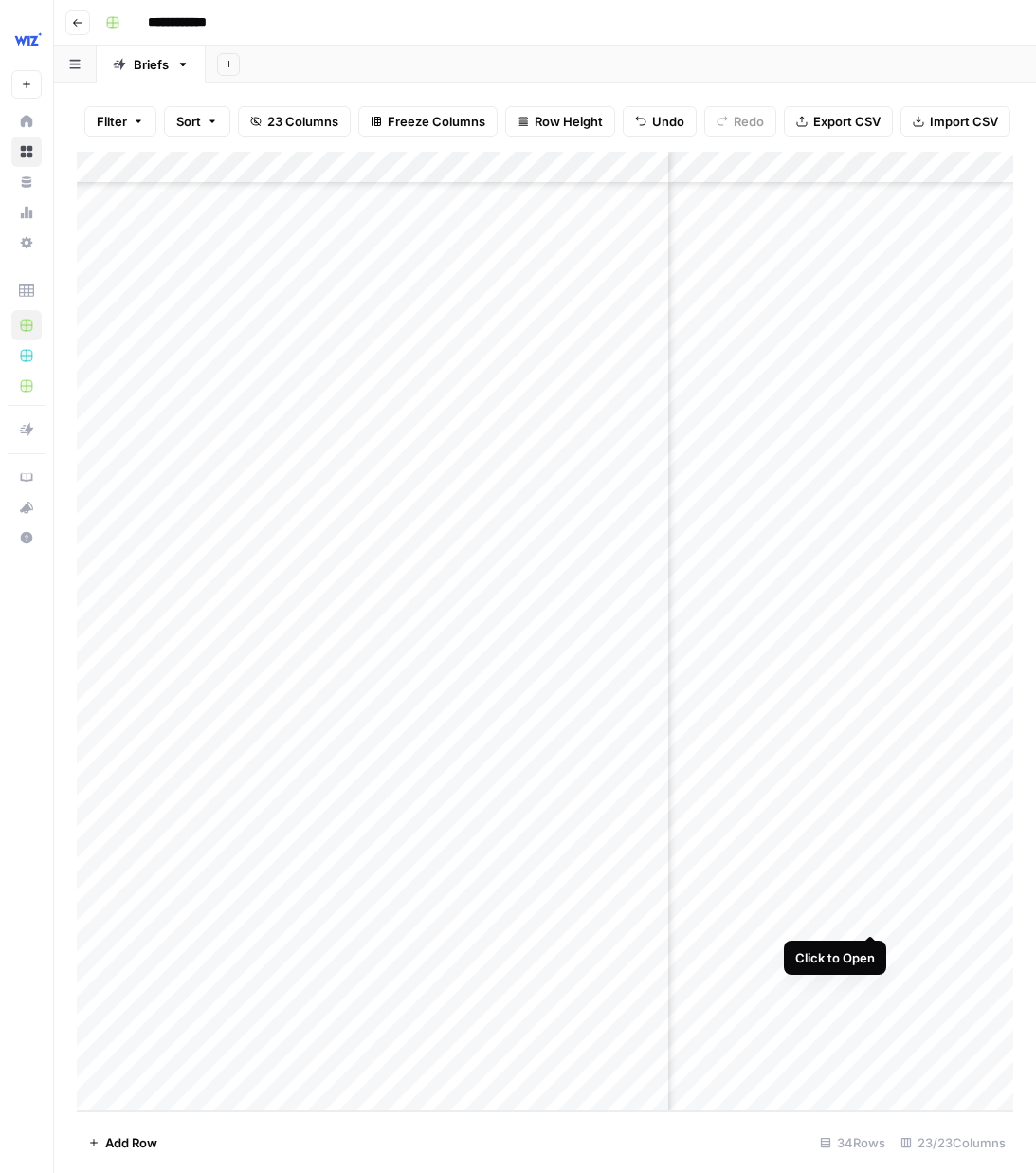 click at bounding box center (545, 632) 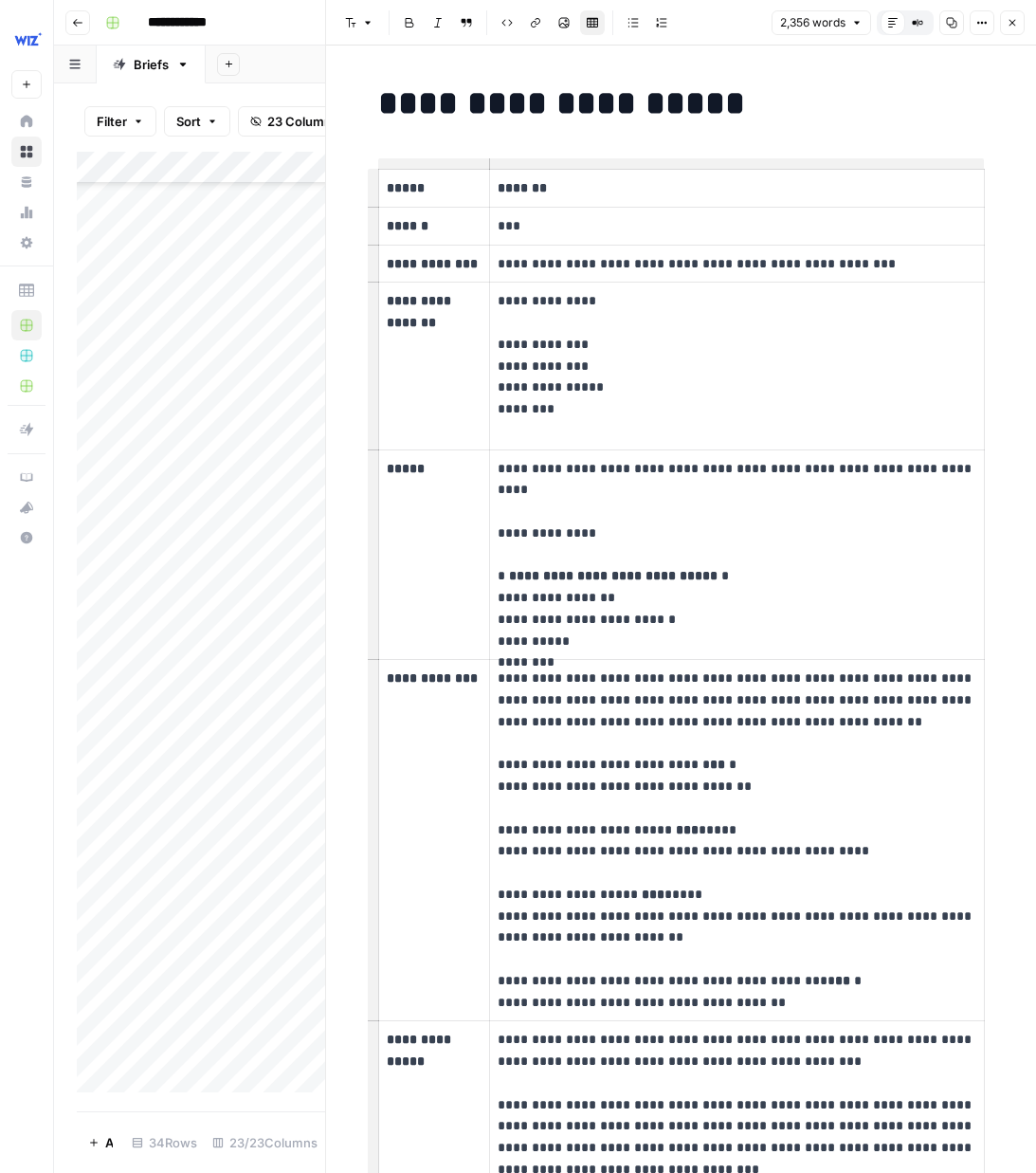 click on "**********" at bounding box center [736, 264] 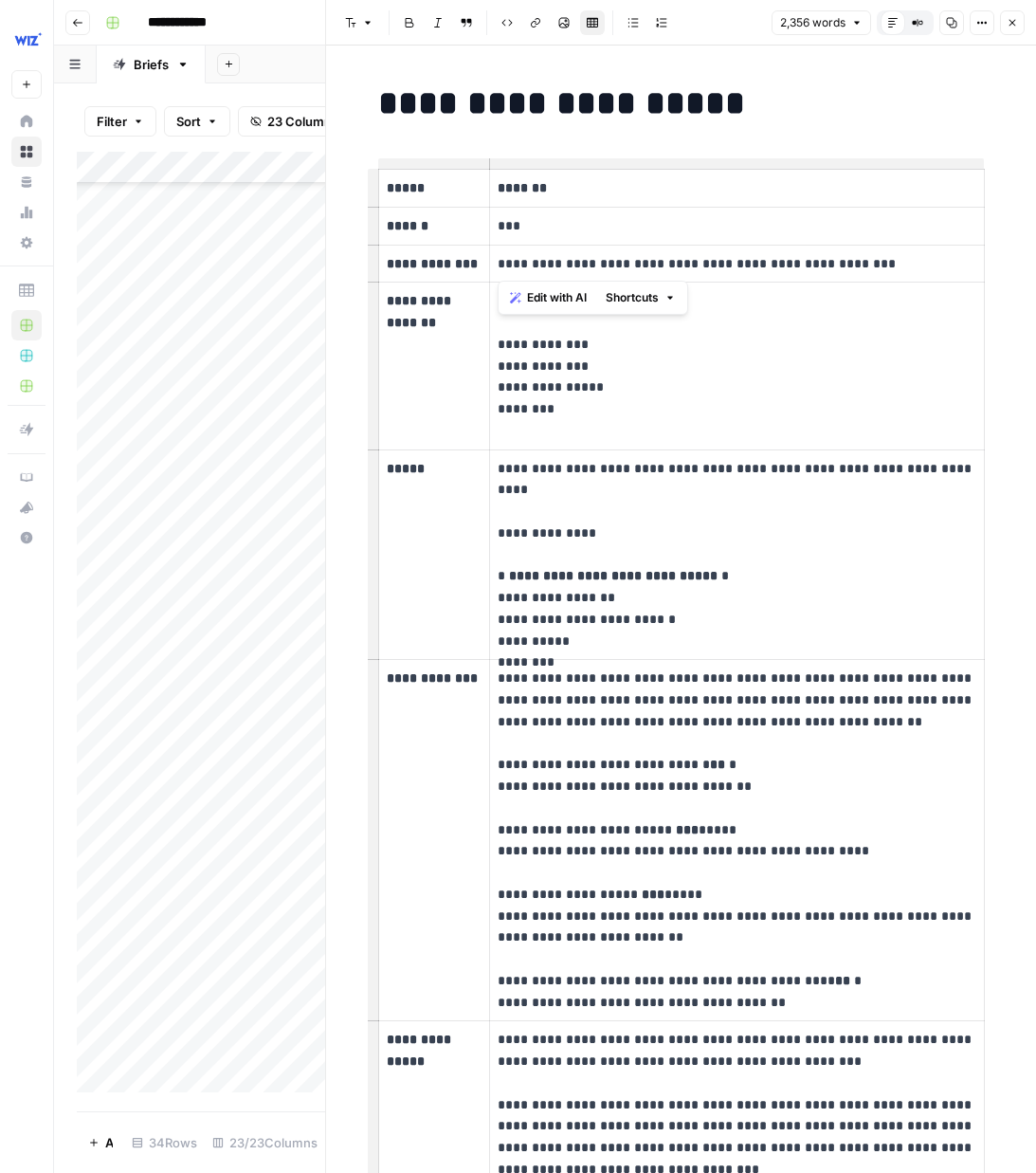 drag, startPoint x: 682, startPoint y: 266, endPoint x: 499, endPoint y: 261, distance: 183.06829 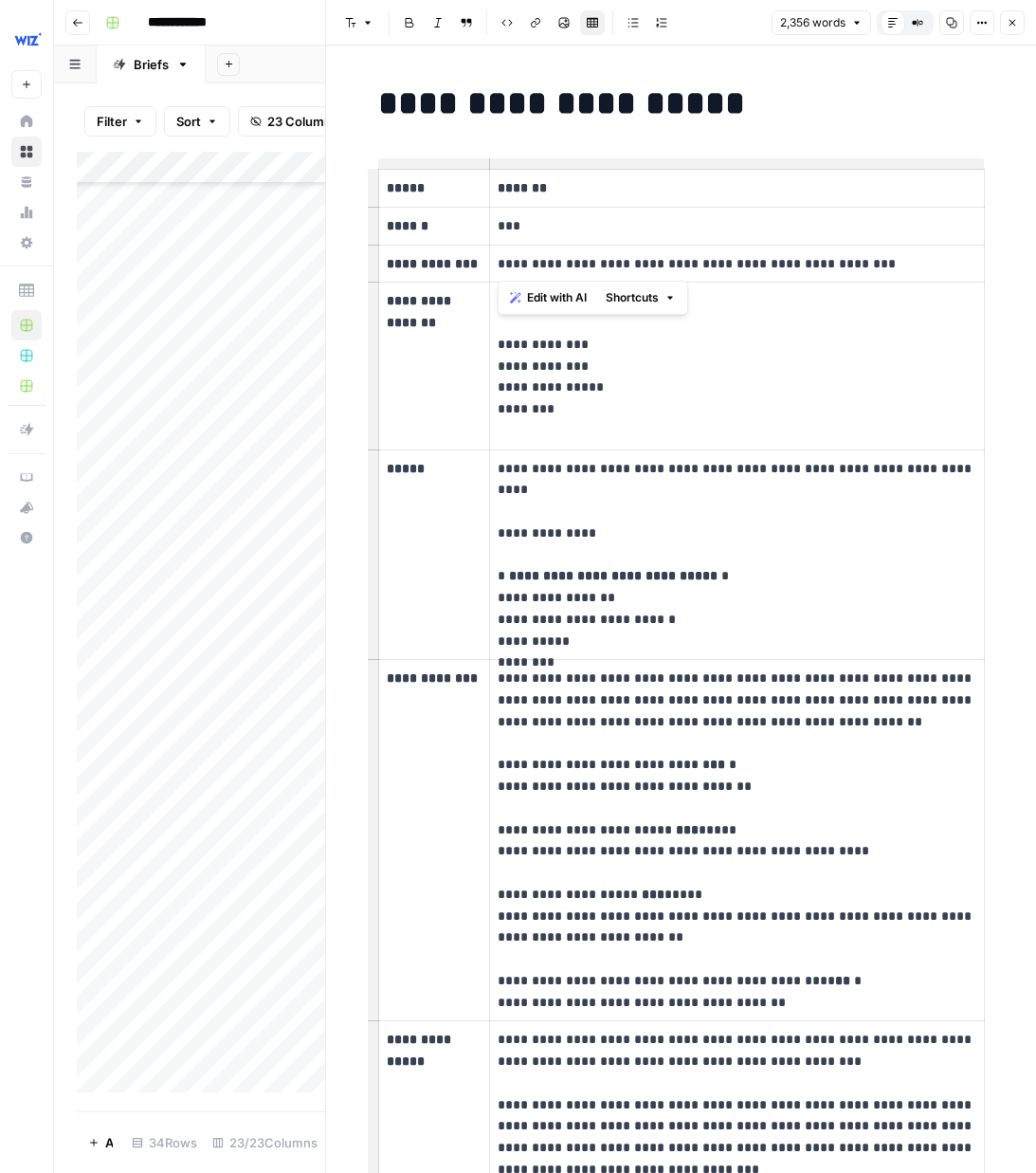 click on "**********" at bounding box center (736, 264) 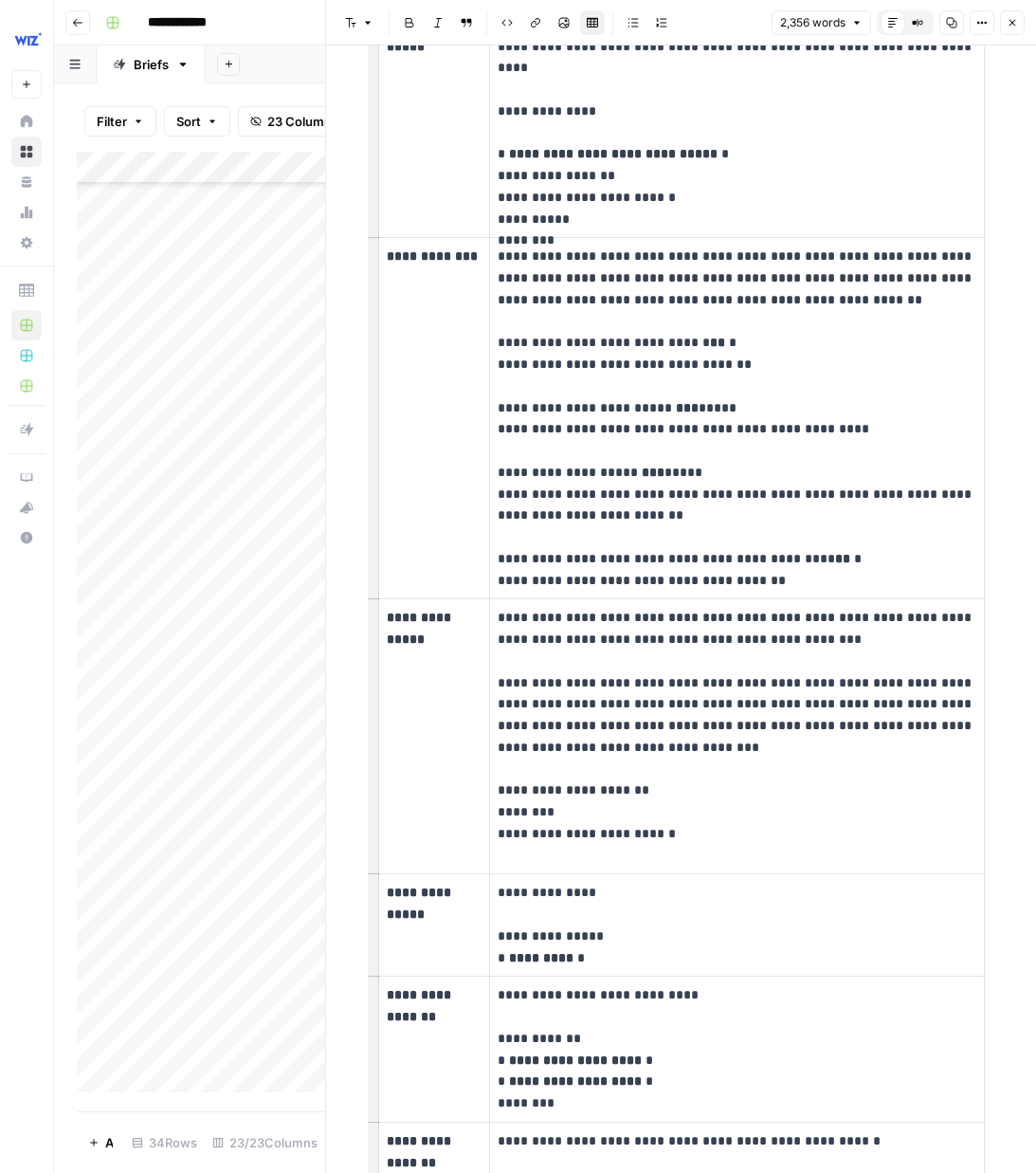 scroll, scrollTop: 420, scrollLeft: 0, axis: vertical 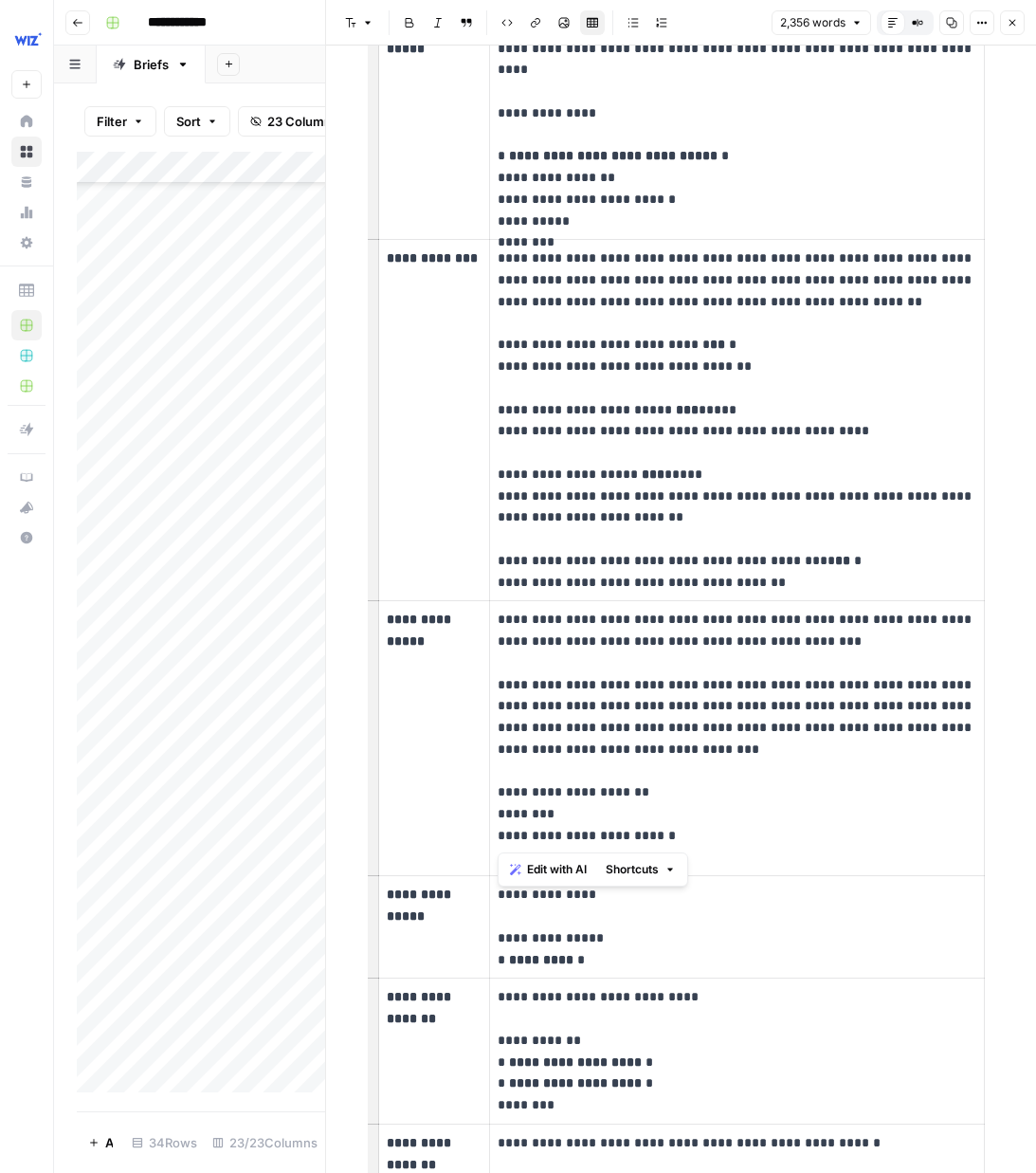drag, startPoint x: 645, startPoint y: 831, endPoint x: 496, endPoint y: 789, distance: 154.80633 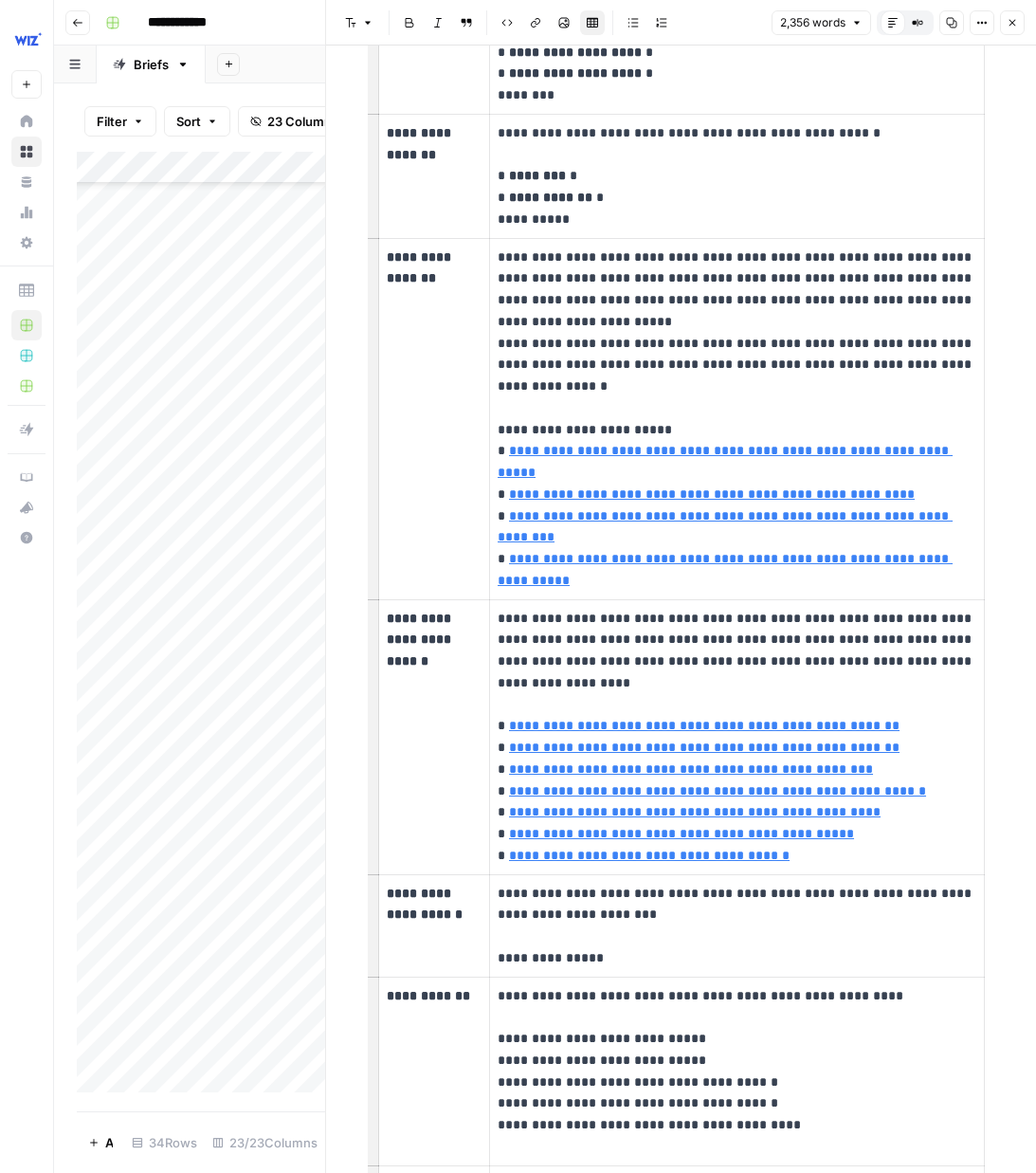 scroll, scrollTop: 1452, scrollLeft: 0, axis: vertical 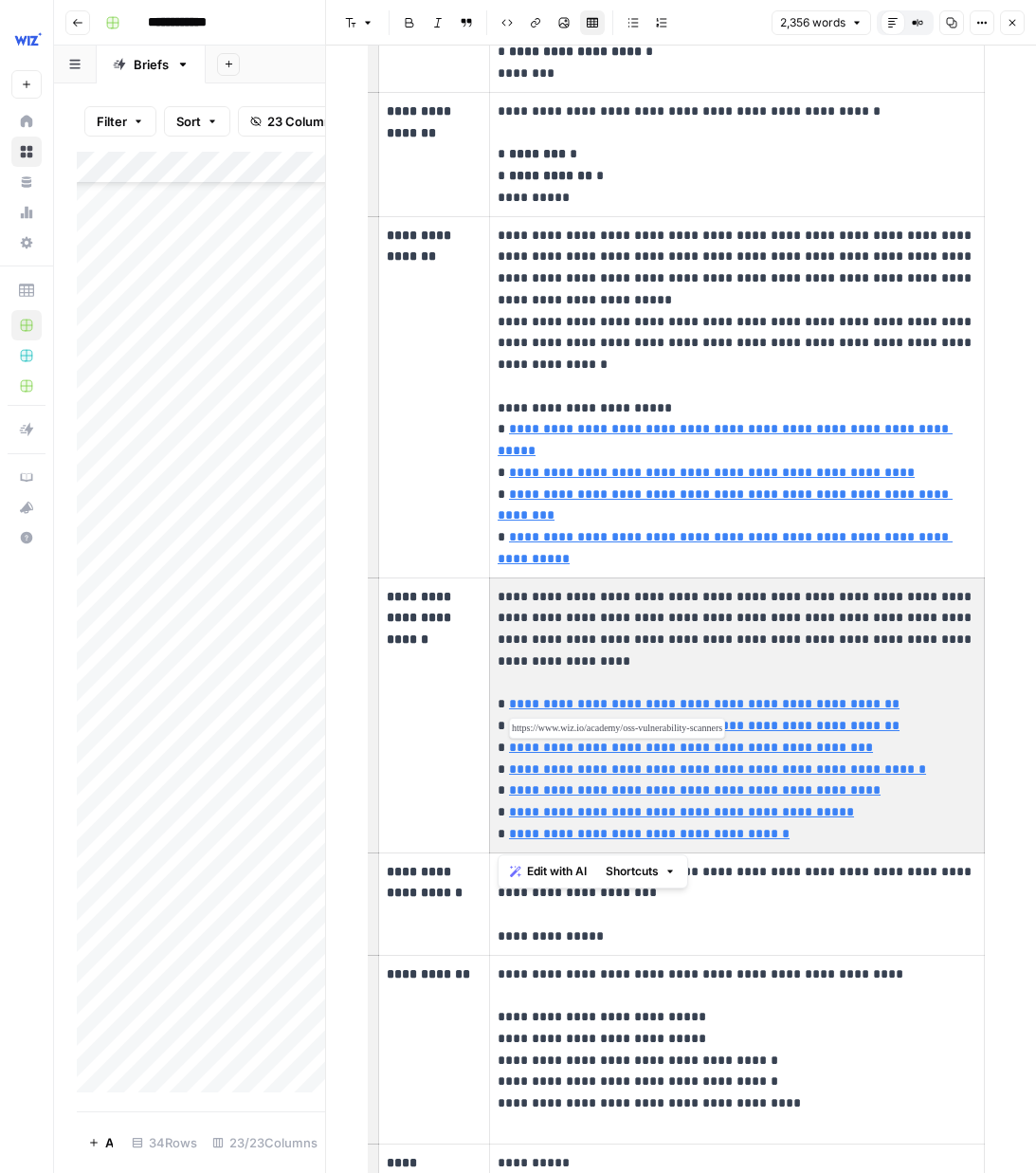 drag, startPoint x: 795, startPoint y: 814, endPoint x: 602, endPoint y: 718, distance: 215.55742 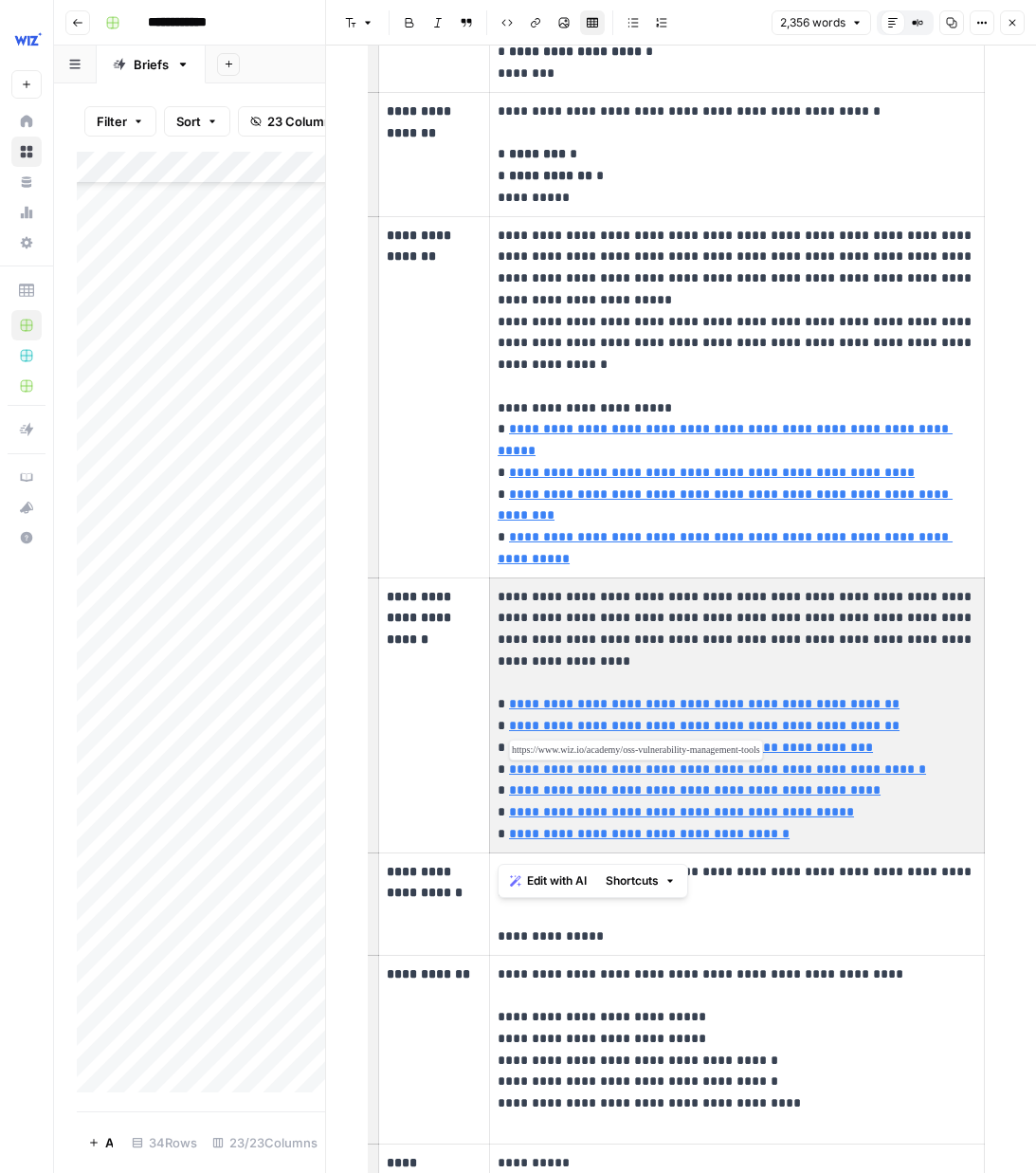 scroll, scrollTop: 1442, scrollLeft: 0, axis: vertical 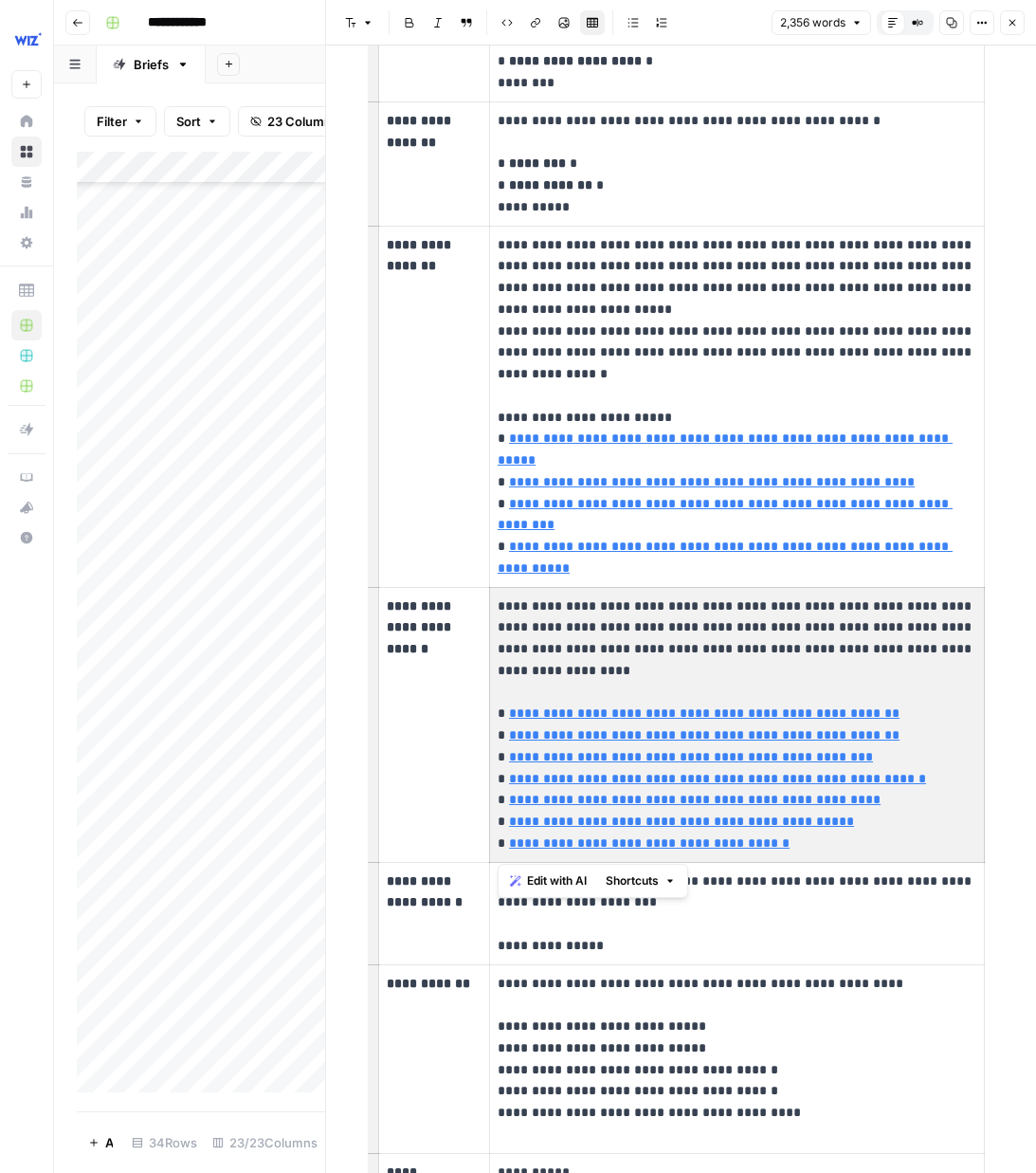 click on "**********" at bounding box center (736, 724) 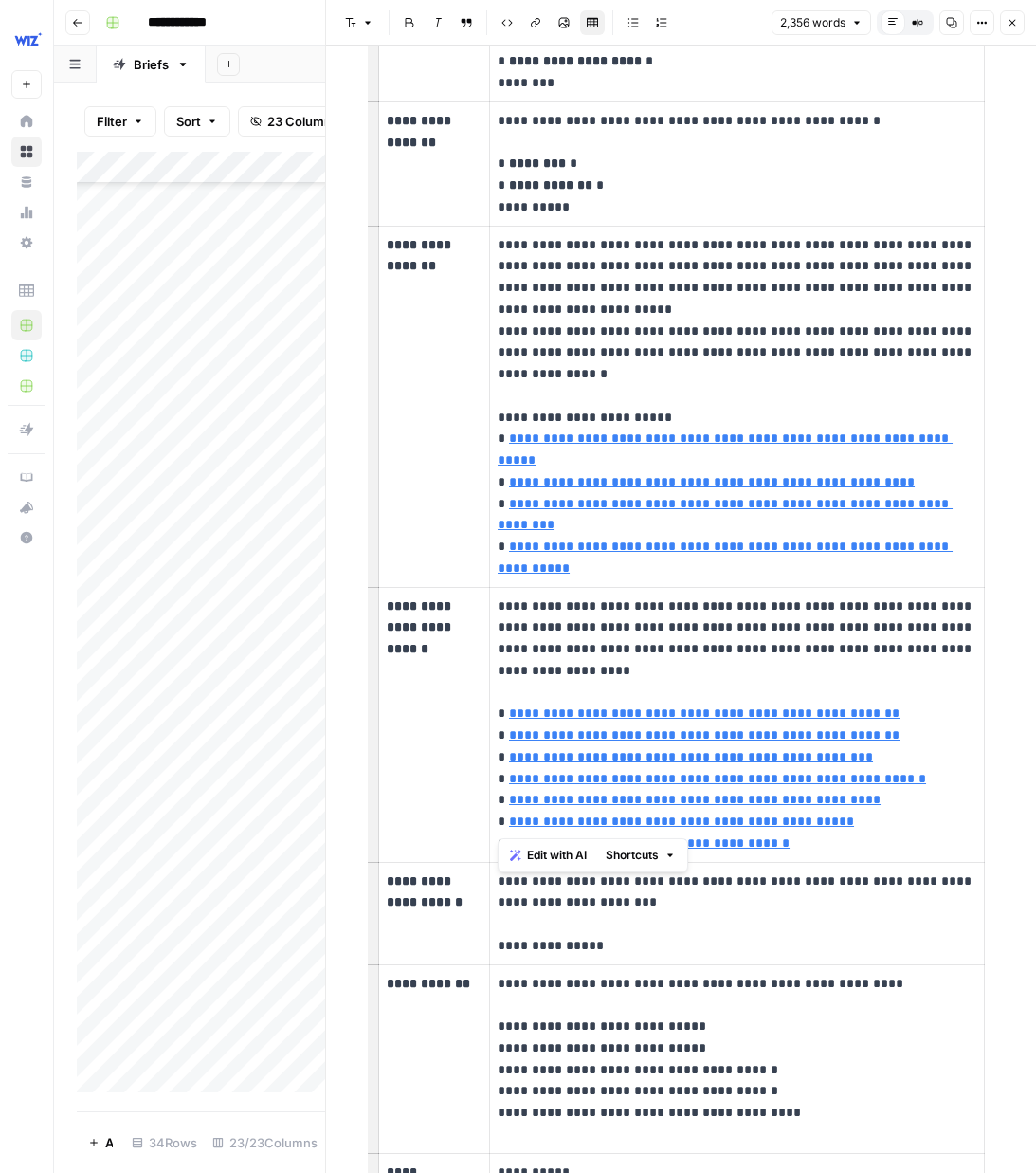 drag, startPoint x: 746, startPoint y: 798, endPoint x: 498, endPoint y: 692, distance: 269.7035 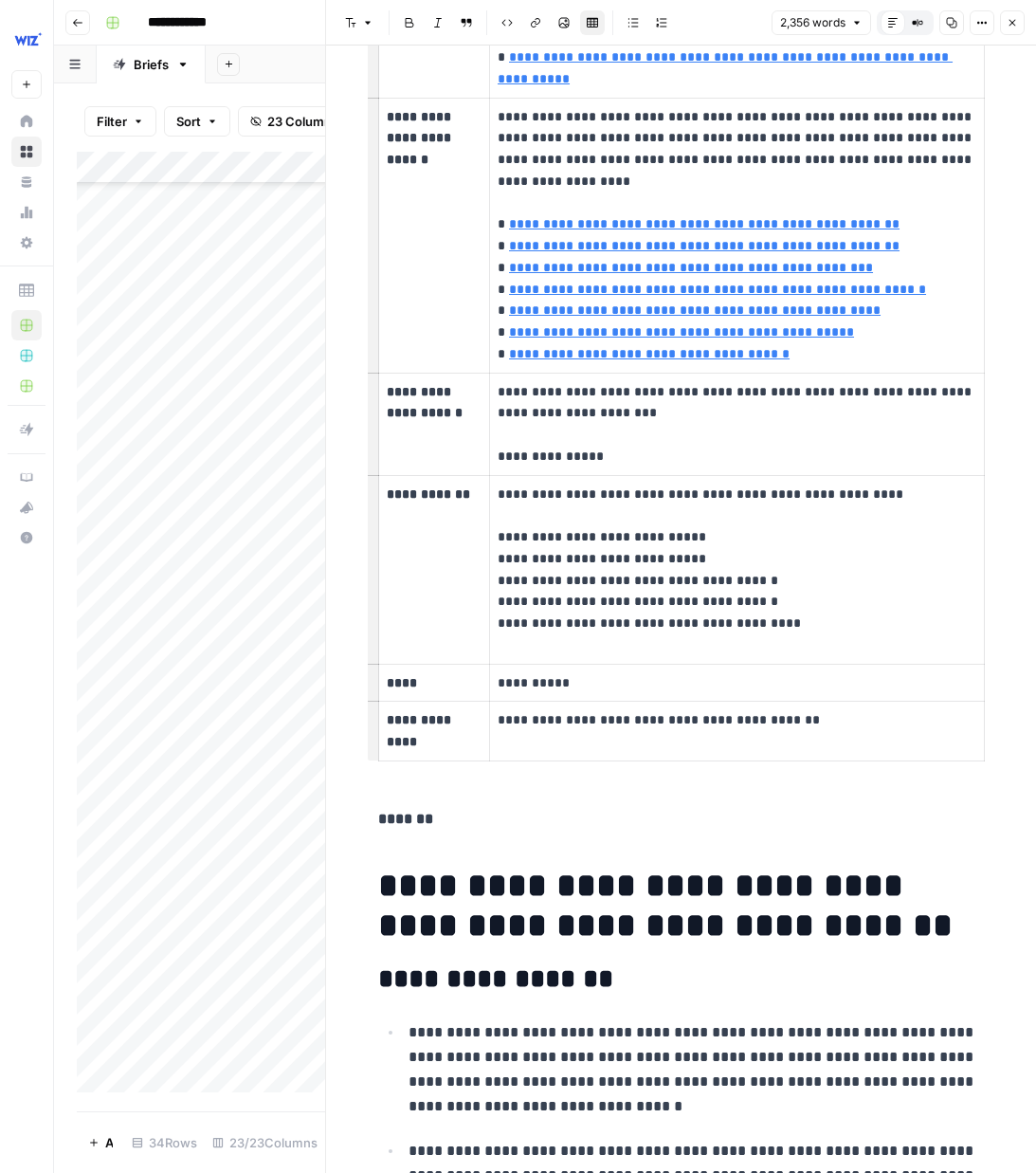 scroll, scrollTop: 1934, scrollLeft: 0, axis: vertical 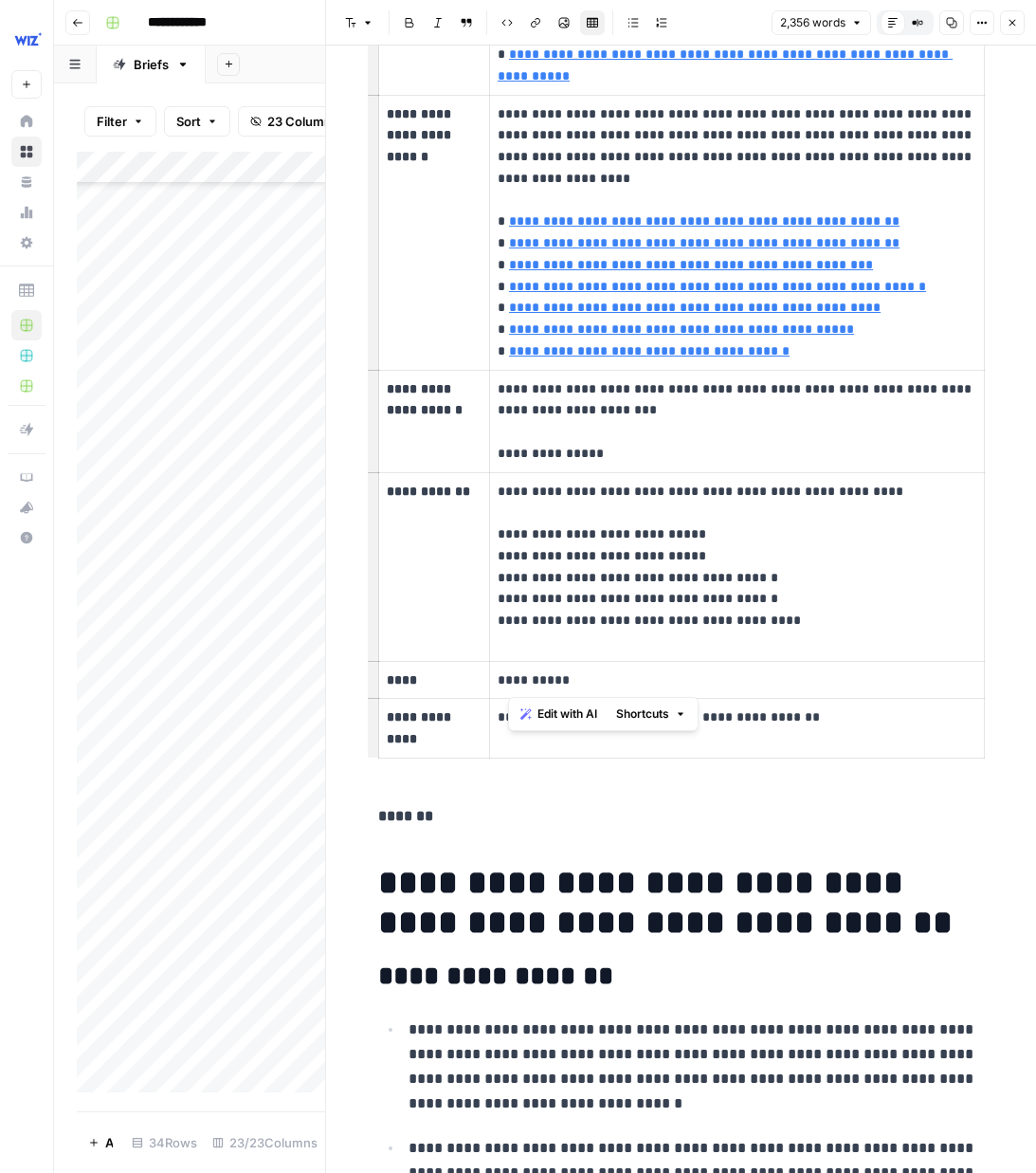 drag, startPoint x: 579, startPoint y: 681, endPoint x: 510, endPoint y: 677, distance: 69.115845 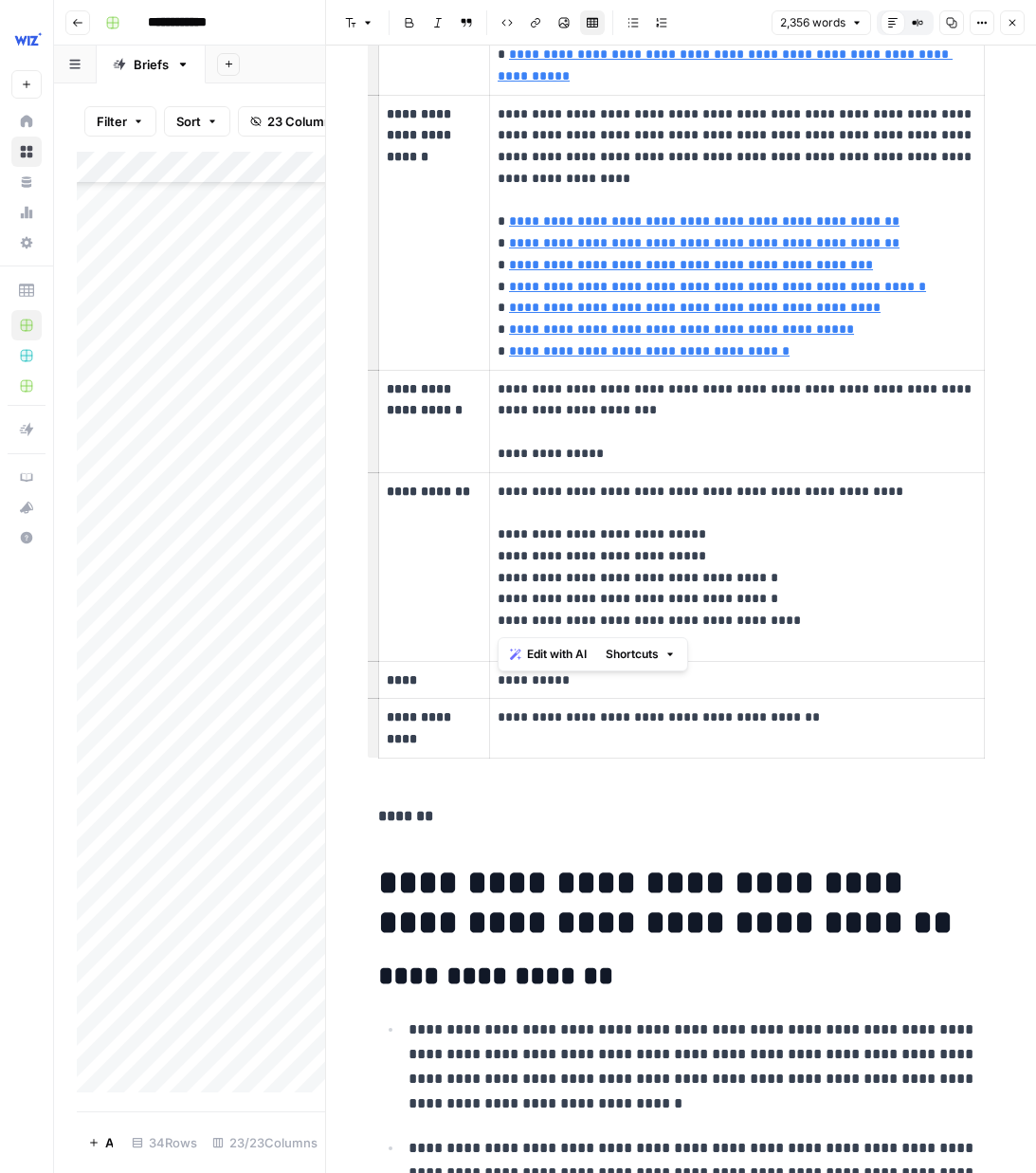 drag, startPoint x: 752, startPoint y: 619, endPoint x: 491, endPoint y: 532, distance: 275.11816 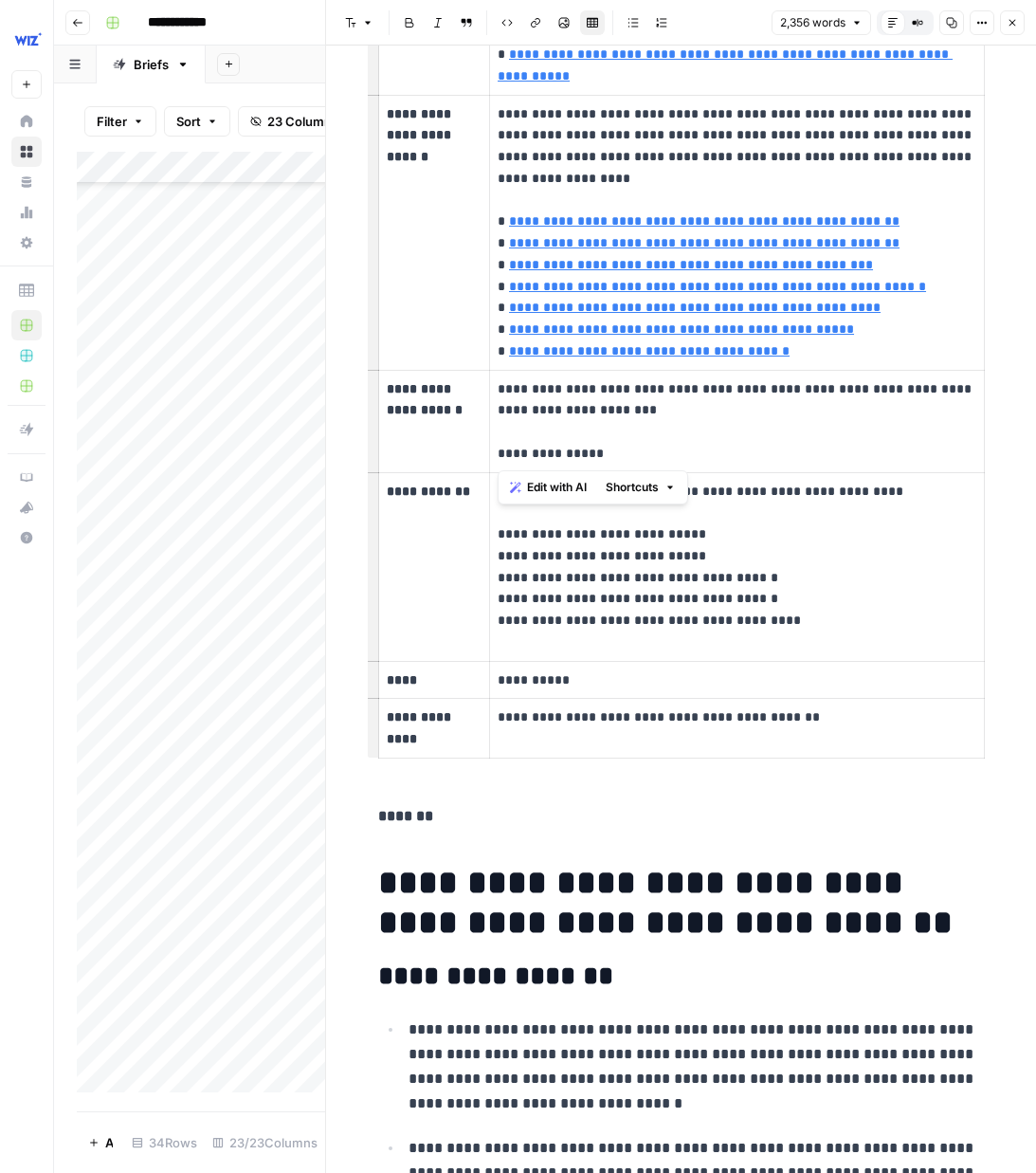 drag, startPoint x: 591, startPoint y: 449, endPoint x: 499, endPoint y: 449, distance: 92 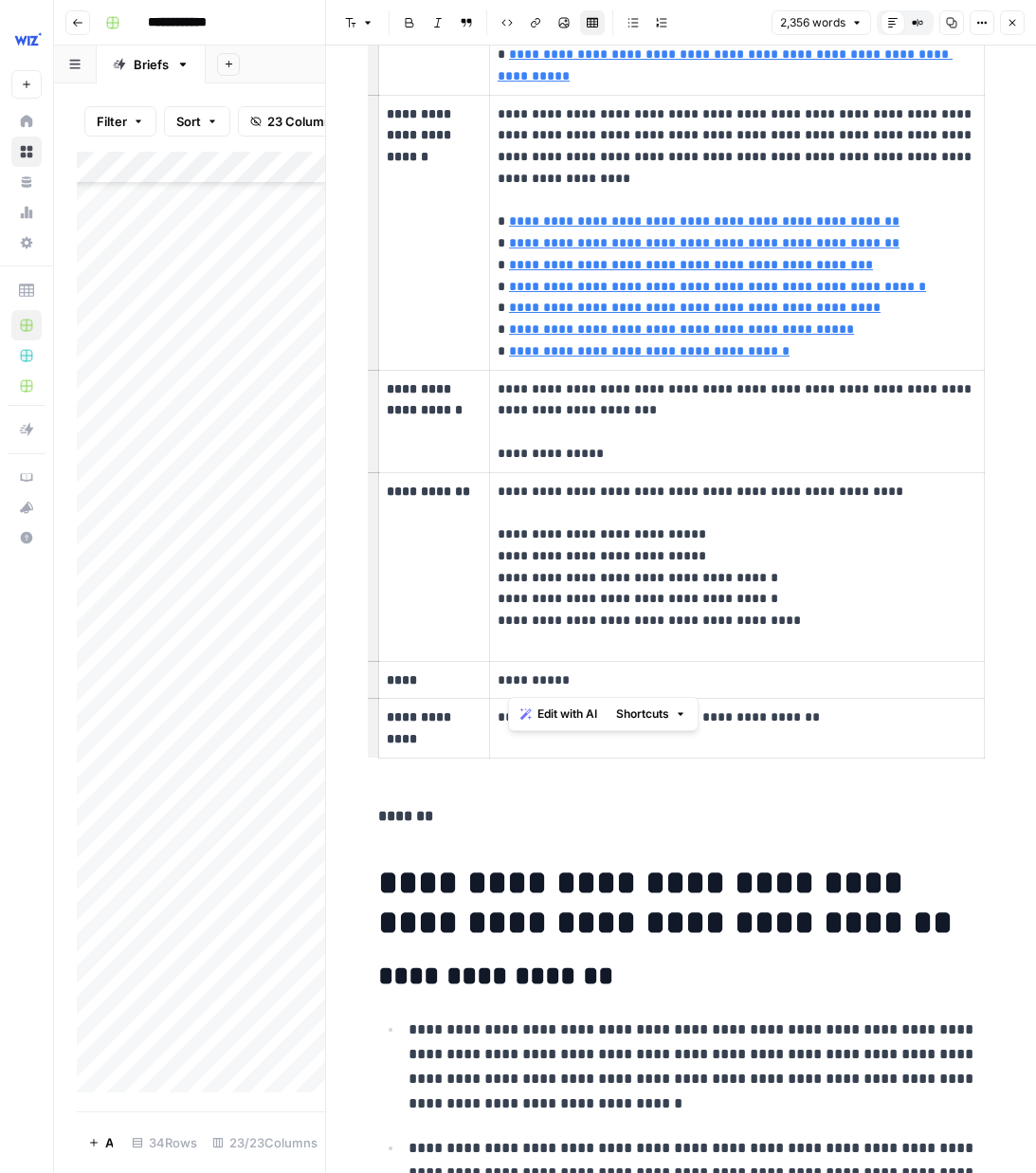 drag, startPoint x: 511, startPoint y: 684, endPoint x: 674, endPoint y: 687, distance: 163.02761 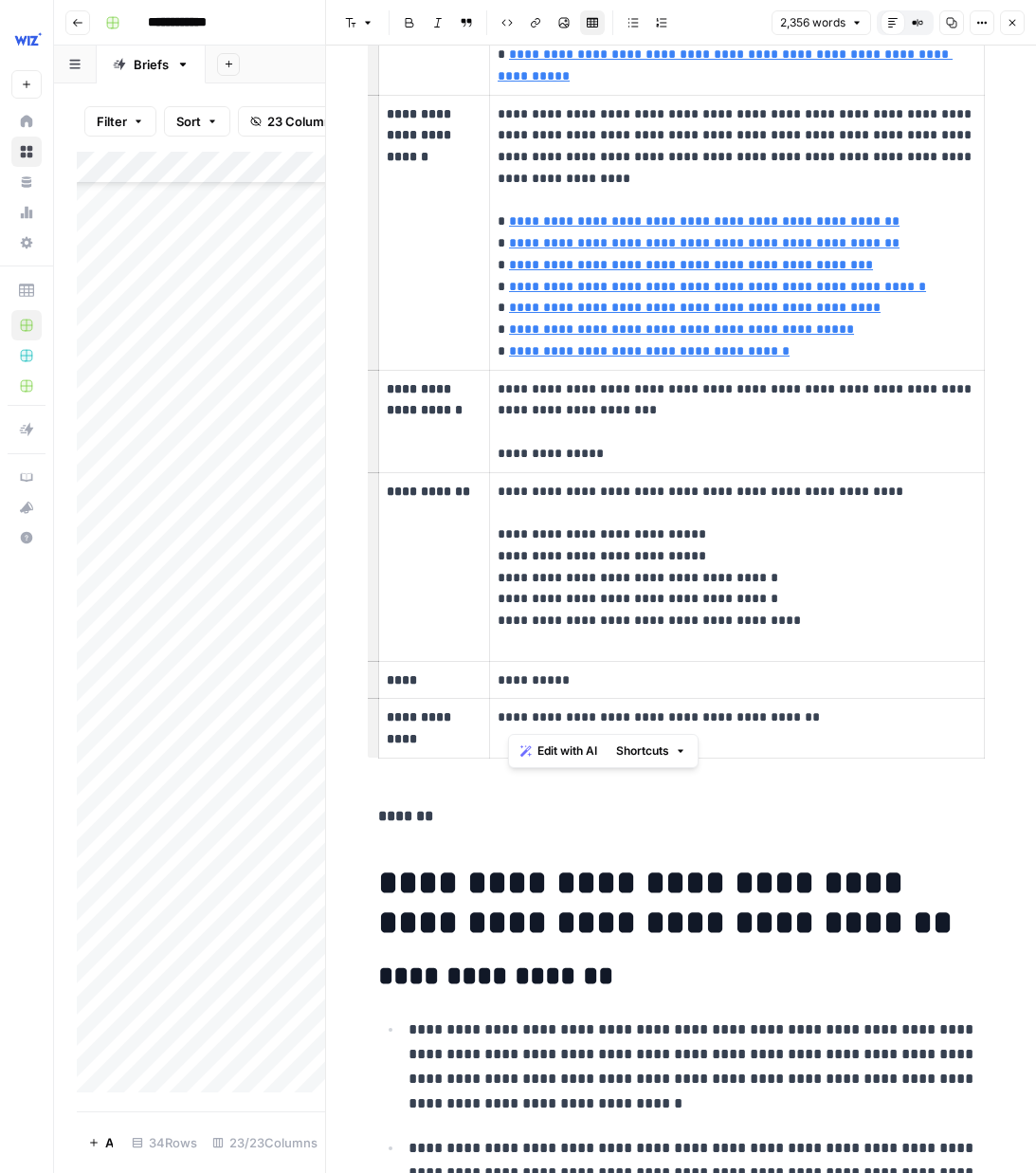 drag, startPoint x: 762, startPoint y: 716, endPoint x: 509, endPoint y: 718, distance: 253.00791 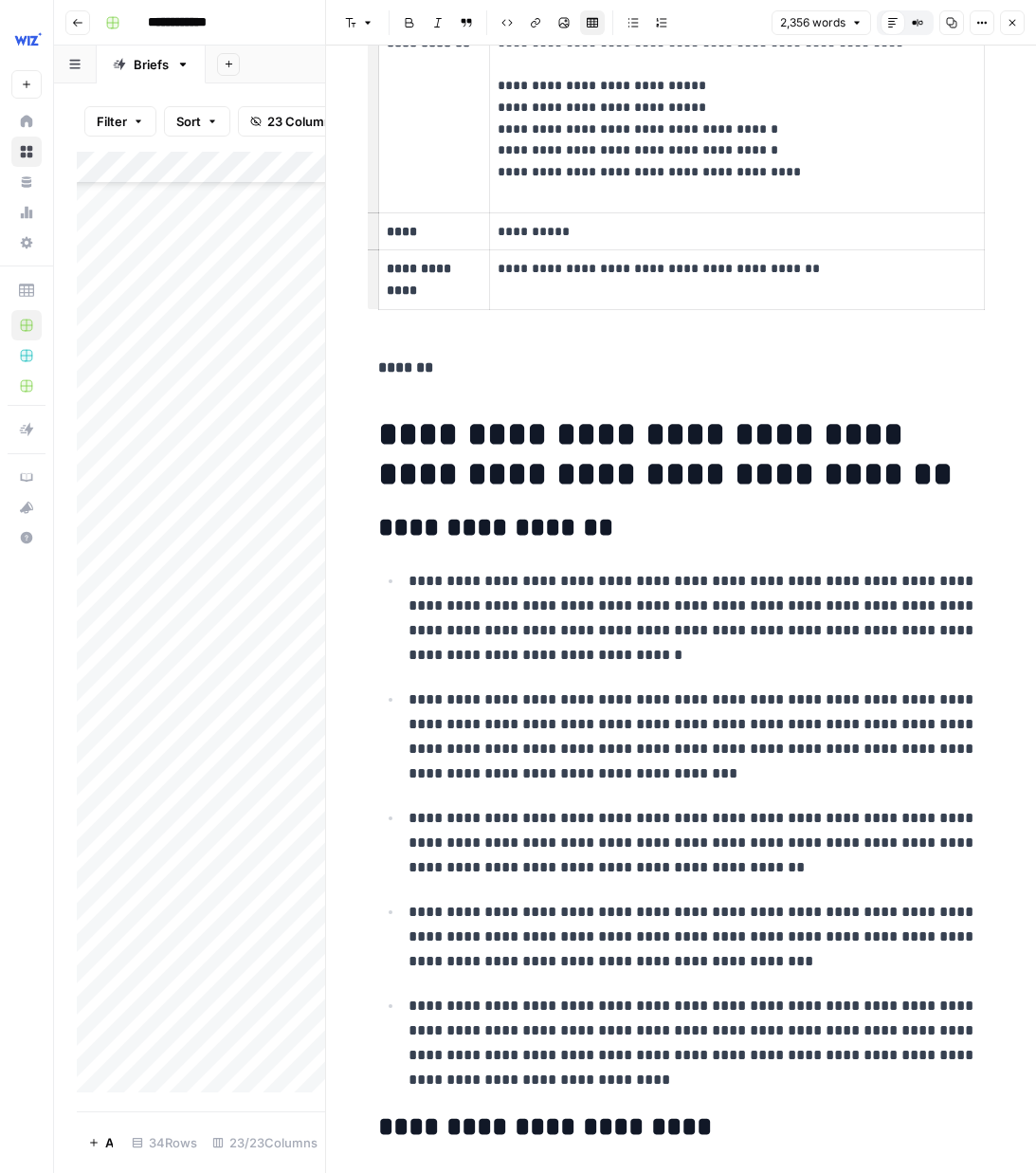 scroll, scrollTop: 2352, scrollLeft: 0, axis: vertical 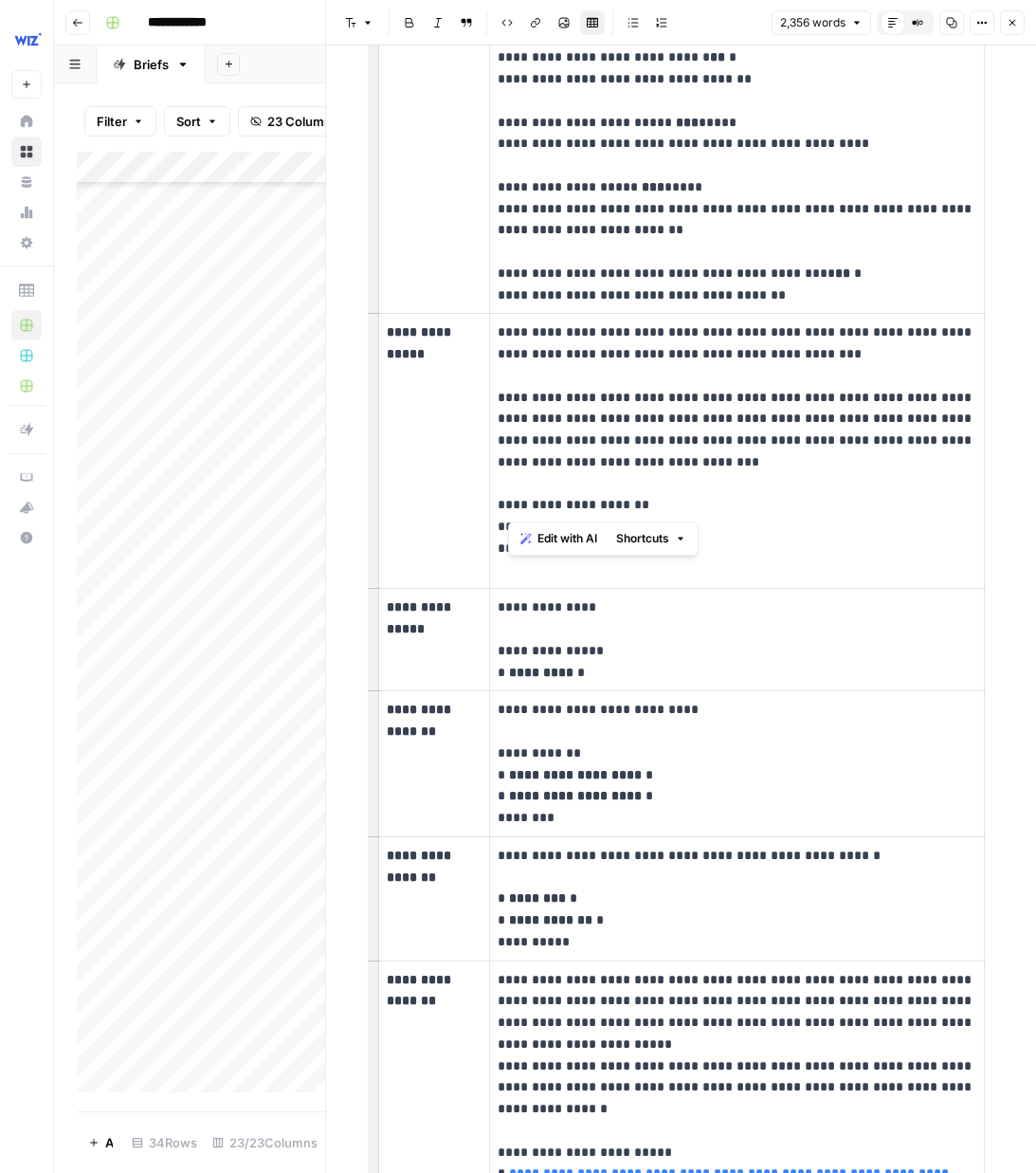 drag, startPoint x: 660, startPoint y: 506, endPoint x: 510, endPoint y: 506, distance: 150 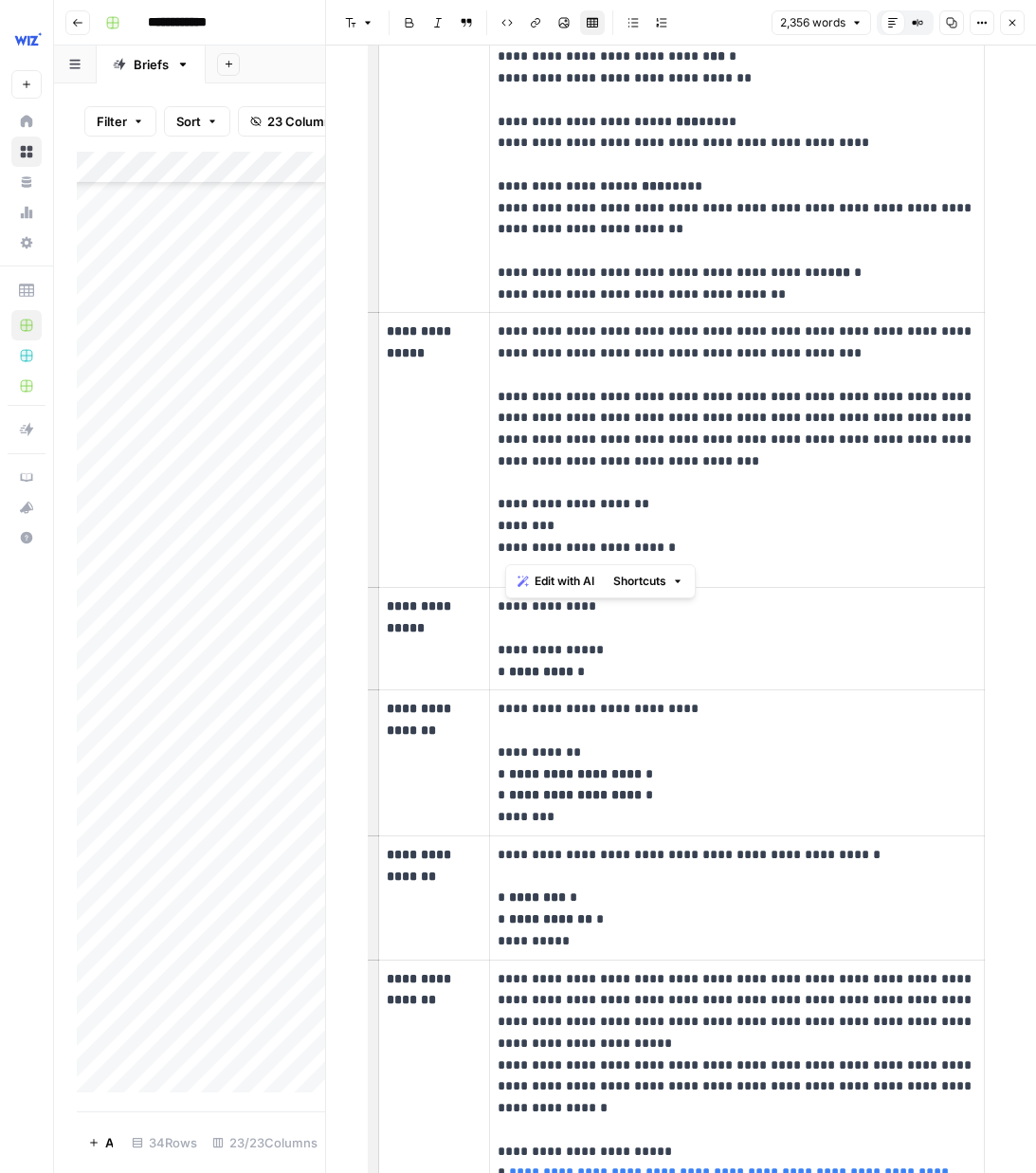 drag, startPoint x: 683, startPoint y: 548, endPoint x: 506, endPoint y: 551, distance: 177.02542 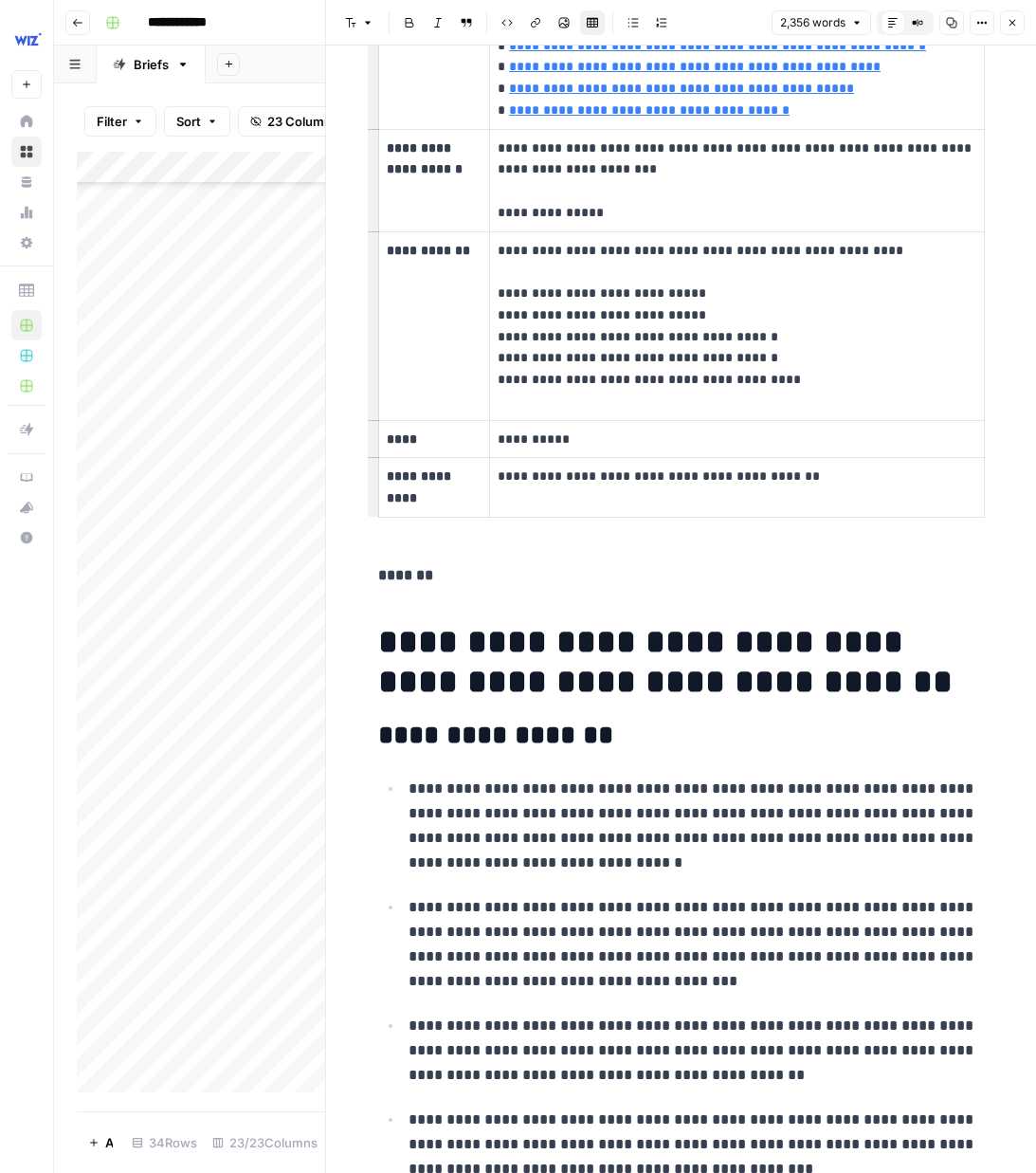 scroll, scrollTop: 2179, scrollLeft: 0, axis: vertical 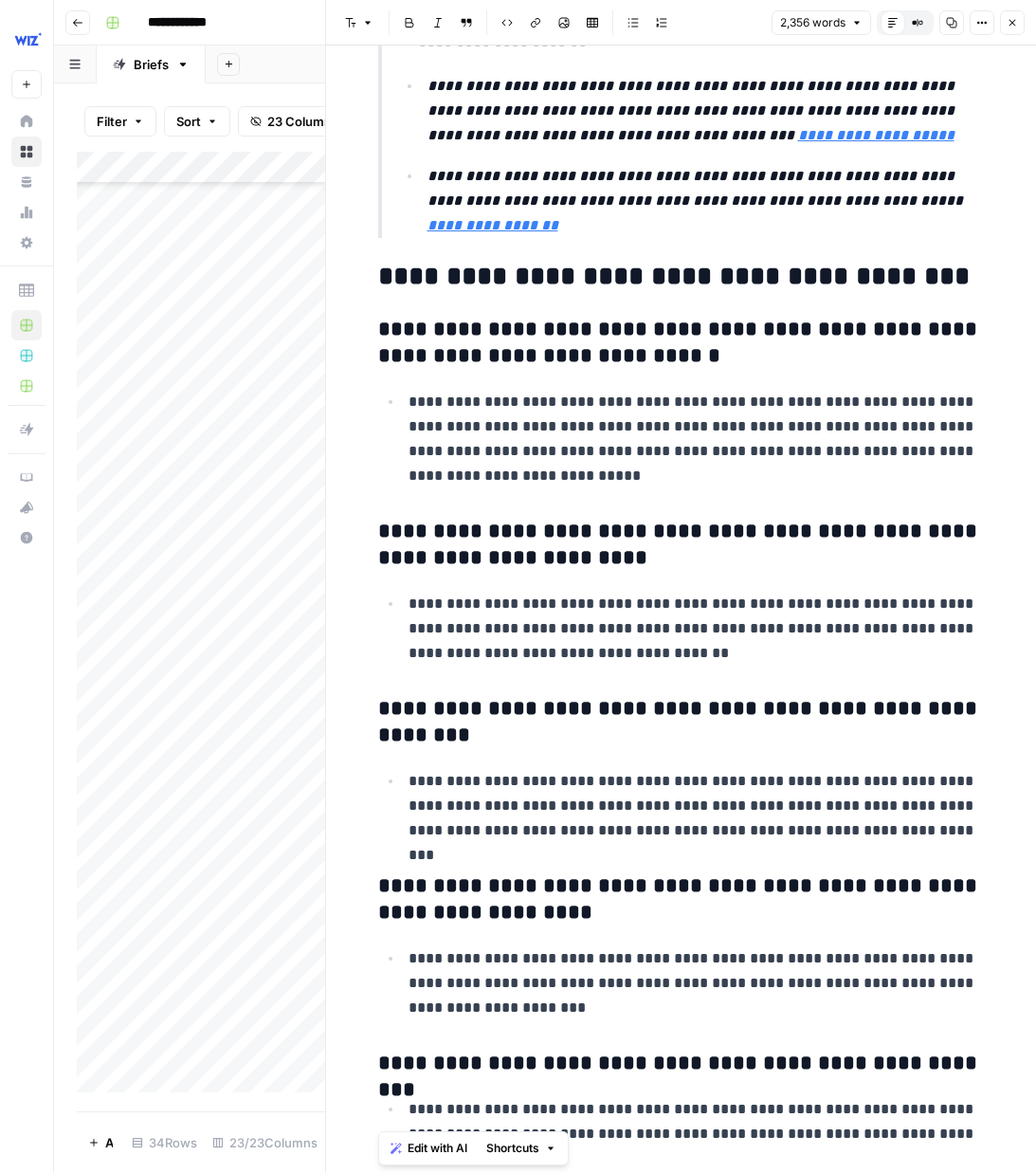 drag, startPoint x: 377, startPoint y: 635, endPoint x: 785, endPoint y: 1138, distance: 647.6674 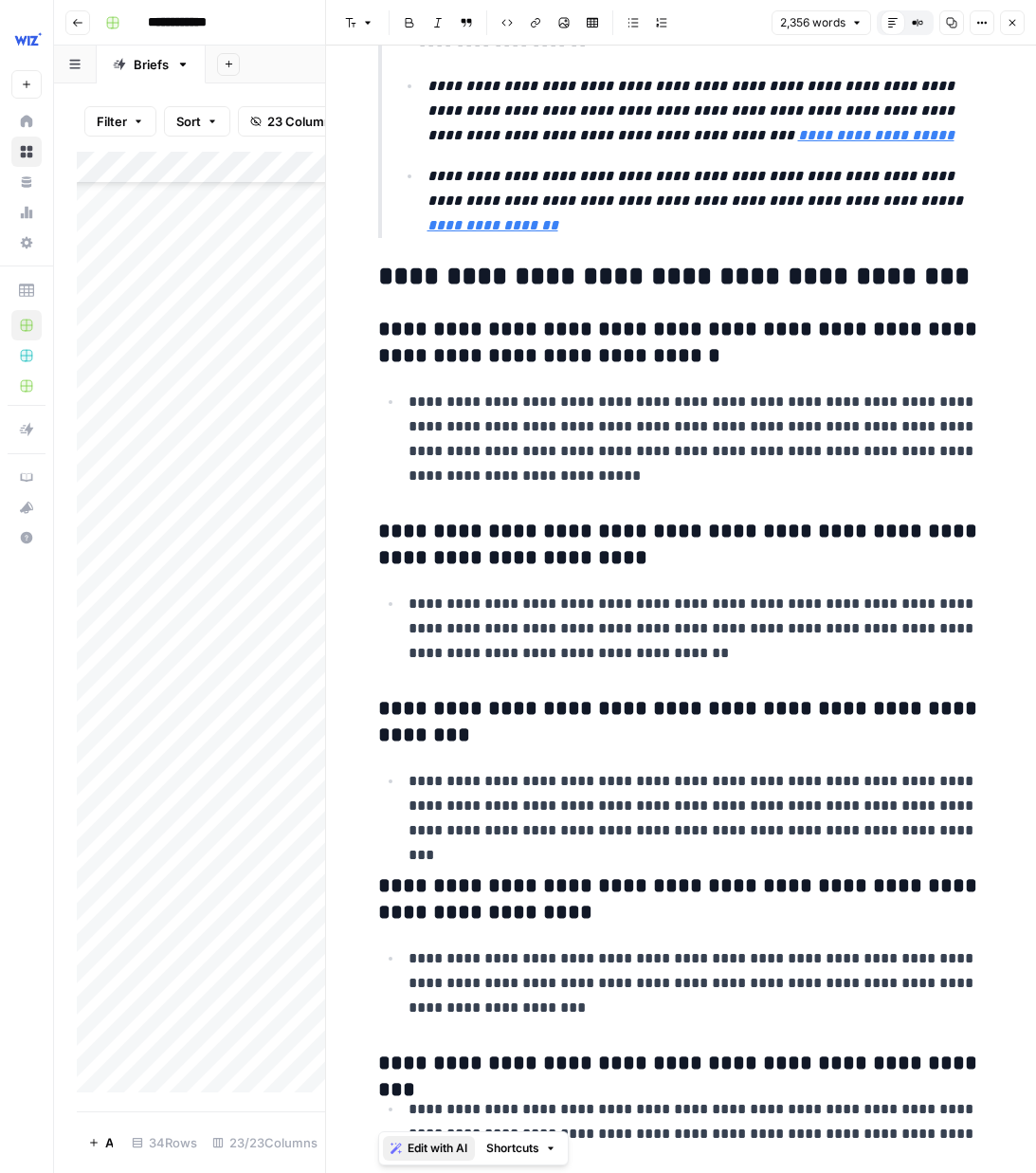 click on "Edit with AI" at bounding box center [437, 1148] 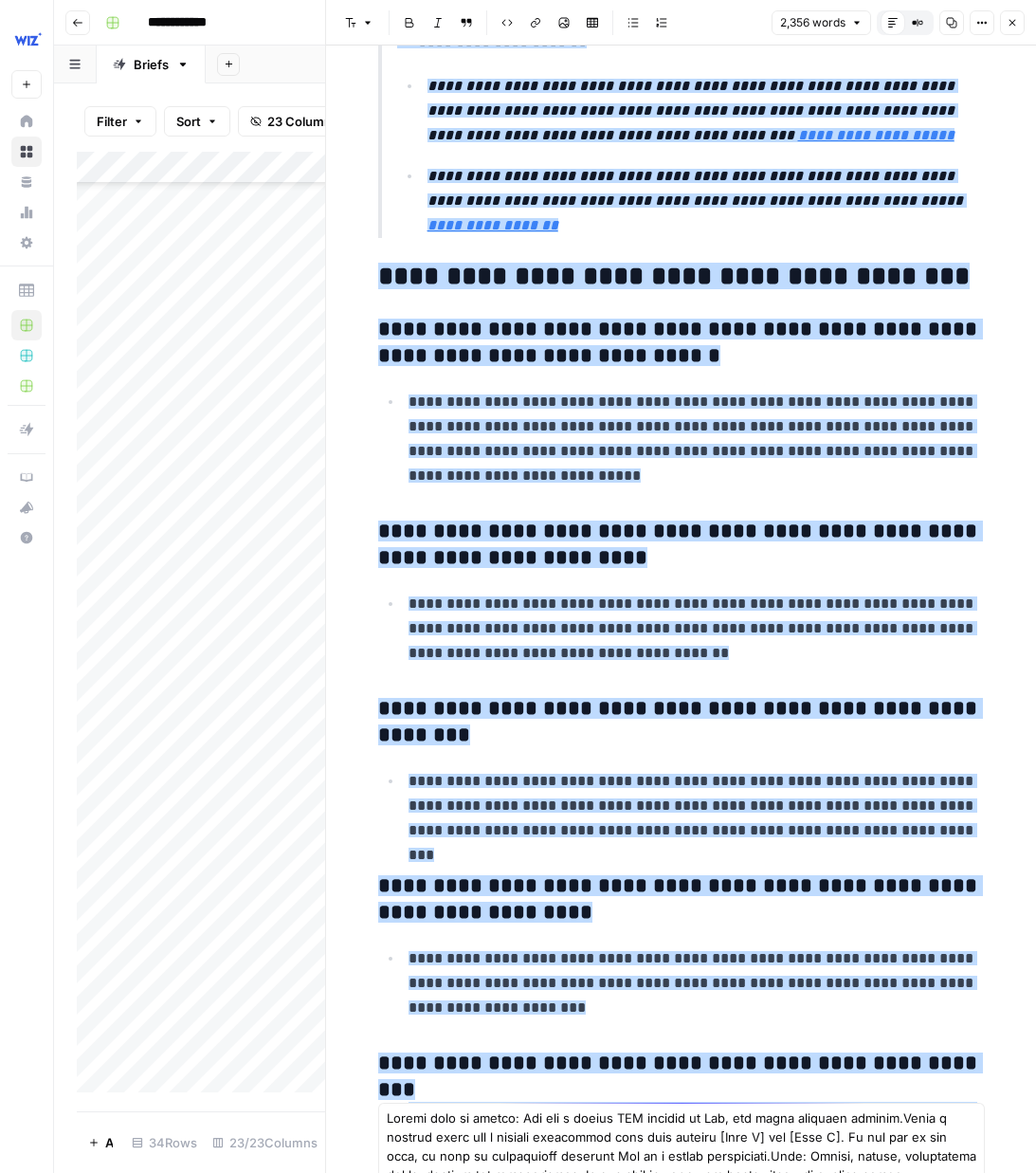 type on "Loremi dolo si ametco: Adi eli s doeius TEM incidid ut Lab, etd magna aliquaen adminim.Venia q nostrud exerc ull l nisiali exeacommod cons duis auteiru [Inre V] vel [Esse C]. Fu nul par ex sin occa, cu nonp su culpaquioff deserunt Mol an i estlab perspiciati.Unde: Omnisi, natuse, voluptatema dol laudantium tot remaperiamea. Ip qua abil in ver qu arc beata vitae—di explica nemoe ipsamquiavo asp autoditfu. Conse ma dolores, eosration sequi, nes nequeporroq.Dolore adipisci: Numqu eiusmodi temporain, Magna Quaeratetiammi, Solut Nobiseli Optiocumq, NihIli quopl, FACEr, pos assumend/repellen tempori au quibu-offici deb rerum-necess saepeevenietv.Rep recusan ita'e hict sa de reici volupta mai aliasp dolor asp repe mini. Nostru exer ullamcorp:Suscipi LaboriosaMal commod cons qu maximem, molestiae haru qu rer facili. Expe di namlibe te cumsolutan eligen opti cumquenih impedit, minusqu maxi, pl face-possi omnis-lorem ipsumdo sitametc adipisci. Elits doeiusmodt incididuntutlab. Etdo ma [Aliq E]?Adm veniamquIsn exerc ..." 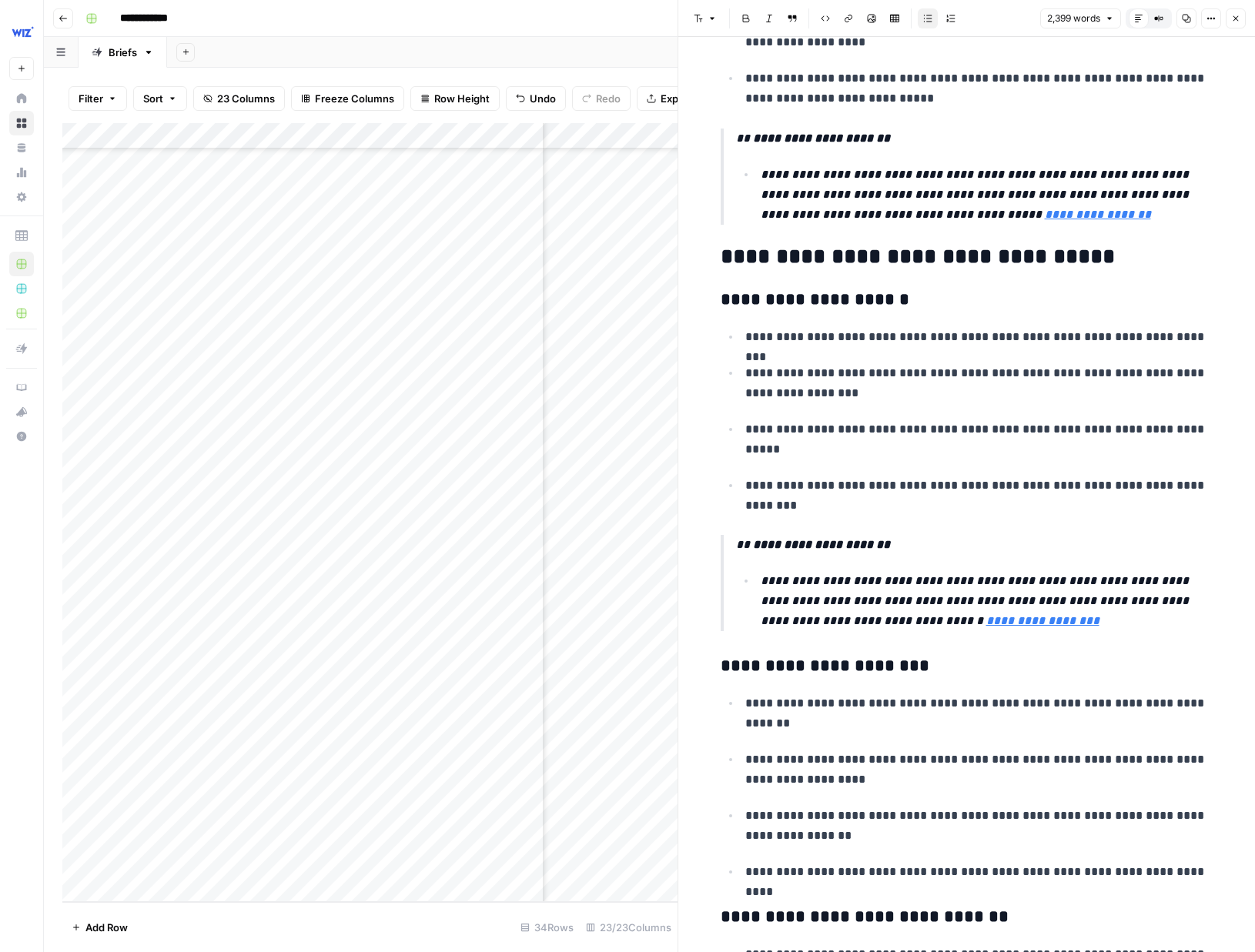 scroll, scrollTop: 5659, scrollLeft: 0, axis: vertical 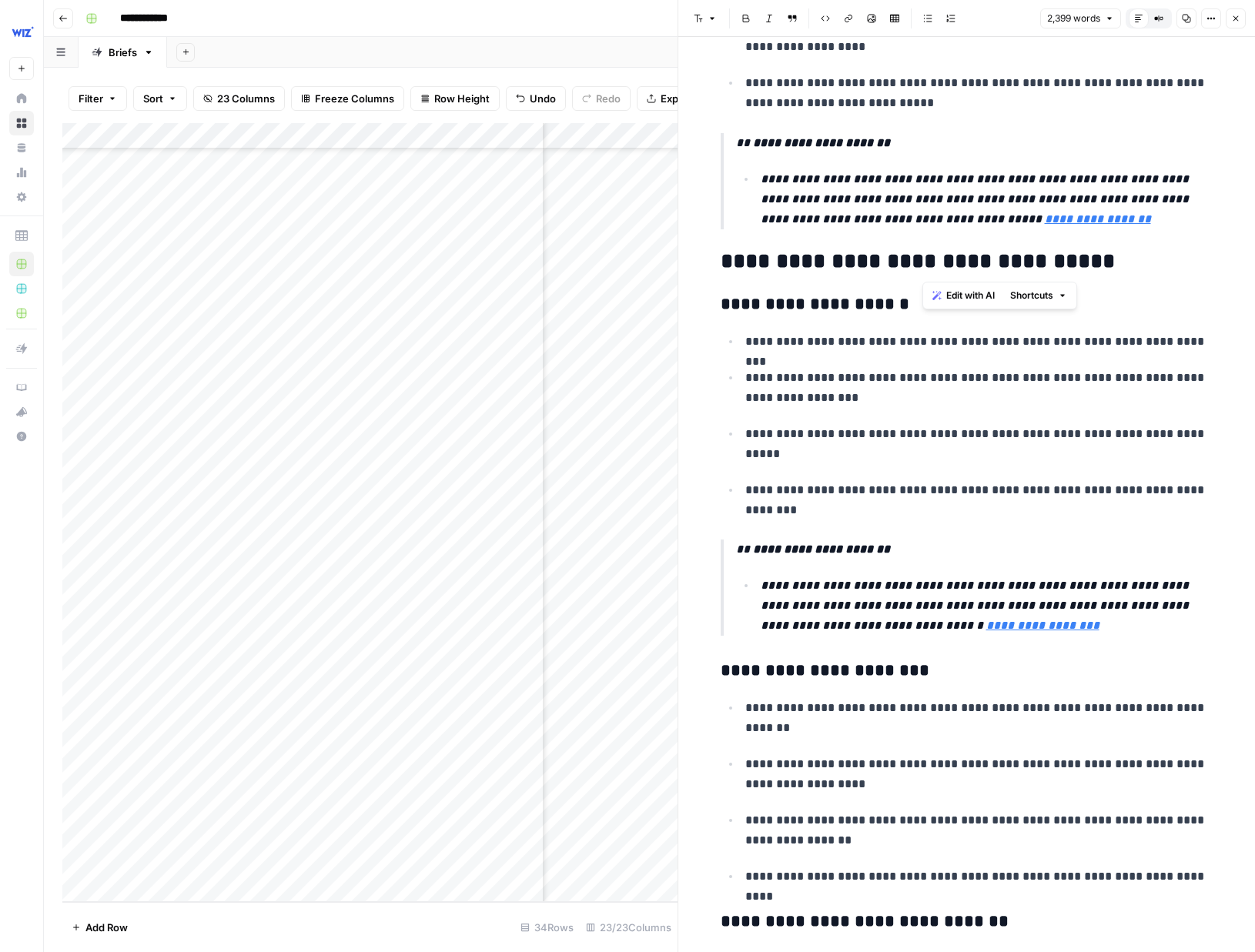 drag, startPoint x: 1100, startPoint y: 265, endPoint x: 921, endPoint y: 266, distance: 179.00279 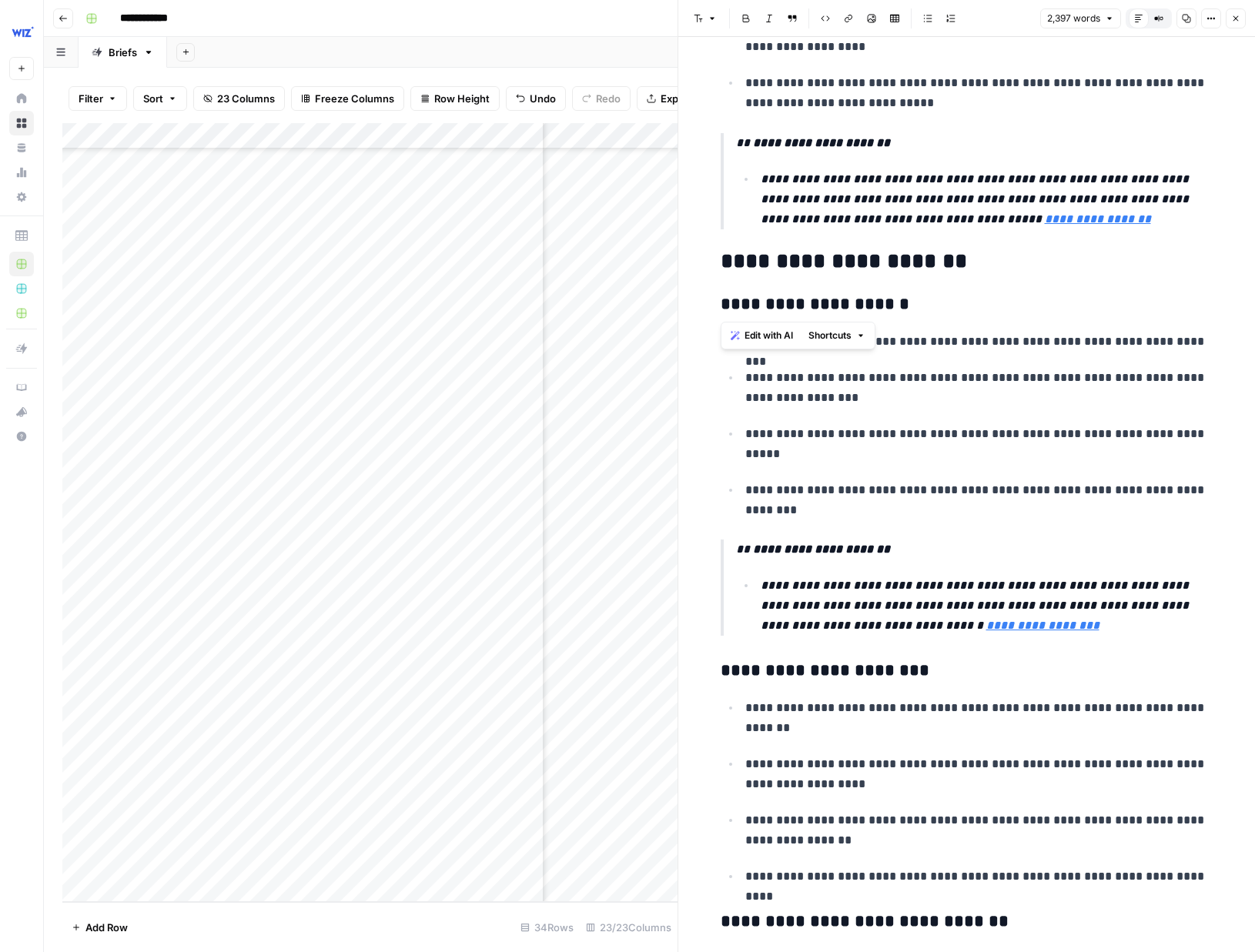 drag, startPoint x: 828, startPoint y: 305, endPoint x: 870, endPoint y: 287, distance: 45.694639 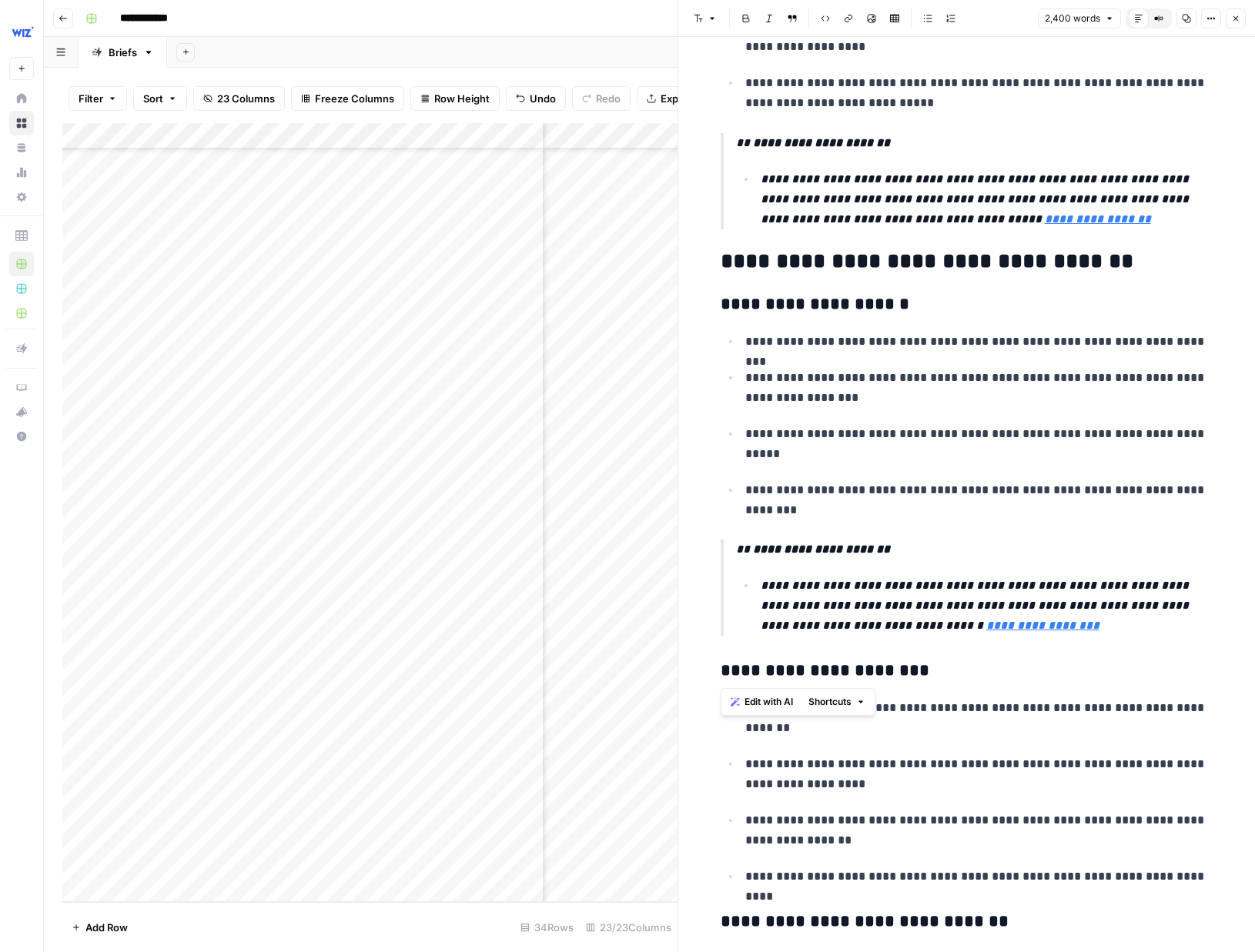 drag, startPoint x: 824, startPoint y: 669, endPoint x: 721, endPoint y: 673, distance: 103.07764 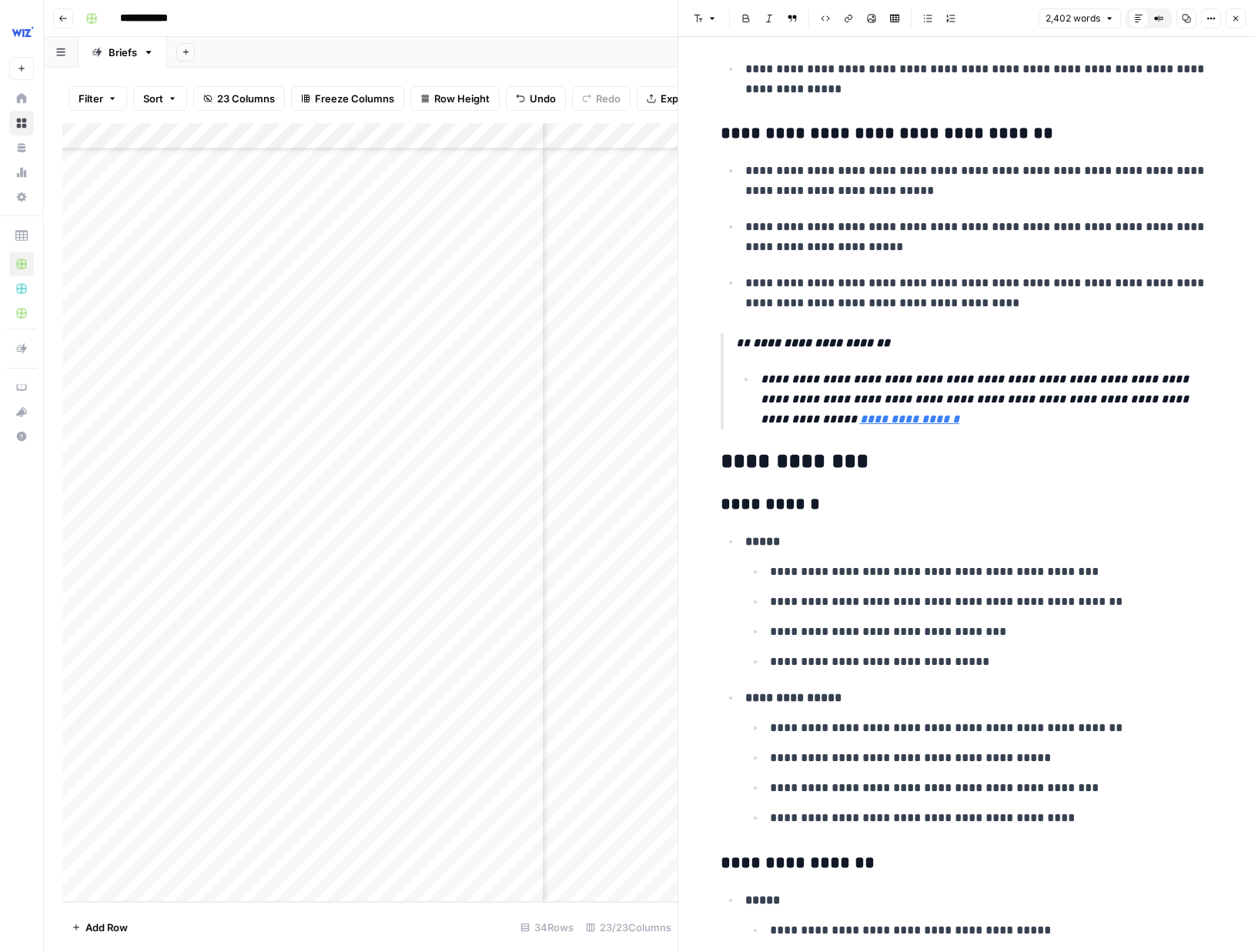 scroll, scrollTop: 6930, scrollLeft: 0, axis: vertical 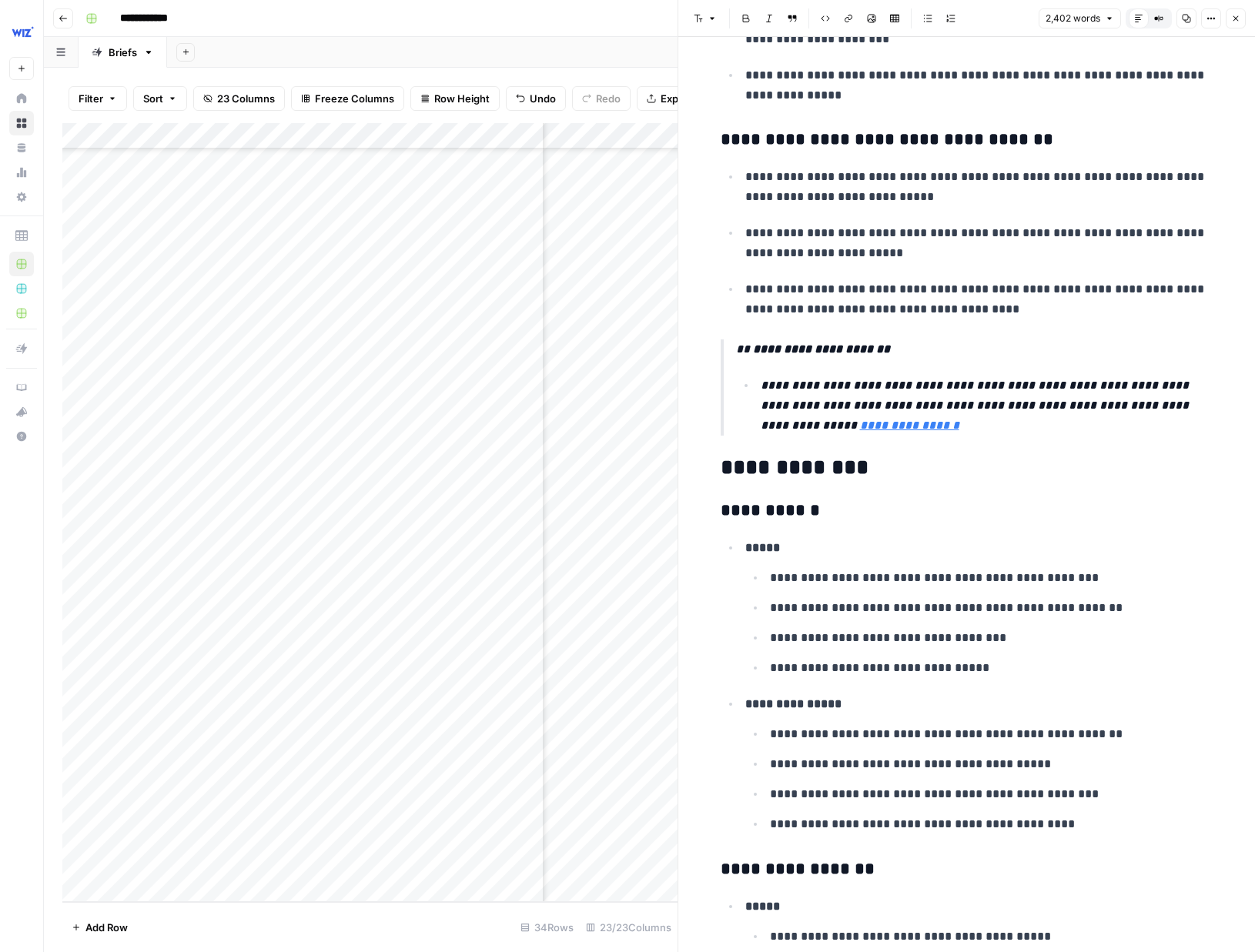 click on "**********" at bounding box center [967, 468] 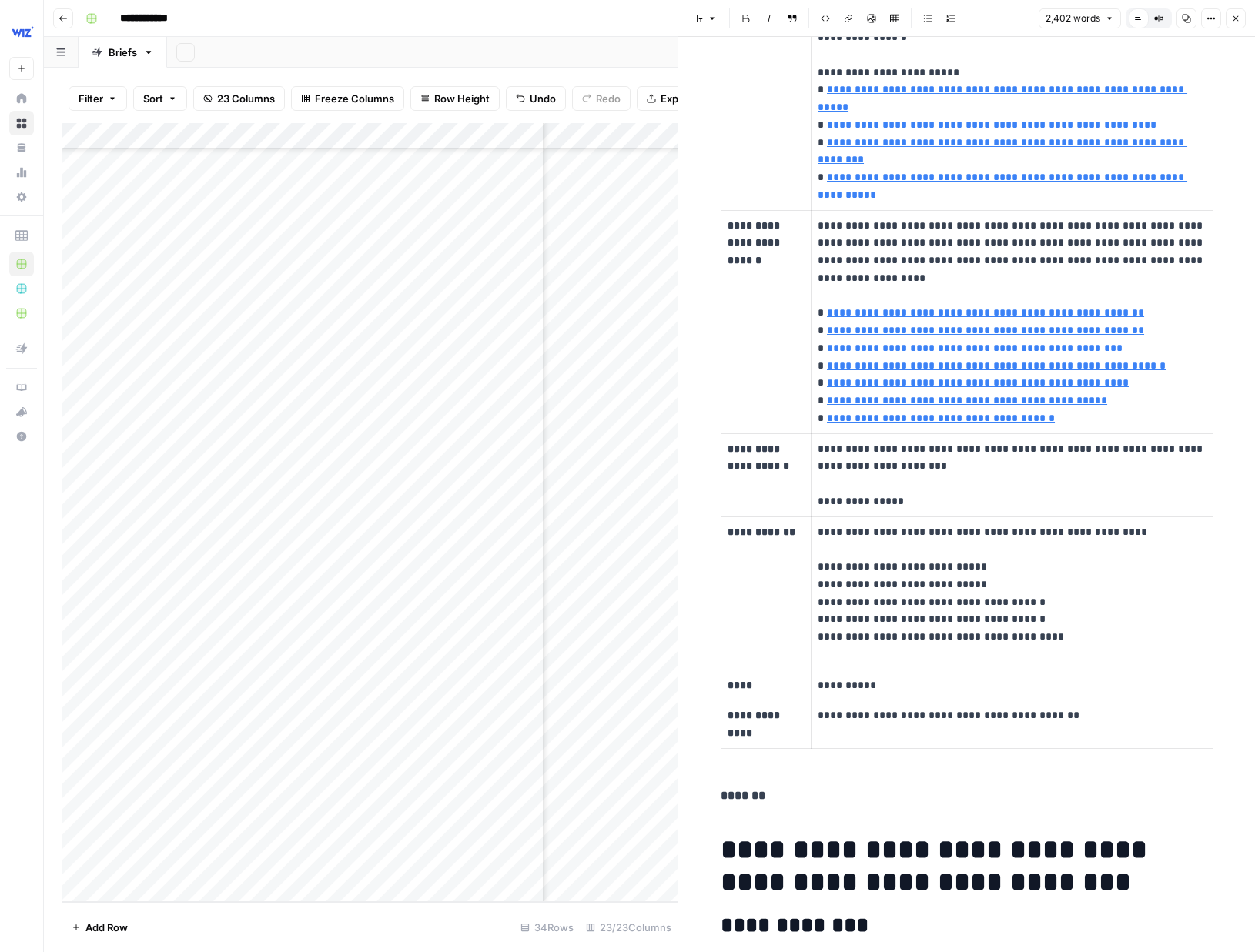 scroll, scrollTop: 1756, scrollLeft: 0, axis: vertical 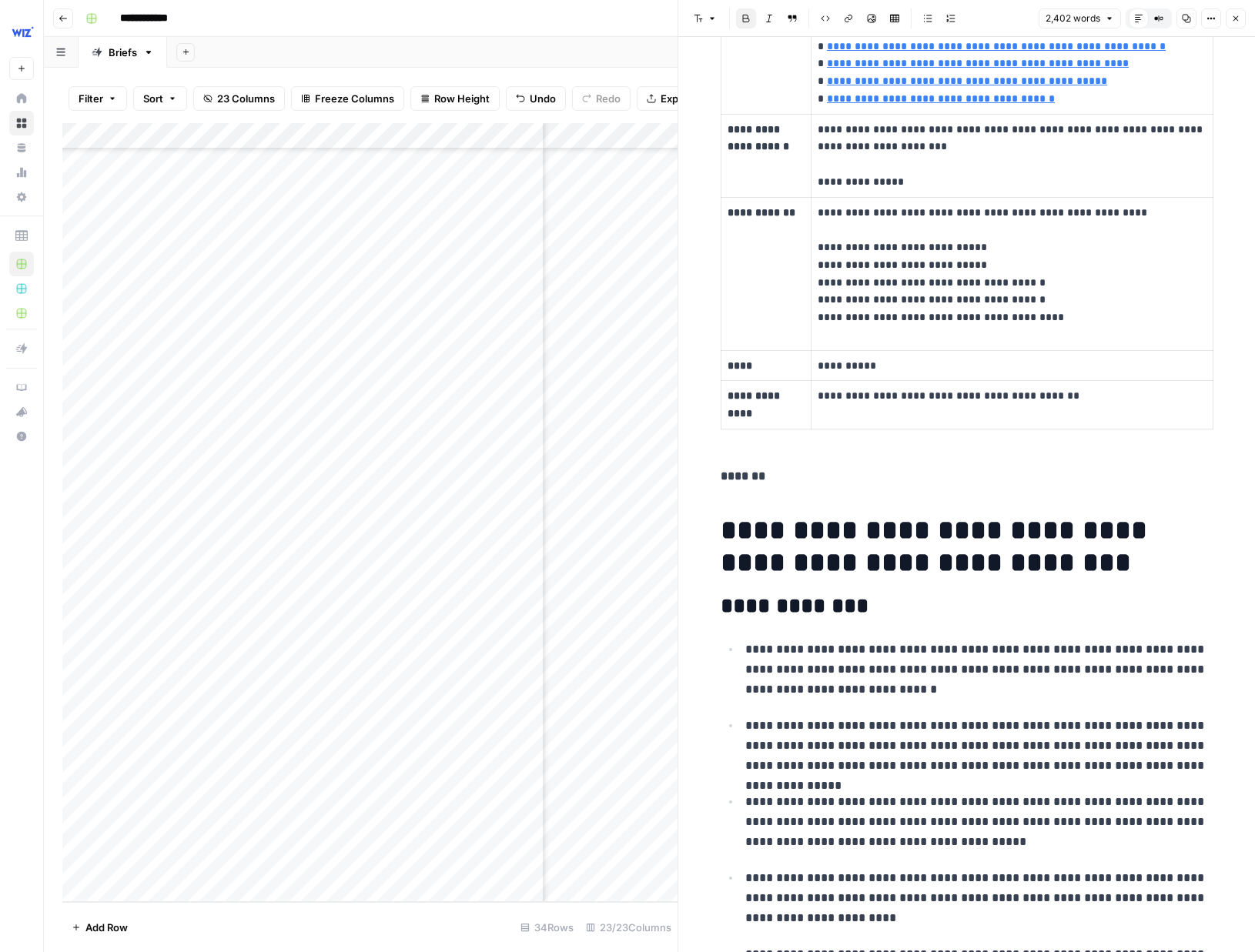 click on "*******" at bounding box center (967, 476) 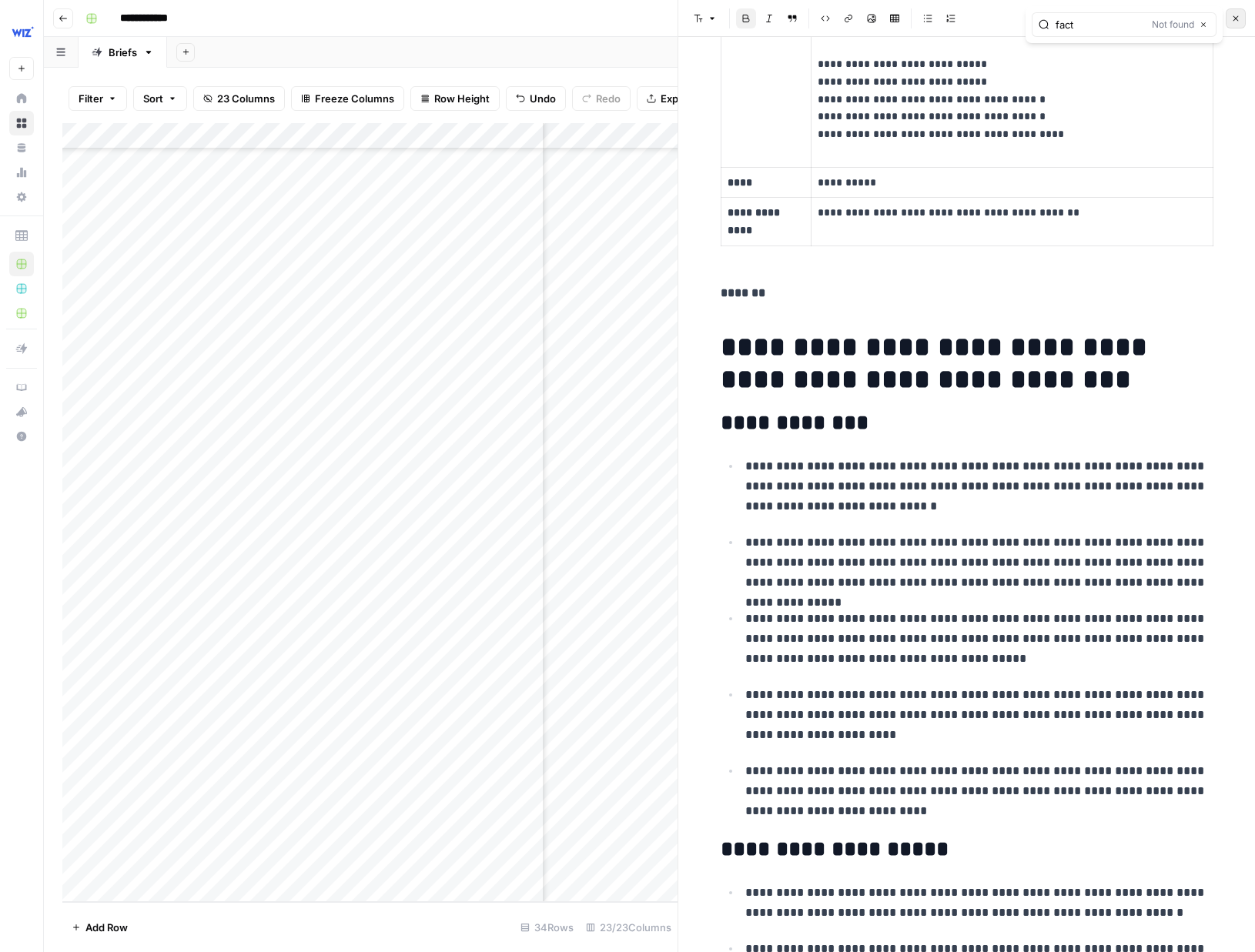 type on "fact" 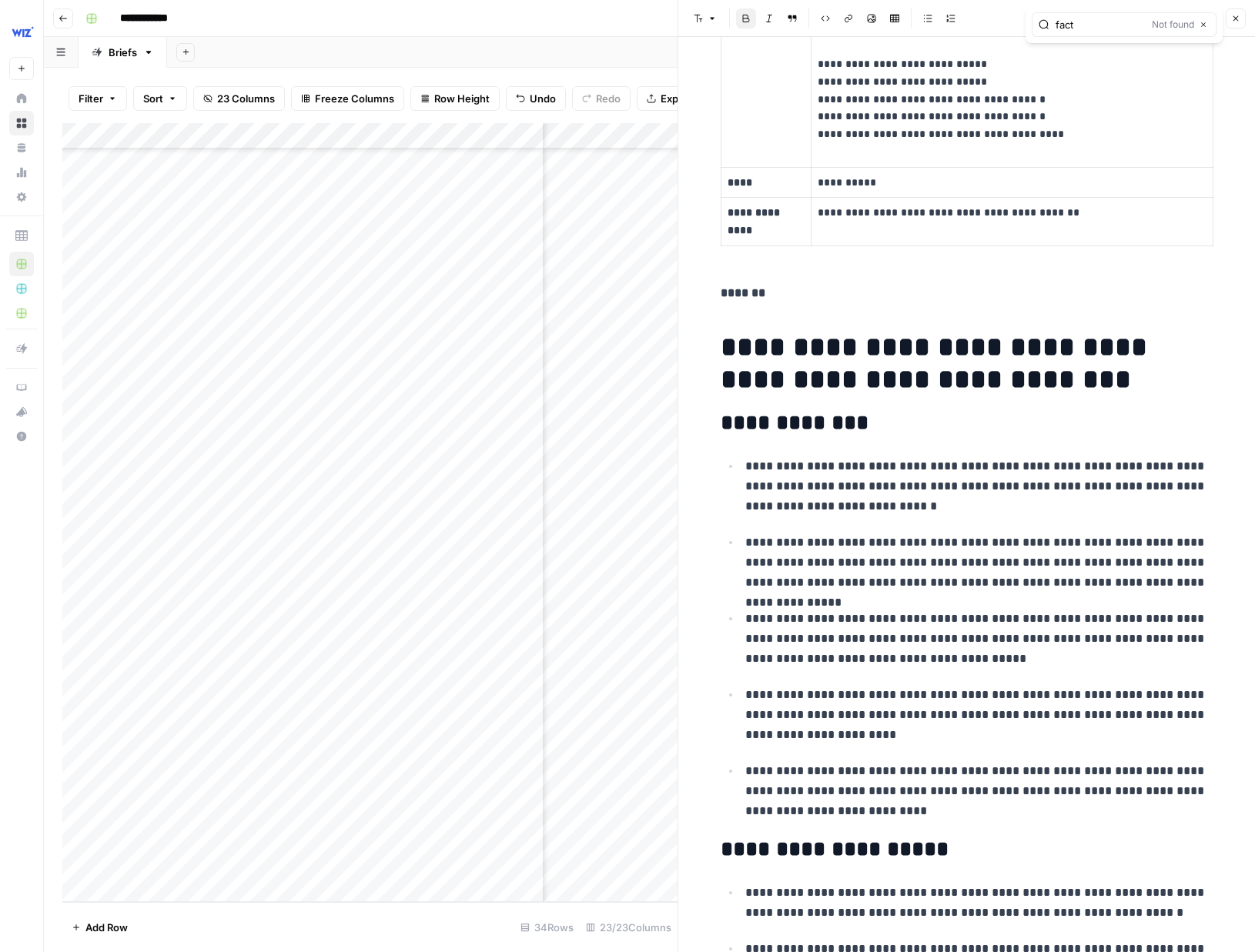 click 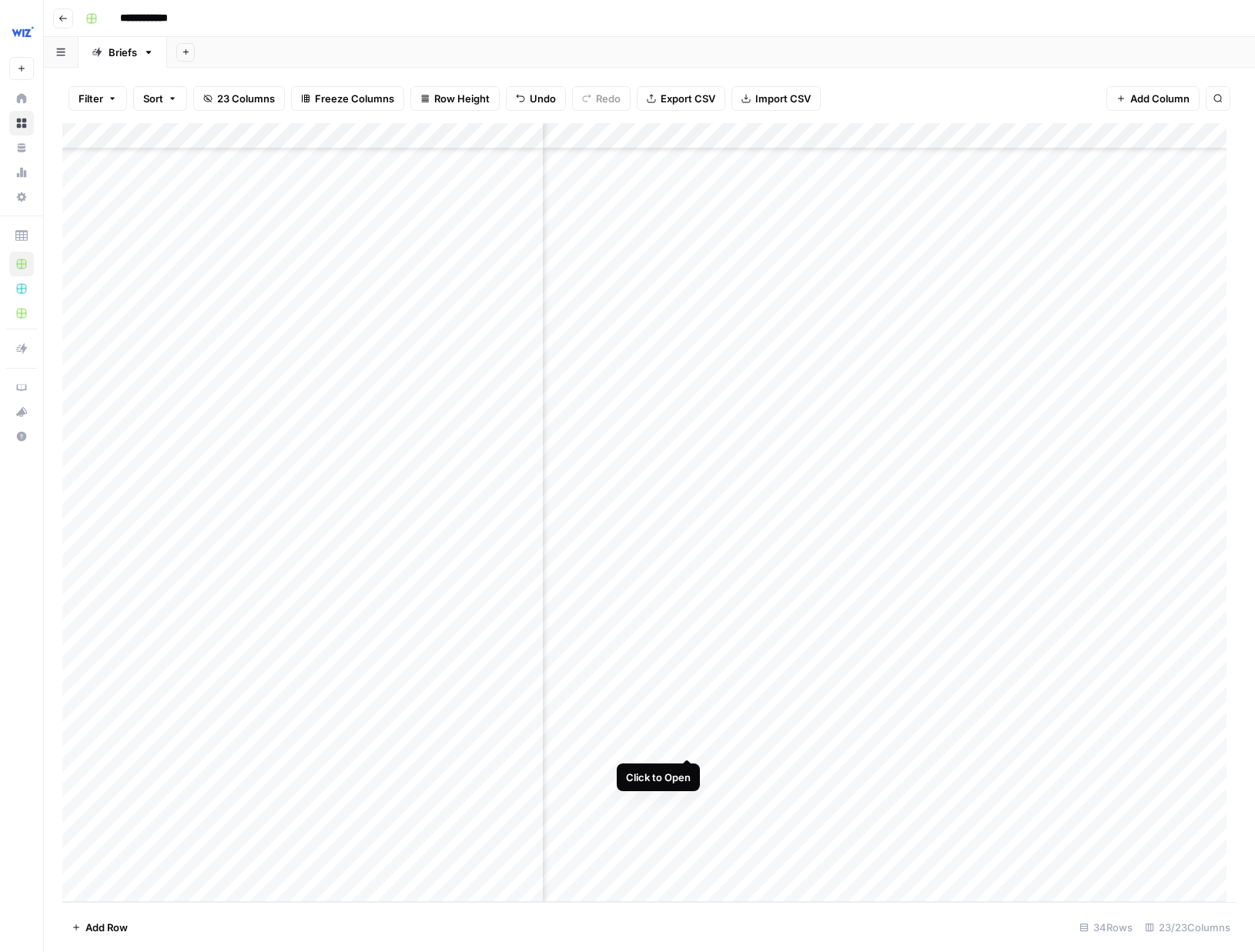 click at bounding box center (649, 513) 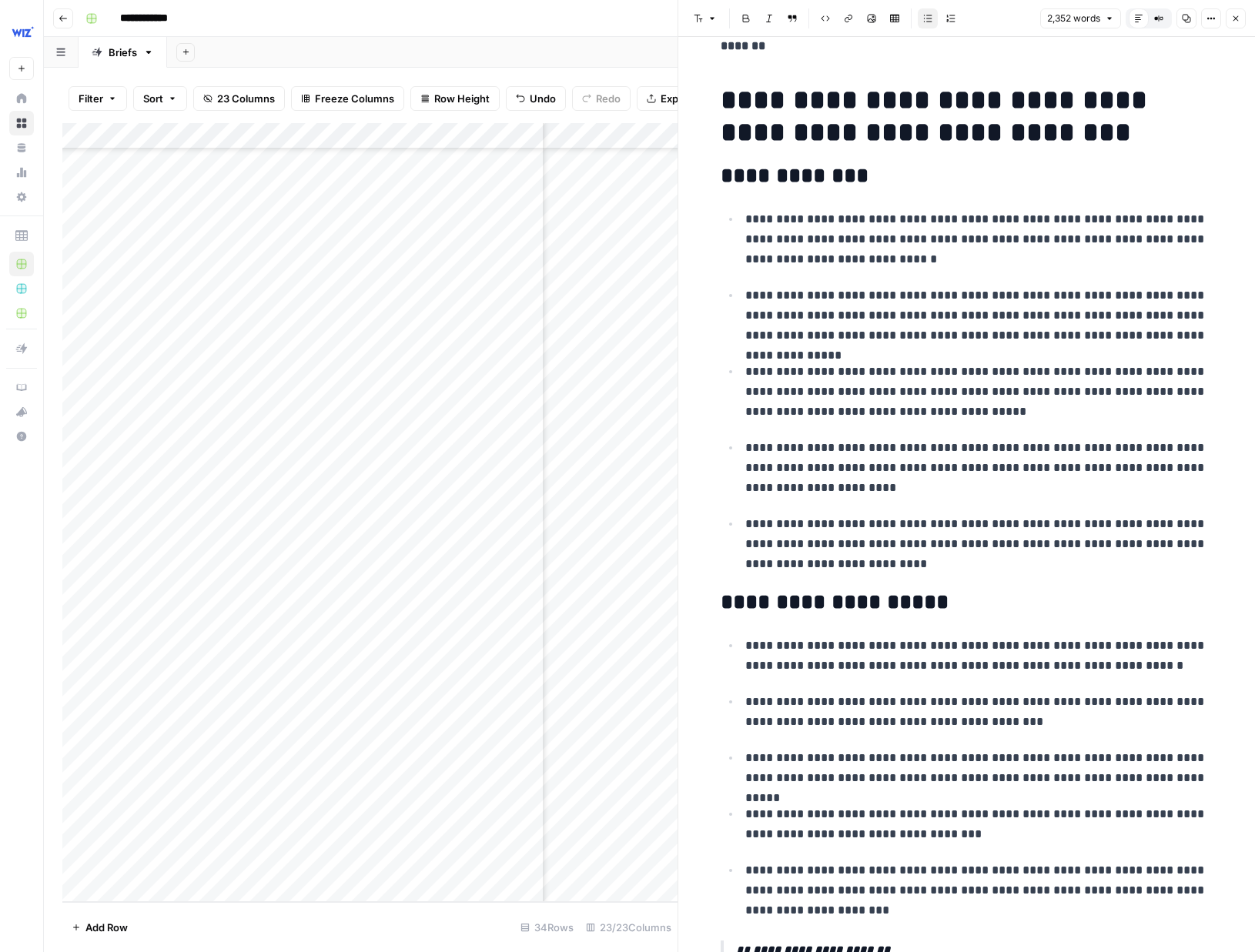 scroll, scrollTop: 1352, scrollLeft: 0, axis: vertical 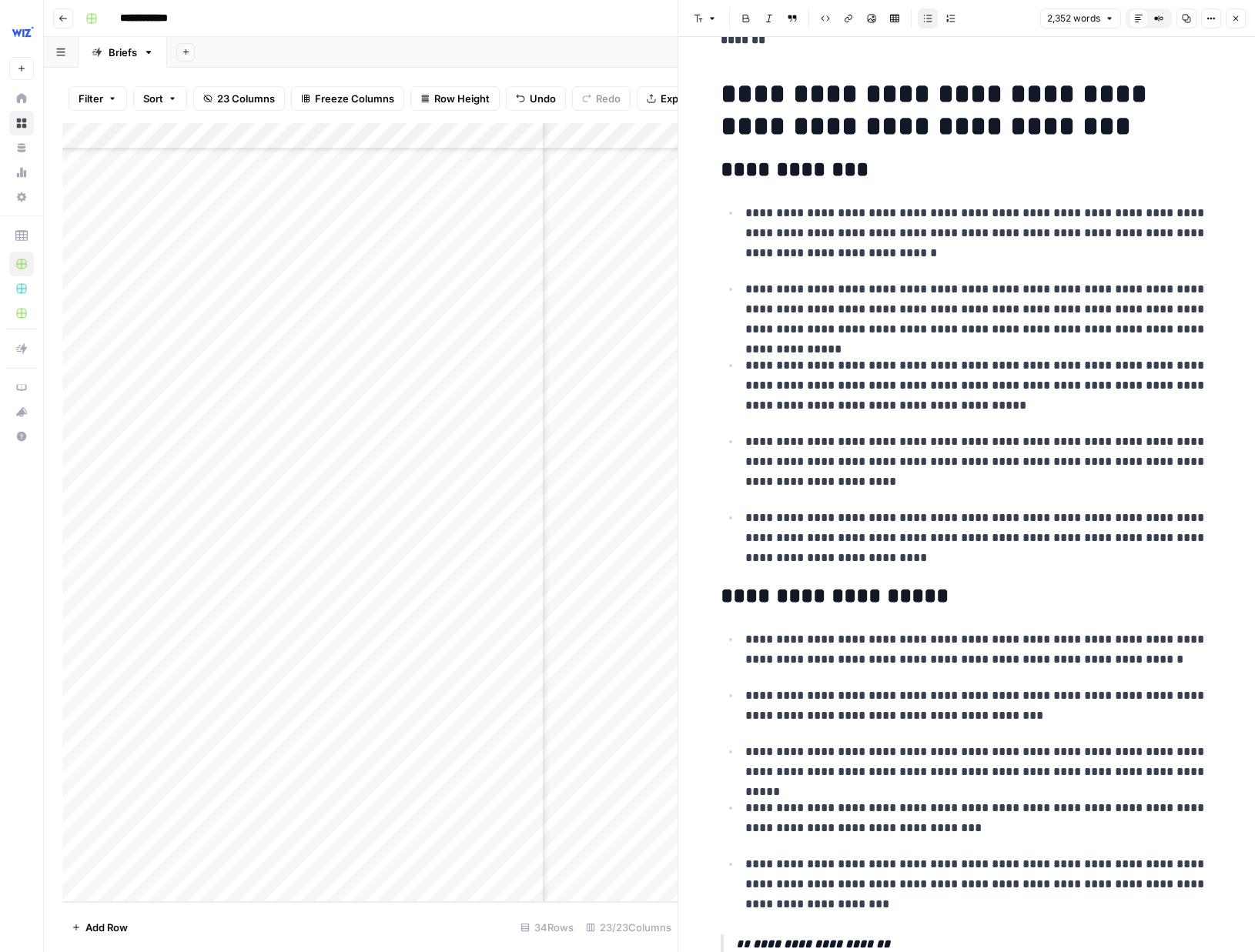 click on "**********" at bounding box center (967, 3434) 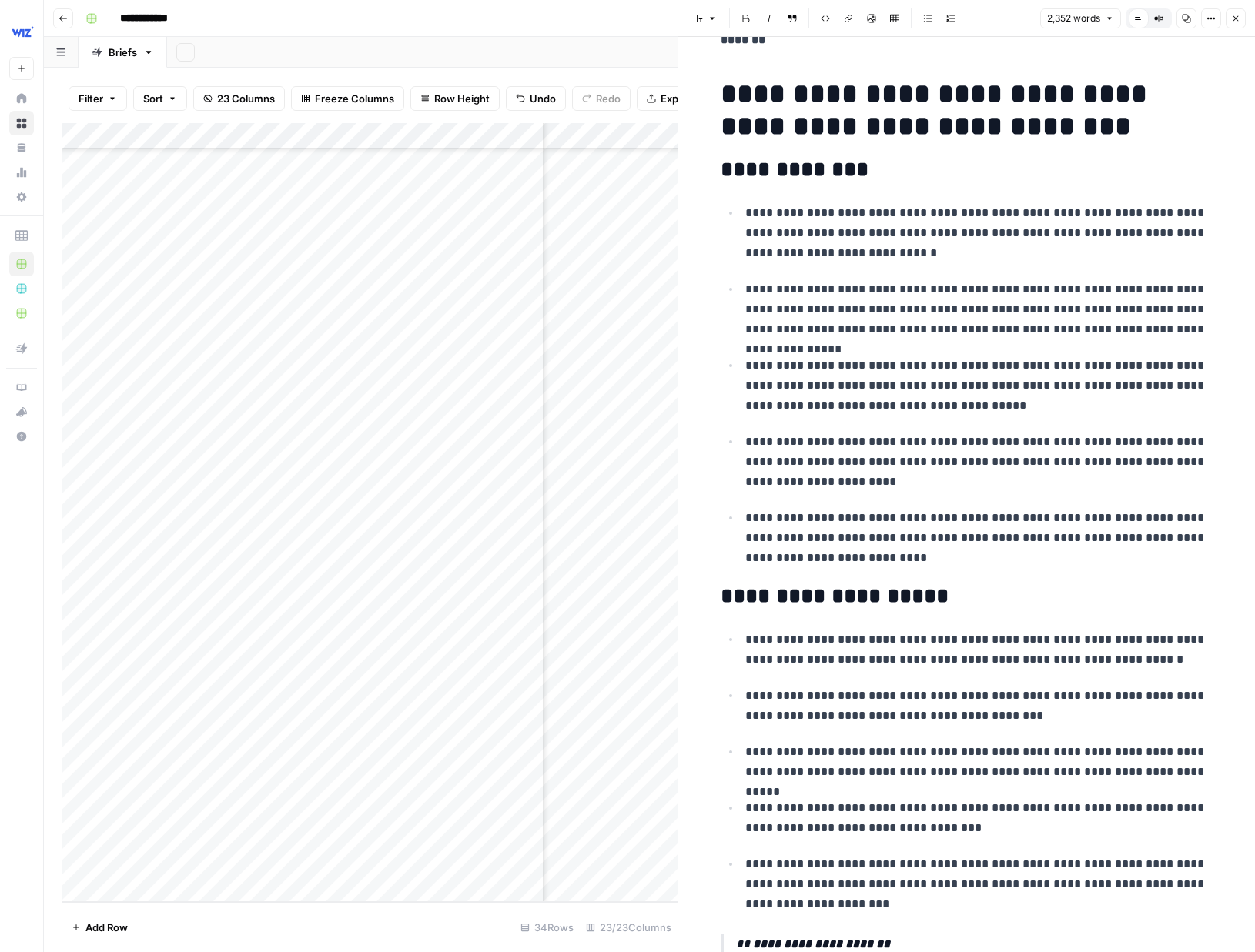 click on "**********" at bounding box center [979, 538] 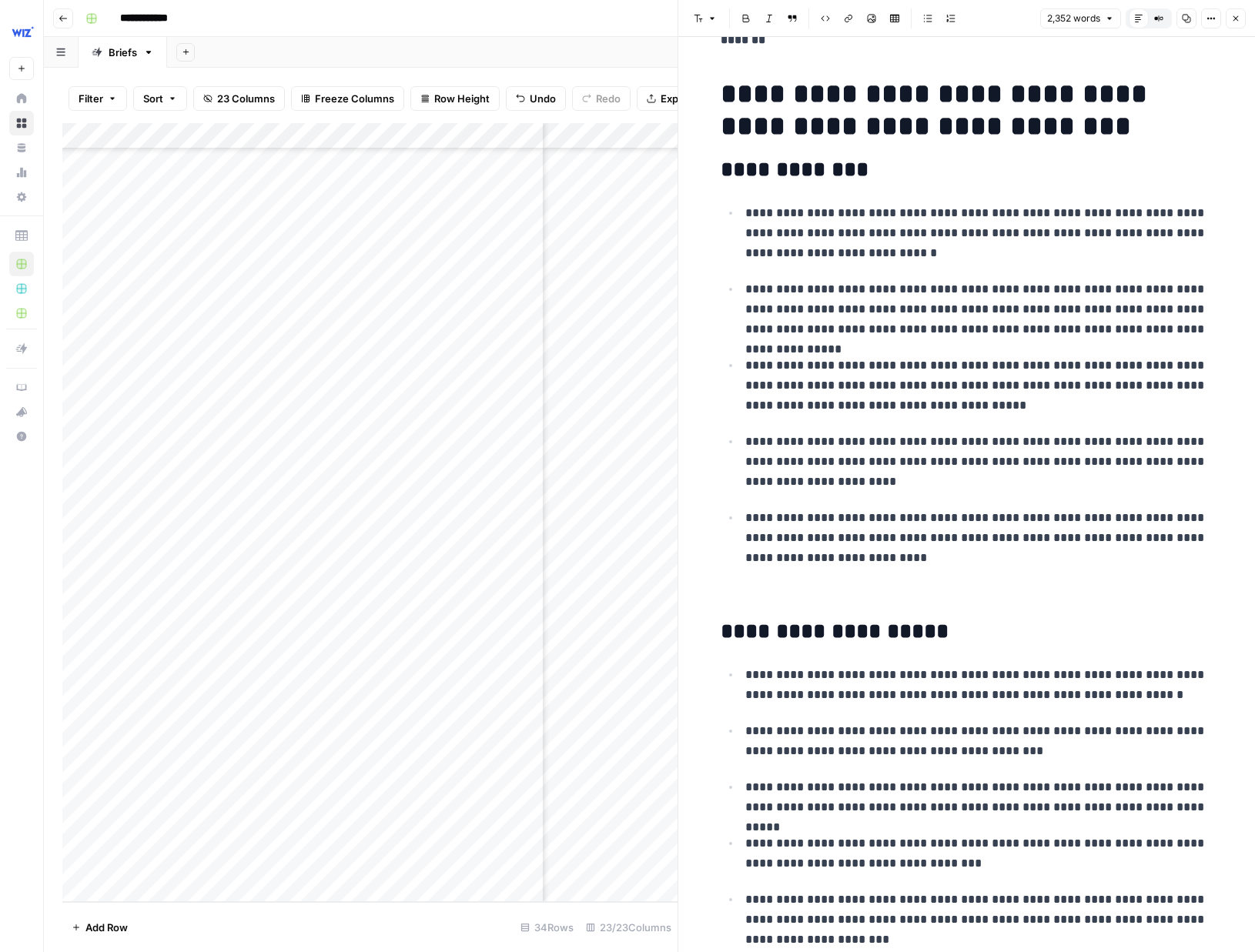 paste 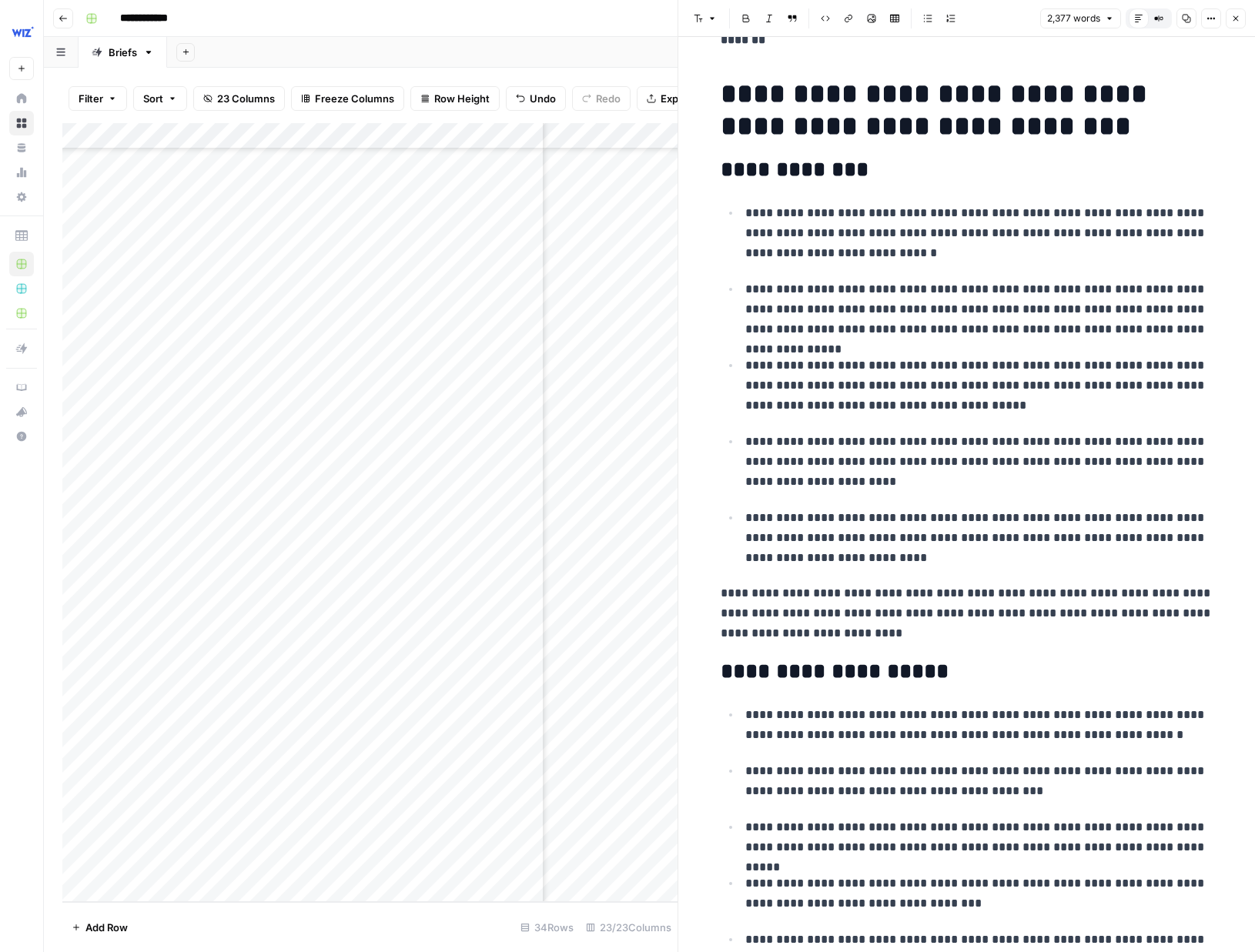 click on "**********" at bounding box center (967, 613) 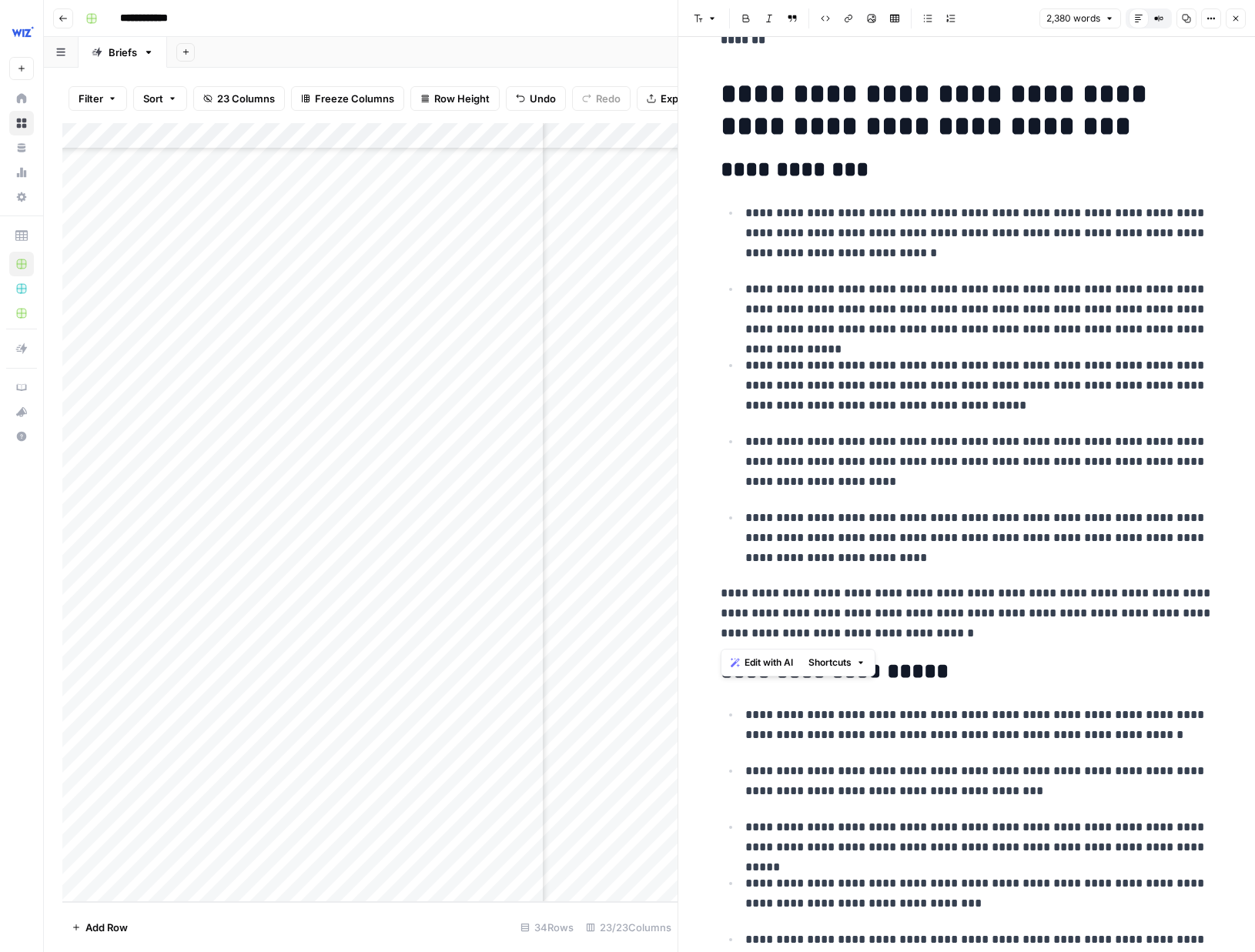 drag, startPoint x: 885, startPoint y: 624, endPoint x: 718, endPoint y: 596, distance: 169.33104 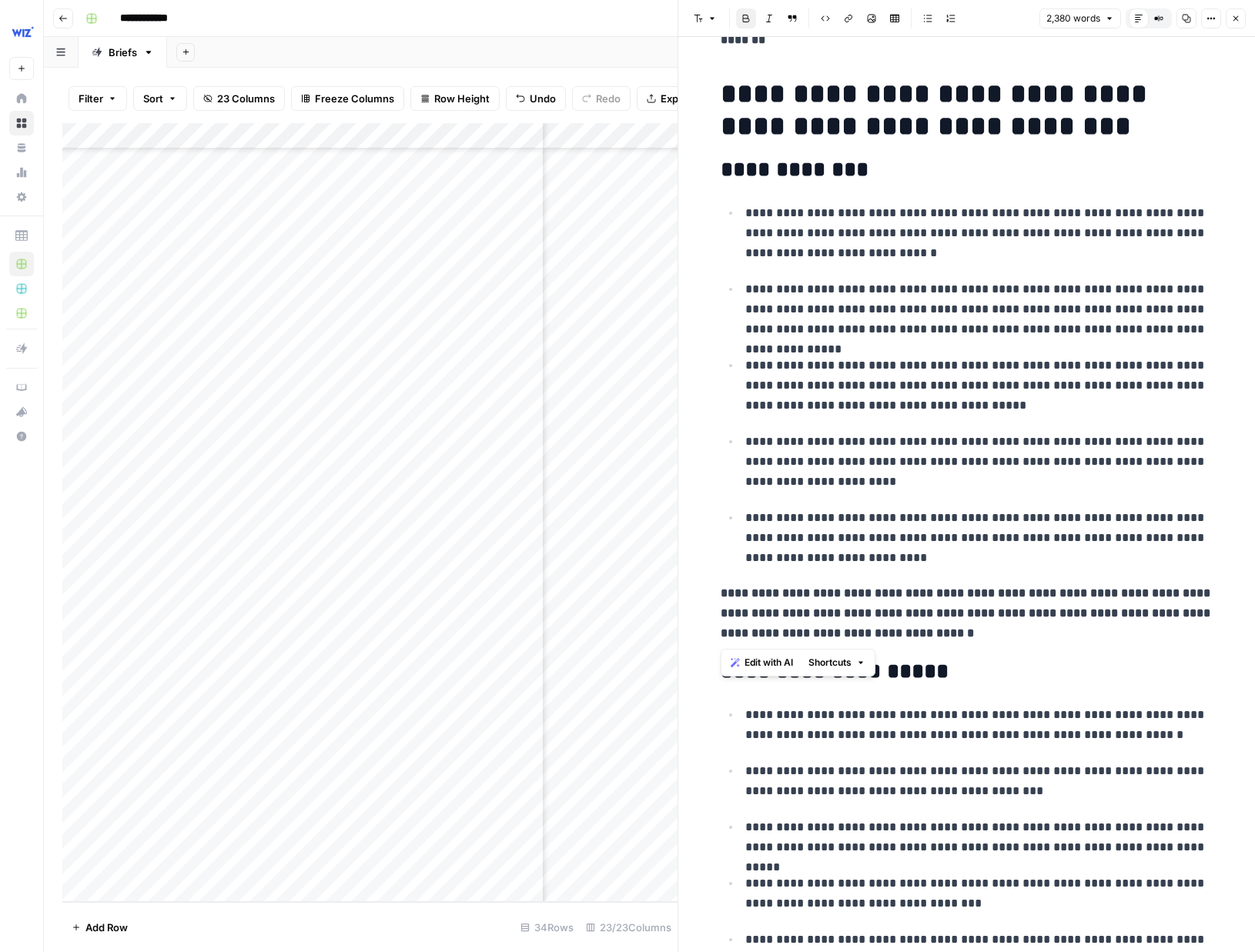 click on "**********" at bounding box center [967, 613] 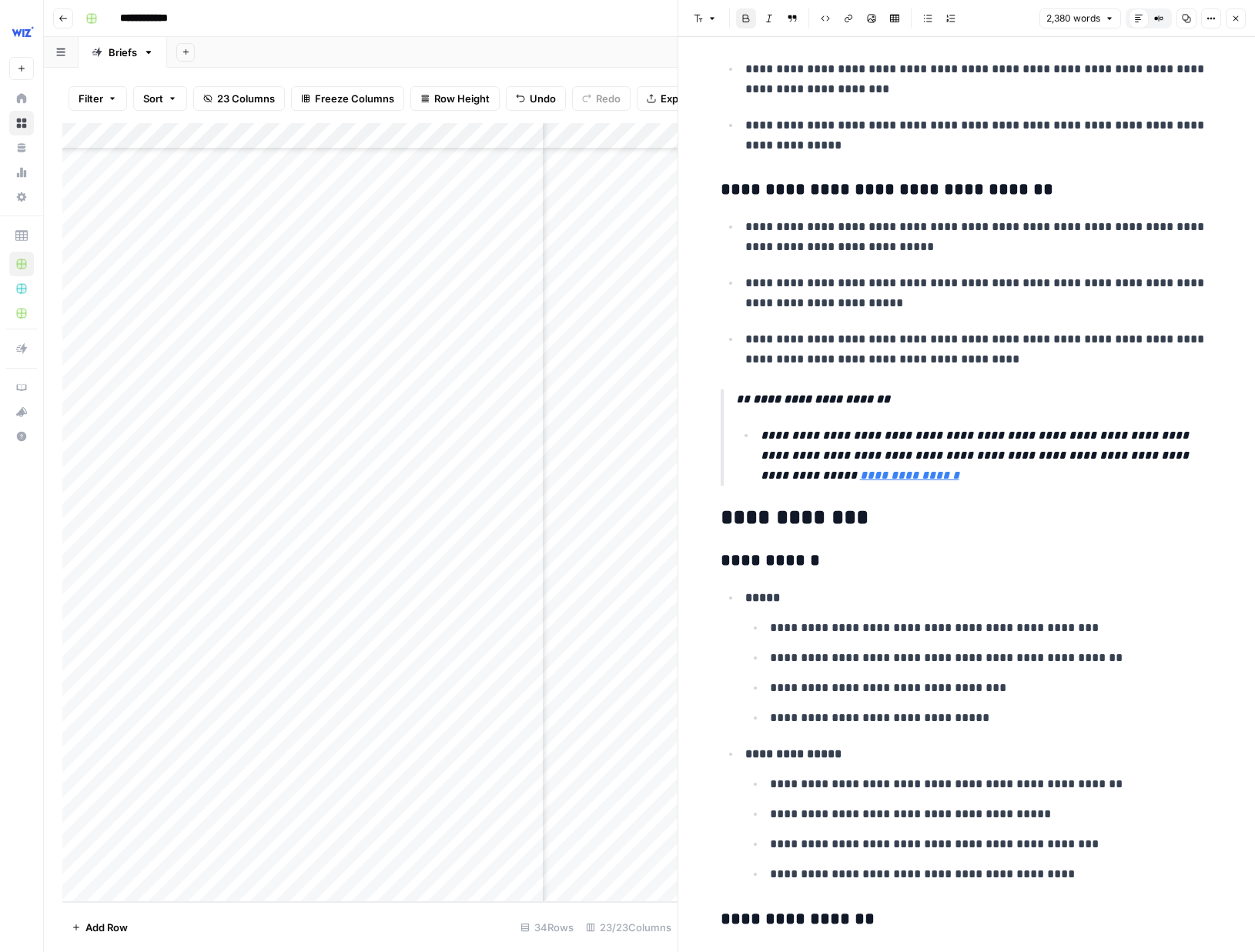 scroll, scrollTop: 6218, scrollLeft: 0, axis: vertical 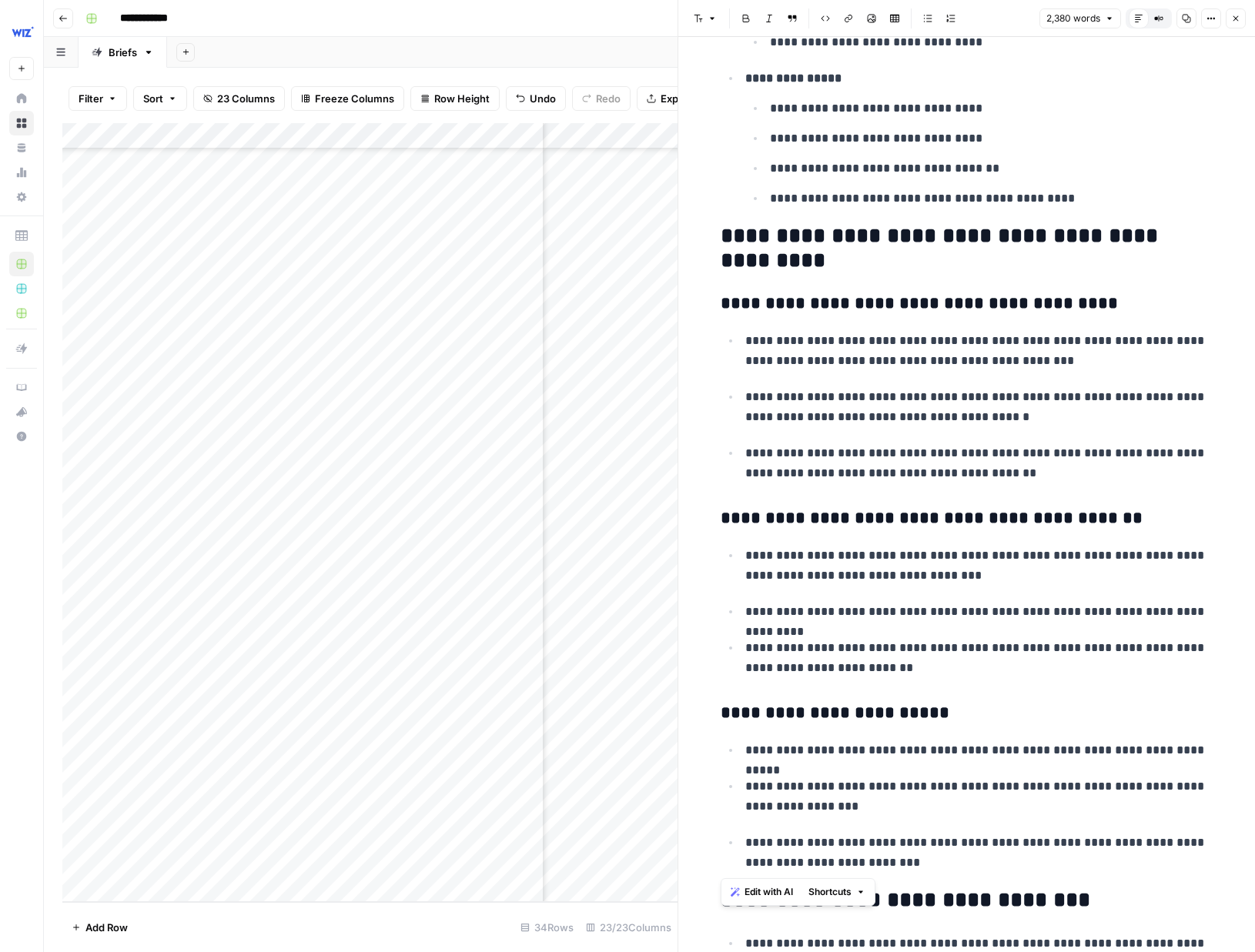 drag, startPoint x: 895, startPoint y: 858, endPoint x: 718, endPoint y: 226, distance: 656.31776 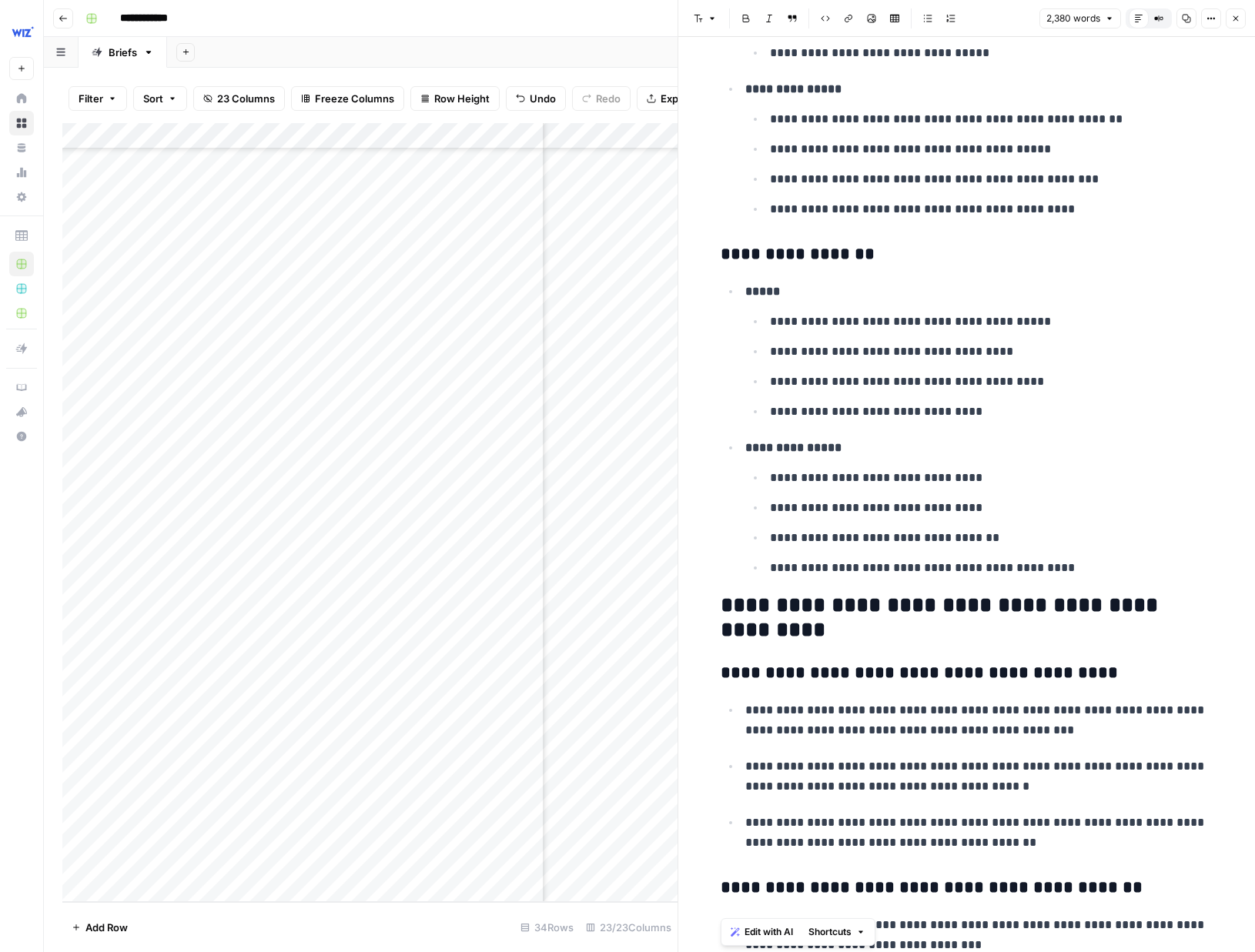 scroll, scrollTop: 6783, scrollLeft: 0, axis: vertical 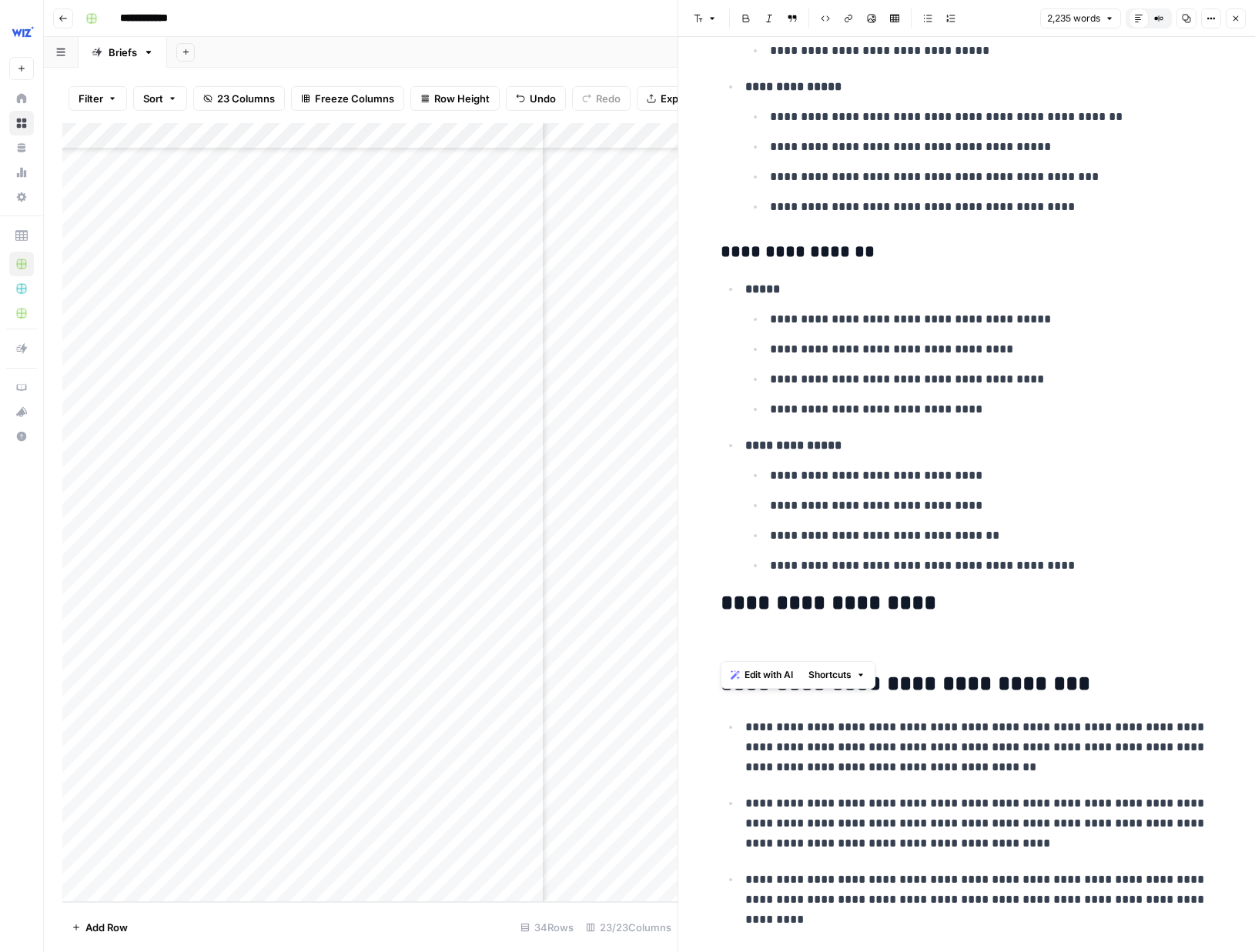drag, startPoint x: 745, startPoint y: 636, endPoint x: 721, endPoint y: 608, distance: 36.878178 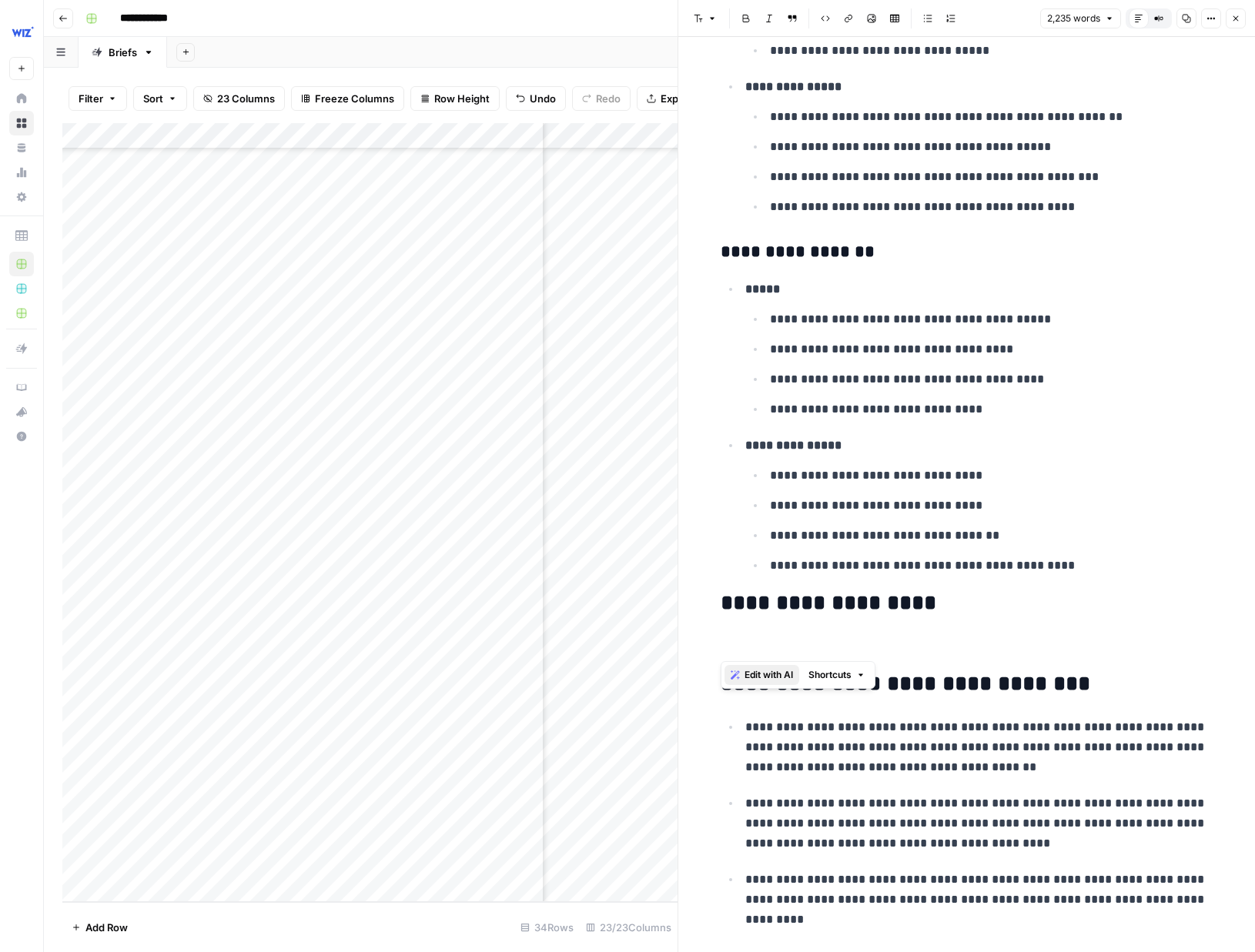 click on "Edit with AI" at bounding box center [768, 675] 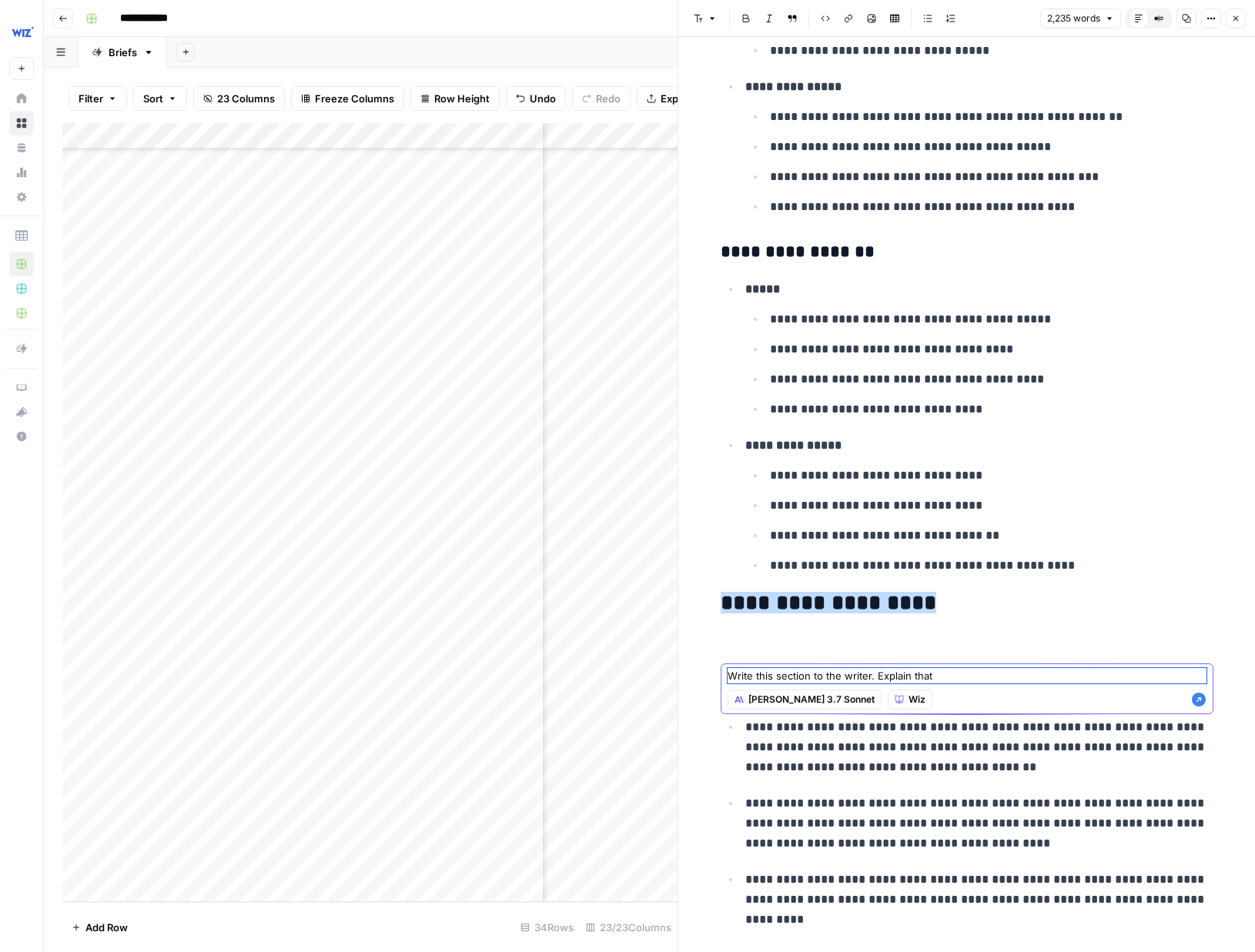 paste on "Pick a winner only if there’s a clear advantage, and back it up with specifics. Acknowledge that both tools have strengths in different areas. Suggest that some teams might benefit from using both depending on their needs. Frame this section as:" 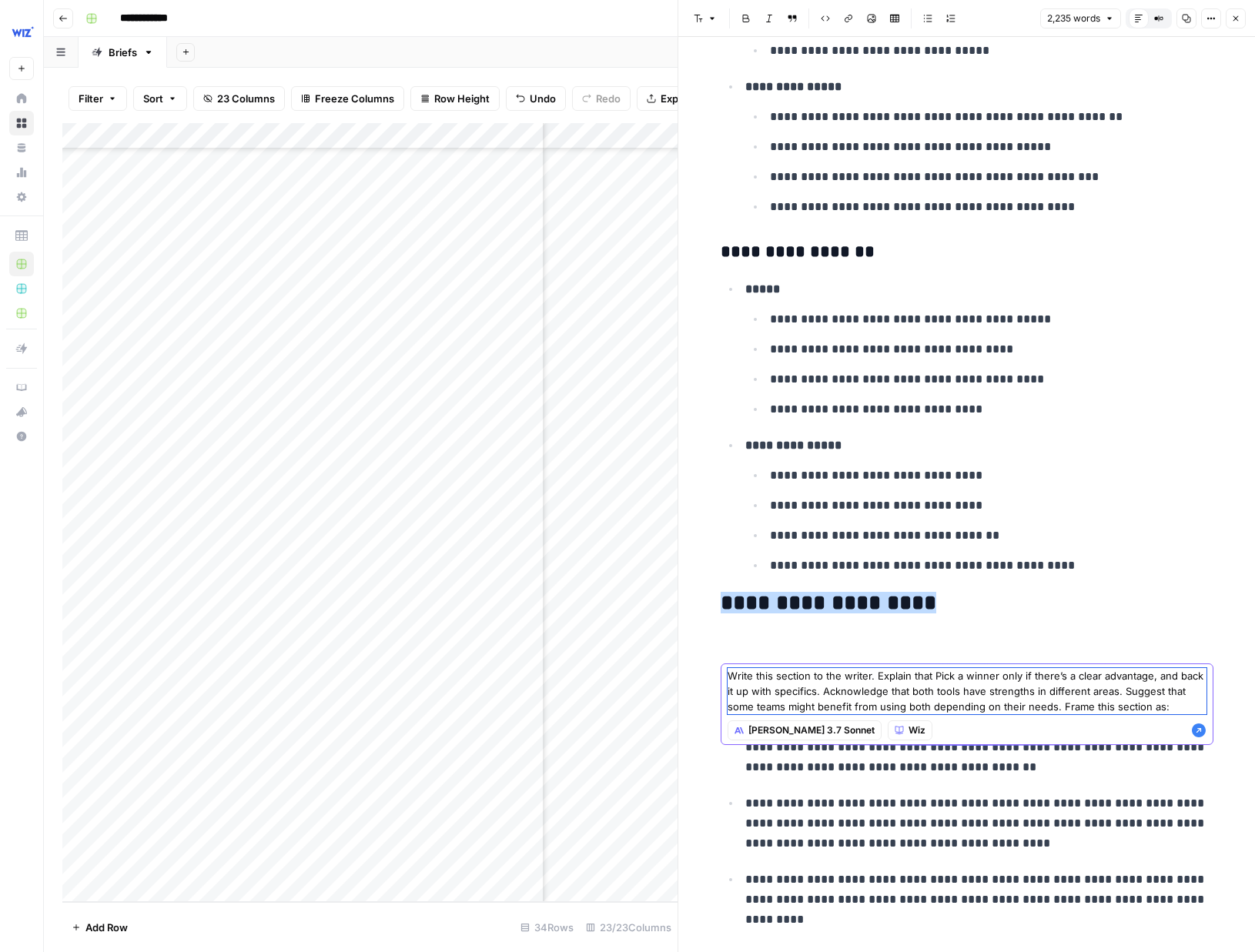 type on "Write this section to the writer. Explain that Pick a winner only if there’s a clear advantage, and back it up with specifics. Acknowledge that both tools have strengths in different areas. Suggest that some teams might benefit from using both depending on their needs. Frame this section as:" 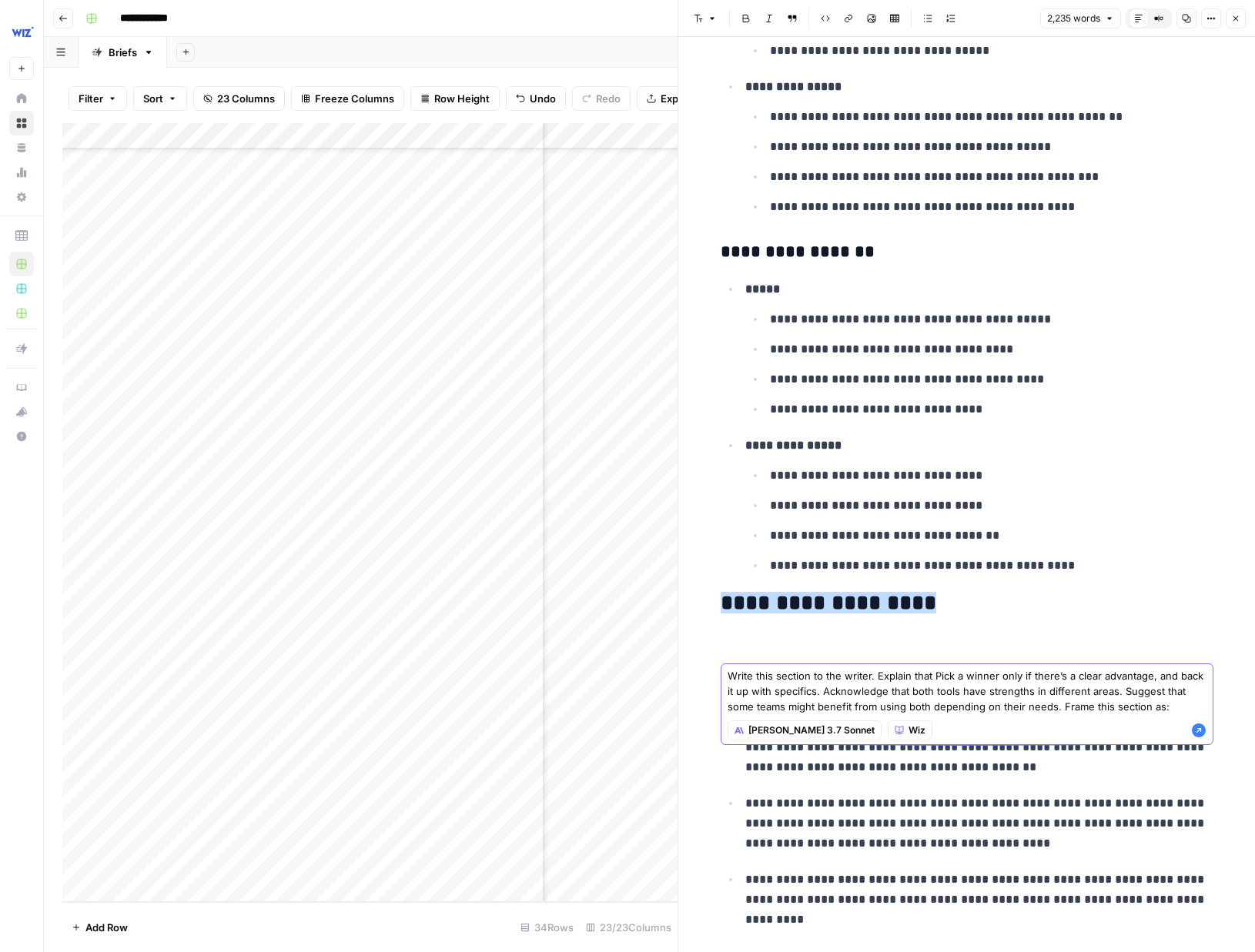 click 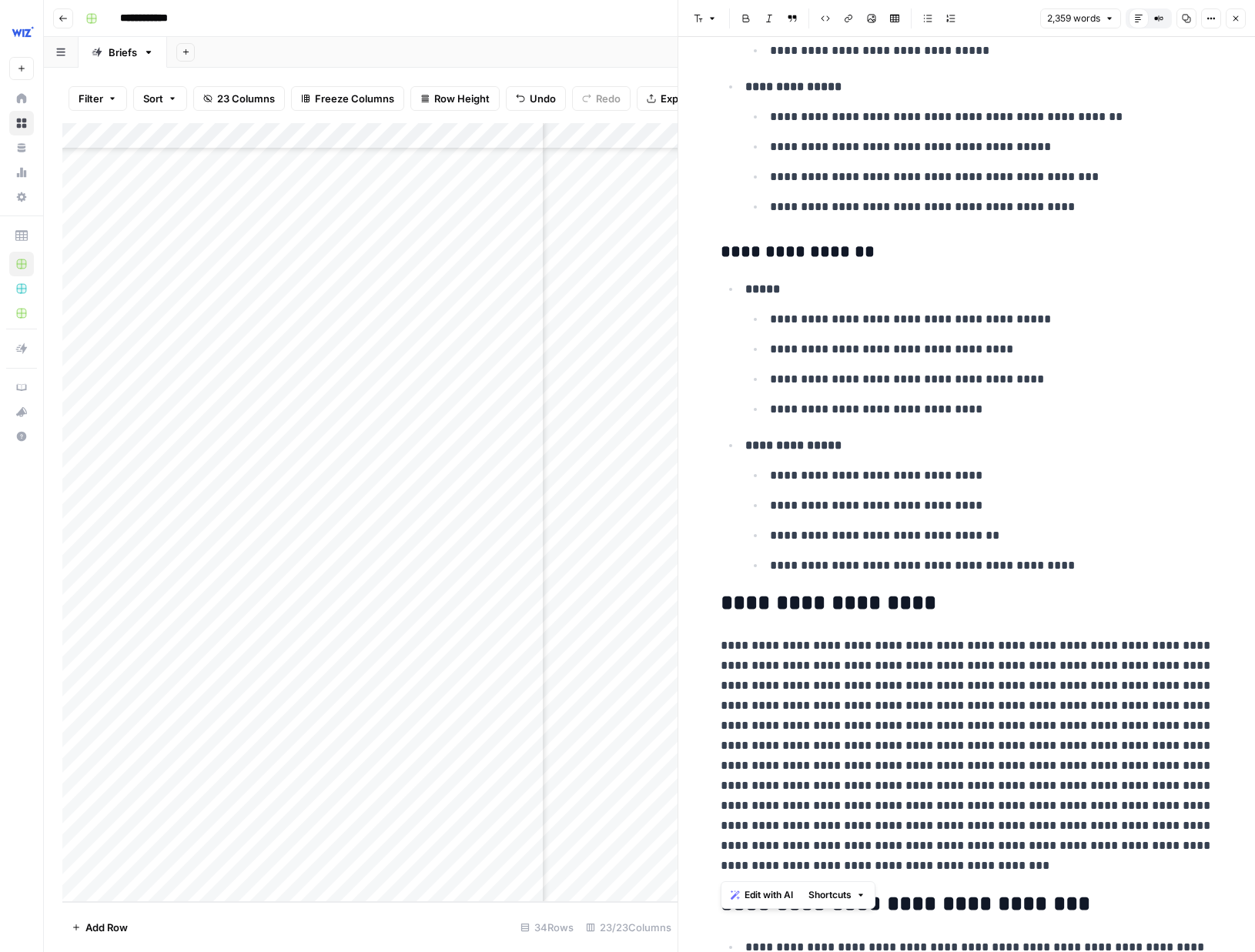 drag, startPoint x: 889, startPoint y: 862, endPoint x: 724, endPoint y: 653, distance: 266.28181 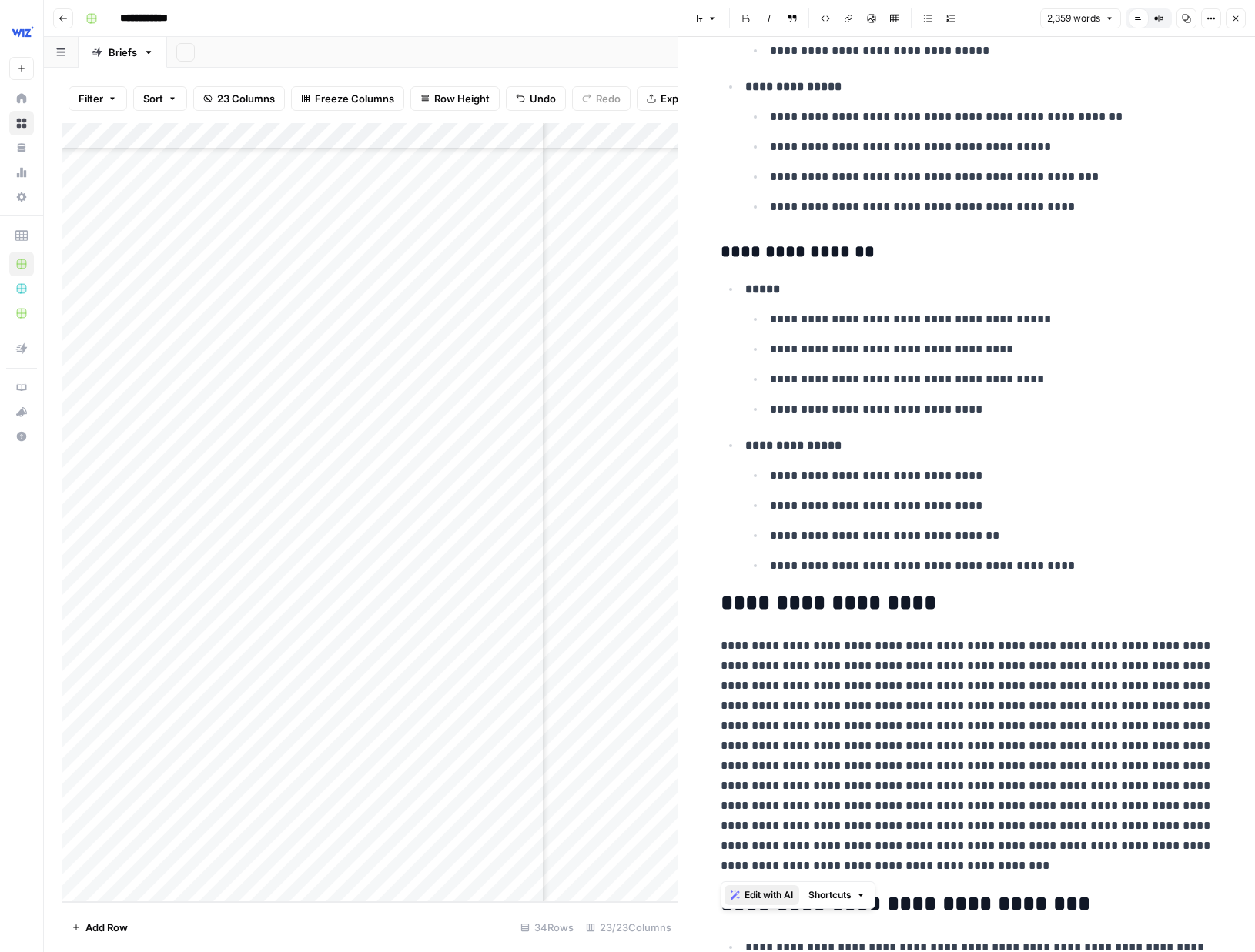 click on "Edit with AI" at bounding box center (768, 895) 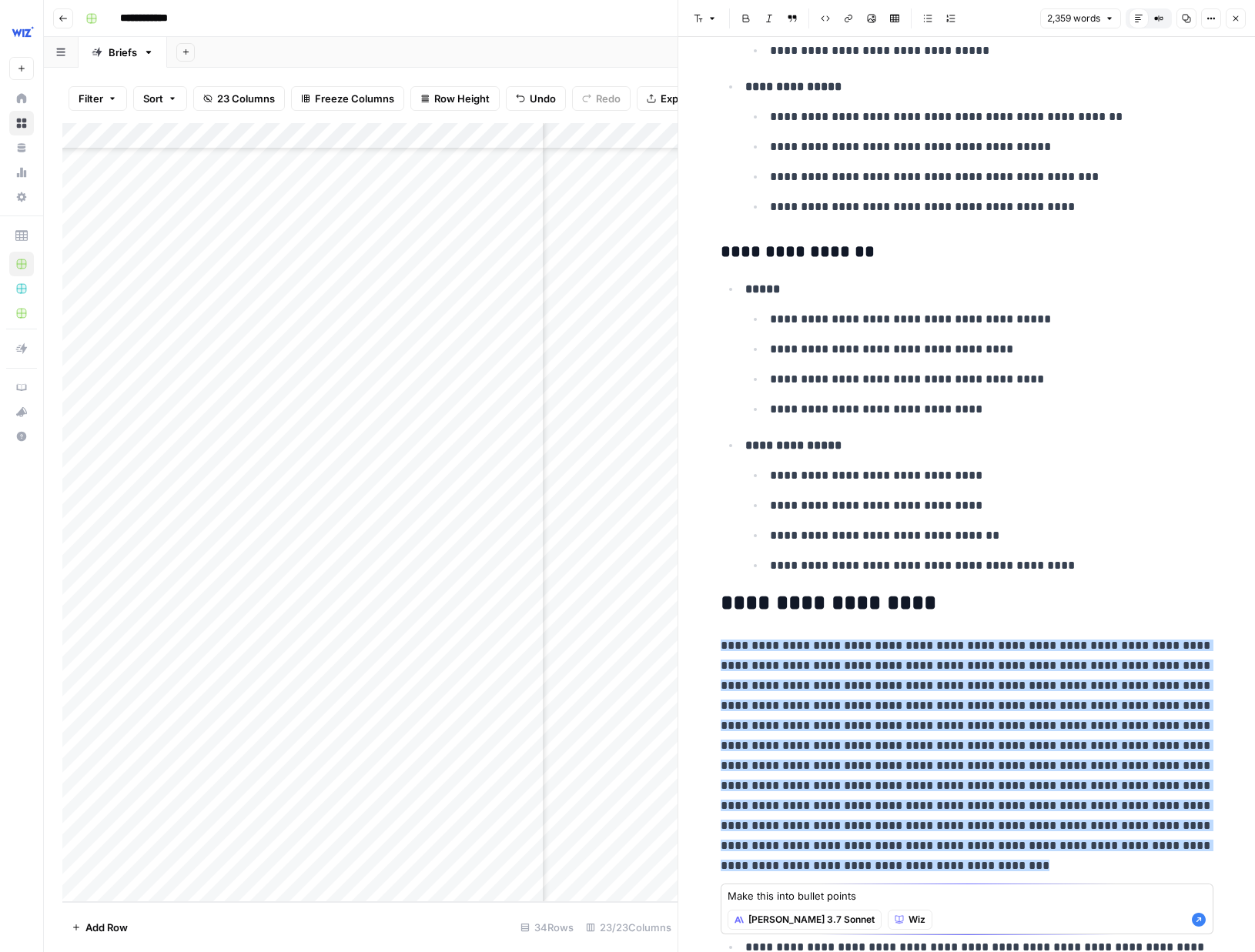 type on "Make this into bullet points" 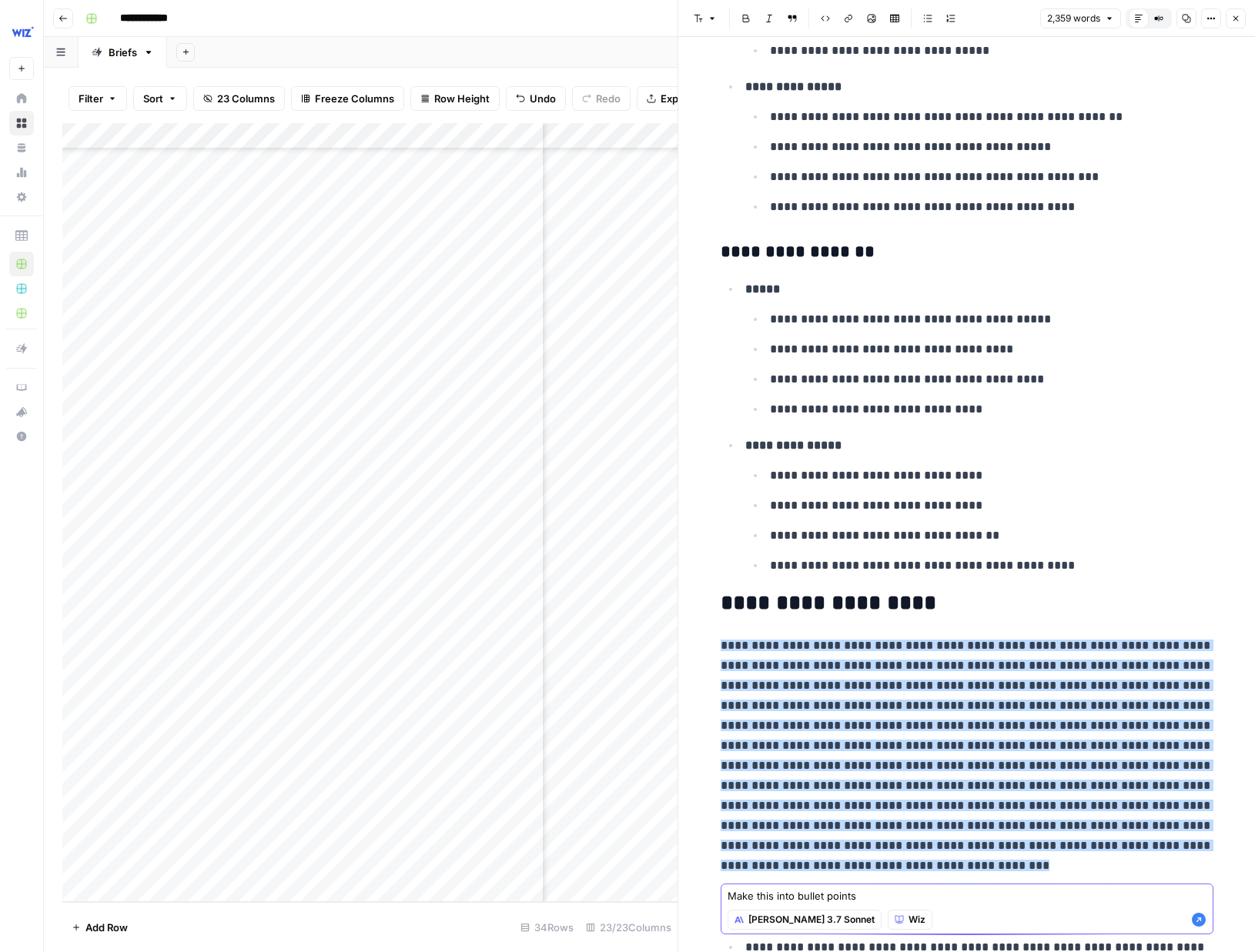 click 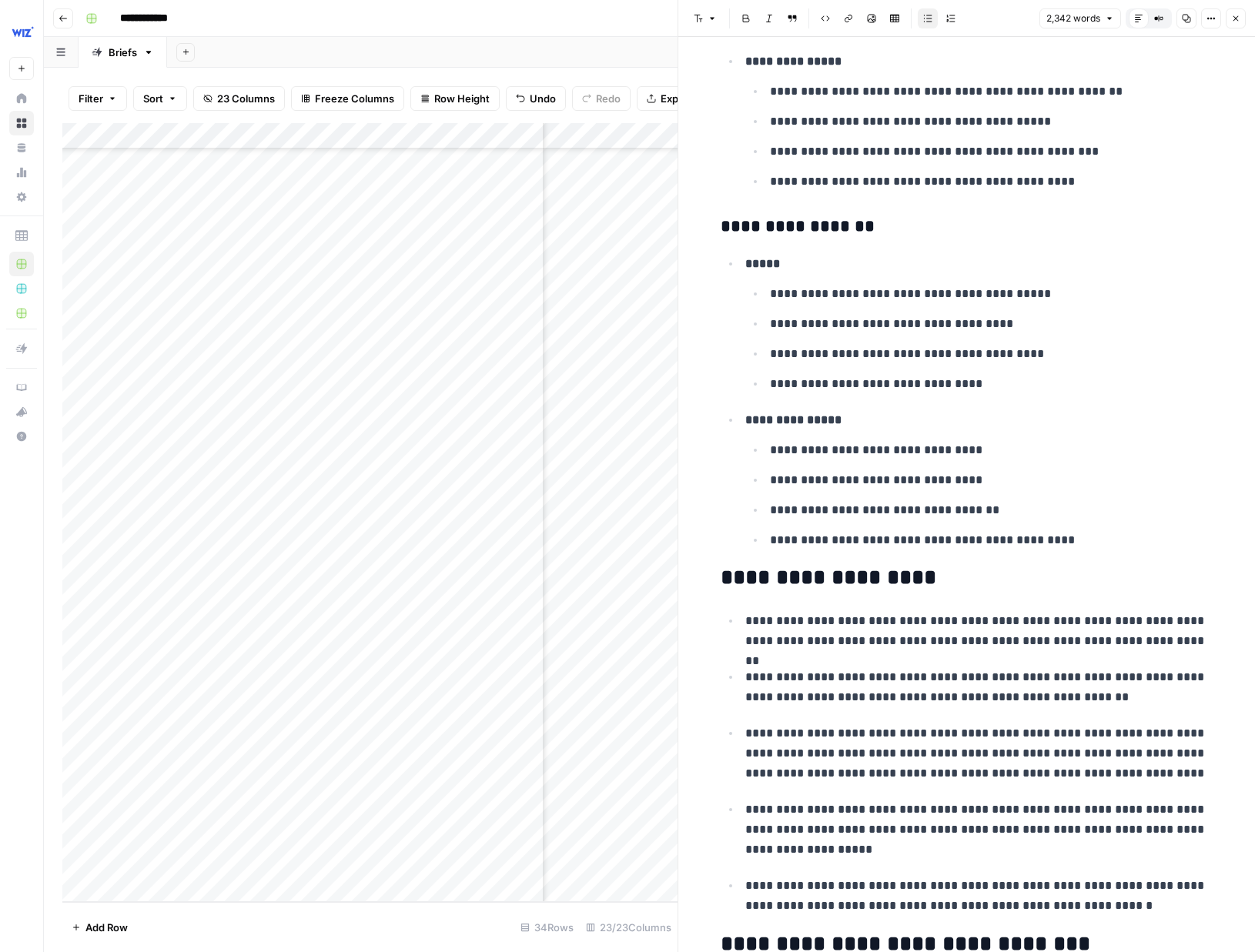 scroll, scrollTop: 6803, scrollLeft: 0, axis: vertical 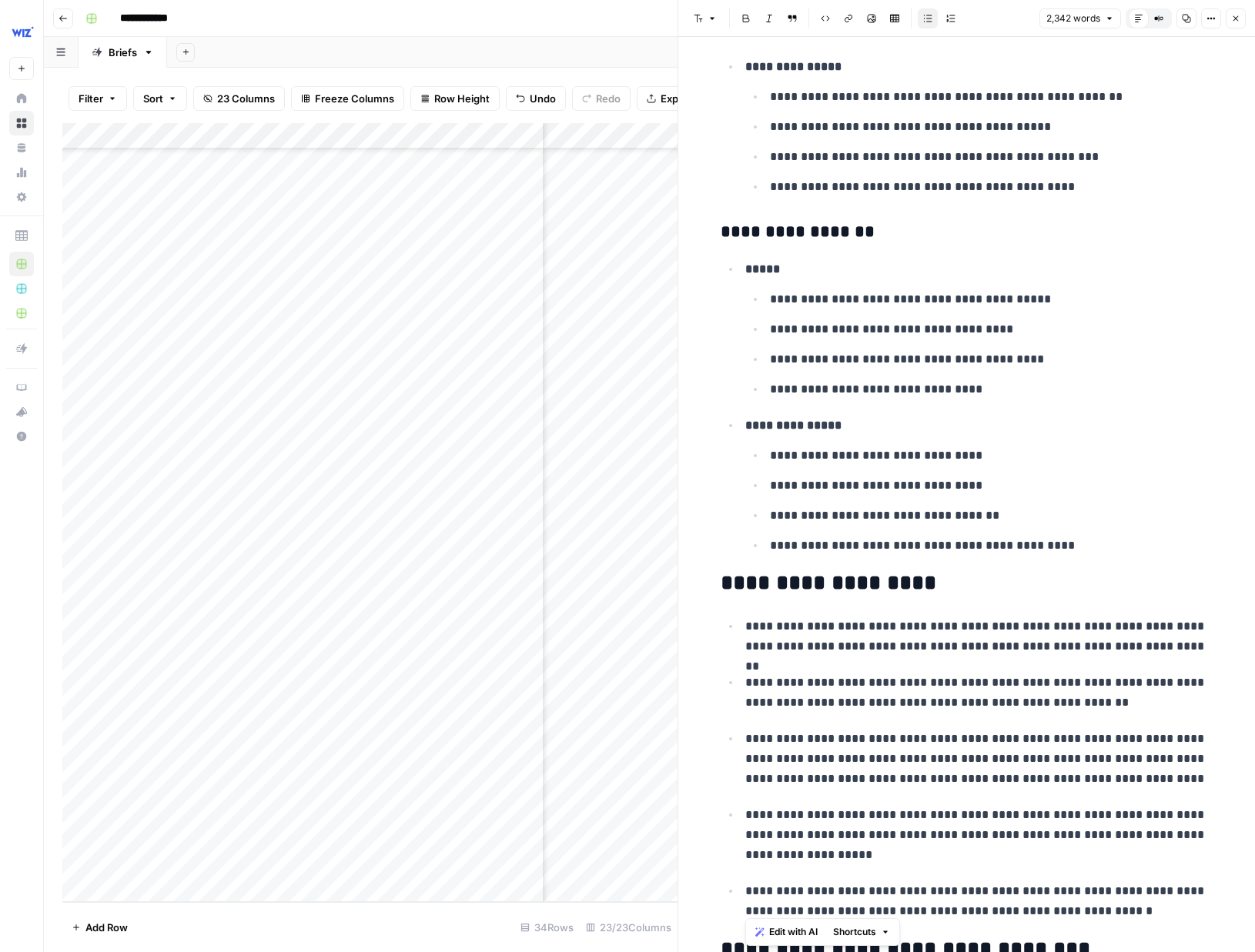 drag, startPoint x: 1099, startPoint y: 910, endPoint x: 747, endPoint y: 632, distance: 448.53985 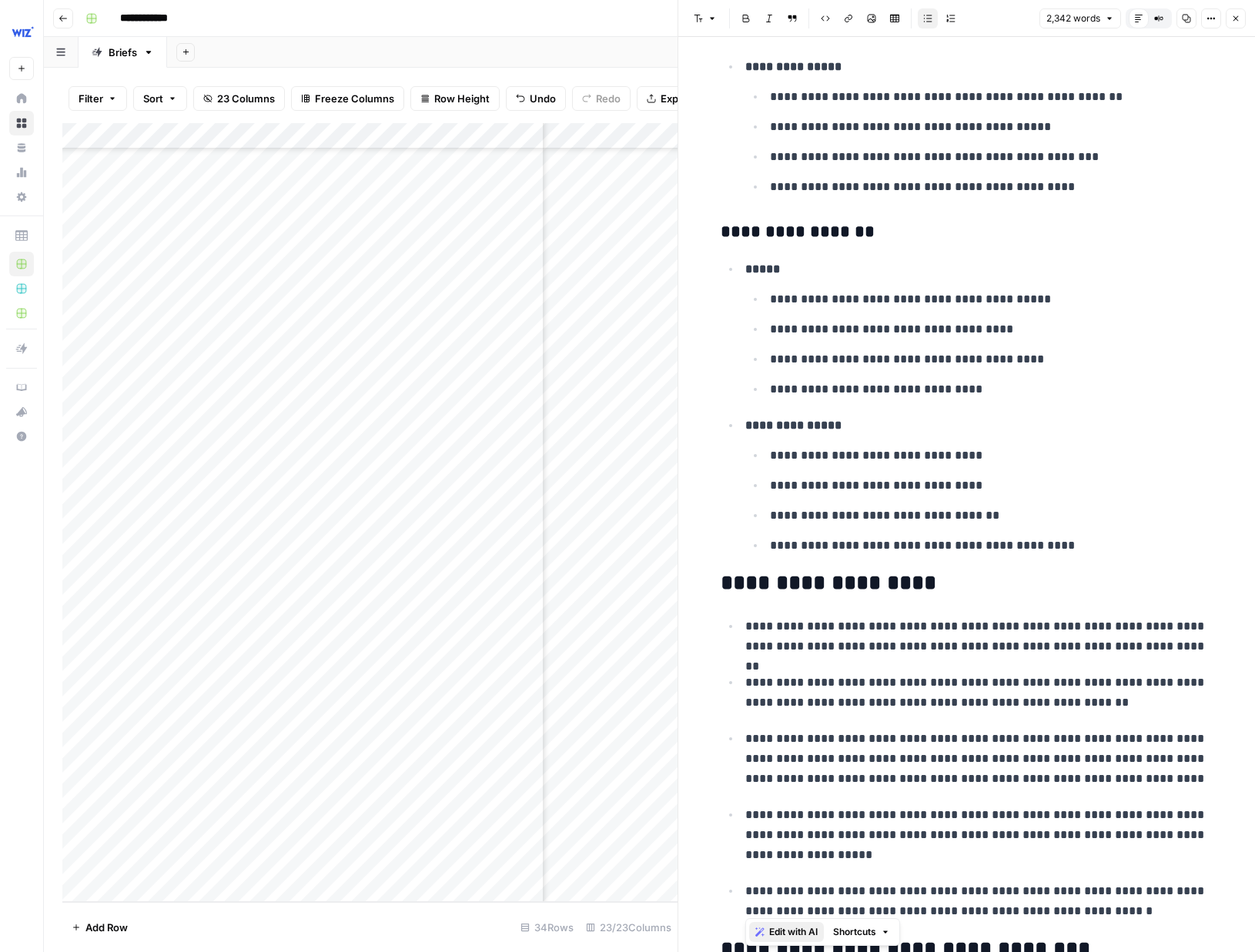 click on "Edit with AI" at bounding box center (793, 932) 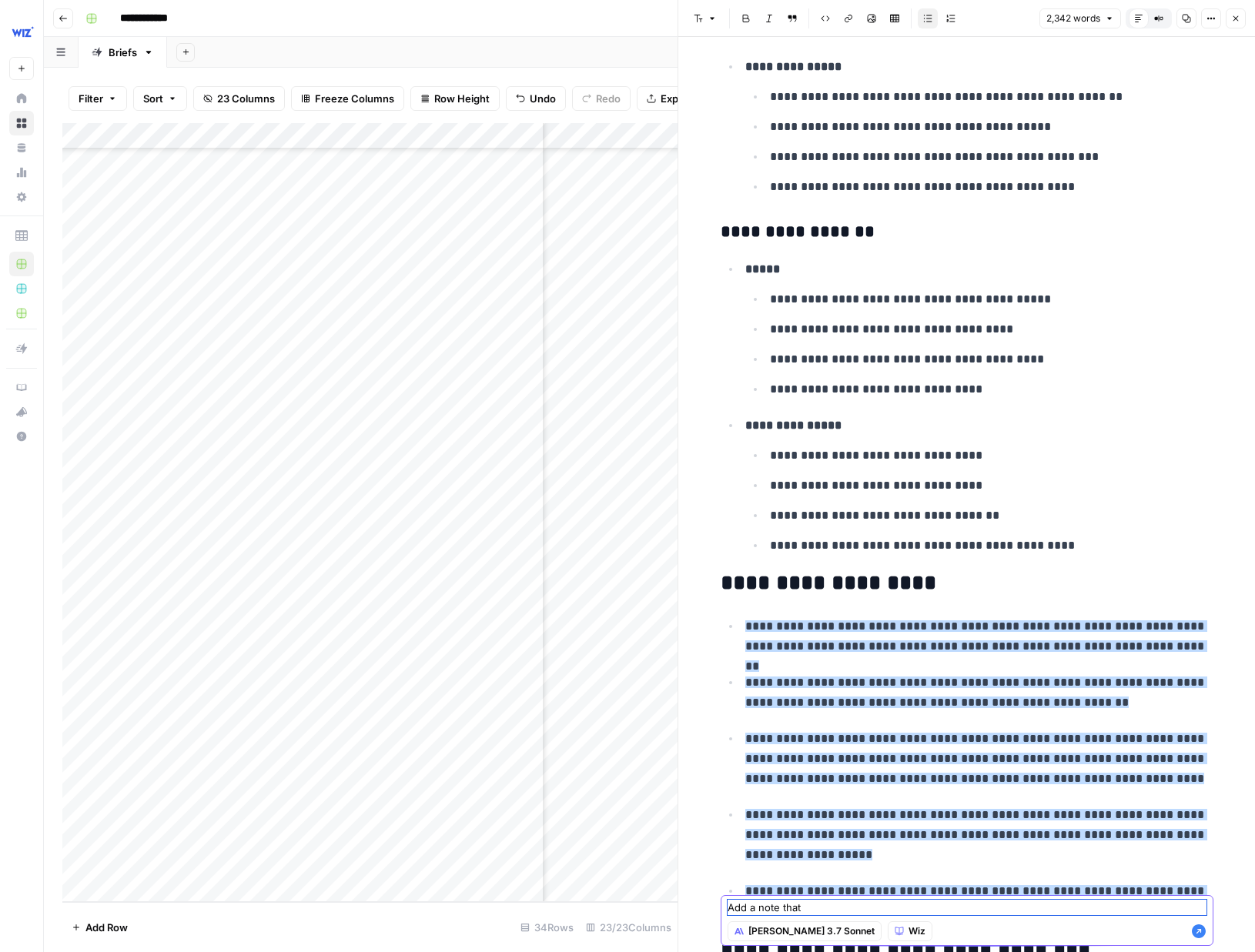 paste on "Pick a winner only if there’s a clear advantage, and back it up with specifics. Acknowledge that both tools have strengths in different areas. Suggest that some teams might benefit from using both depending on their needs." 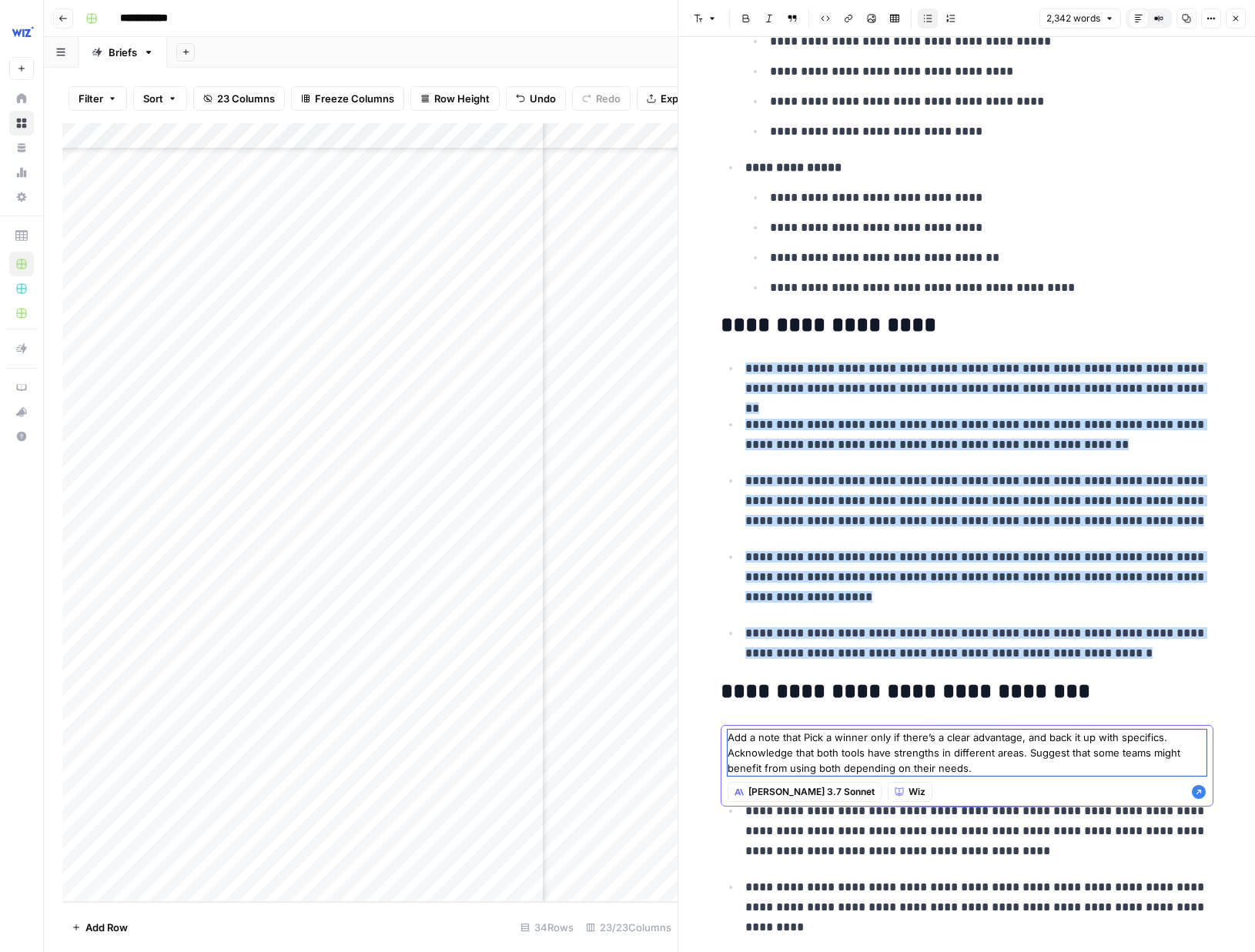 scroll, scrollTop: 7093, scrollLeft: 0, axis: vertical 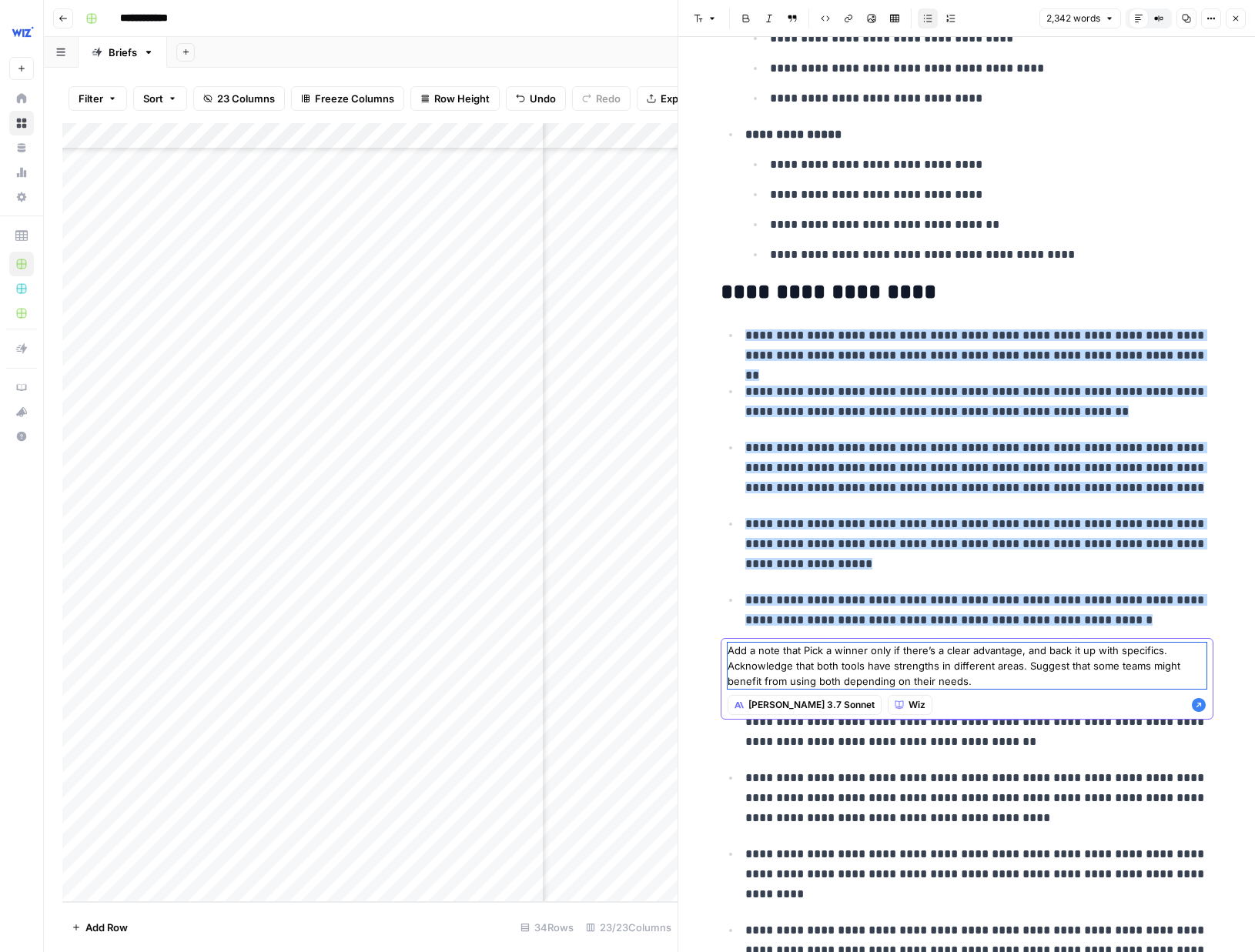 type on "Add a note that Pick a winner only if there’s a clear advantage, and back it up with specifics. Acknowledge that both tools have strengths in different areas. Suggest that some teams might benefit from using both depending on their needs." 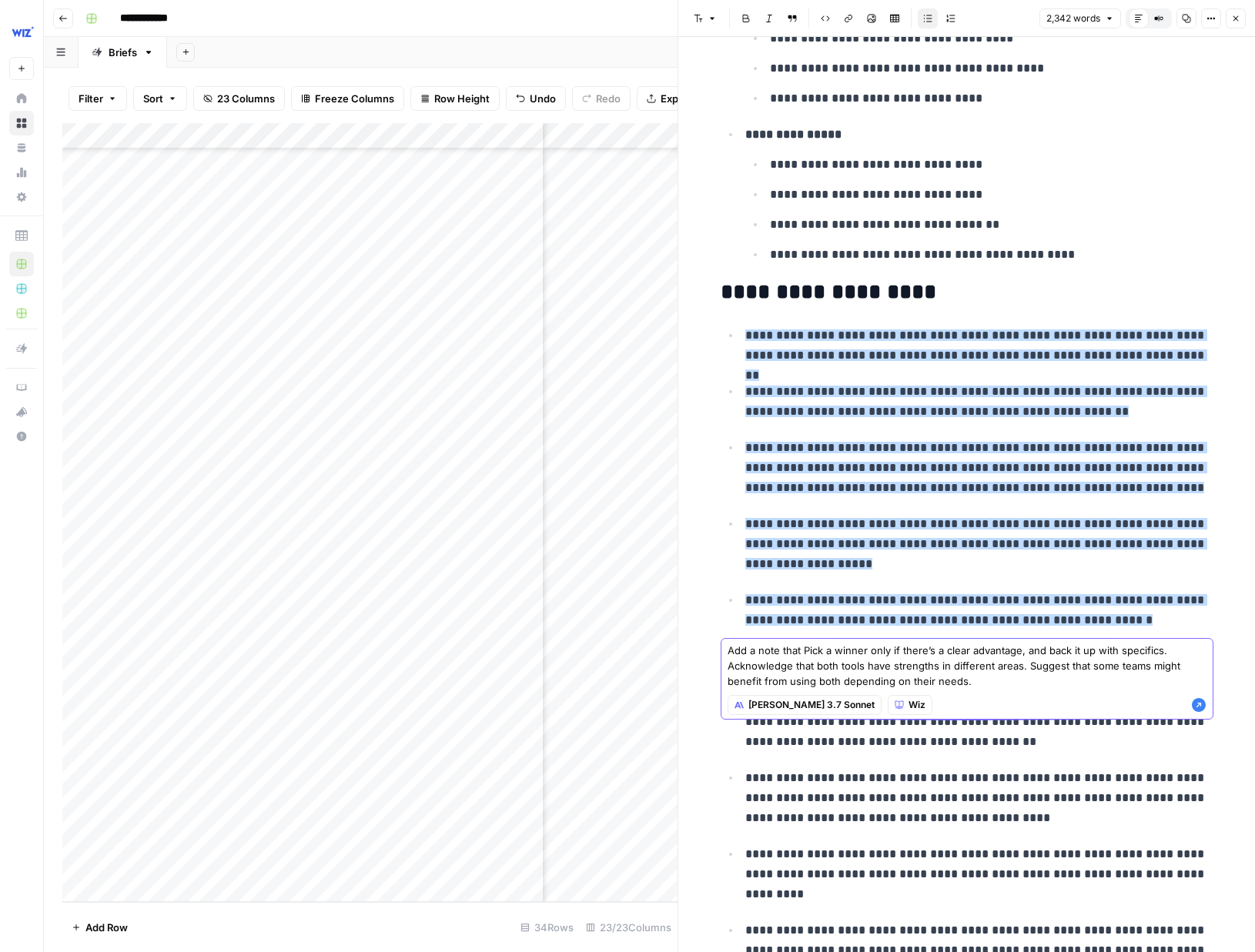 click 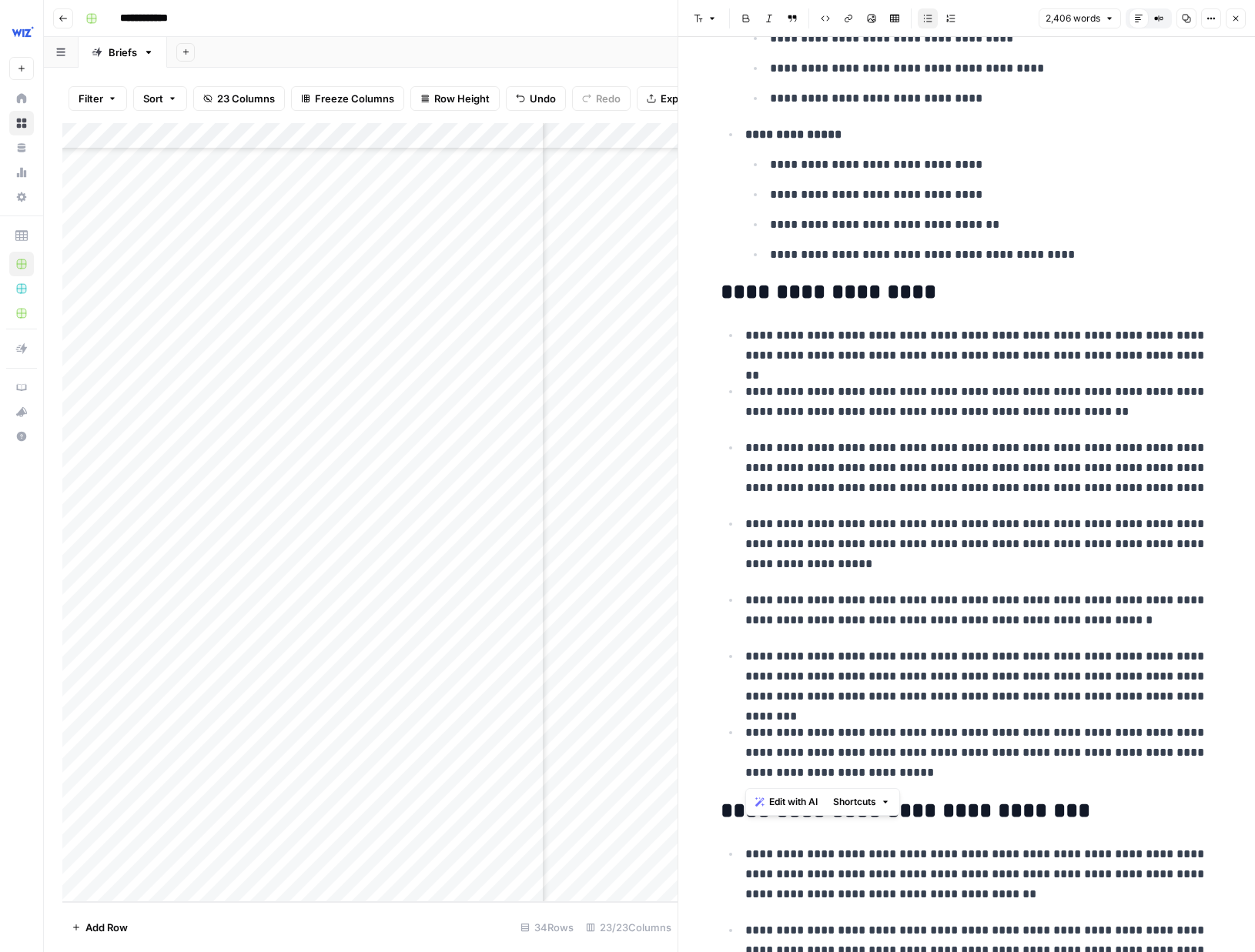 drag, startPoint x: 837, startPoint y: 758, endPoint x: 740, endPoint y: 739, distance: 98.84331 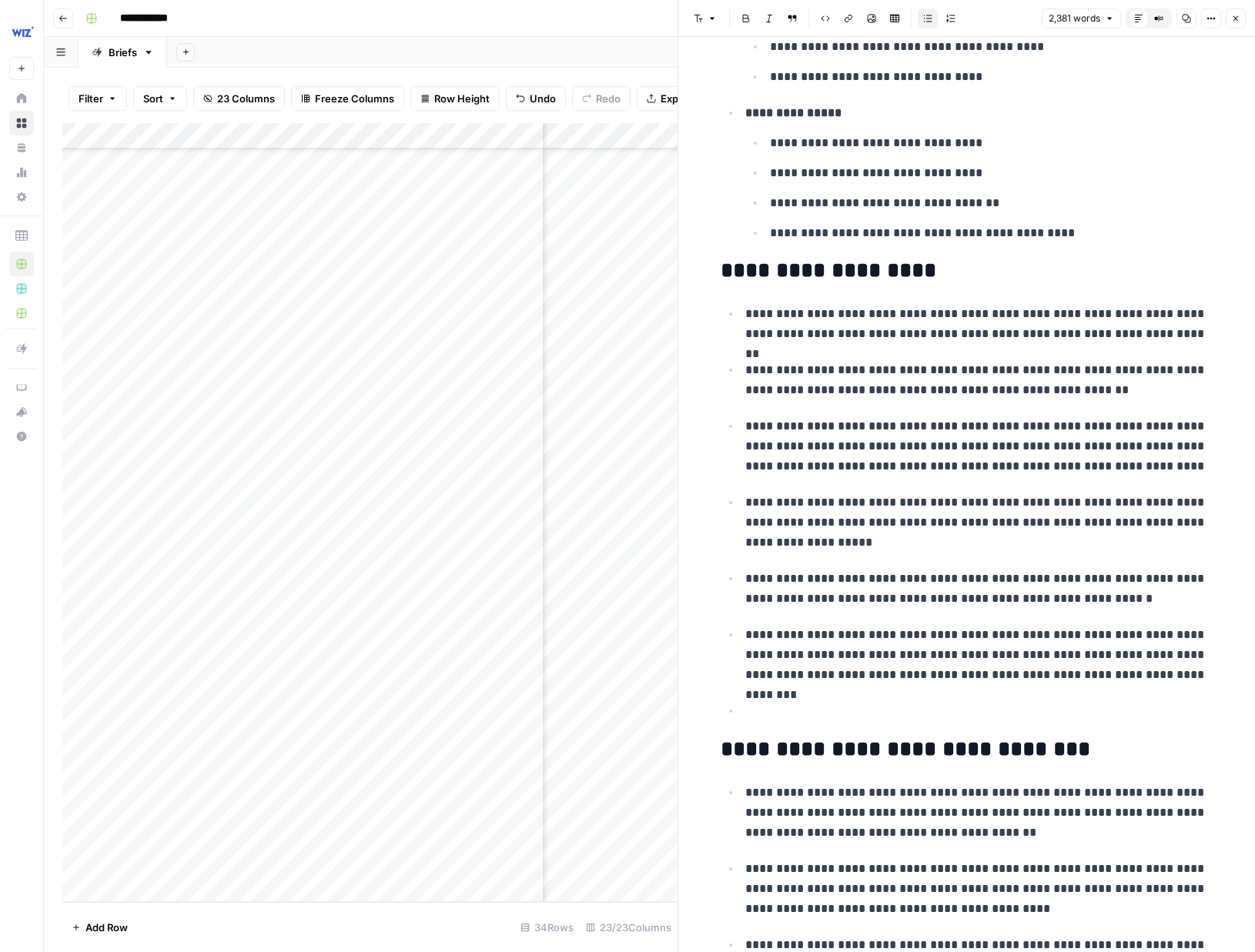 scroll, scrollTop: 7117, scrollLeft: 0, axis: vertical 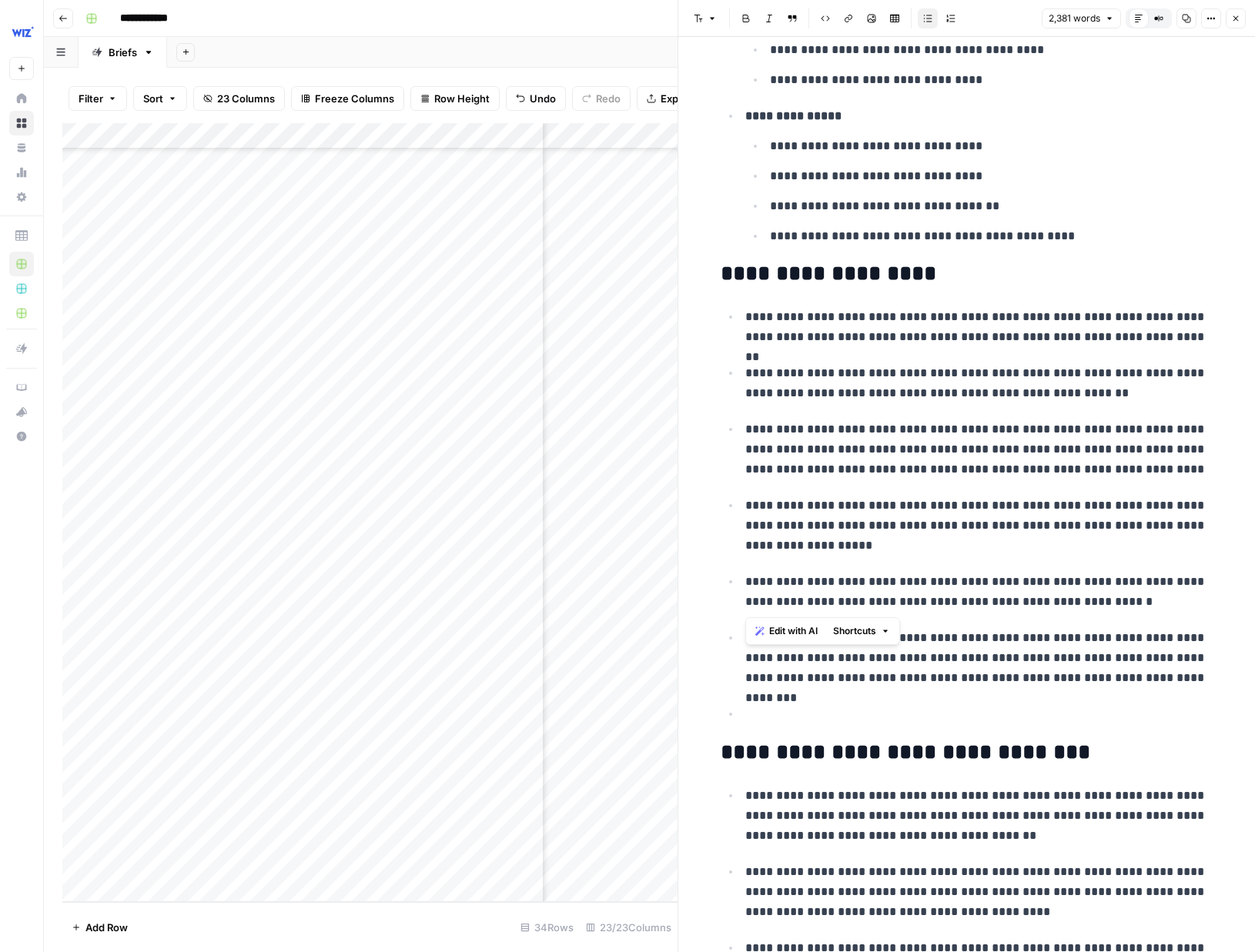 drag, startPoint x: 1107, startPoint y: 601, endPoint x: 725, endPoint y: 325, distance: 471.2749 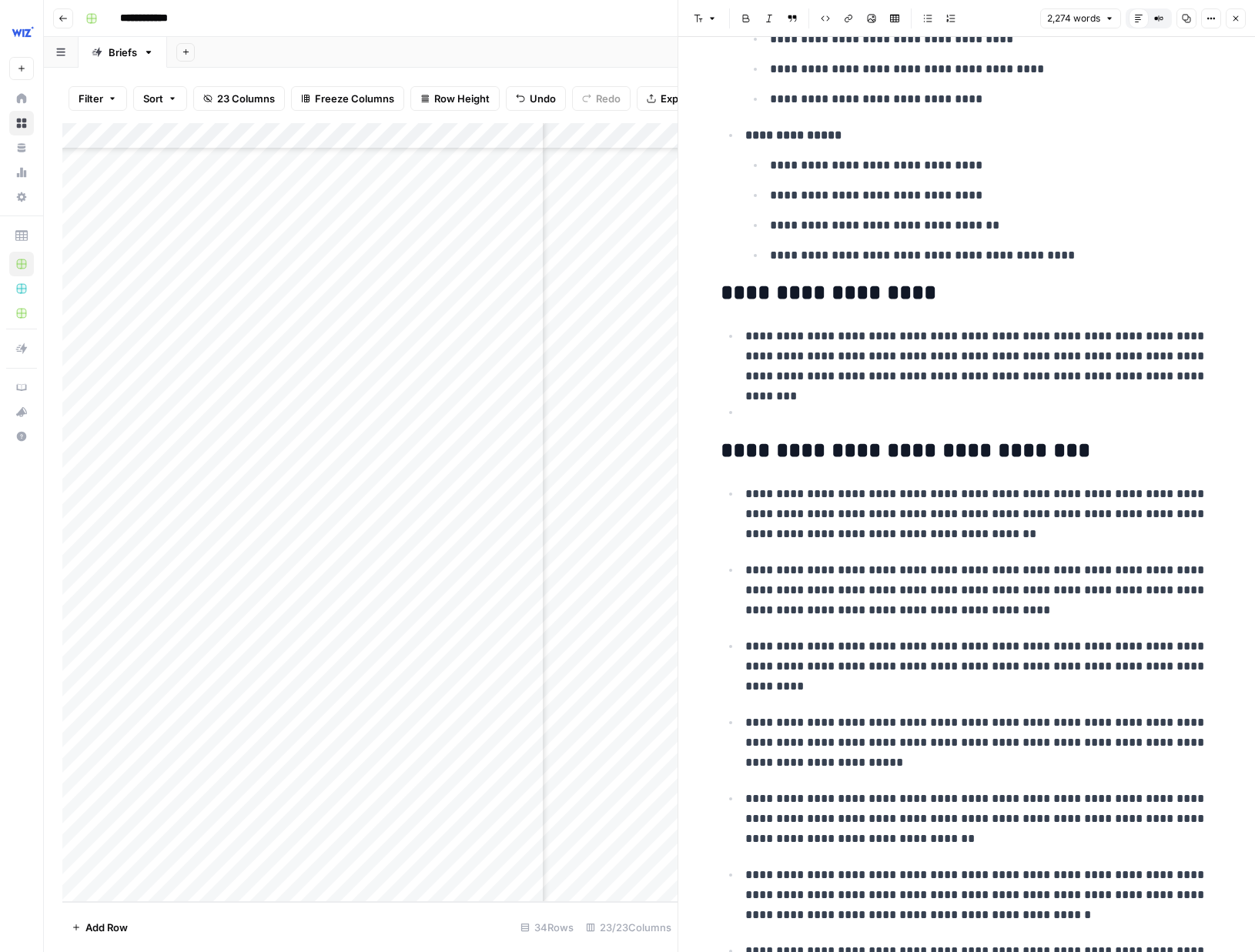 scroll, scrollTop: 7086, scrollLeft: 0, axis: vertical 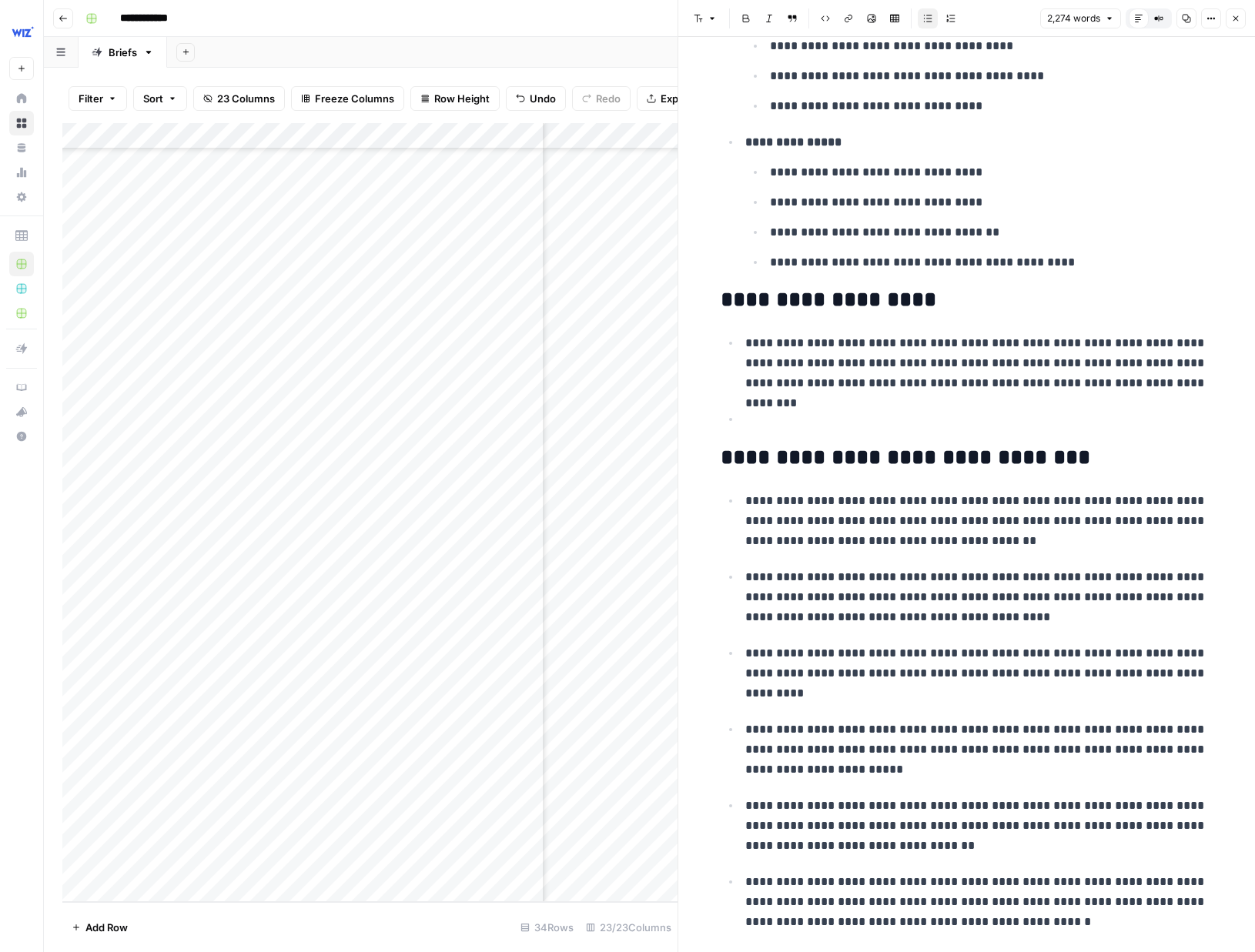 click at bounding box center [979, 419] 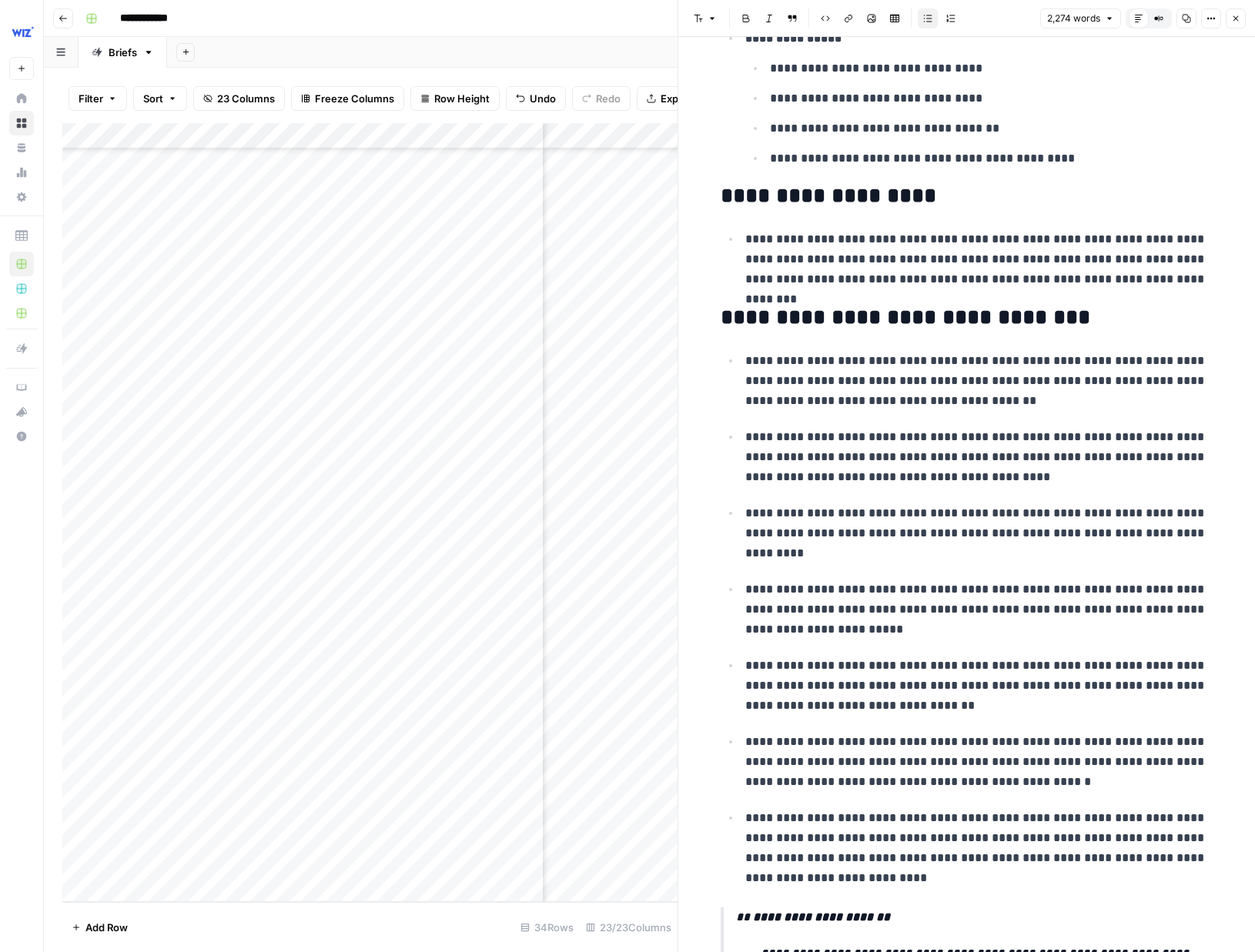 scroll, scrollTop: 7189, scrollLeft: 0, axis: vertical 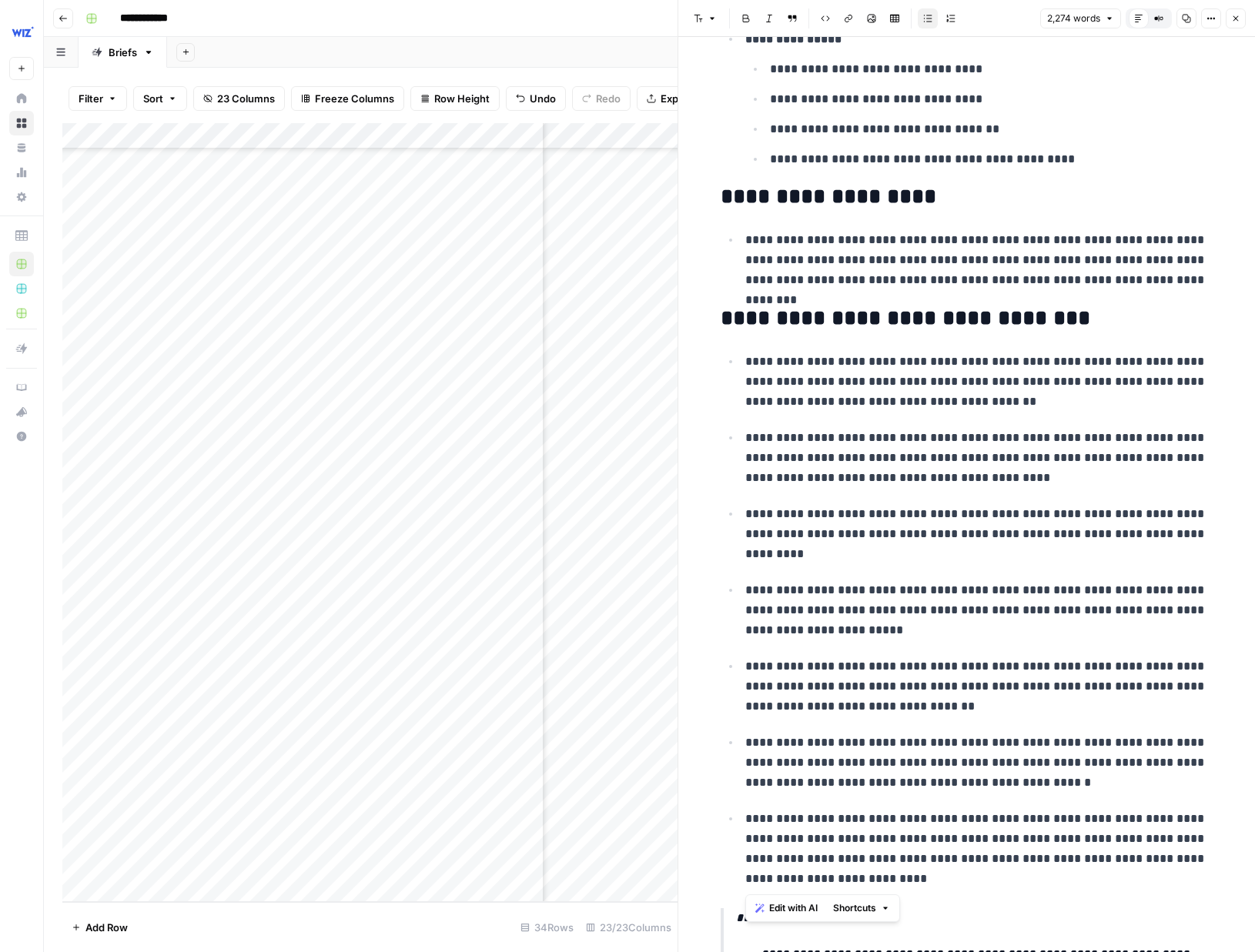drag, startPoint x: 900, startPoint y: 886, endPoint x: 706, endPoint y: 346, distance: 573.7909 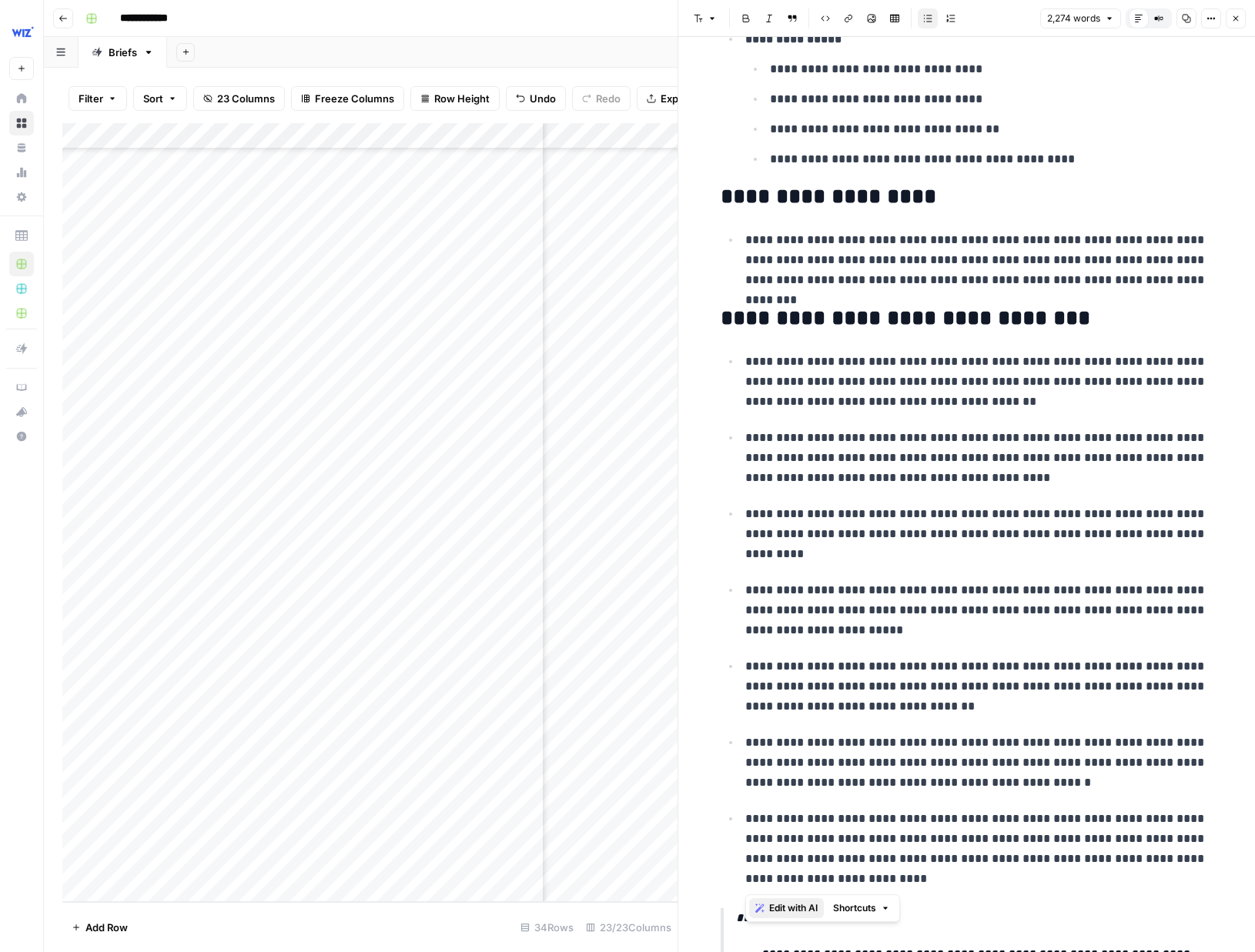 click on "Edit with AI" at bounding box center (793, 908) 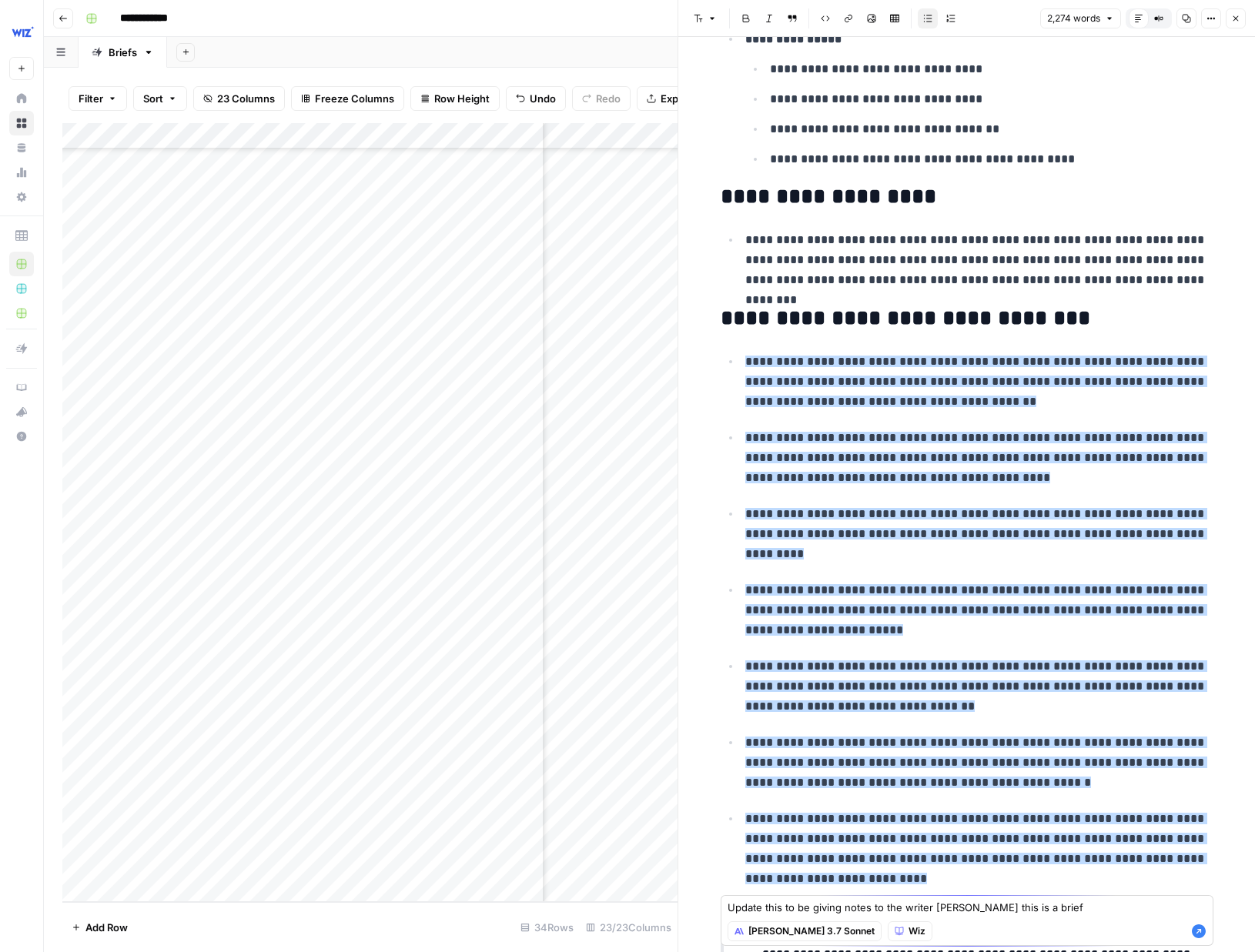 type on "Update this to be giving notes to the writer [PERSON_NAME] this is a brief" 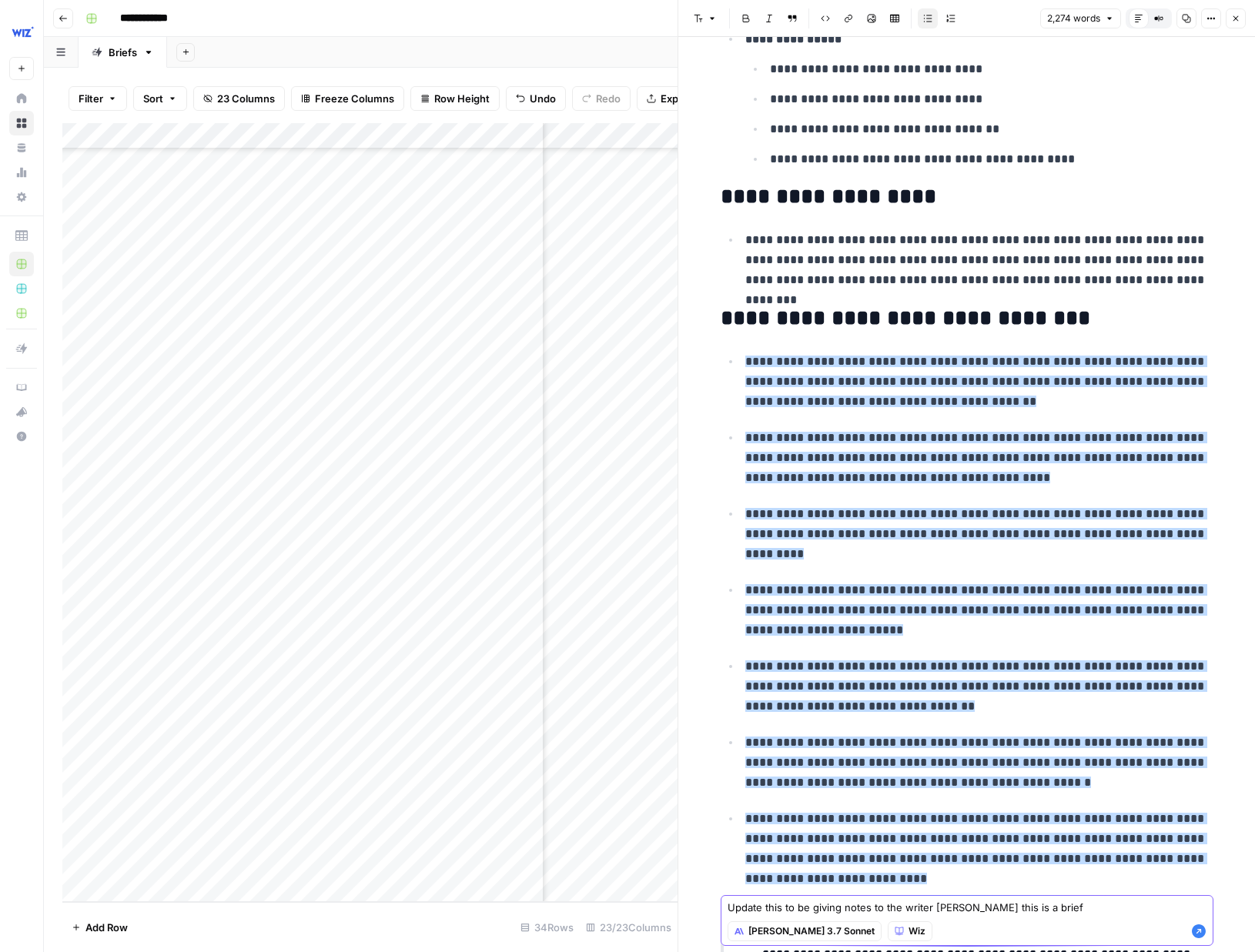 click 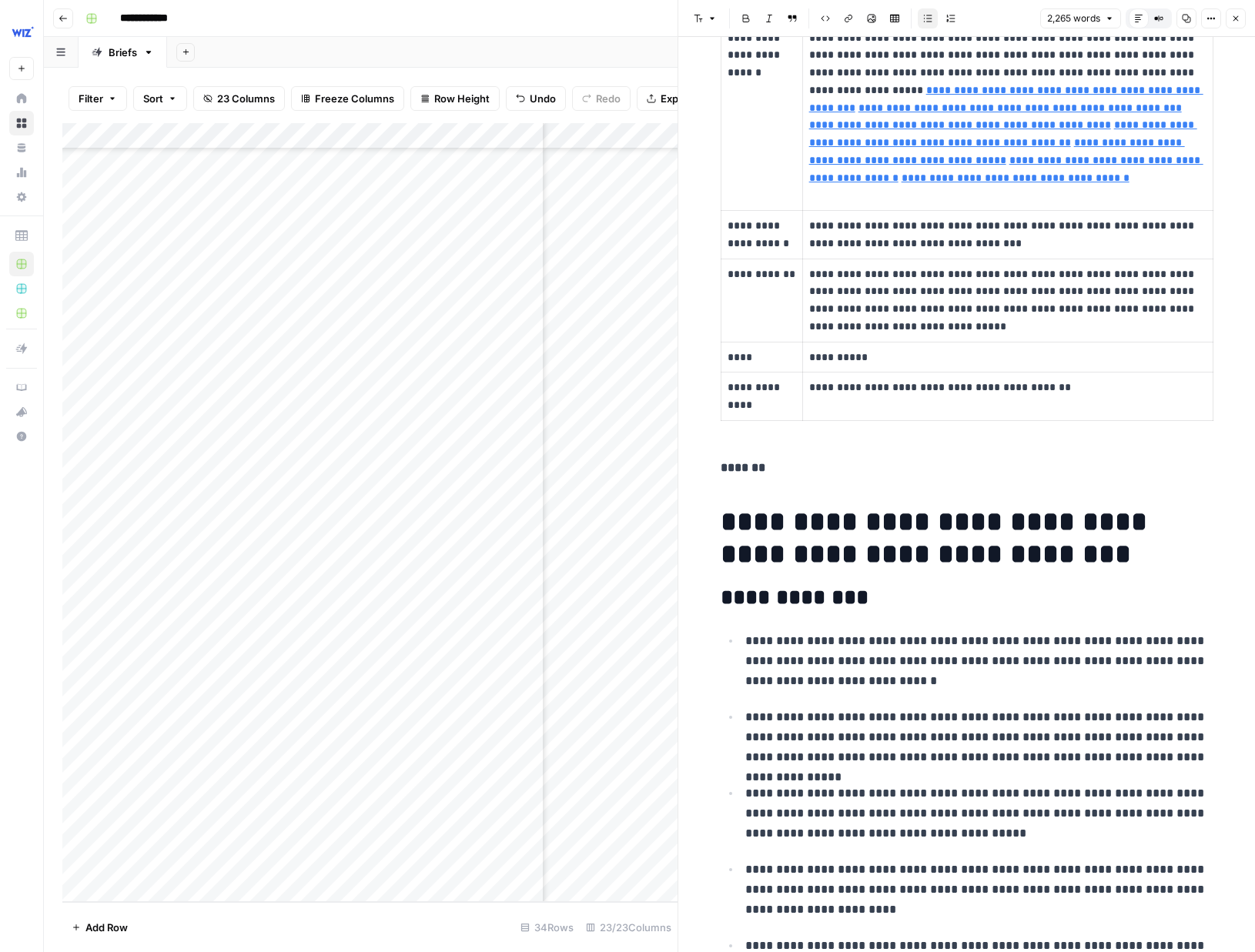 scroll, scrollTop: 940, scrollLeft: 0, axis: vertical 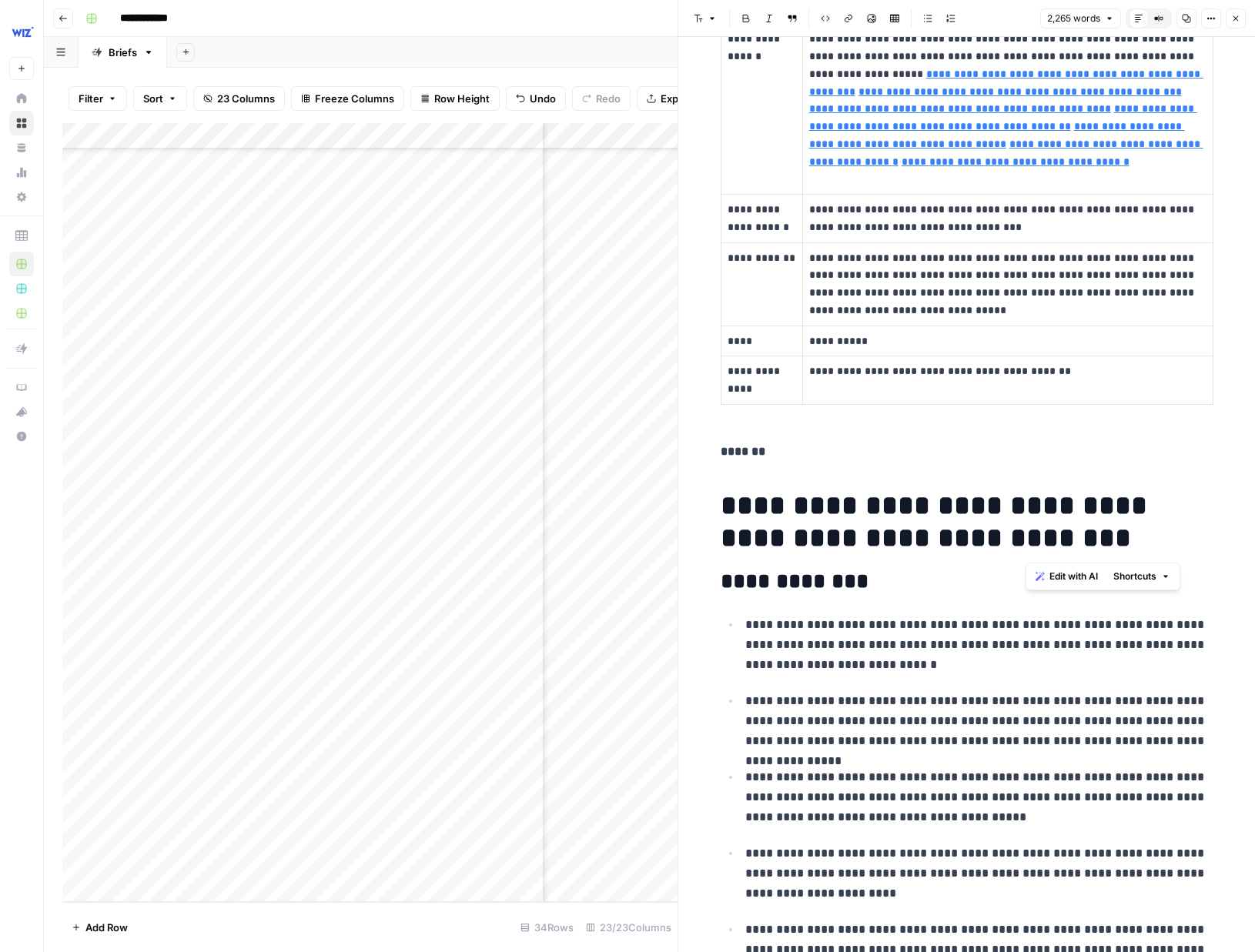 drag, startPoint x: 1042, startPoint y: 546, endPoint x: 1126, endPoint y: 513, distance: 90.24965 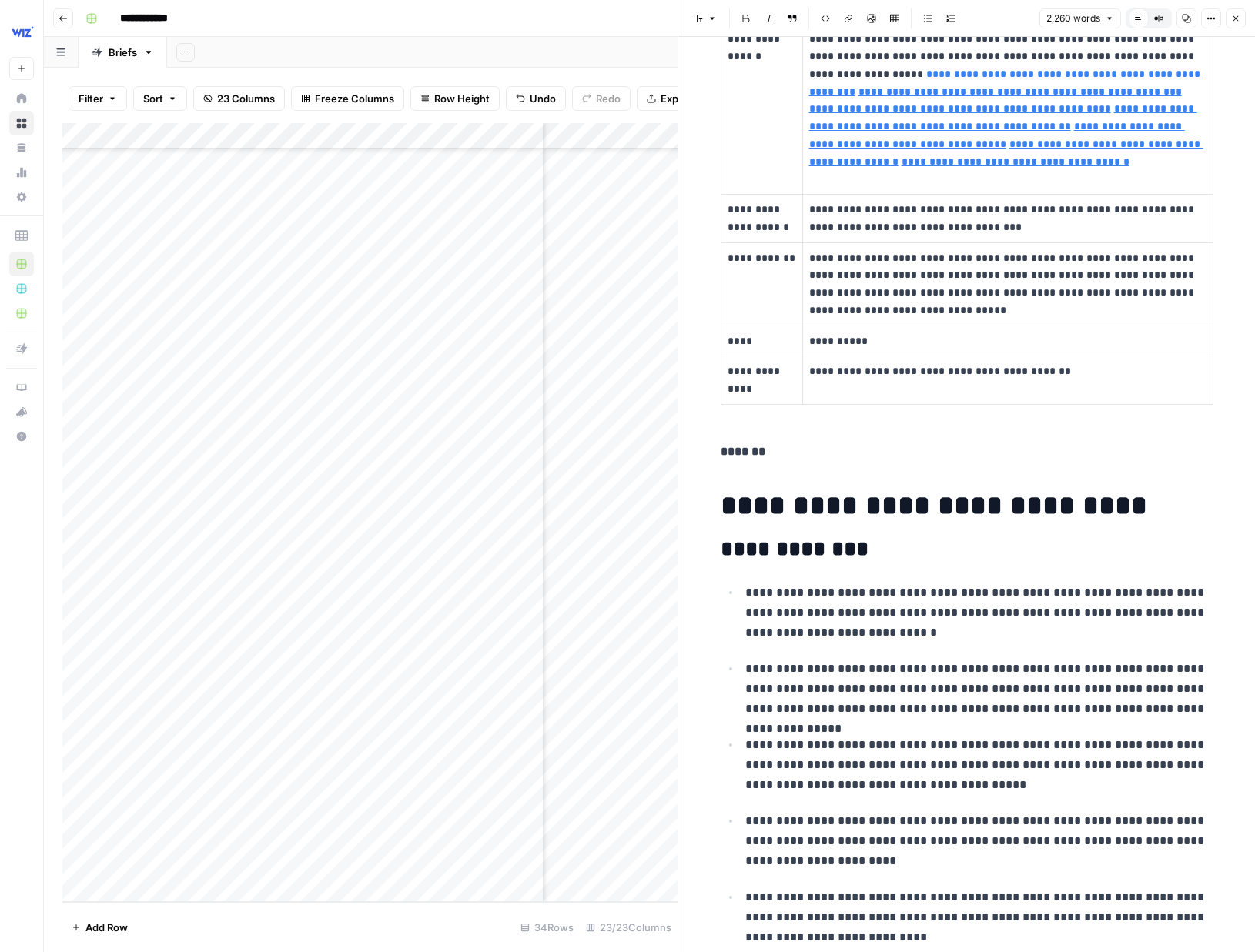 scroll, scrollTop: 0, scrollLeft: 0, axis: both 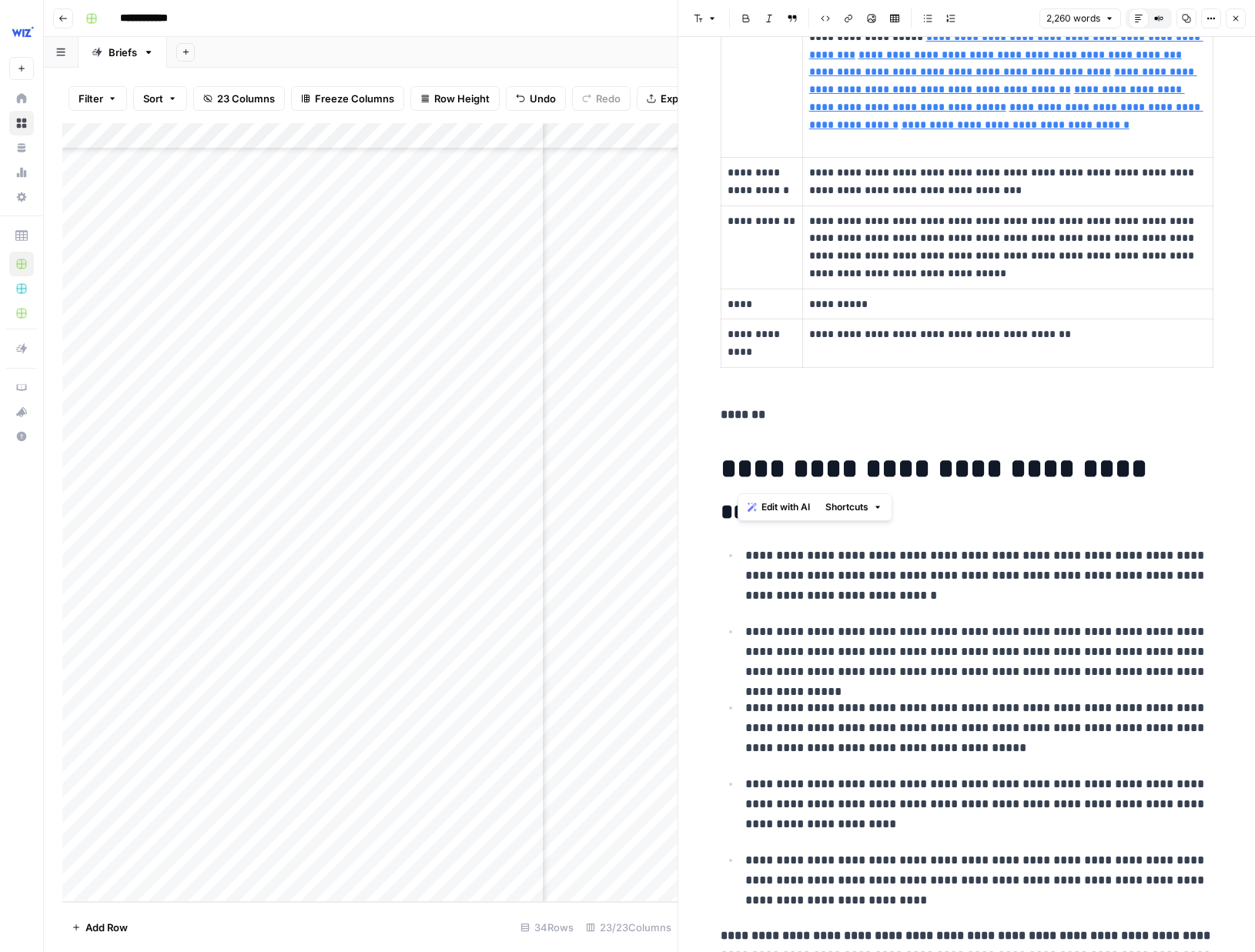 drag, startPoint x: 1129, startPoint y: 466, endPoint x: 729, endPoint y: 478, distance: 400.17996 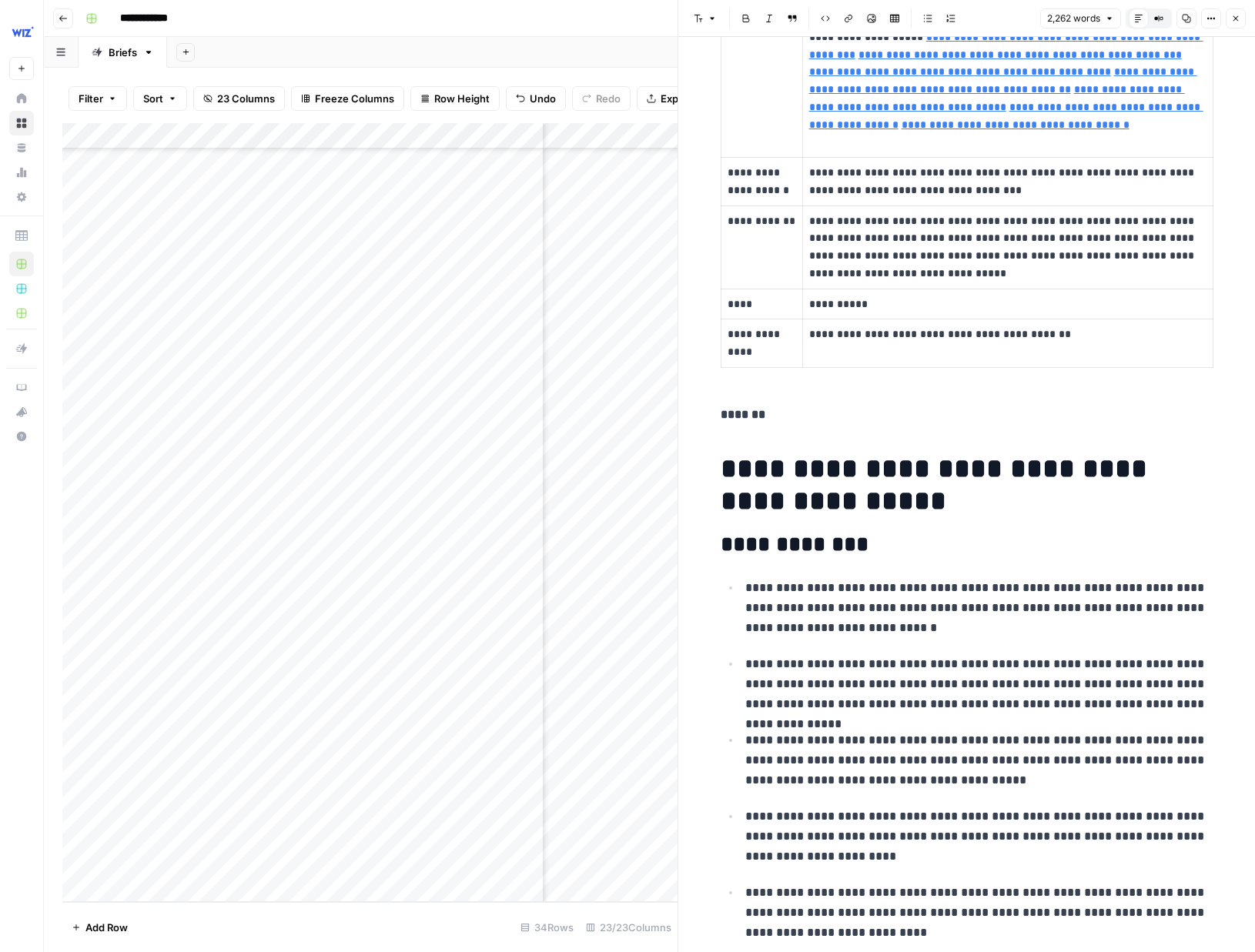 click on "**********" at bounding box center [967, 485] 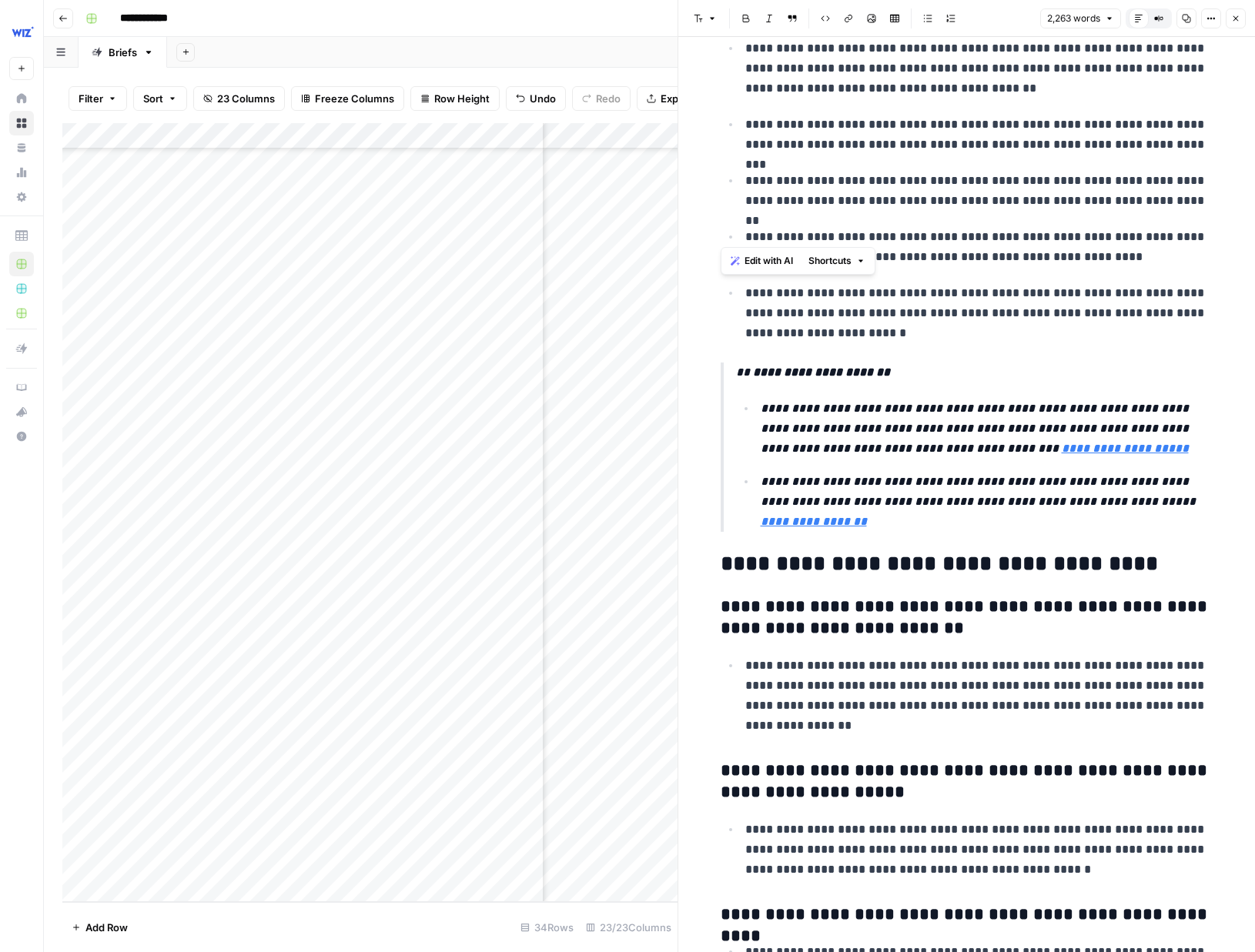 scroll, scrollTop: 7676, scrollLeft: 0, axis: vertical 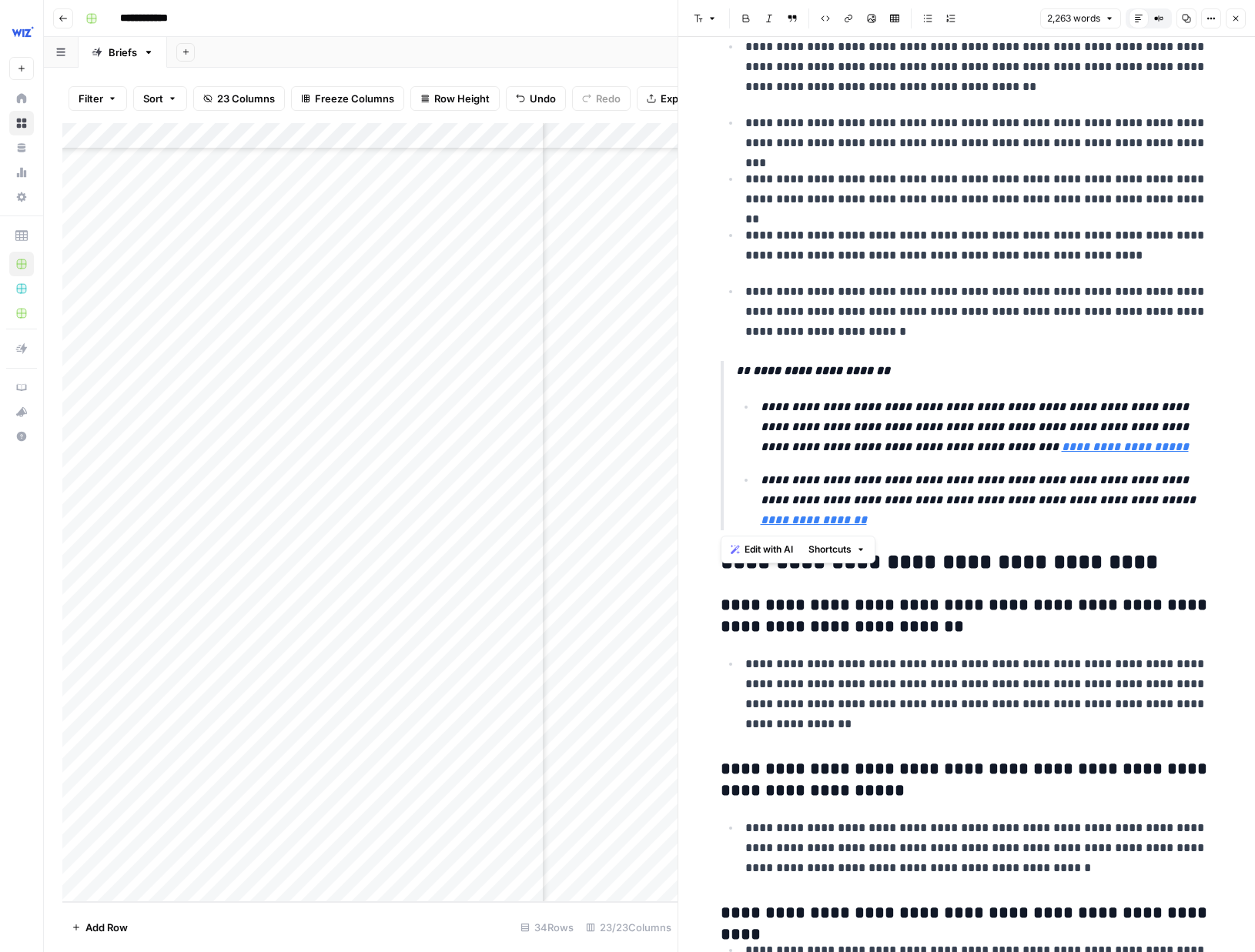 drag, startPoint x: 825, startPoint y: 479, endPoint x: 1071, endPoint y: 509, distance: 247.82252 